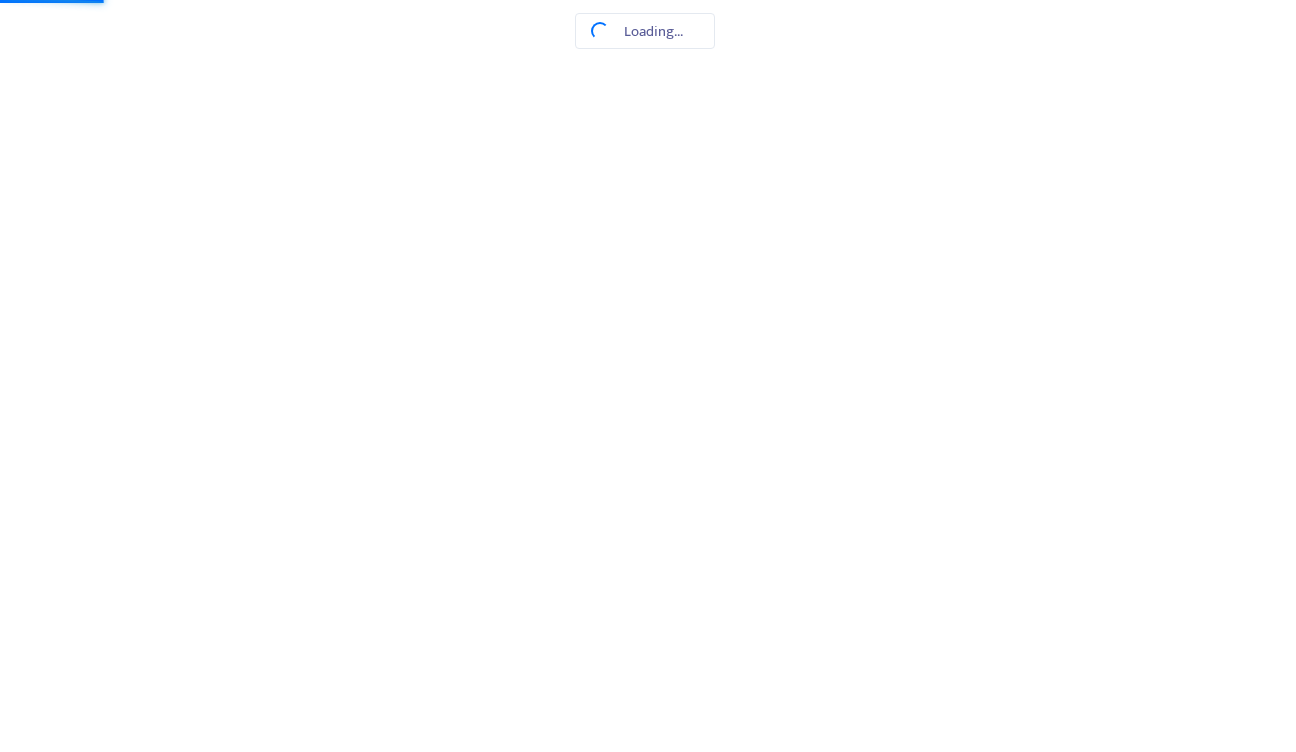 scroll, scrollTop: 0, scrollLeft: 0, axis: both 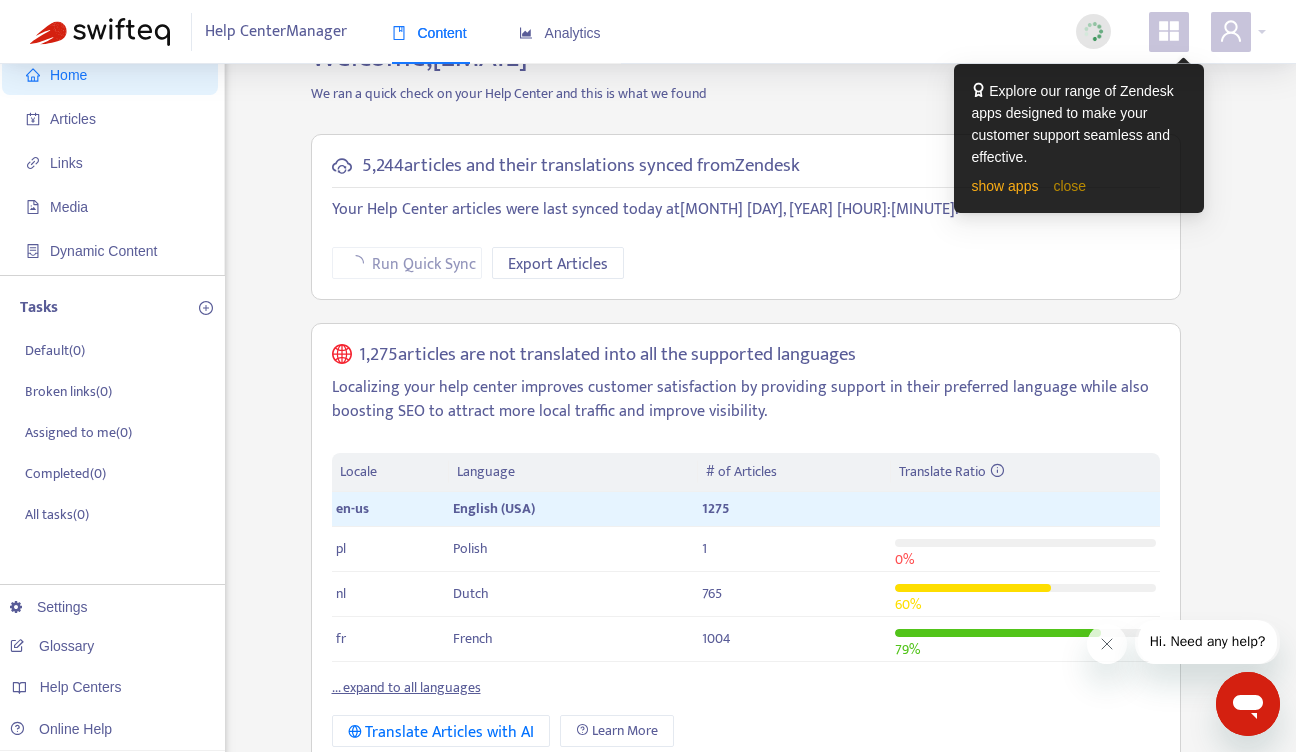 click on "close" at bounding box center [1069, 186] 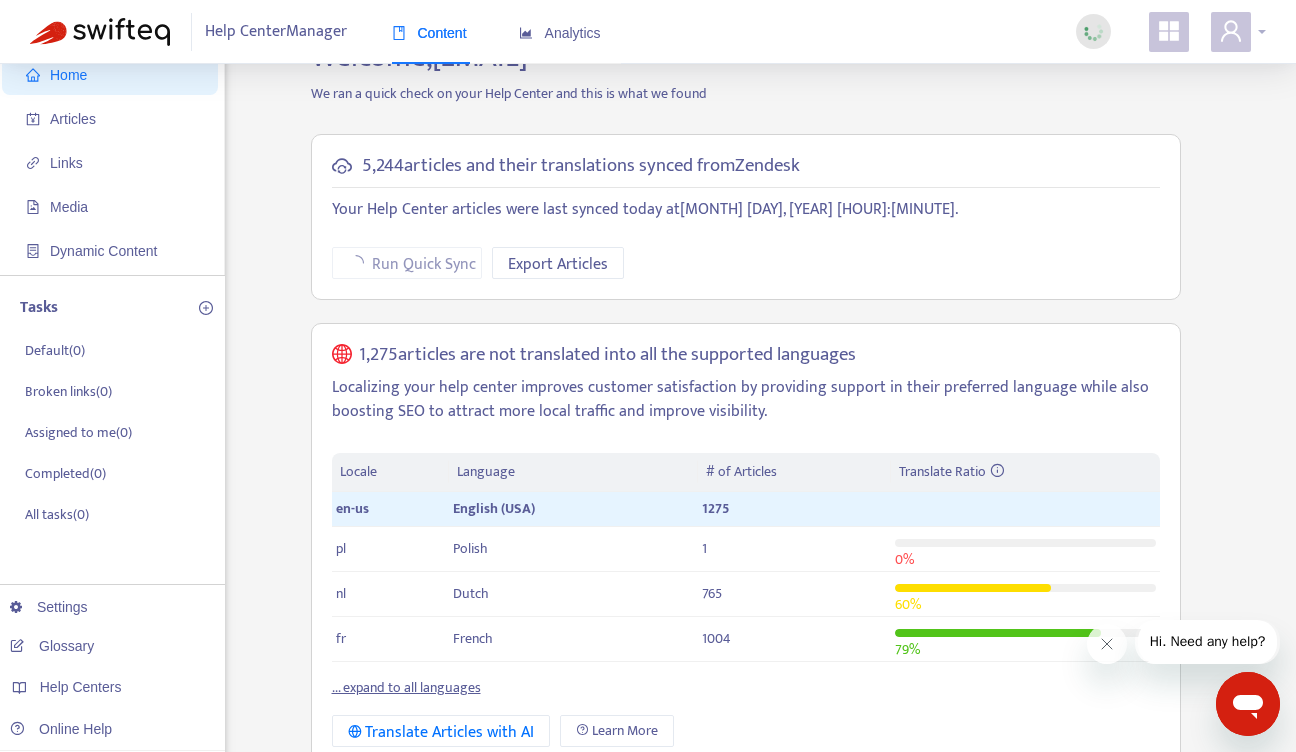 click at bounding box center (1238, 32) 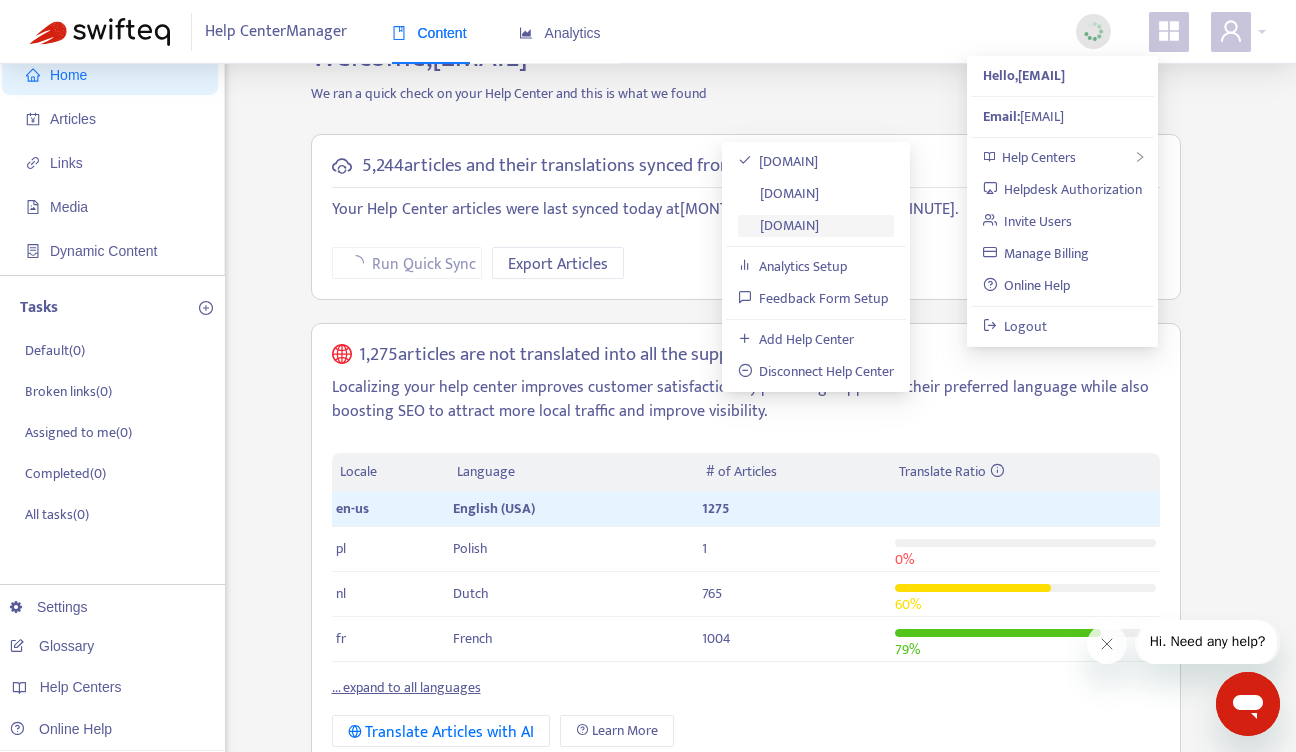 click on "samsara1678209876.zendesk.com" at bounding box center (779, 225) 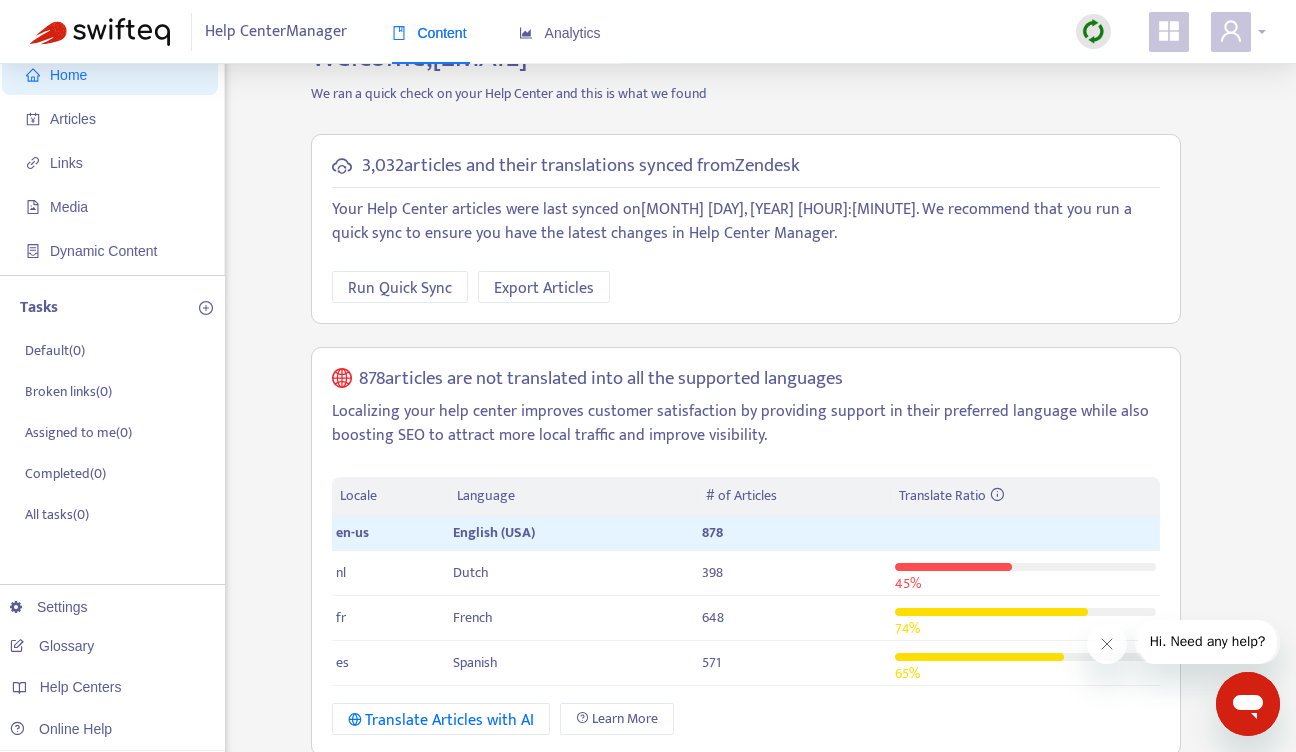 click at bounding box center [1238, 32] 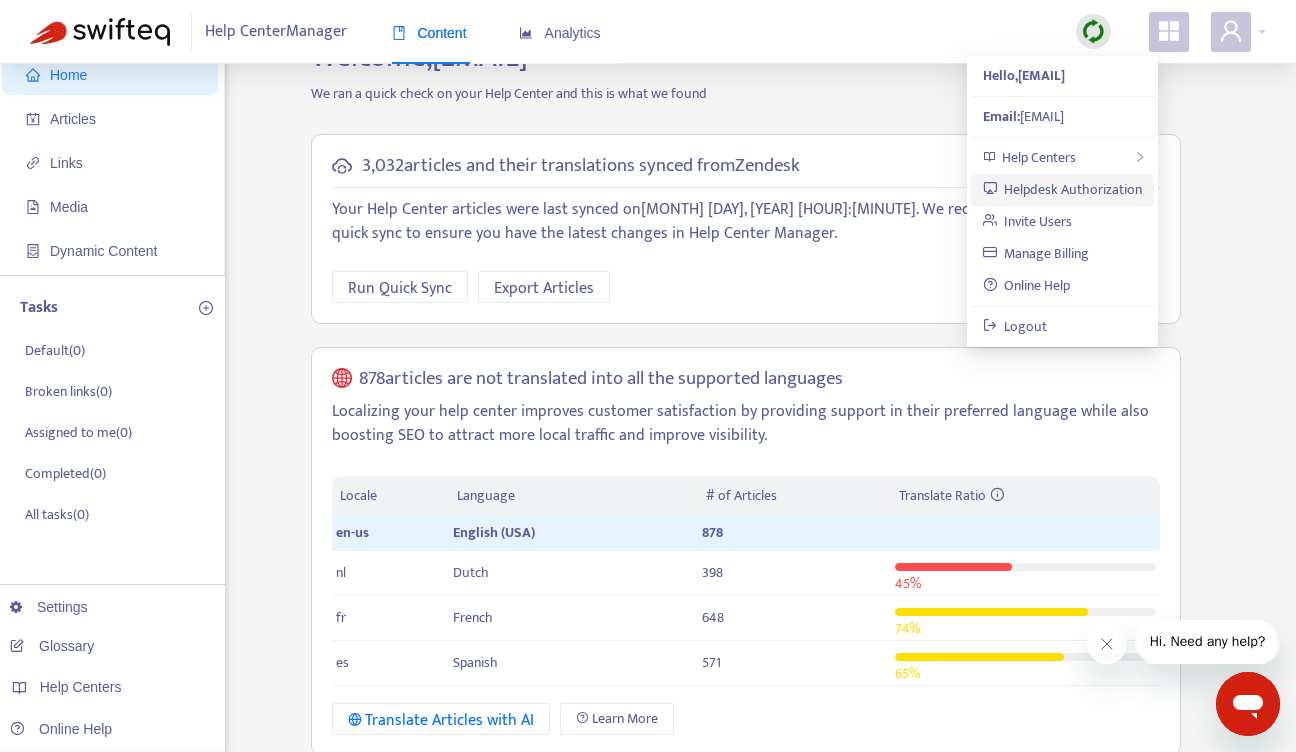 click on "Helpdesk Authorization" at bounding box center [1063, 189] 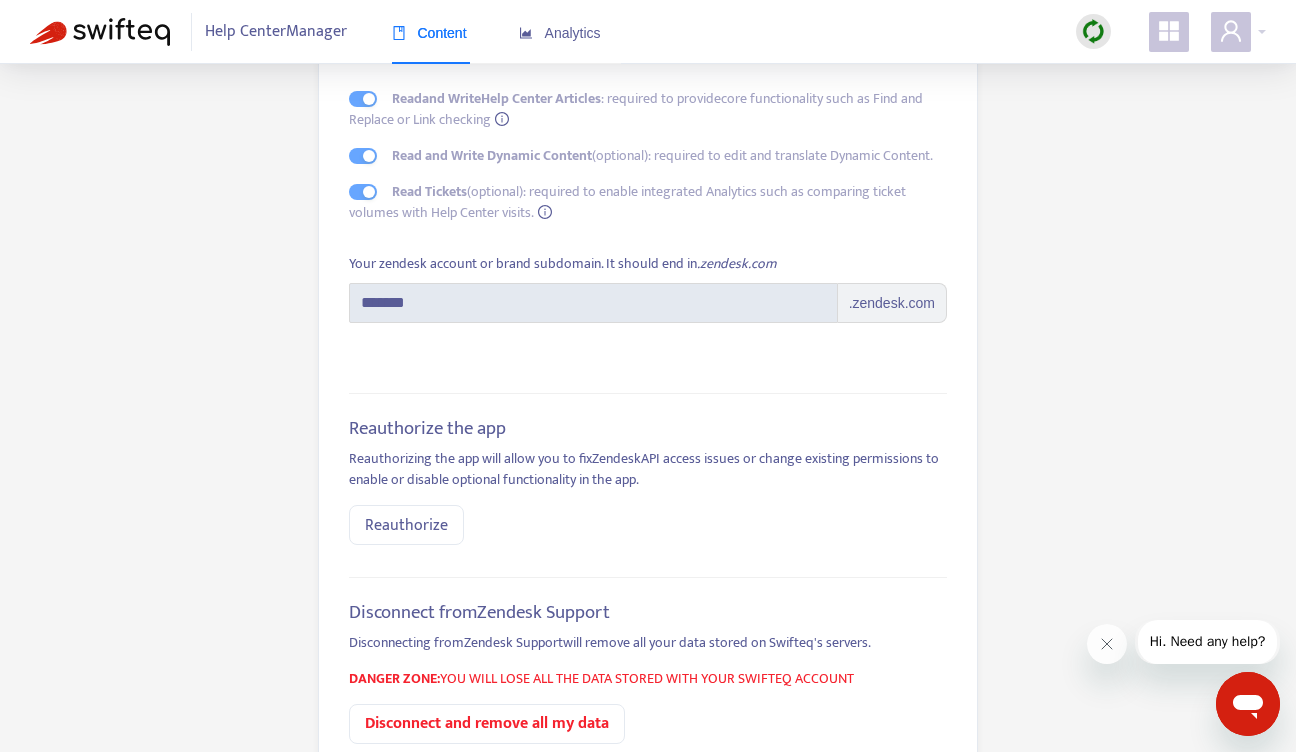 scroll, scrollTop: 0, scrollLeft: 0, axis: both 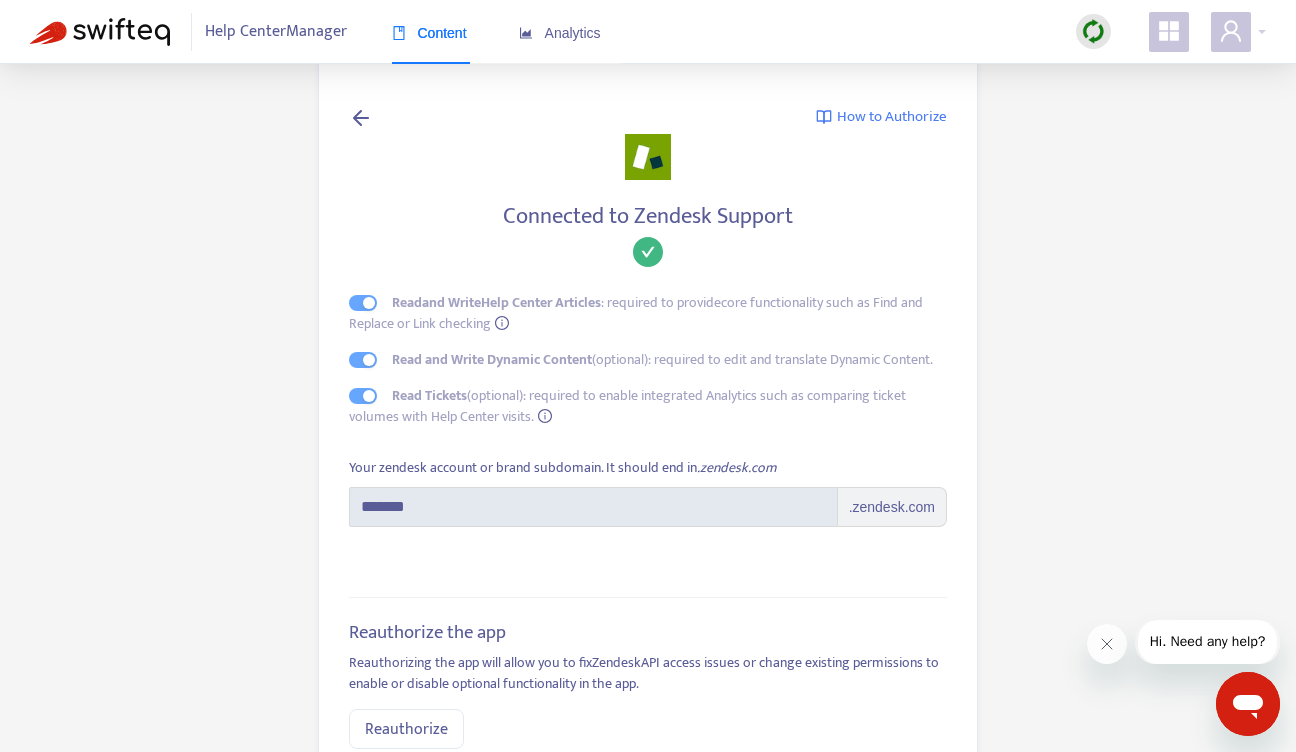 click at bounding box center [361, 117] 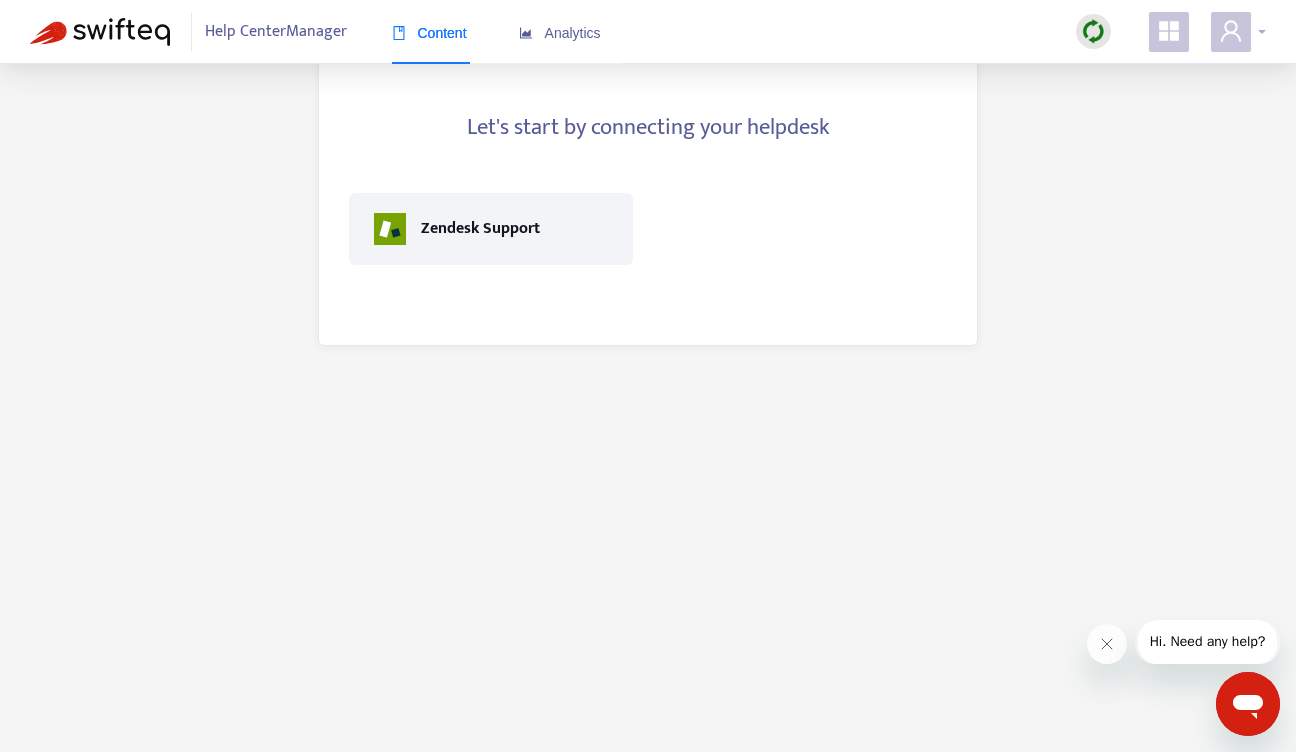 click at bounding box center [1238, 32] 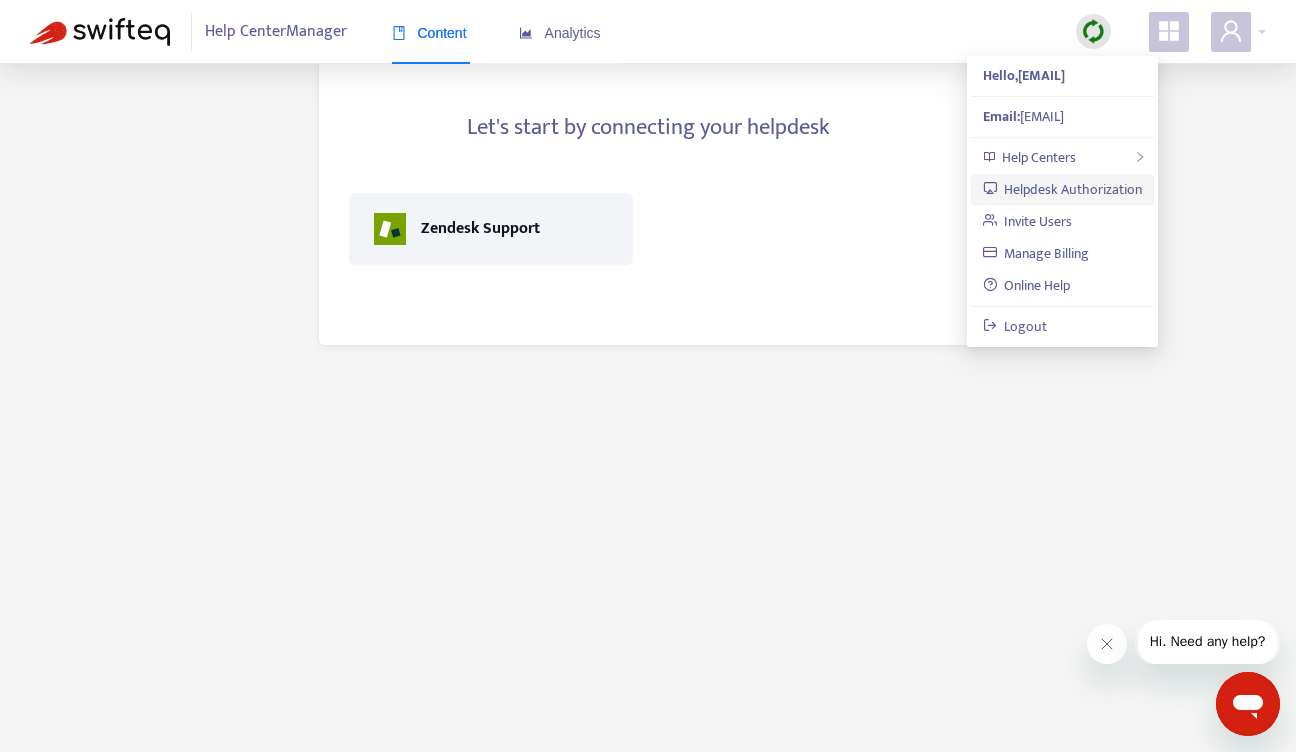 click on "Helpdesk Authorization" at bounding box center [1063, 189] 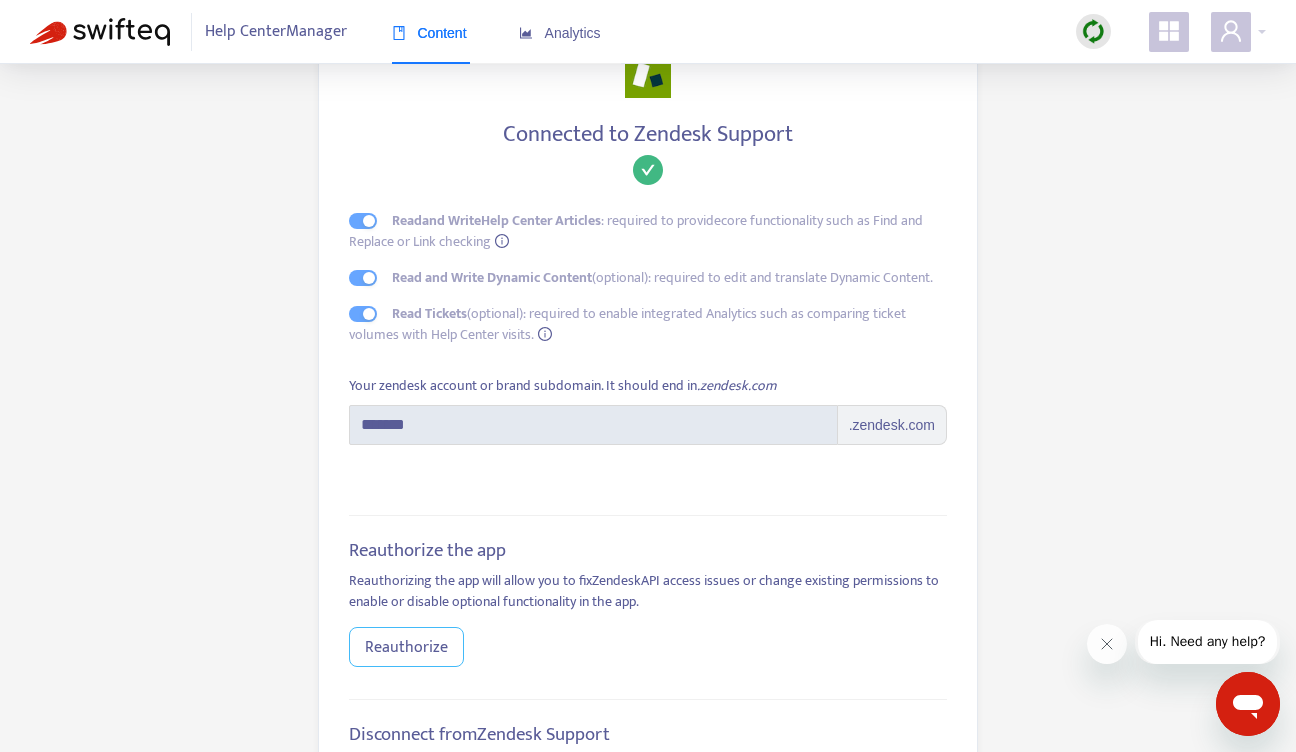 scroll, scrollTop: 163, scrollLeft: 0, axis: vertical 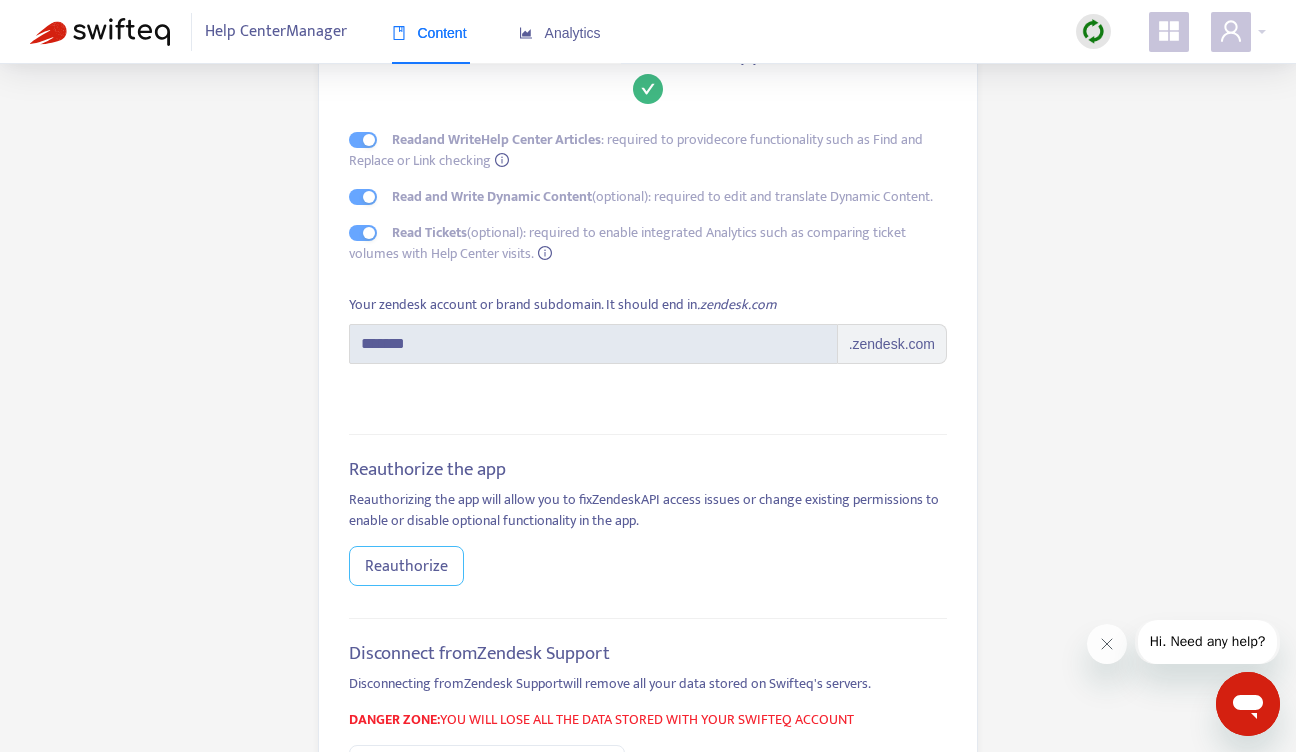 click on "Reauthorize" at bounding box center (406, 566) 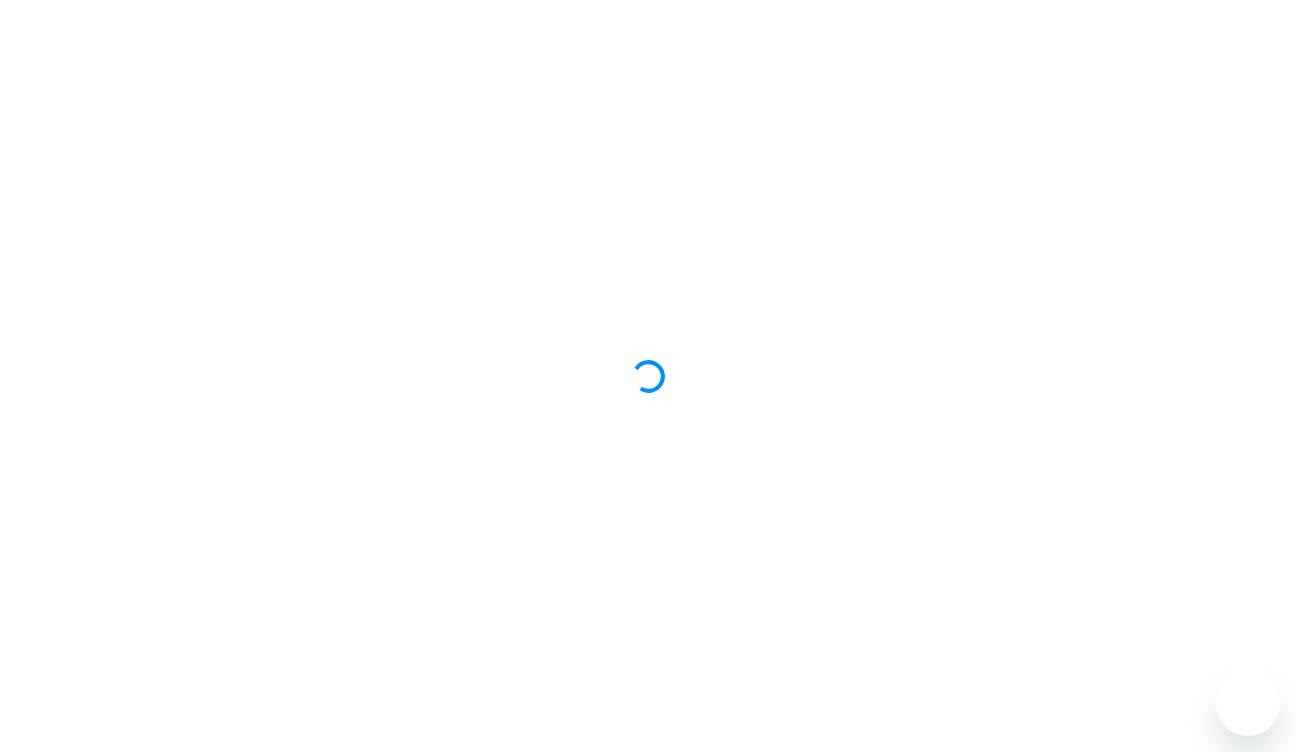 scroll, scrollTop: 0, scrollLeft: 0, axis: both 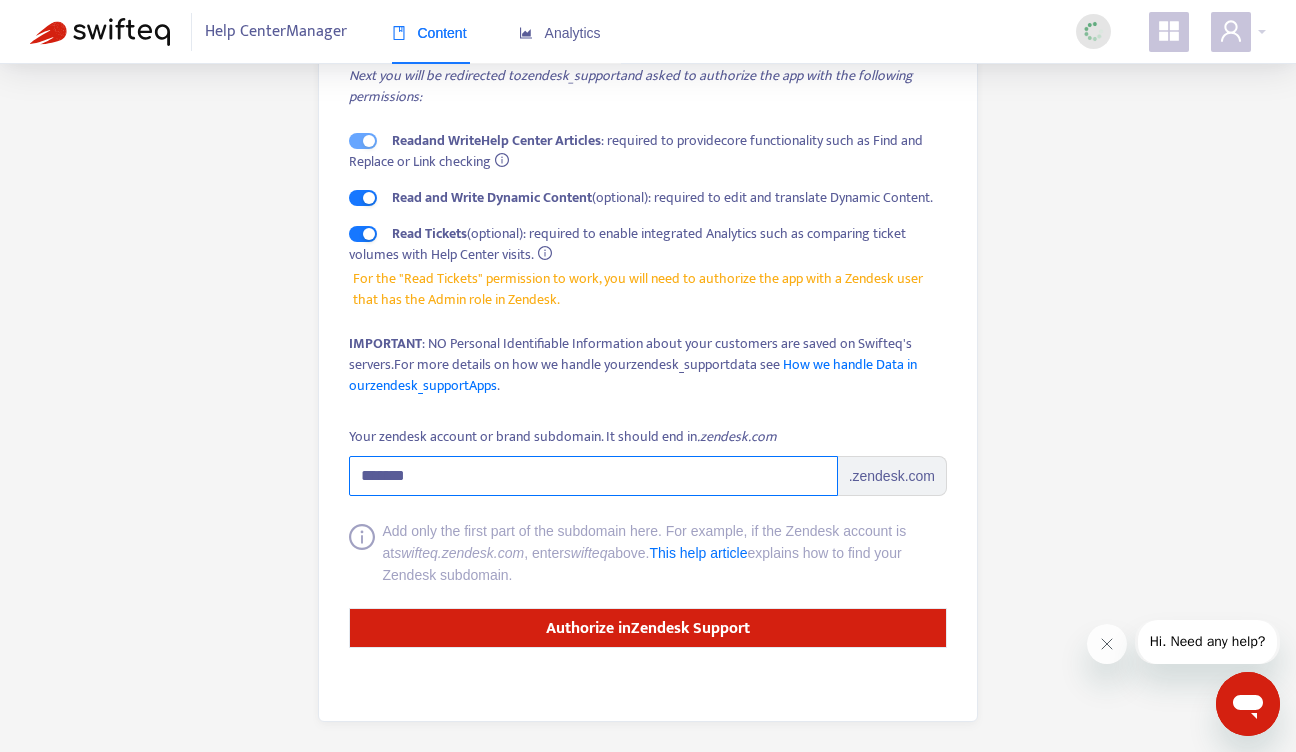 drag, startPoint x: 434, startPoint y: 482, endPoint x: 349, endPoint y: 401, distance: 117.413795 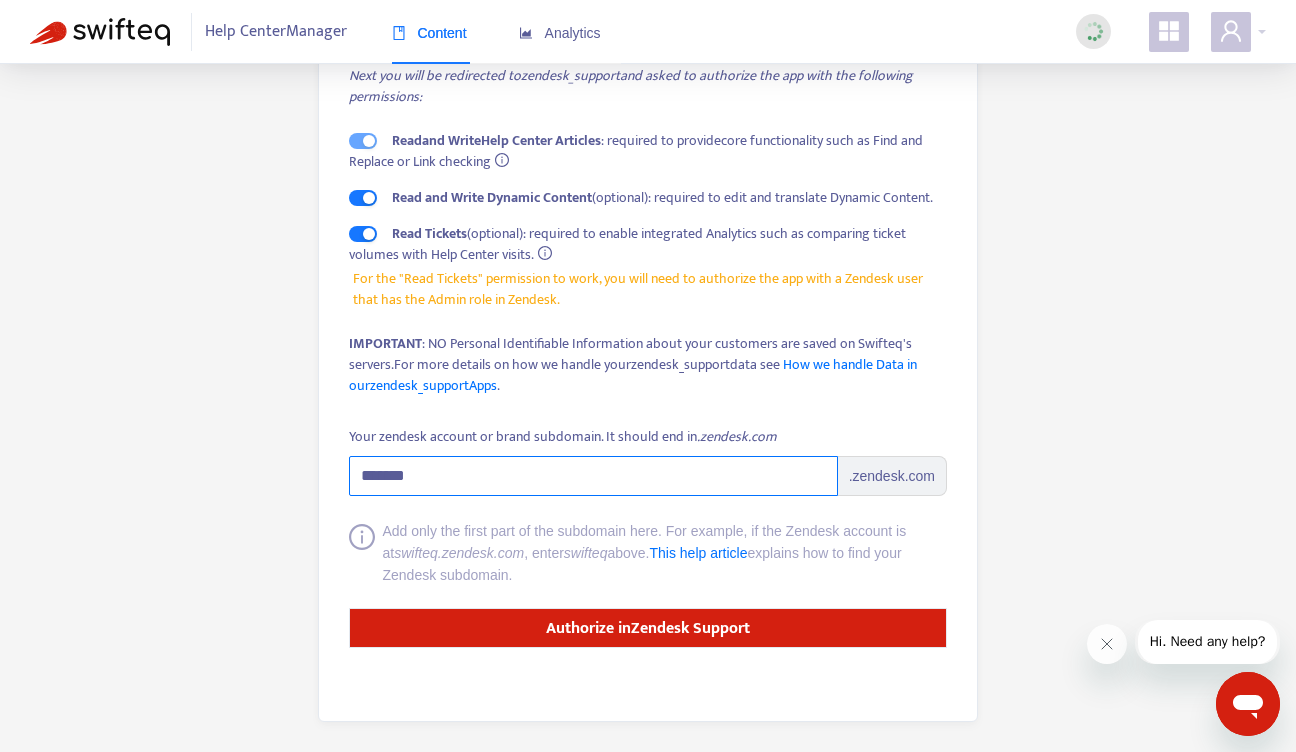 click on "How to Authorize Connect to Zendesk Support Next you will be redirected to  zendesk_support  and asked to authorize the app with the following permissions: Read  and Write  Help Center Articles : required to provide  core functionality such as Find and Replace or Link checking Read and Write Dynamic Content  (optional): required to edit and translate Dynamic Content. Read Tickets  (optional): required to enable integrated Analytics such as comparing ticket volumes with Help Center visits. For the "Read Tickets" permission to work, you will need to authorize the app with a Zendesk user that has the Admin role in Zendesk. IMPORTANT : NO Personal Identifiable Information about your customers are saved on Swifteq's servers. For more details on how we handle your  zendesk_support  data see    How we handle Data in our  zendesk_support  Apps . Your zendesk account or brand subdomain. It should end in  .zendesk.com ******* .zendesk.com swifteq.zendesk.com , enter  swifteq  above.  This help article Authorize in" at bounding box center (648, 295) 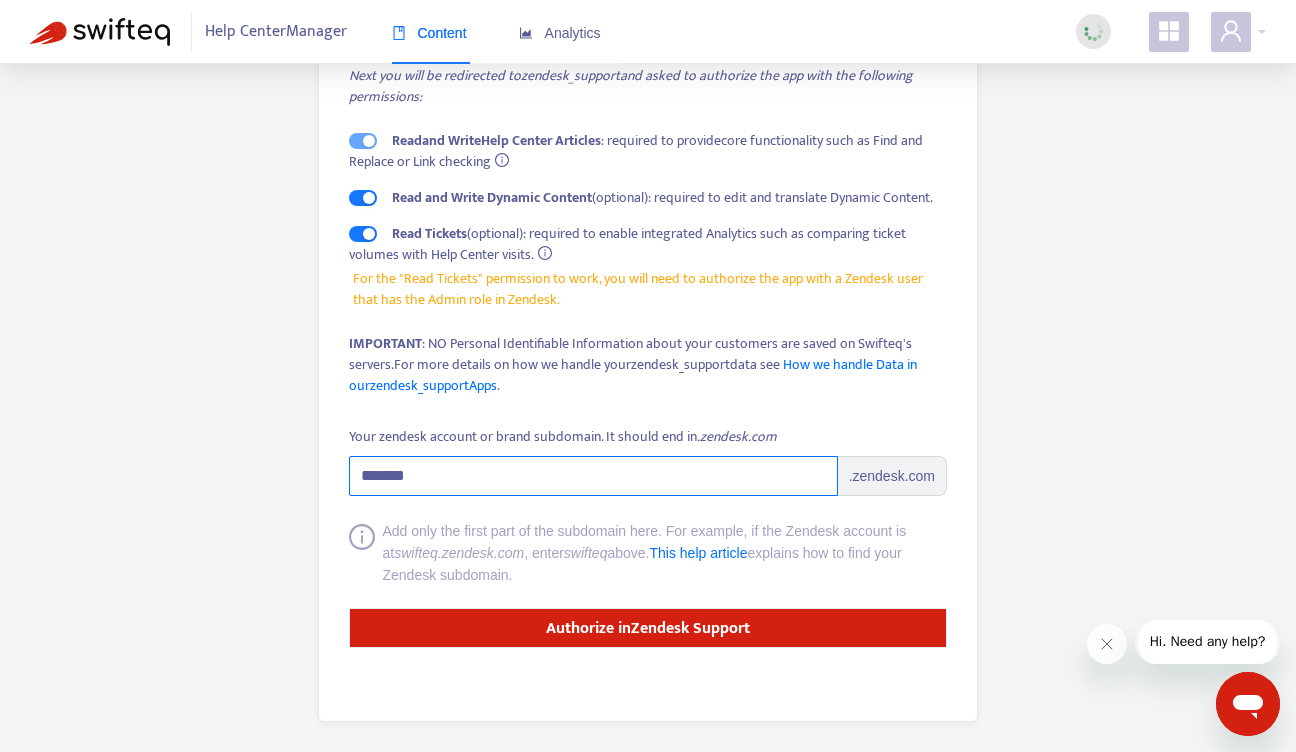 paste on "**********" 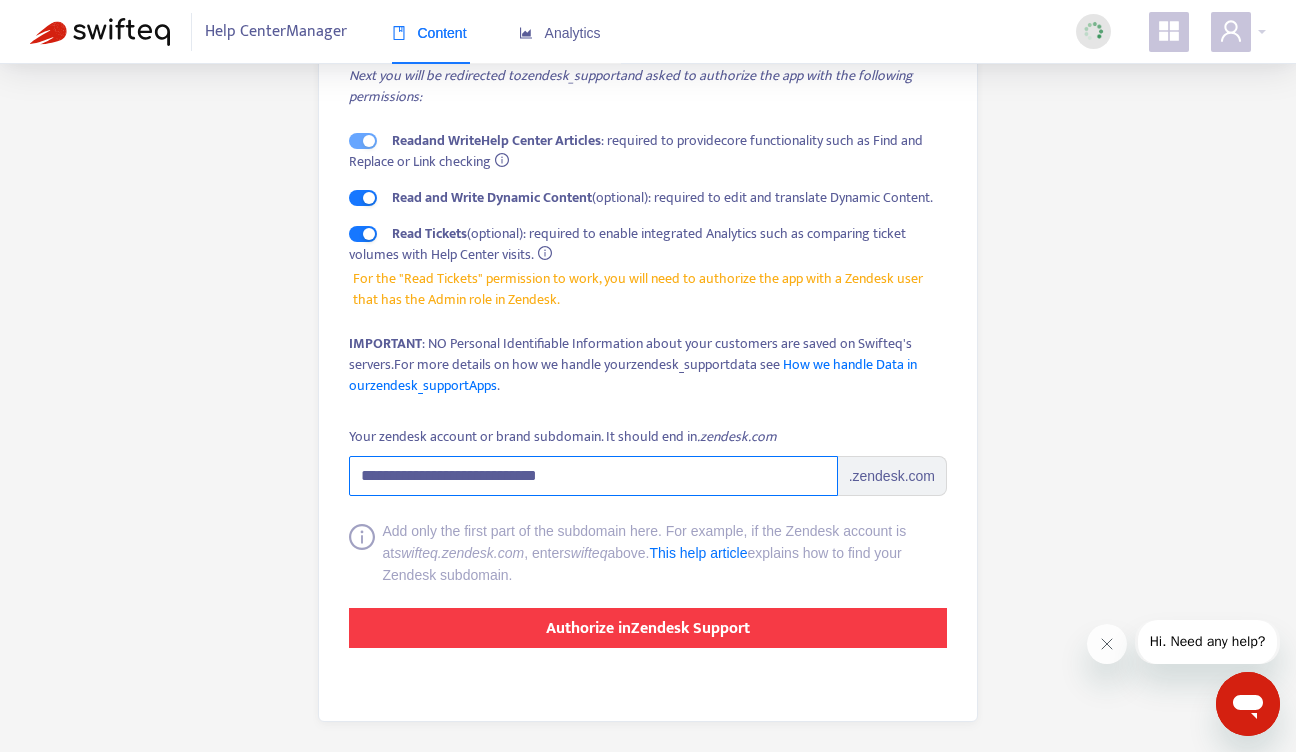 type on "**********" 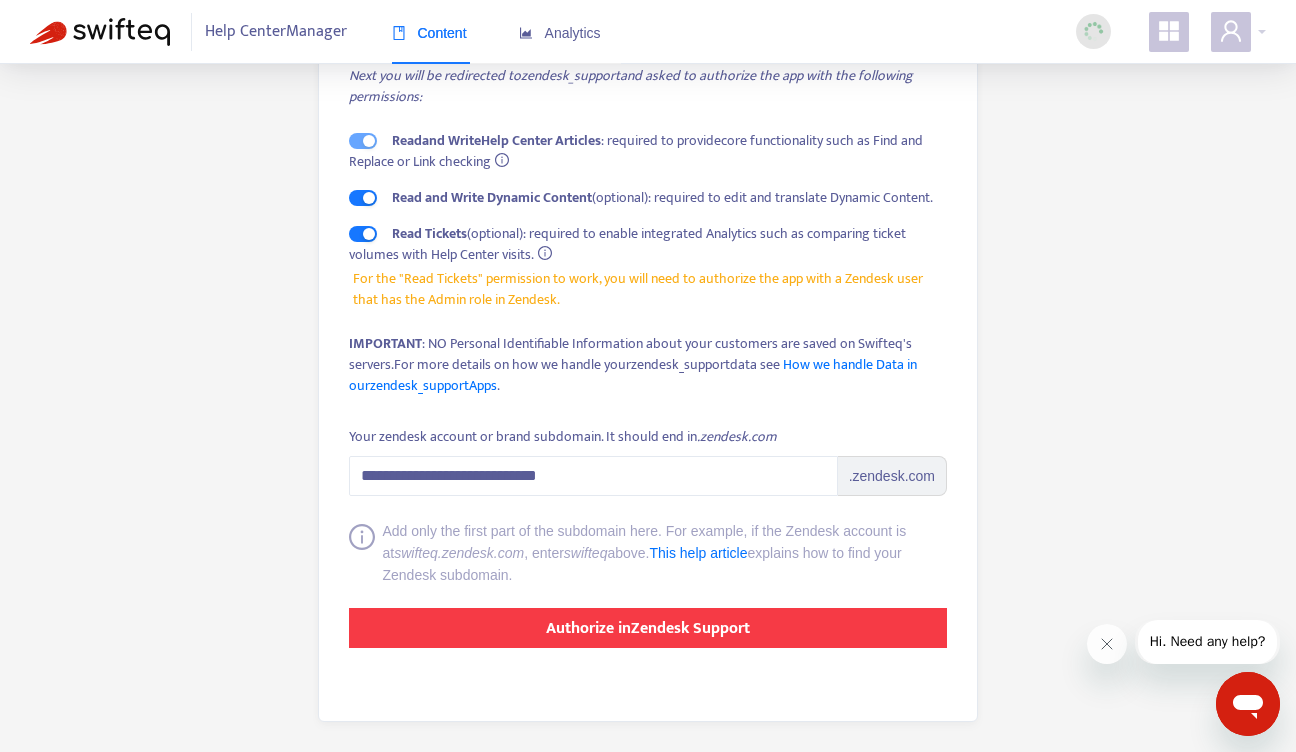 click on "Authorize in  Zendesk Support" at bounding box center (648, 628) 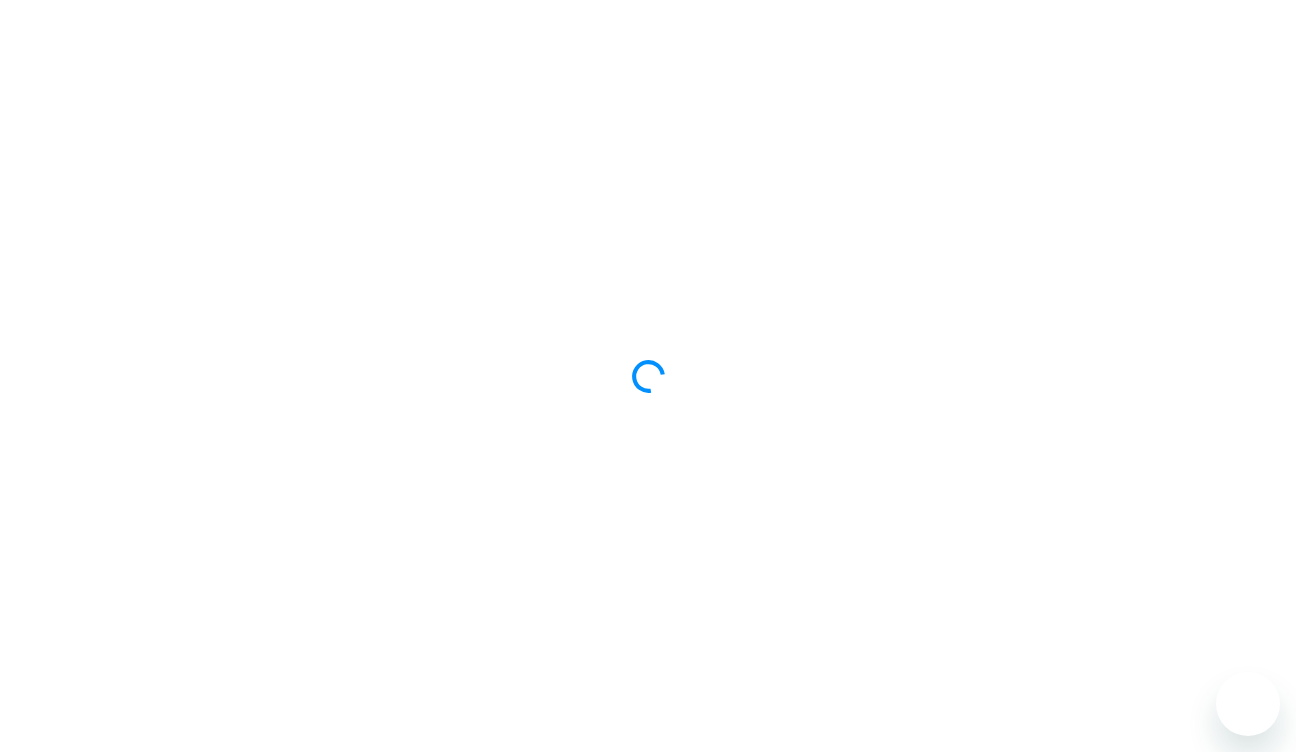 scroll, scrollTop: 0, scrollLeft: 0, axis: both 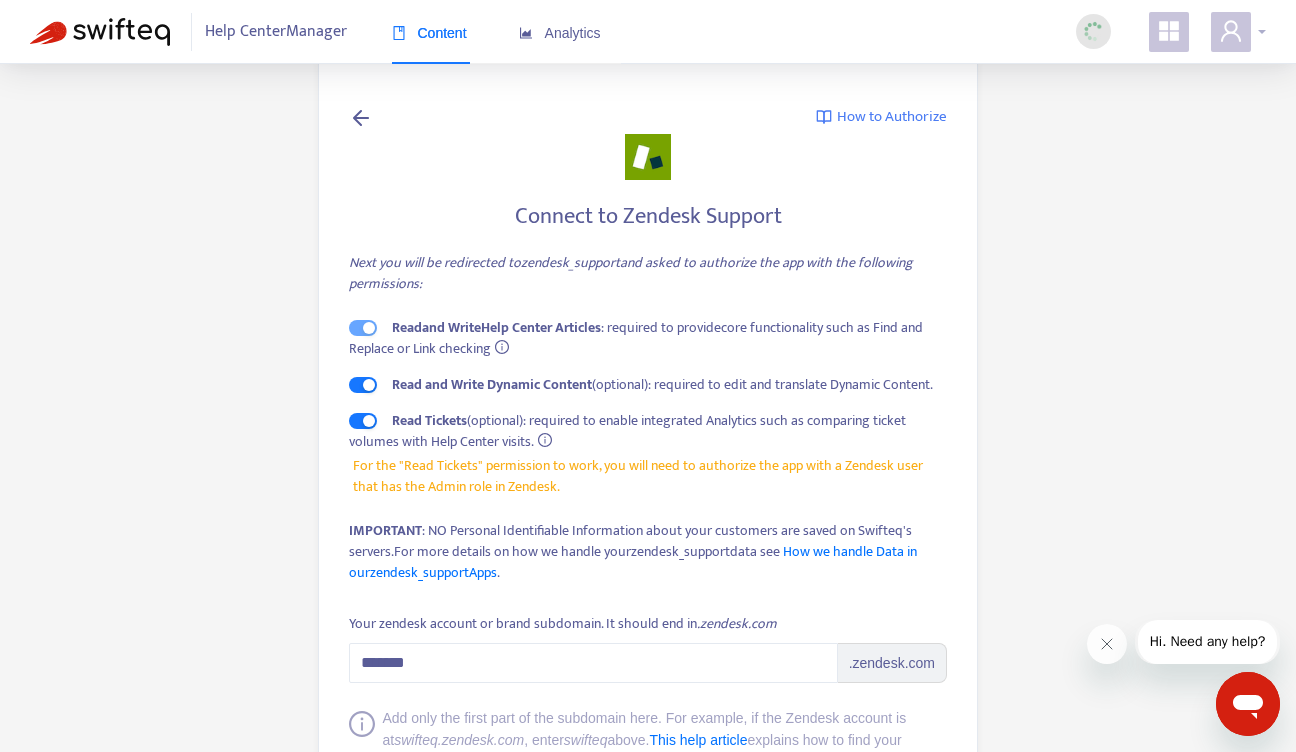 click at bounding box center (1238, 32) 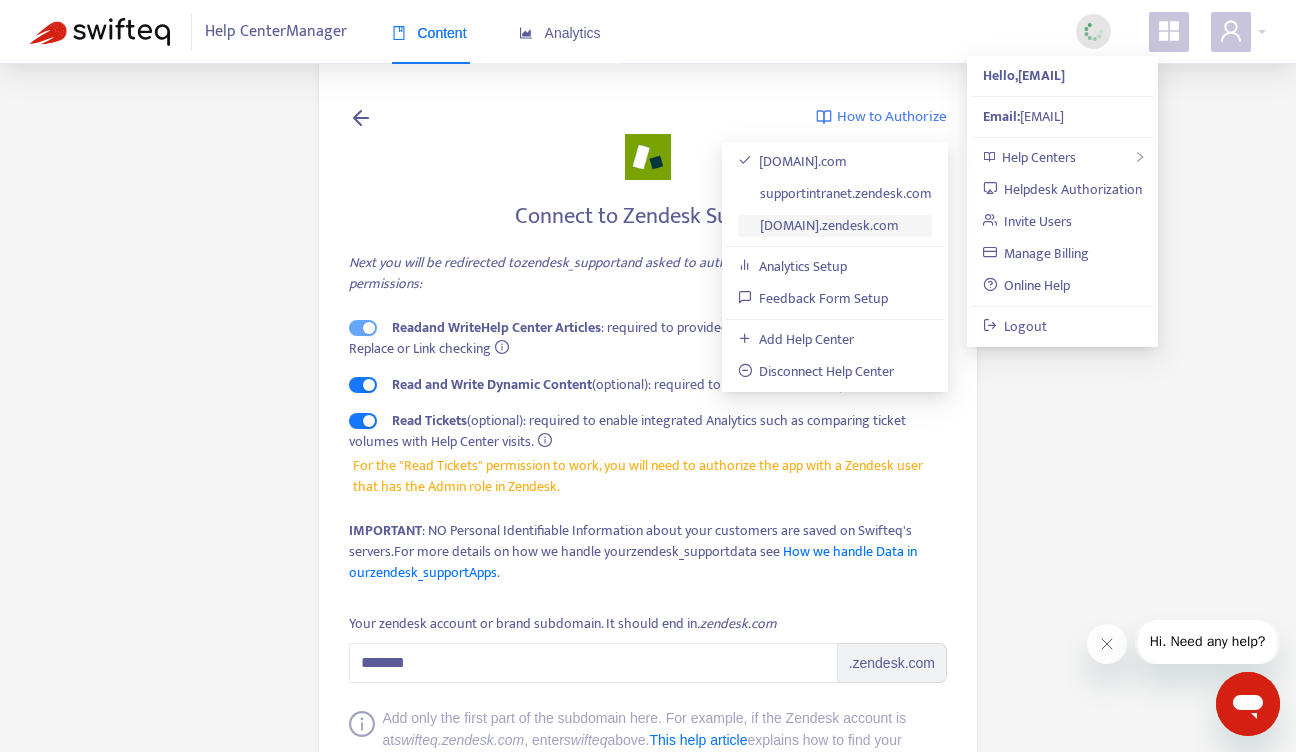 click on "[DOMAIN].zendesk.com" at bounding box center [819, 225] 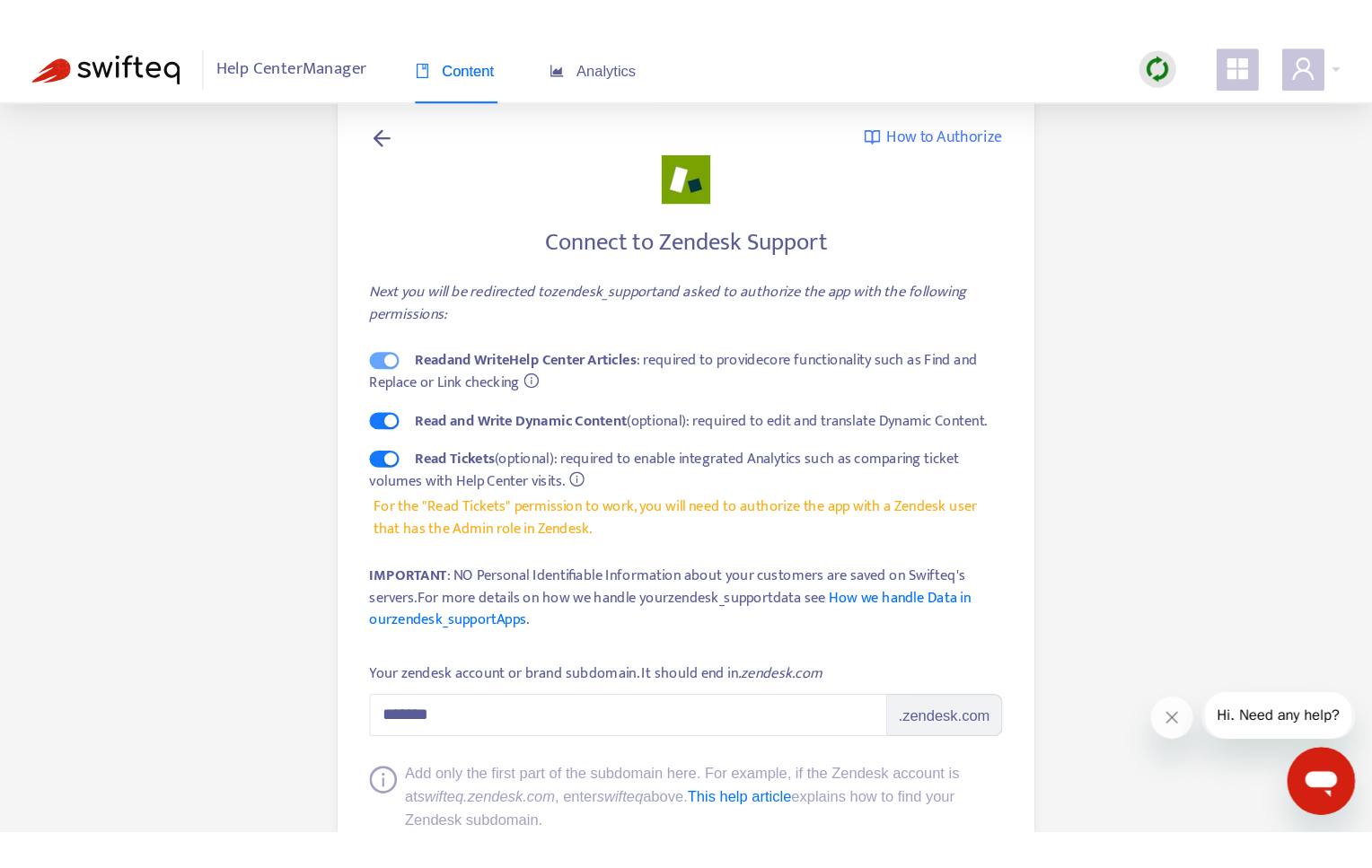 scroll, scrollTop: 0, scrollLeft: 0, axis: both 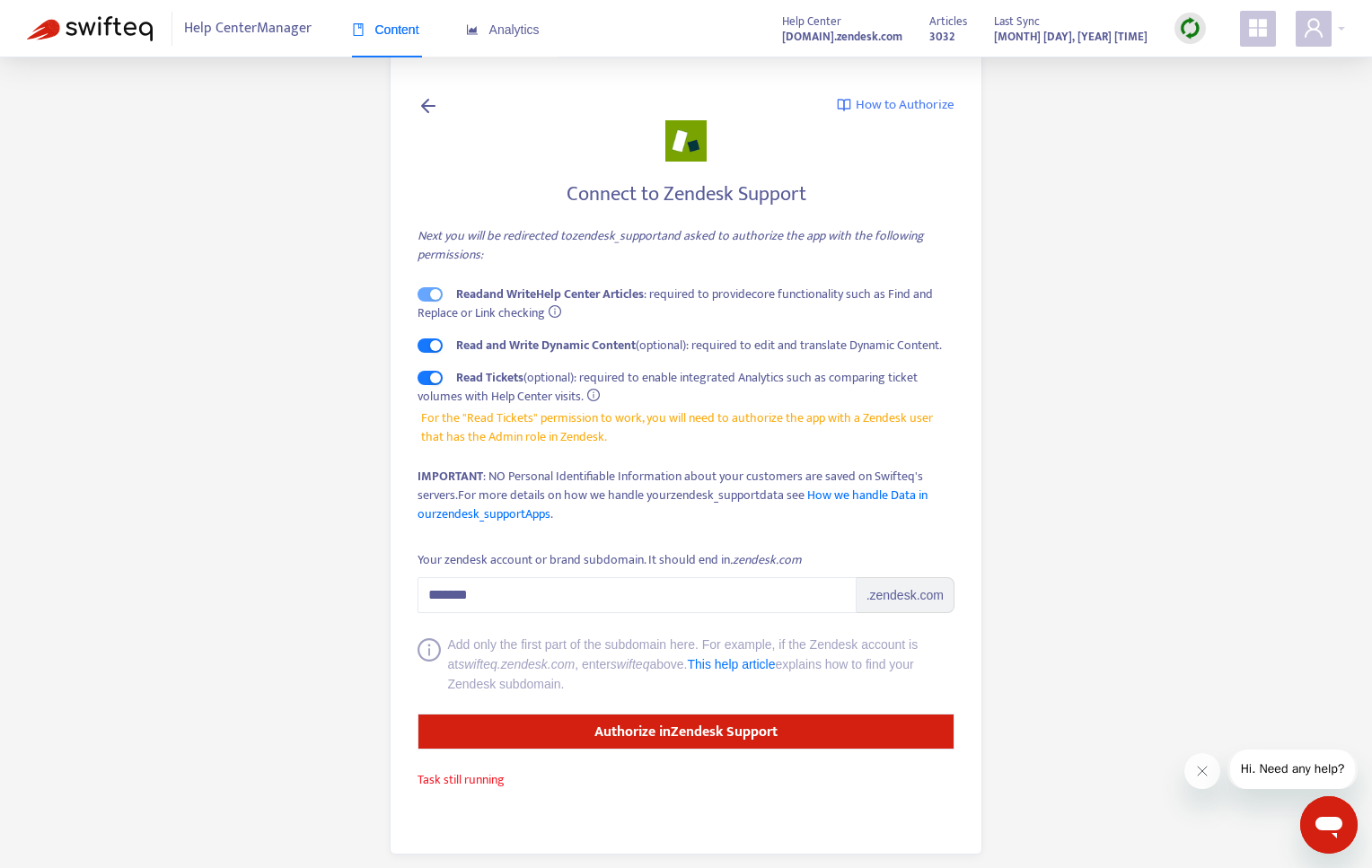 click on "Task still running" at bounding box center [461, 779] 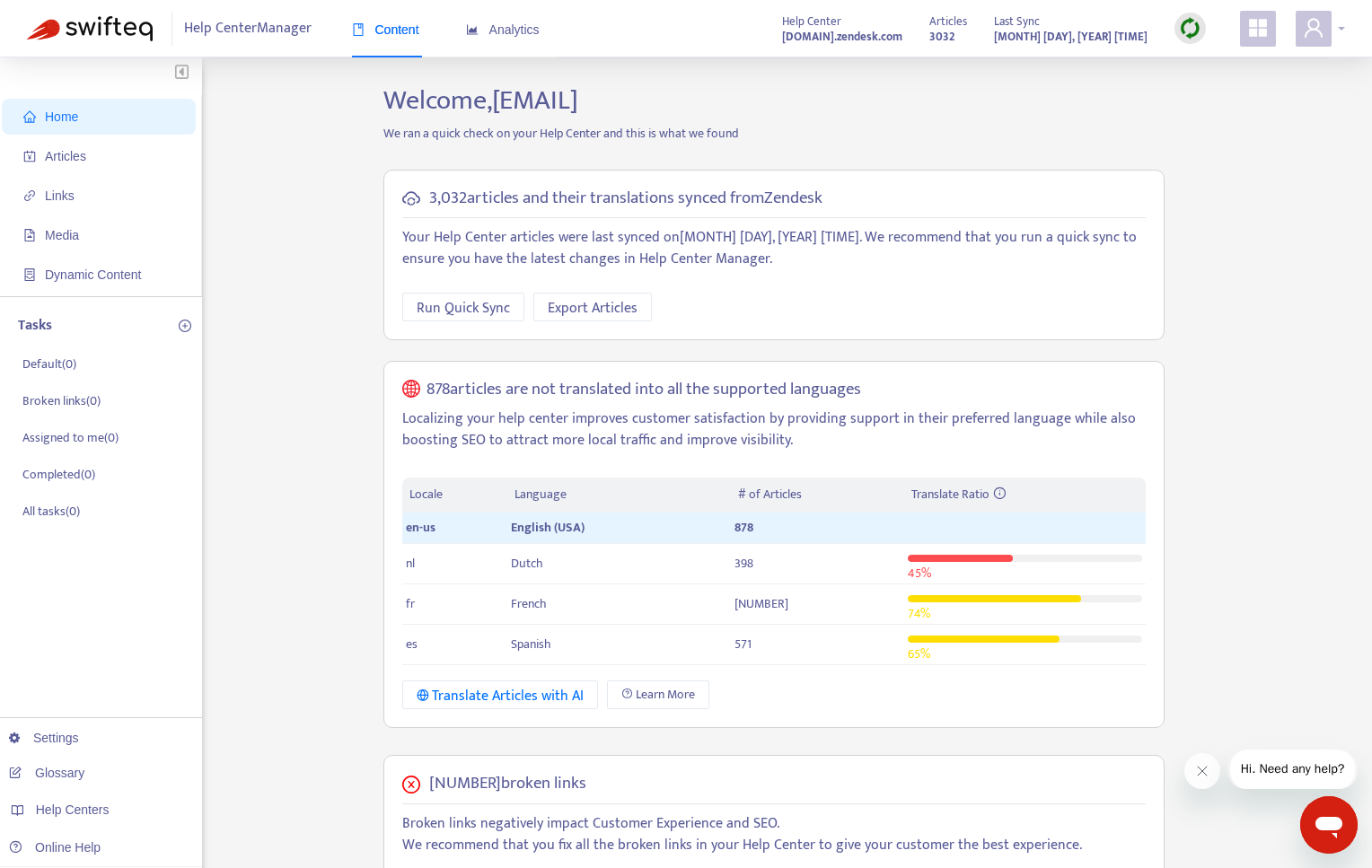 click at bounding box center (1320, 29) 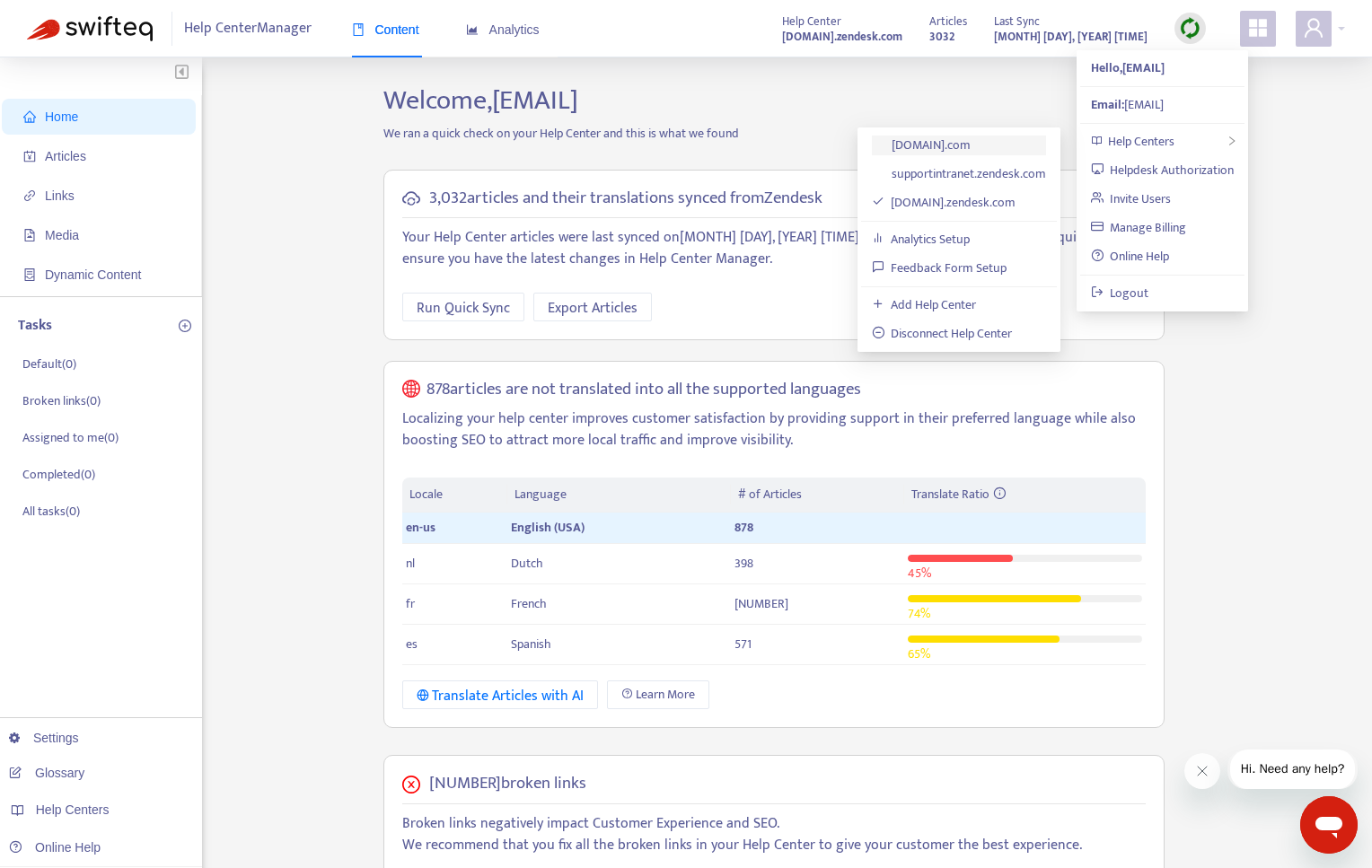 click on "[DOMAIN].com" at bounding box center (921, 145) 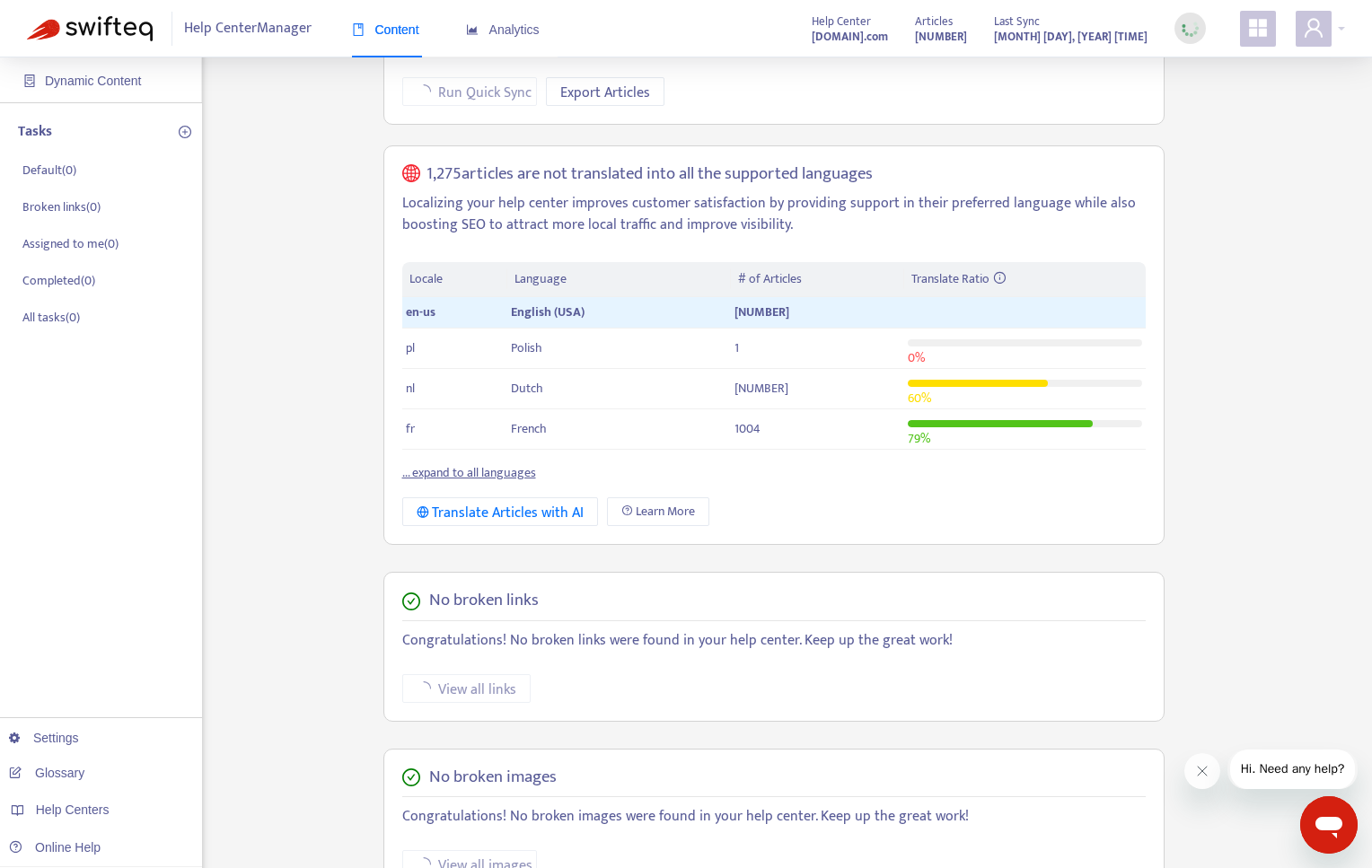 scroll, scrollTop: 0, scrollLeft: 0, axis: both 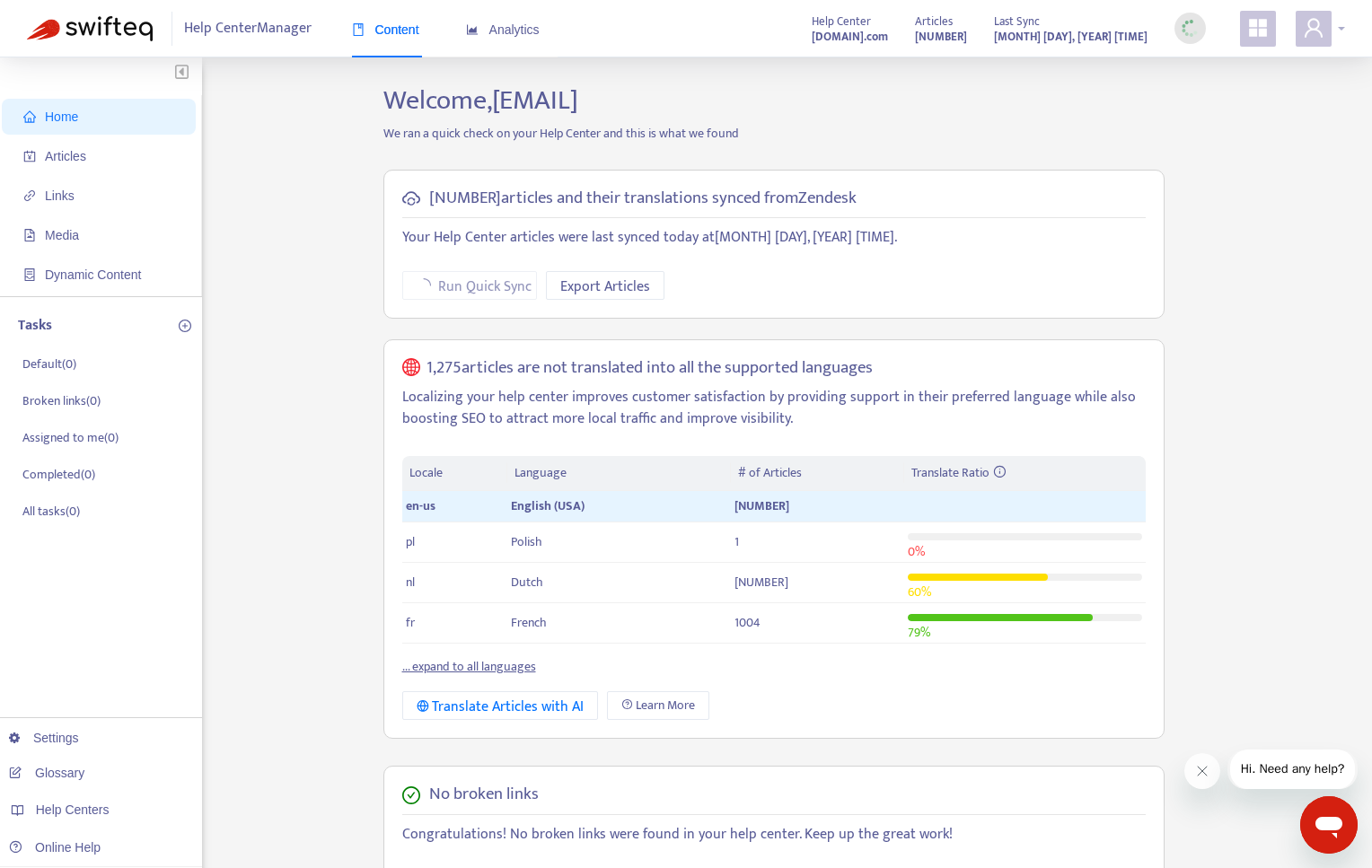 click at bounding box center (1320, 29) 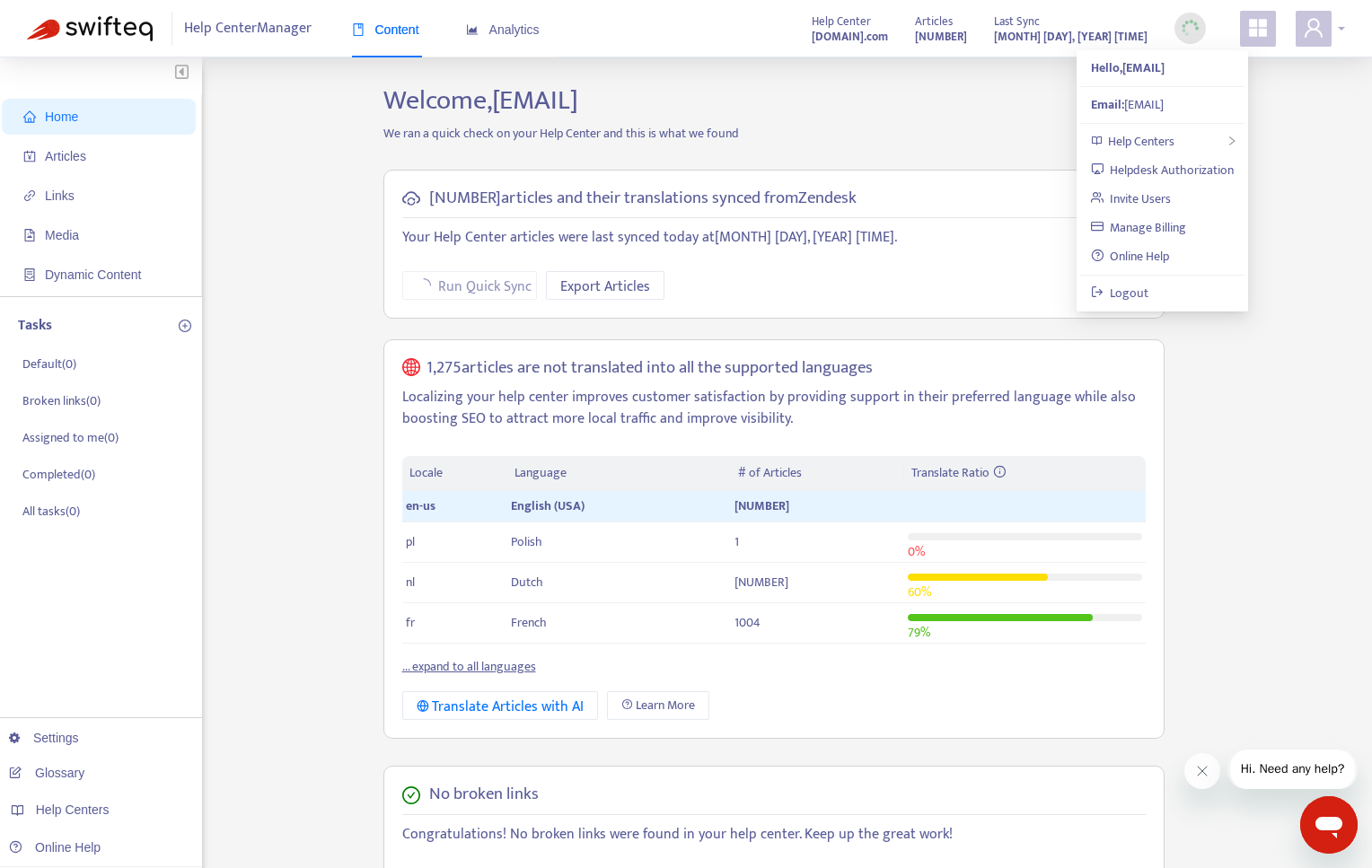 click at bounding box center [1320, 29] 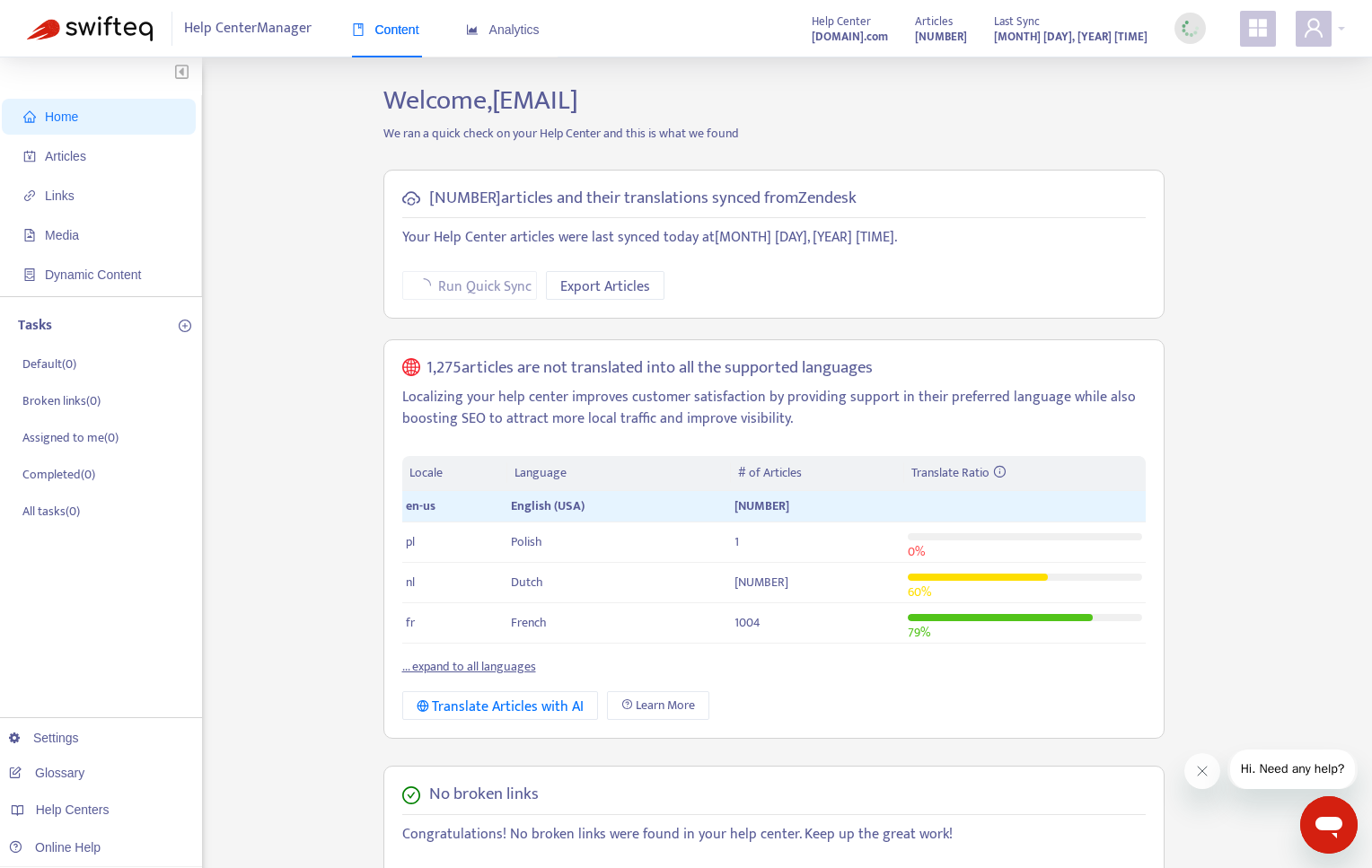 click 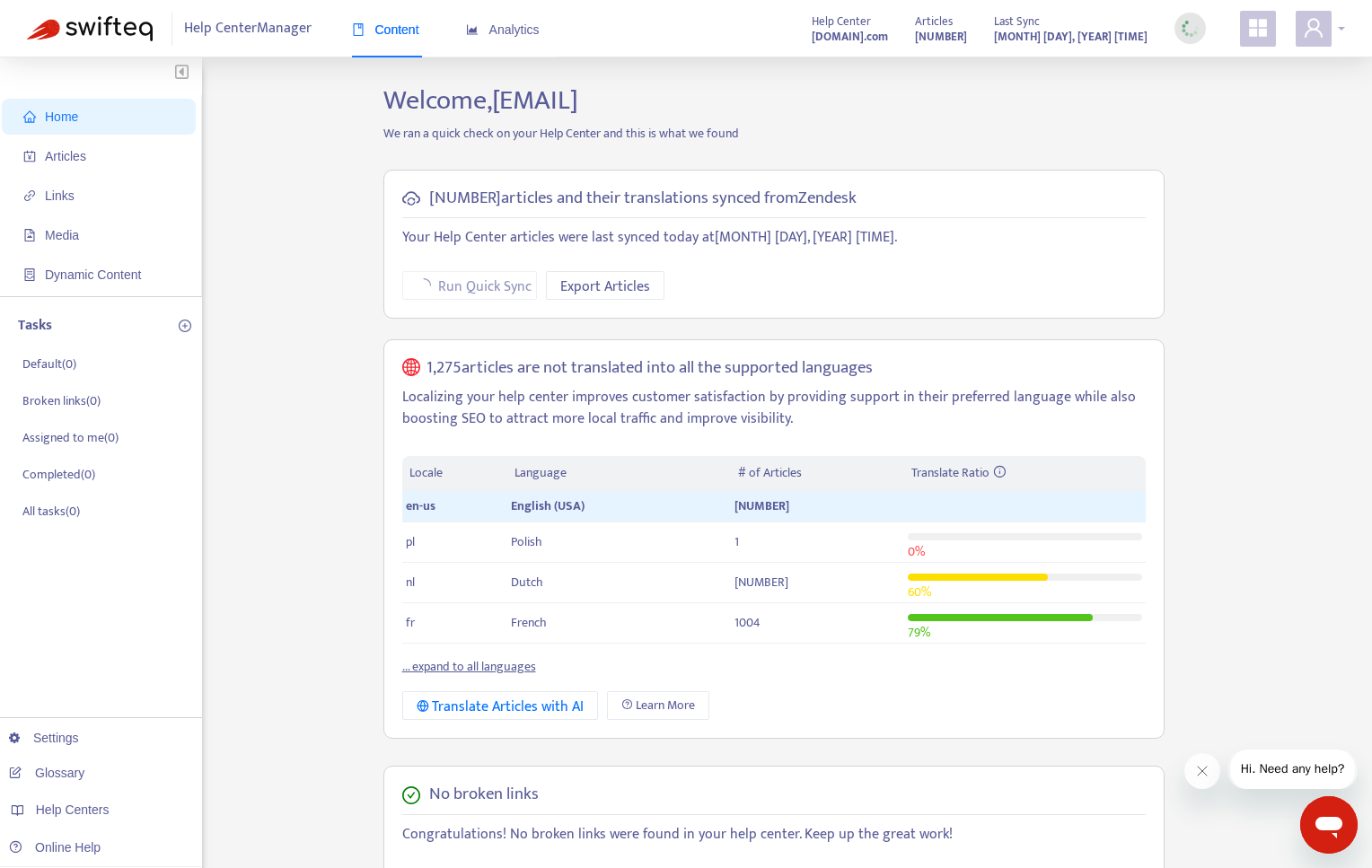 click at bounding box center [1320, 29] 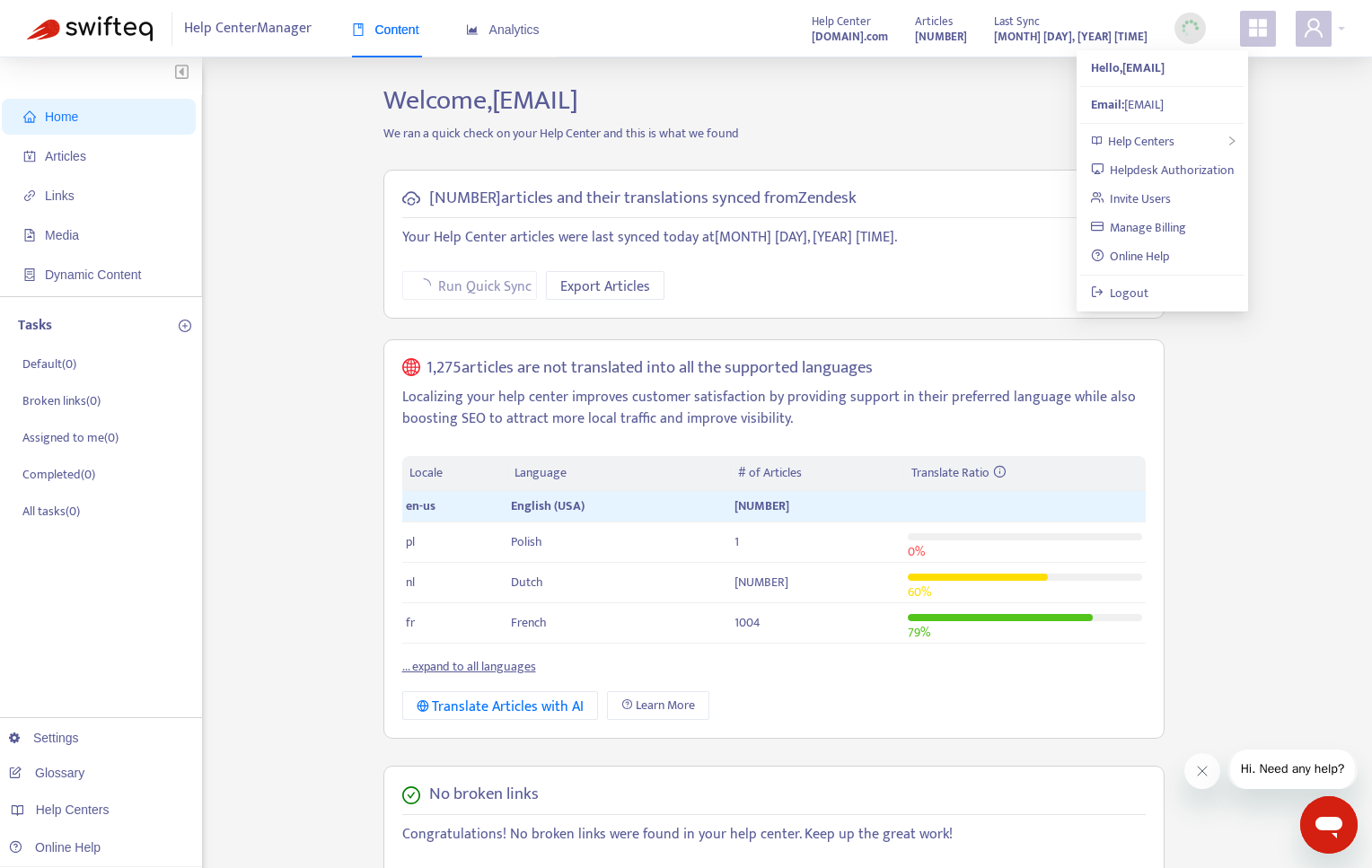 click on "Welcome,  [EMAIL]" at bounding box center (774, 101) 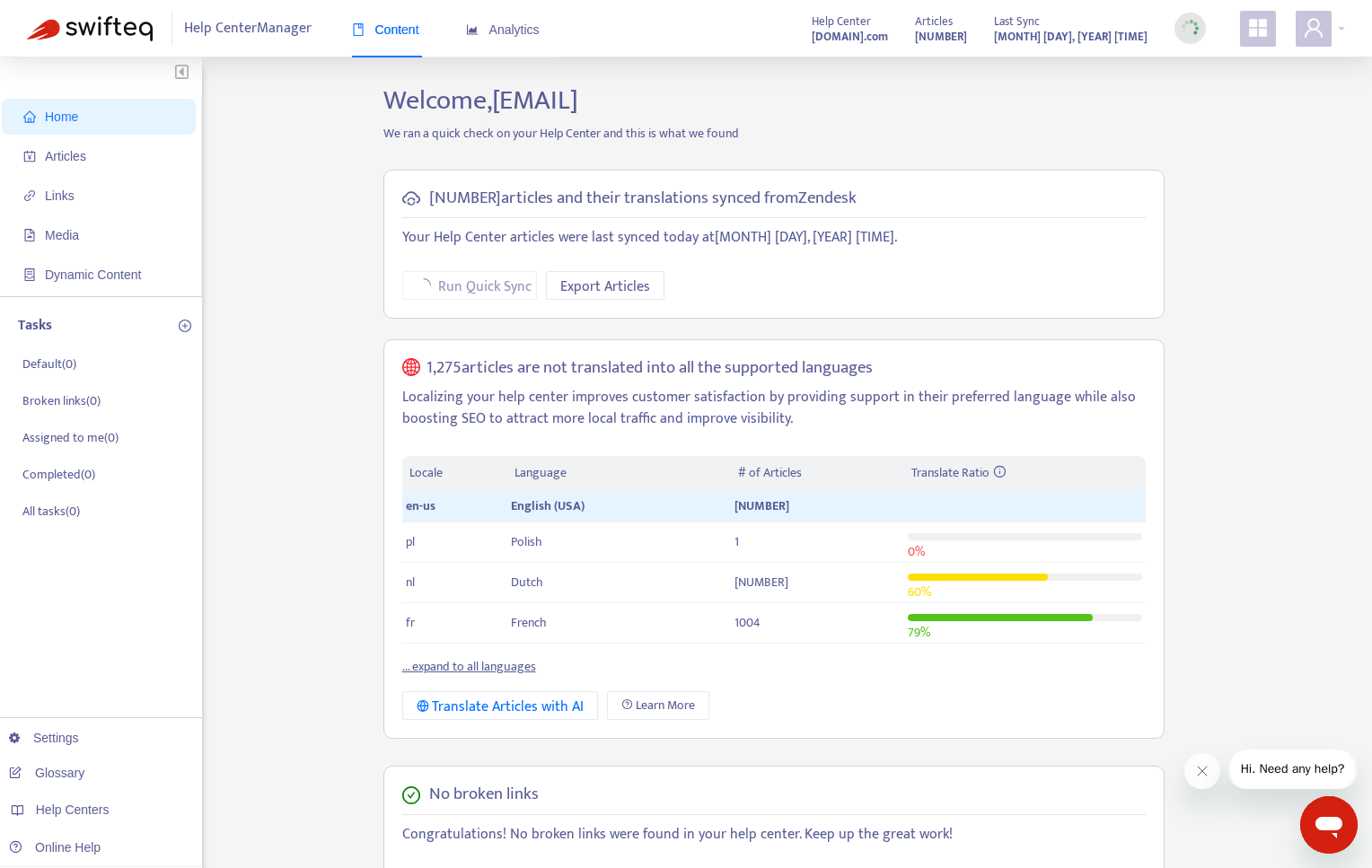 click on "[DOMAIN].com" at bounding box center (849, 37) 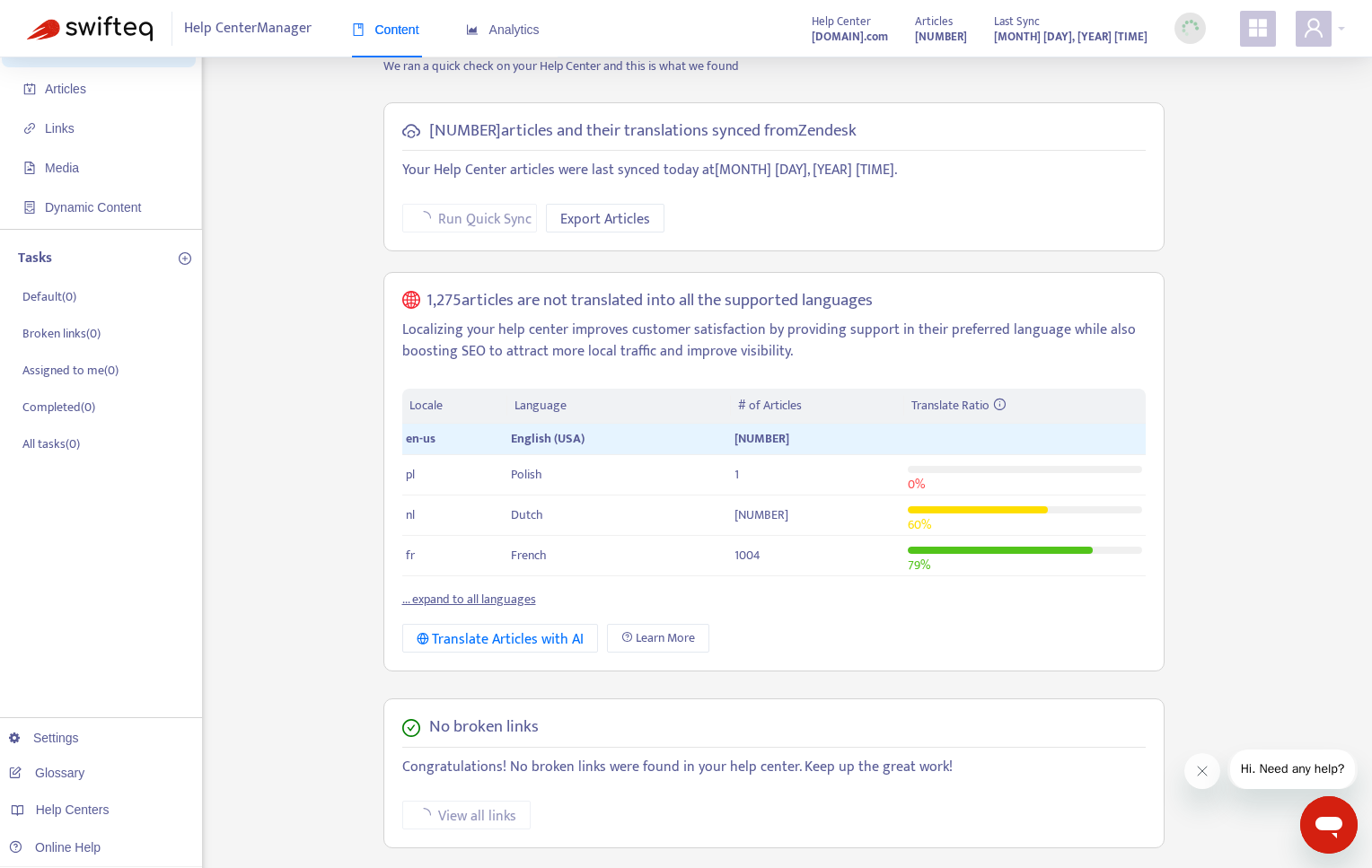 scroll, scrollTop: 0, scrollLeft: 0, axis: both 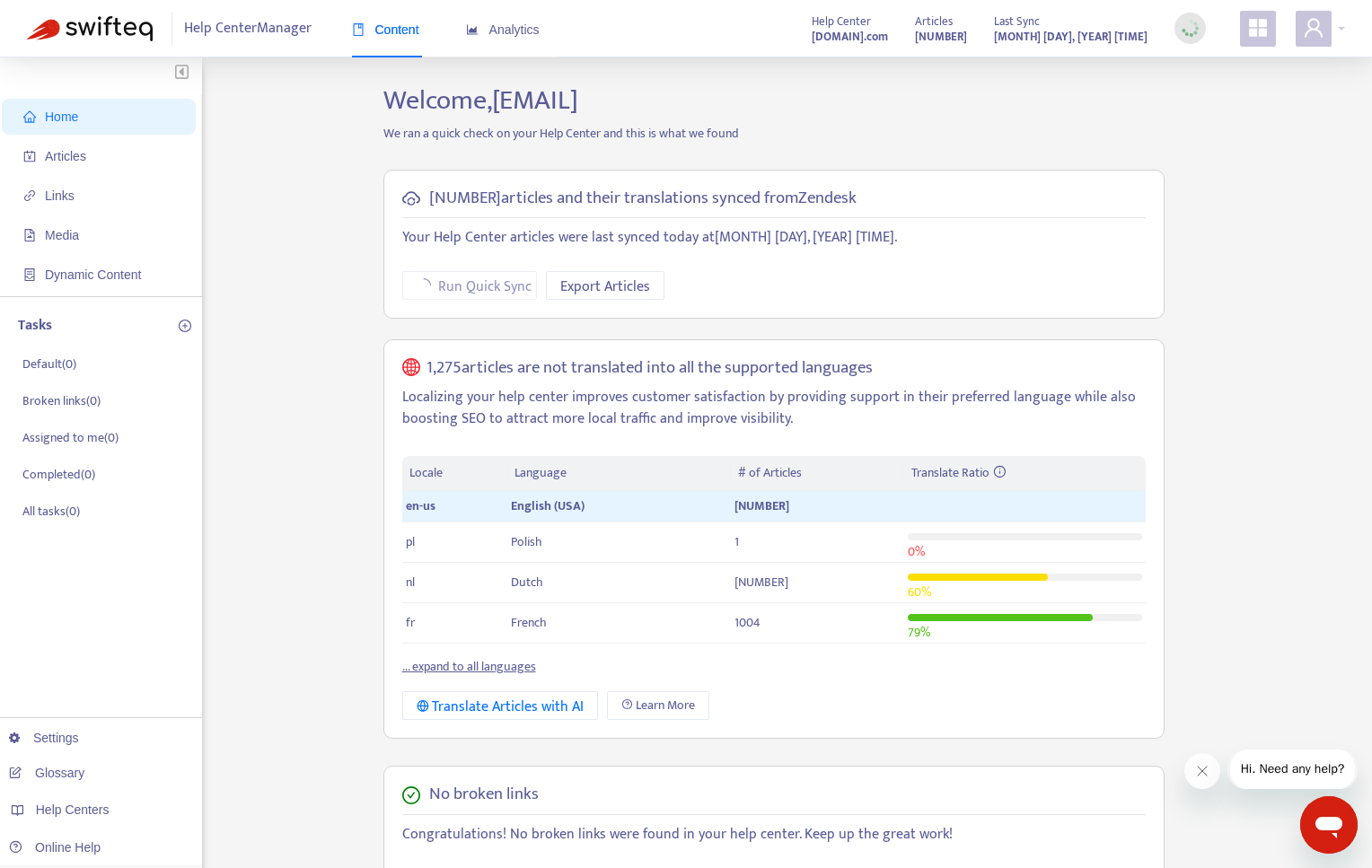 click at bounding box center [1190, 28] 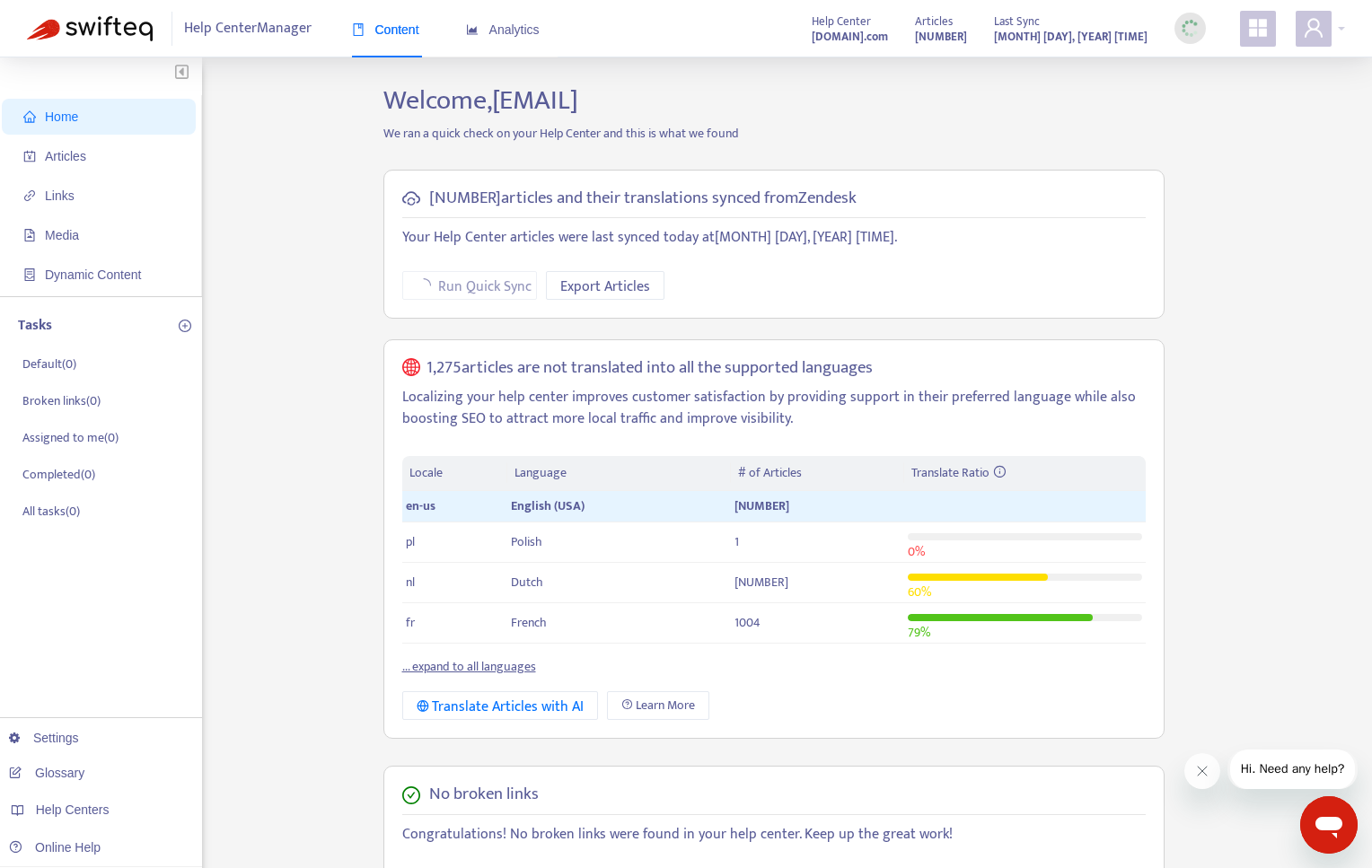 click on "[MONTH] [DAY], [YEAR] [TIME]" at bounding box center (1070, 37) 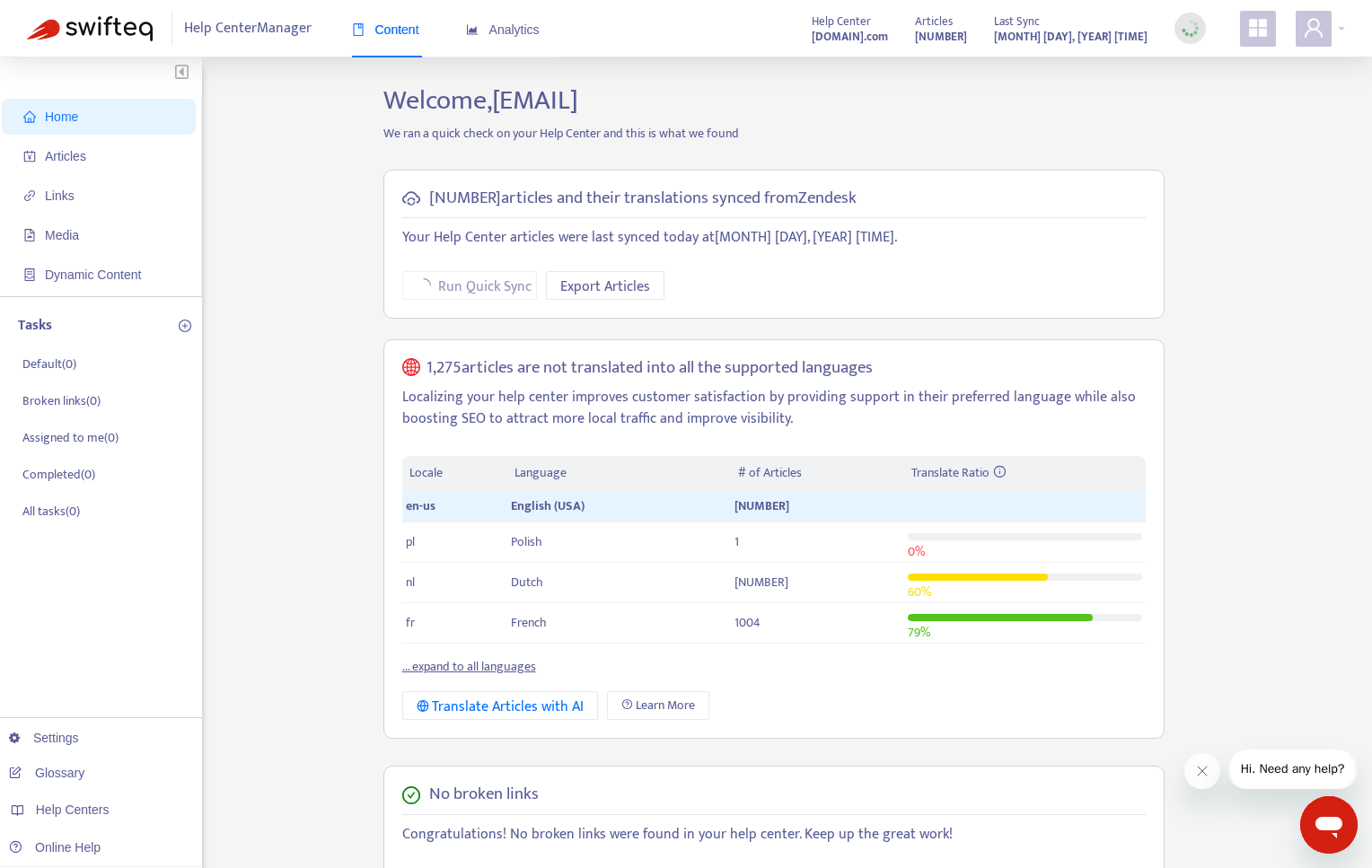 click on "[NUMBER]" at bounding box center (941, 37) 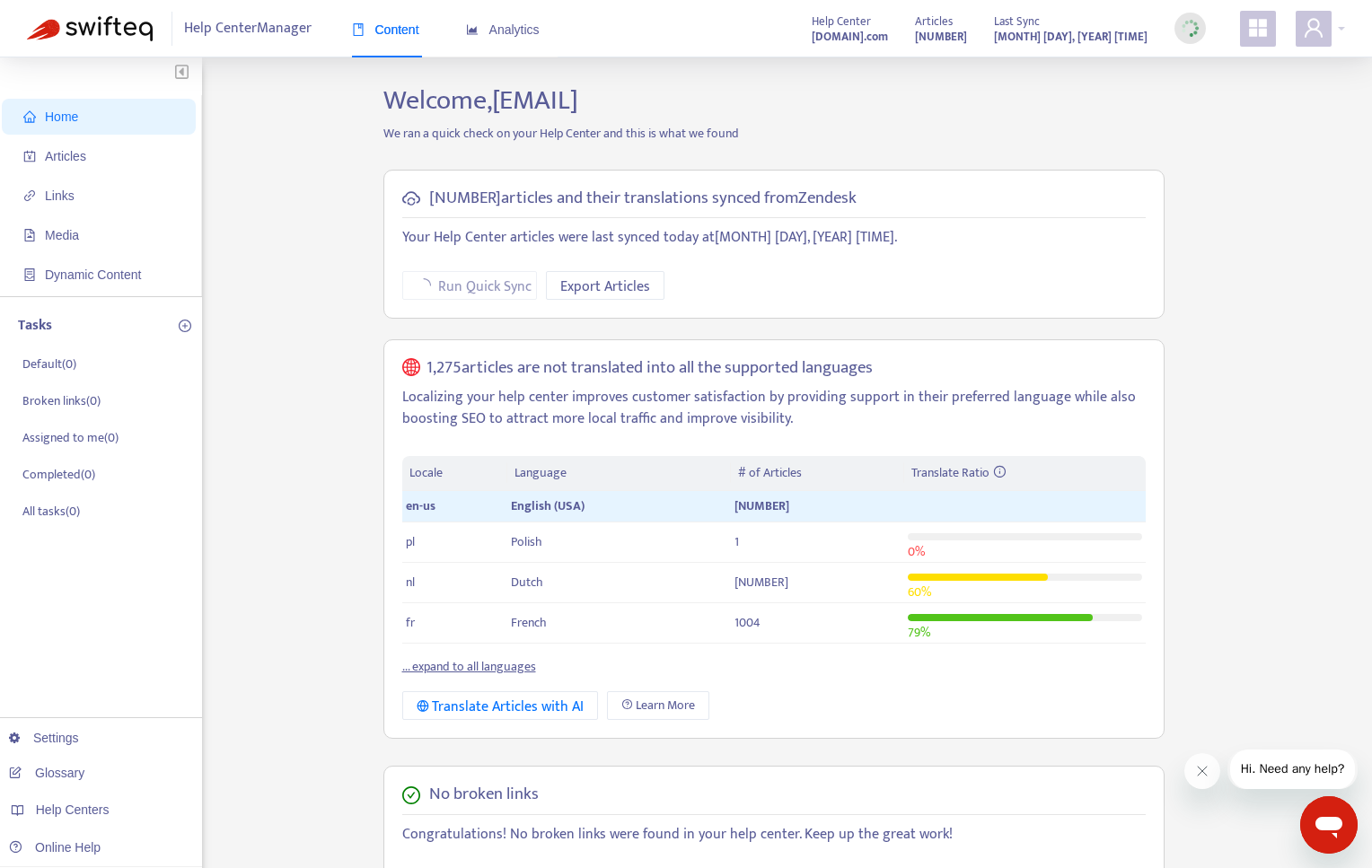 click on "Help Center" at bounding box center (841, 22) 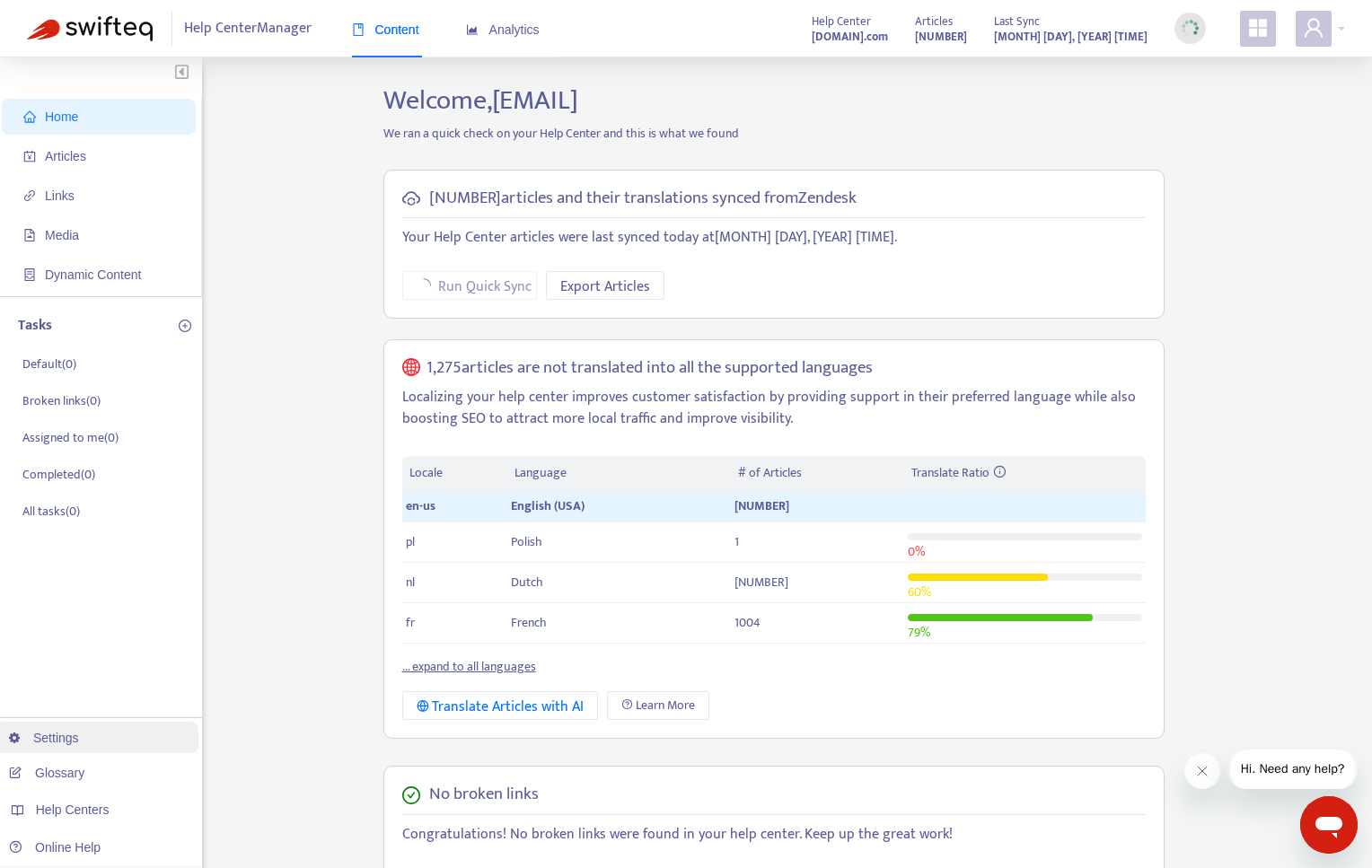 click on "Settings" at bounding box center [44, 738] 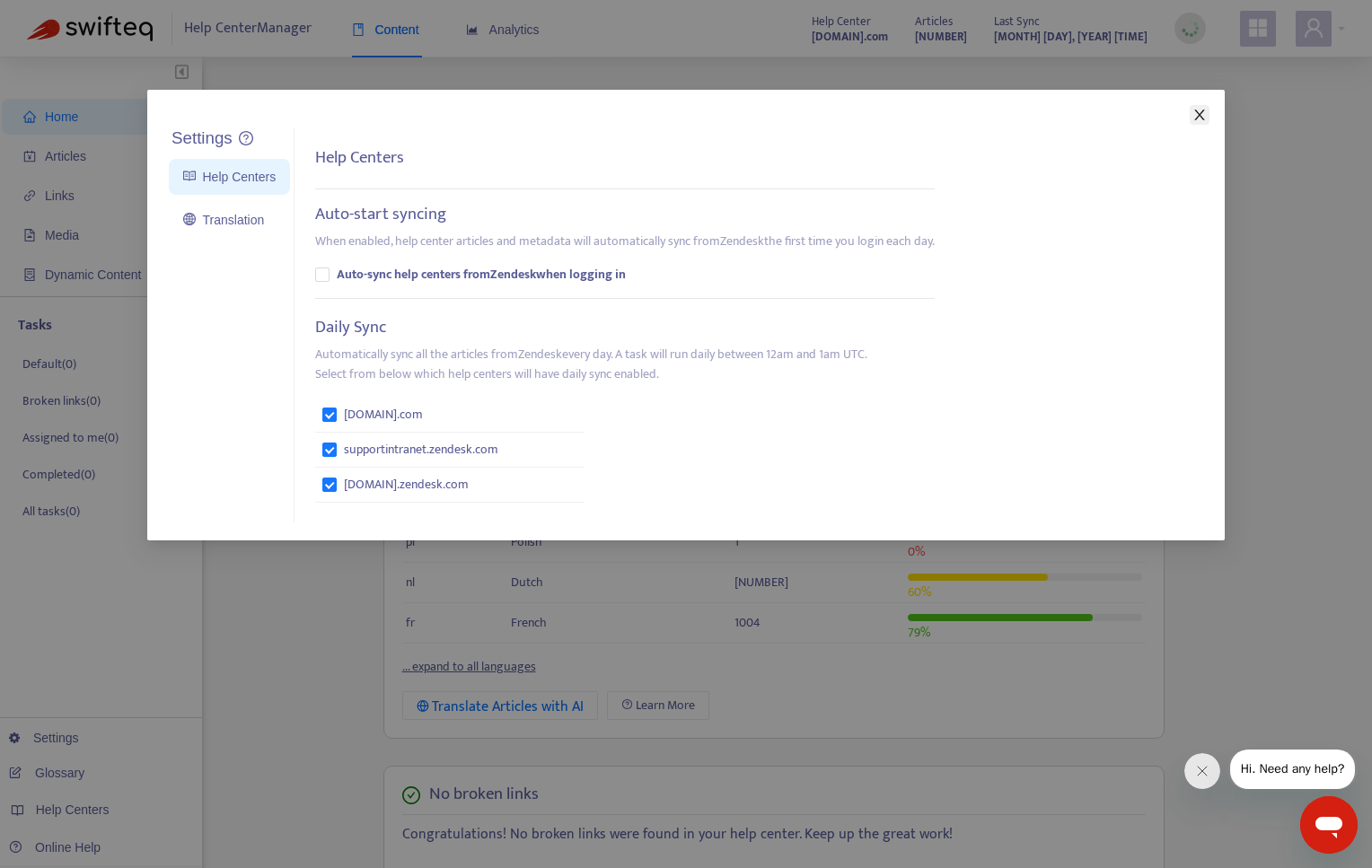 click 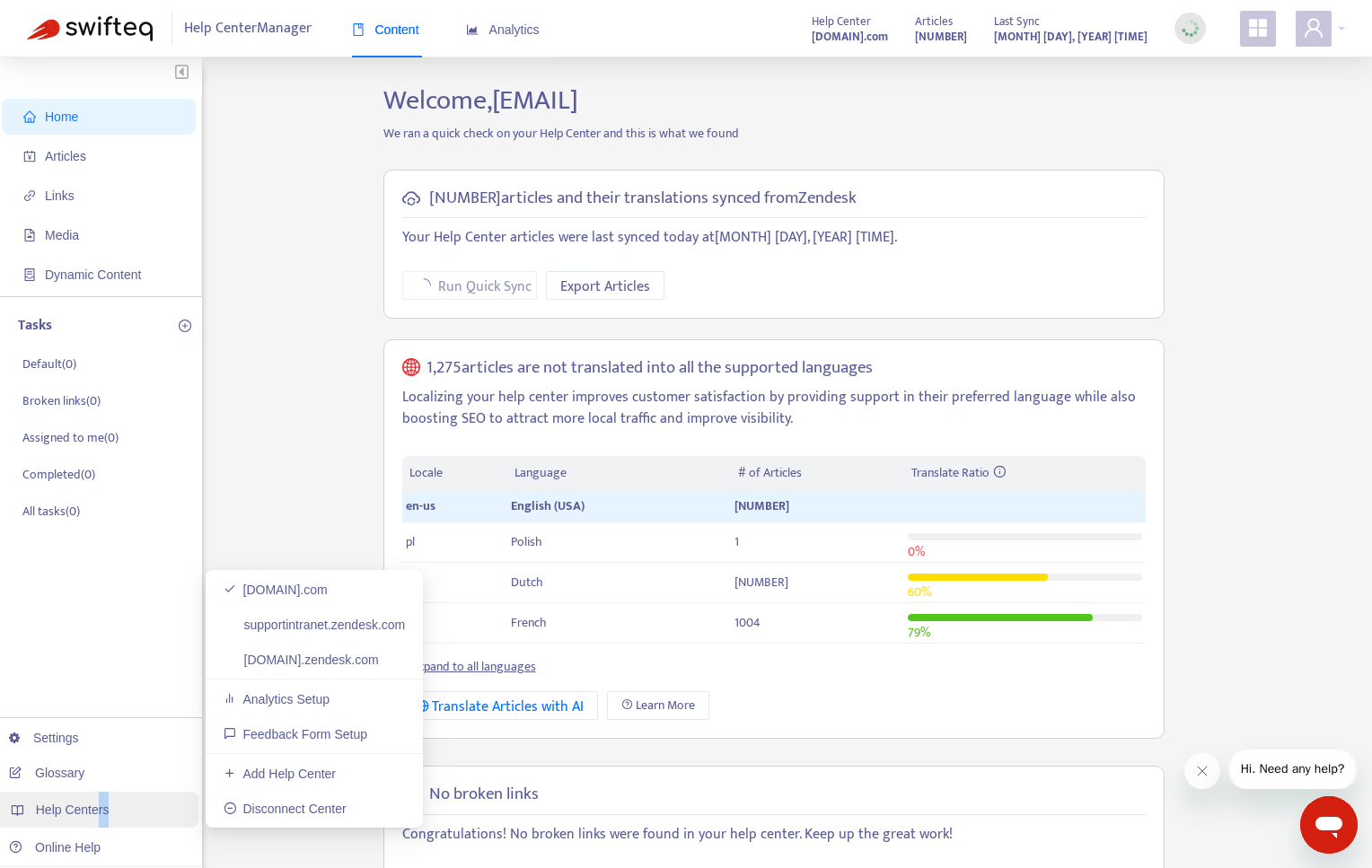 drag, startPoint x: 102, startPoint y: 806, endPoint x: 163, endPoint y: 806, distance: 61 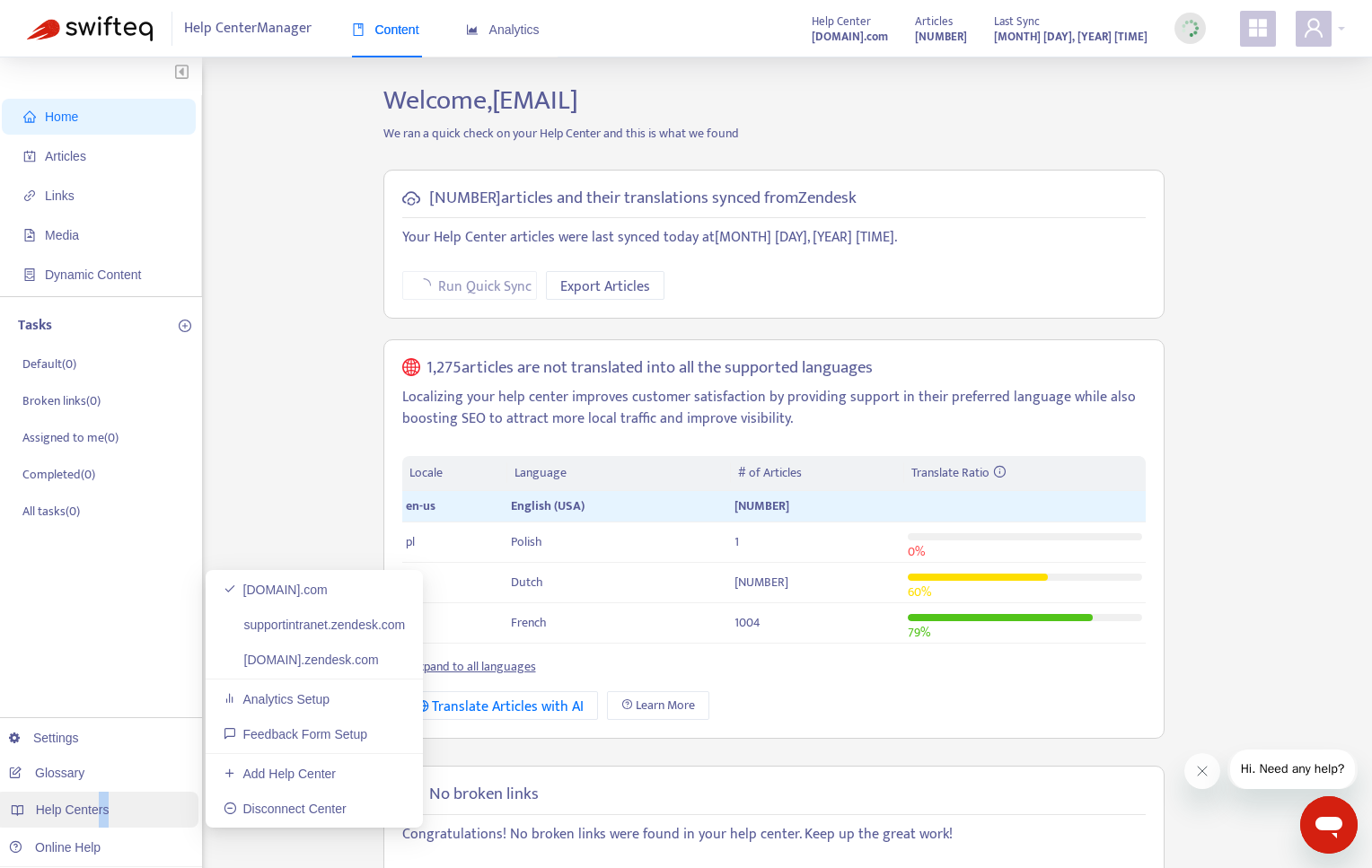 click on "Help Centers" at bounding box center (96, 810) 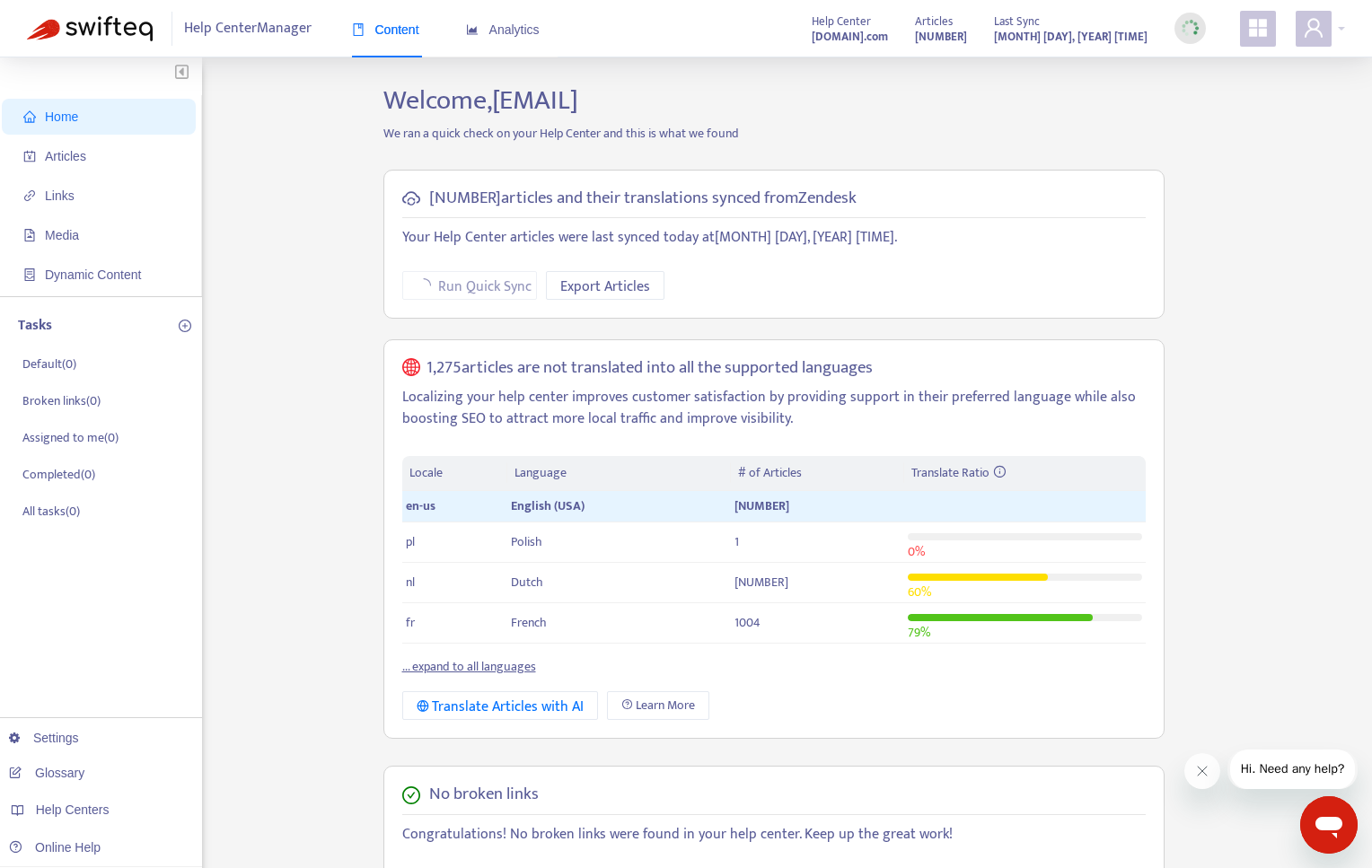 click on "Home Articles Links Media Dynamic Content Tasks Default  ( [NUMBER] ) Broken links  ( [NUMBER] ) Assigned to me  ( [NUMBER] ) Completed  ( [NUMBER] ) All tasks  ( [NUMBER] ) Settings Glossary Help Centers Online Help" at bounding box center [101, 671] 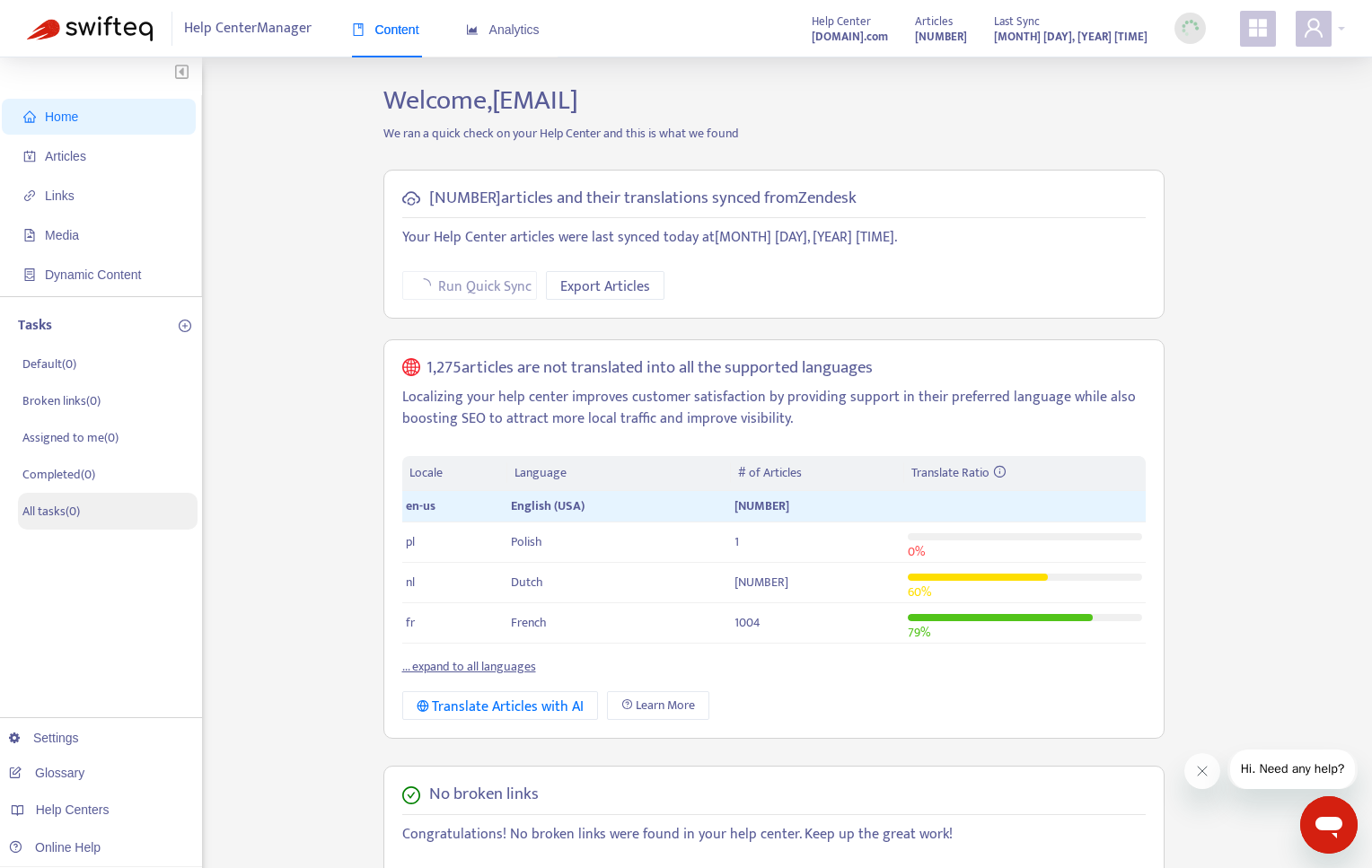 click on "All tasks  ( 0 )" at bounding box center (51, 511) 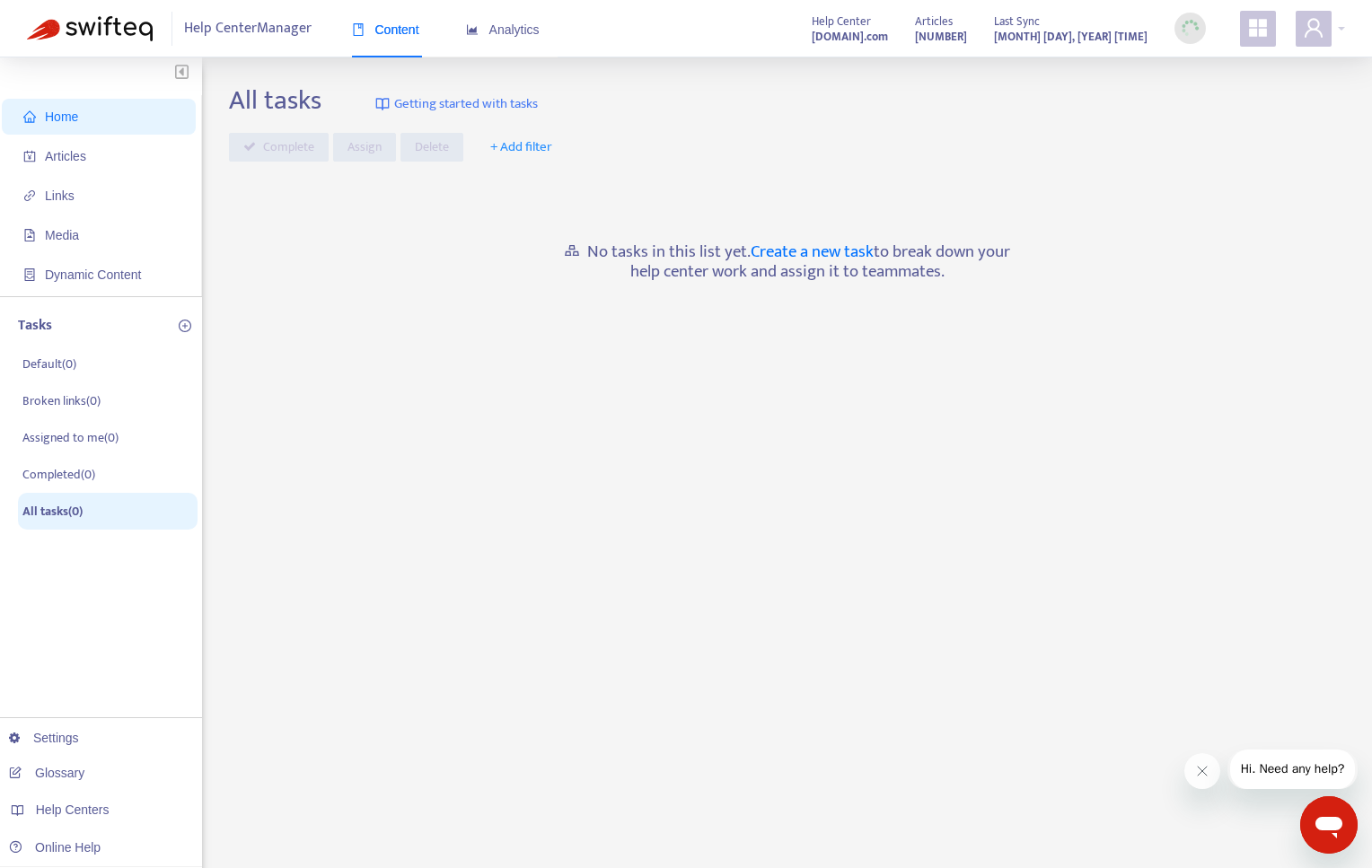 click on "Help Center  Manager" at bounding box center (248, 29) 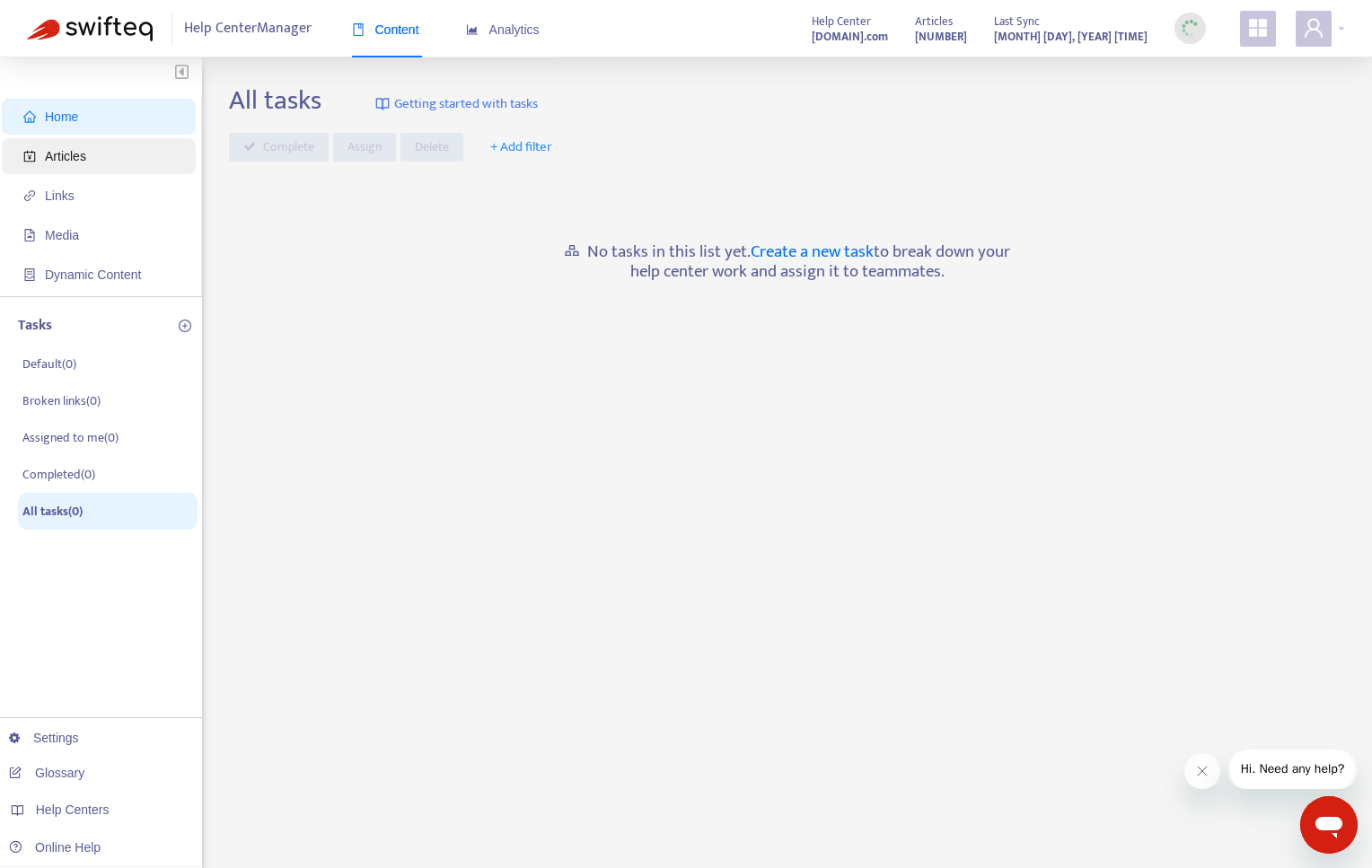 click on "Articles" at bounding box center (102, 156) 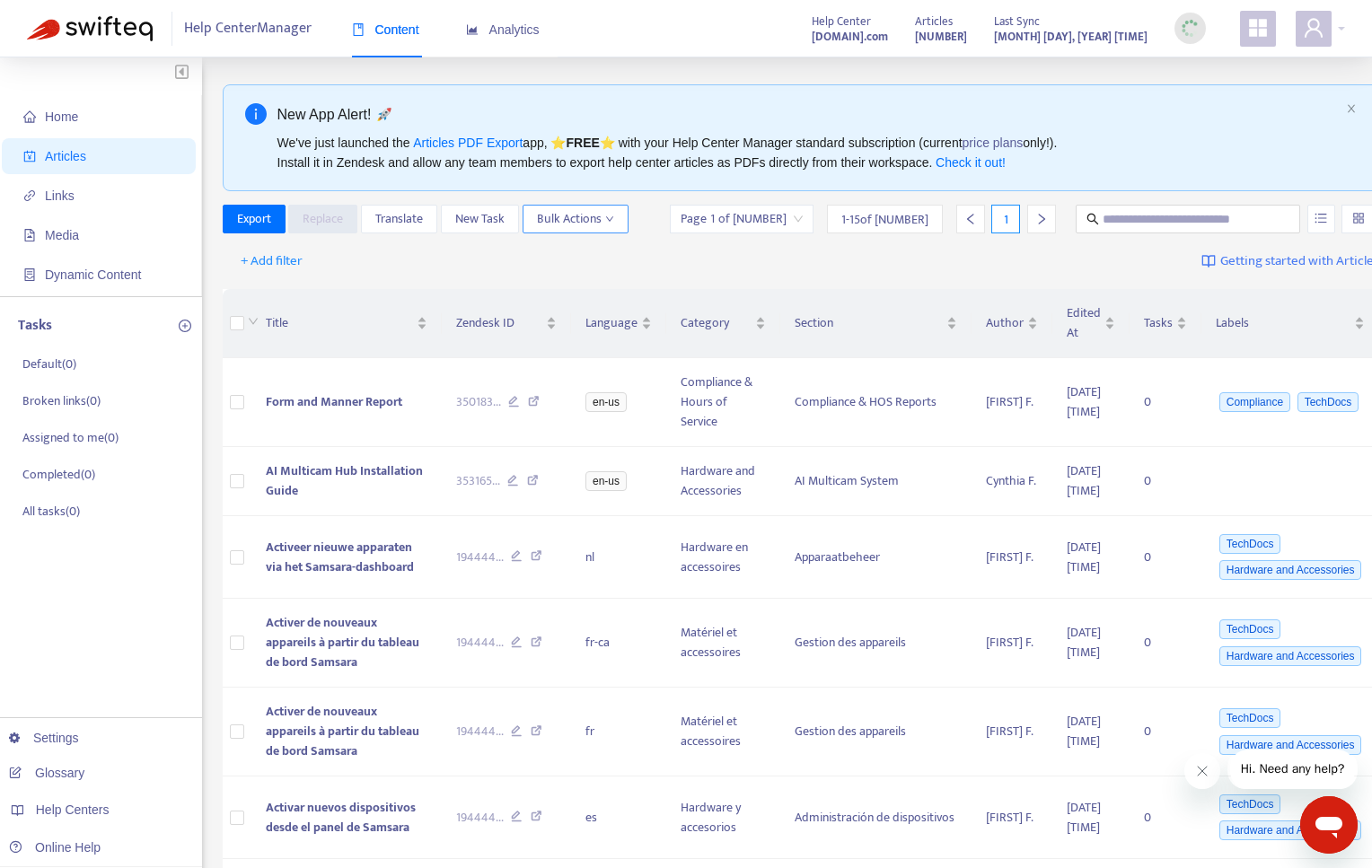 click on "Bulk Actions" at bounding box center (576, 219) 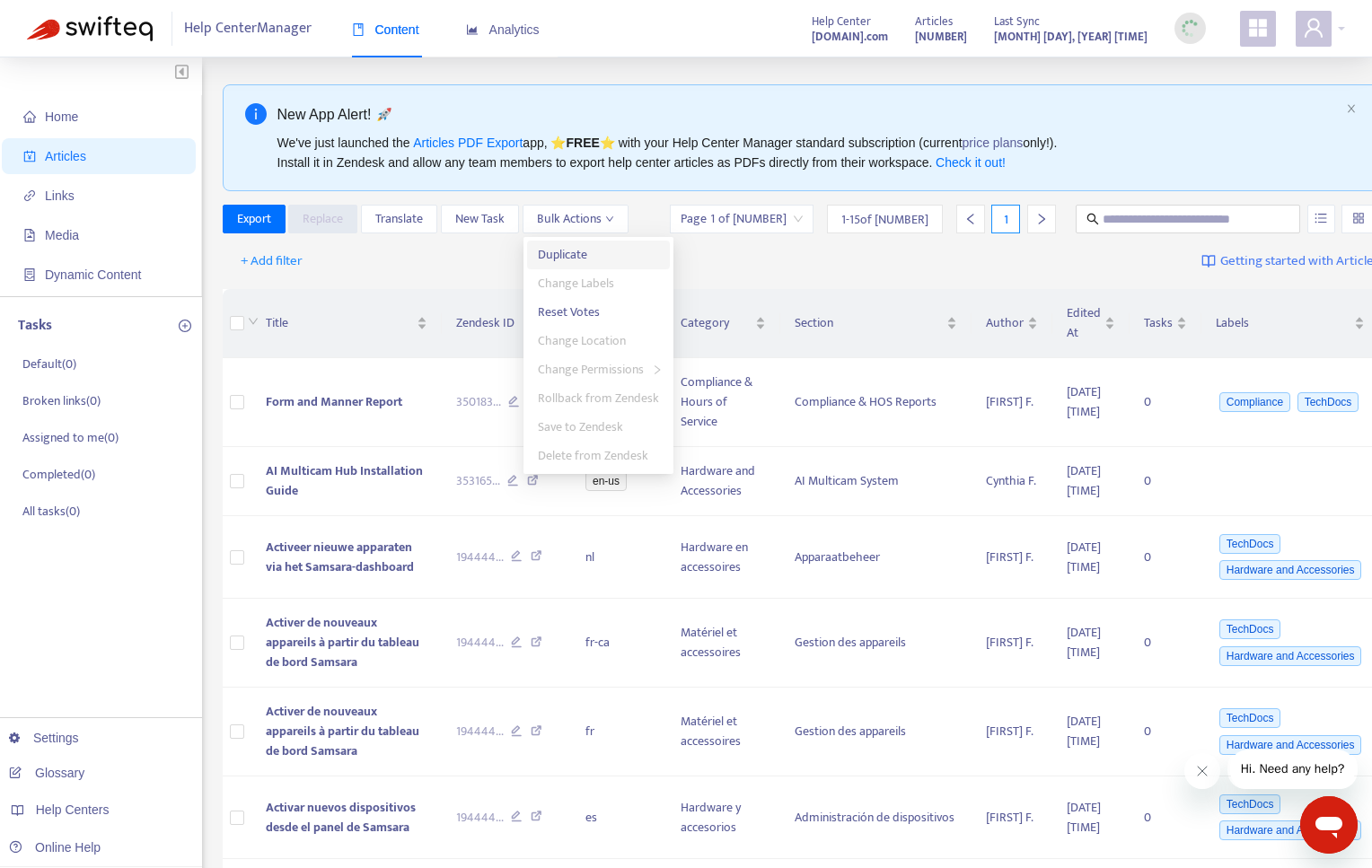 click on "Duplicate" at bounding box center (598, 255) 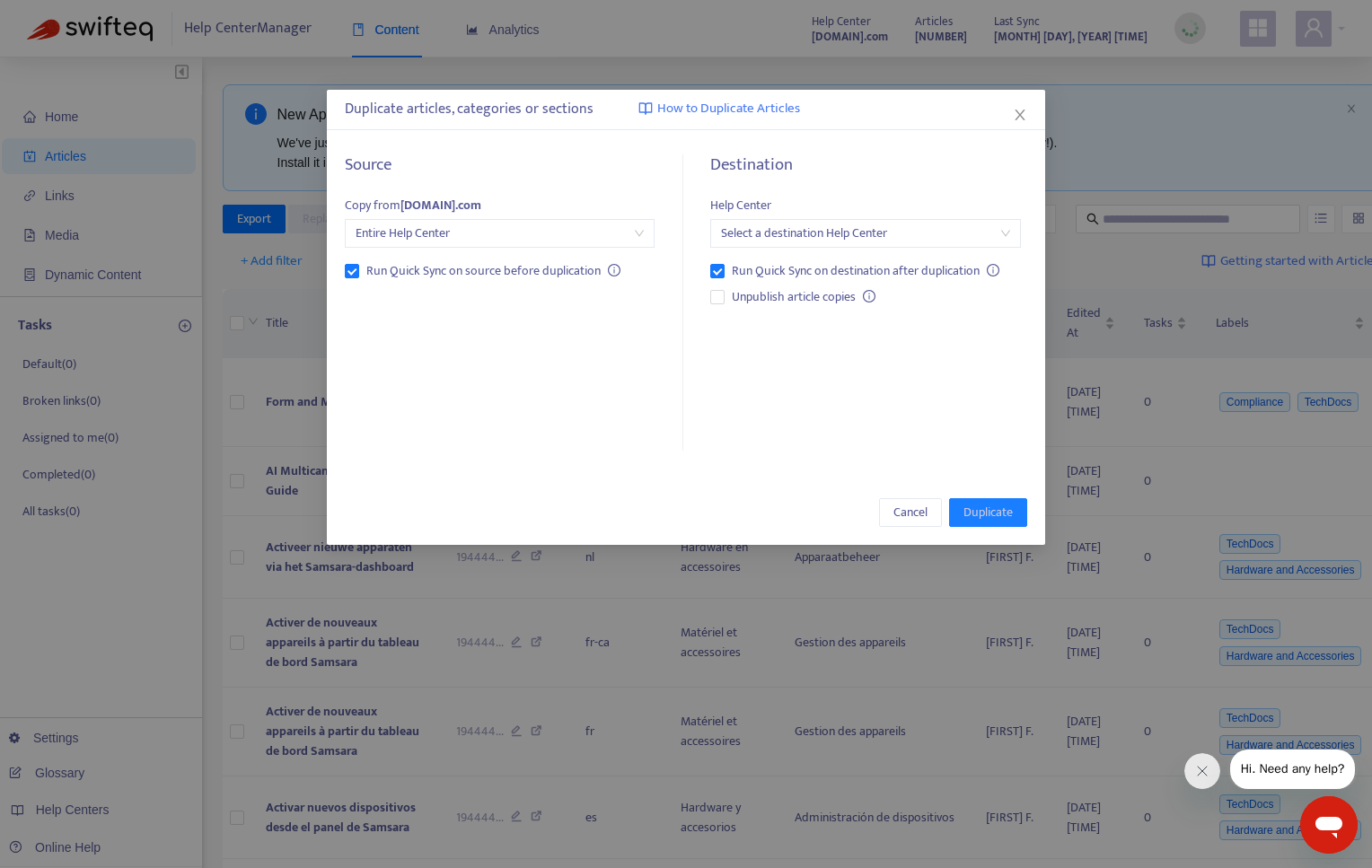 click at bounding box center [865, 233] 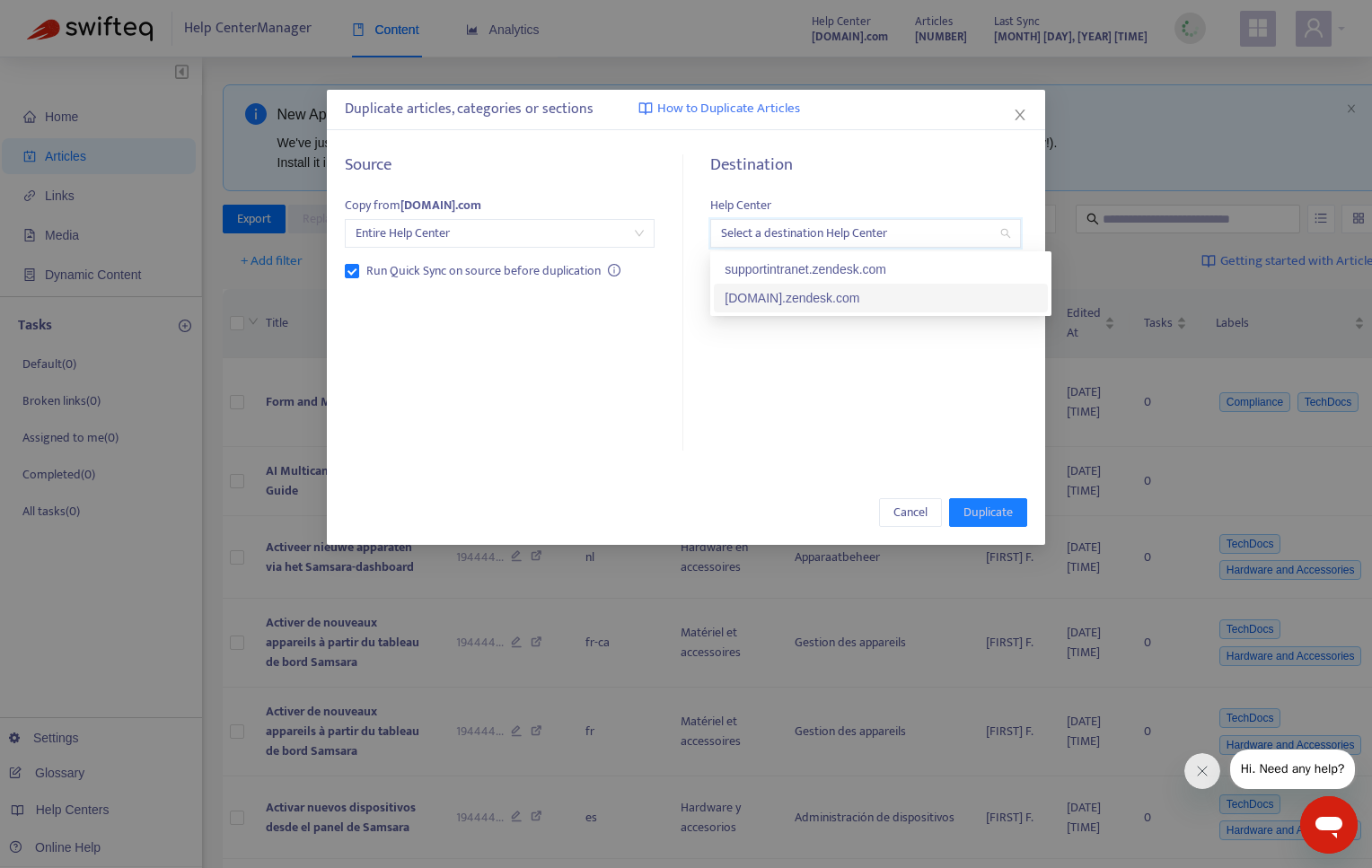 click on "[DOMAIN].zendesk.com" at bounding box center (881, 298) 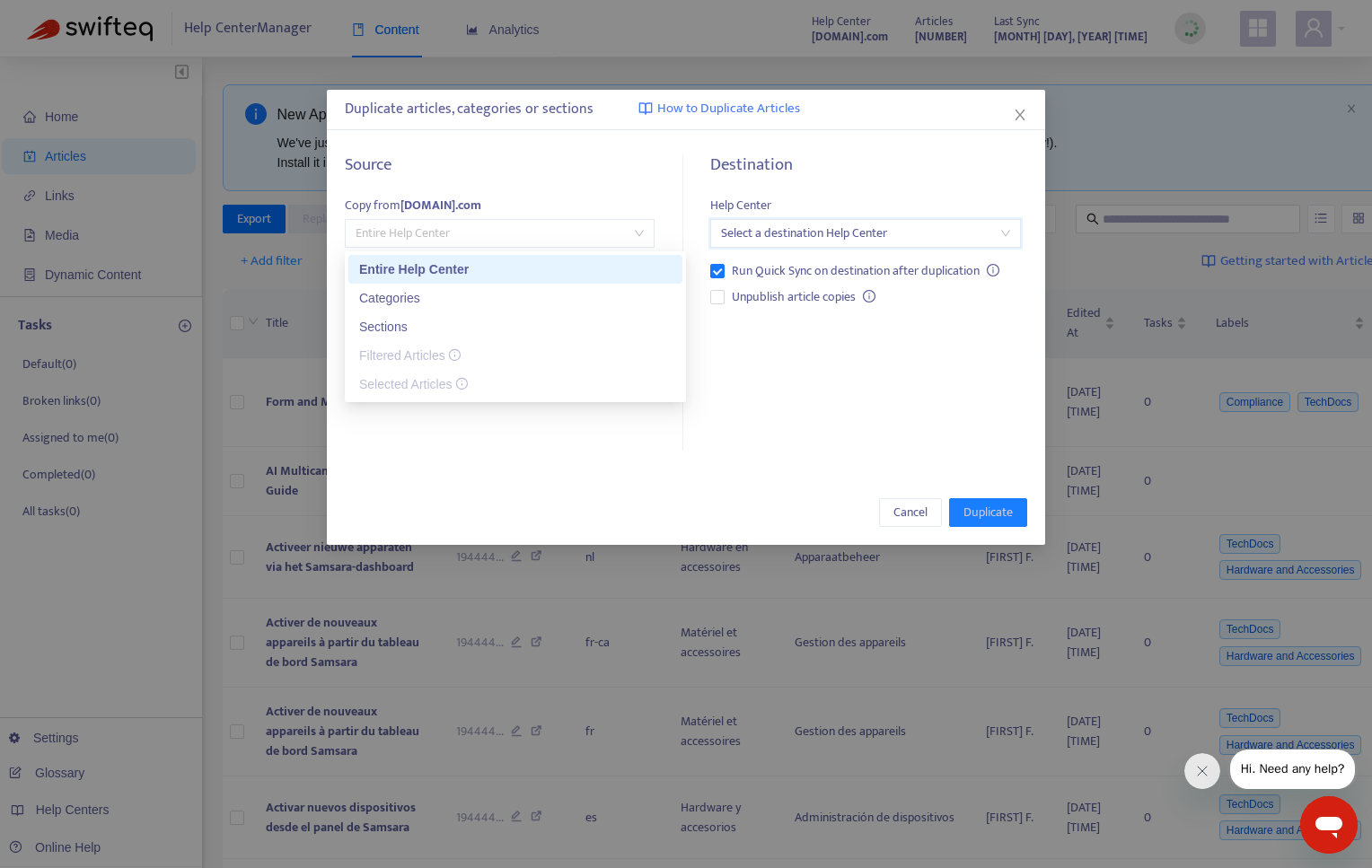 click on "Entire Help Center" at bounding box center (499, 233) 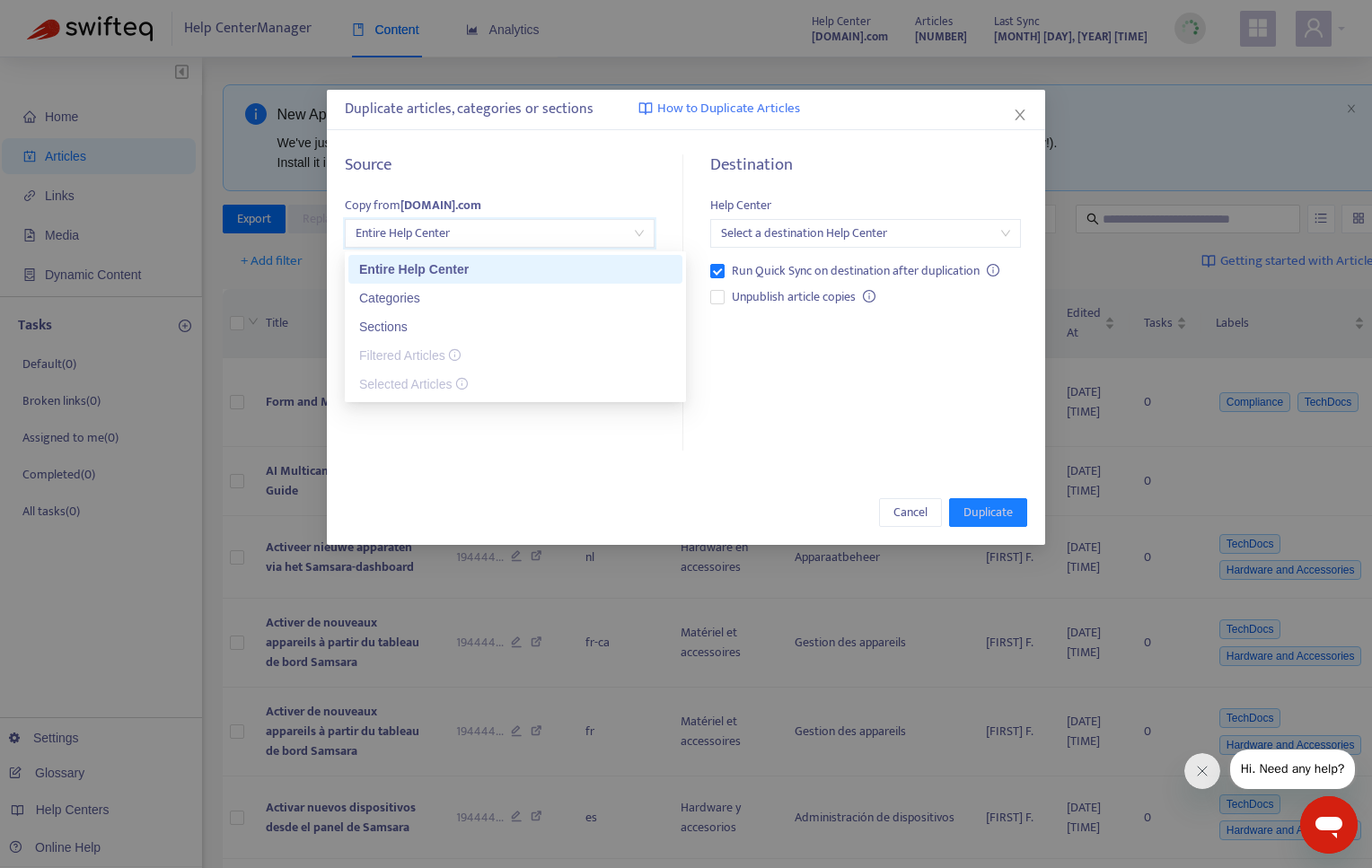 click on "Source" at bounding box center [499, 175] 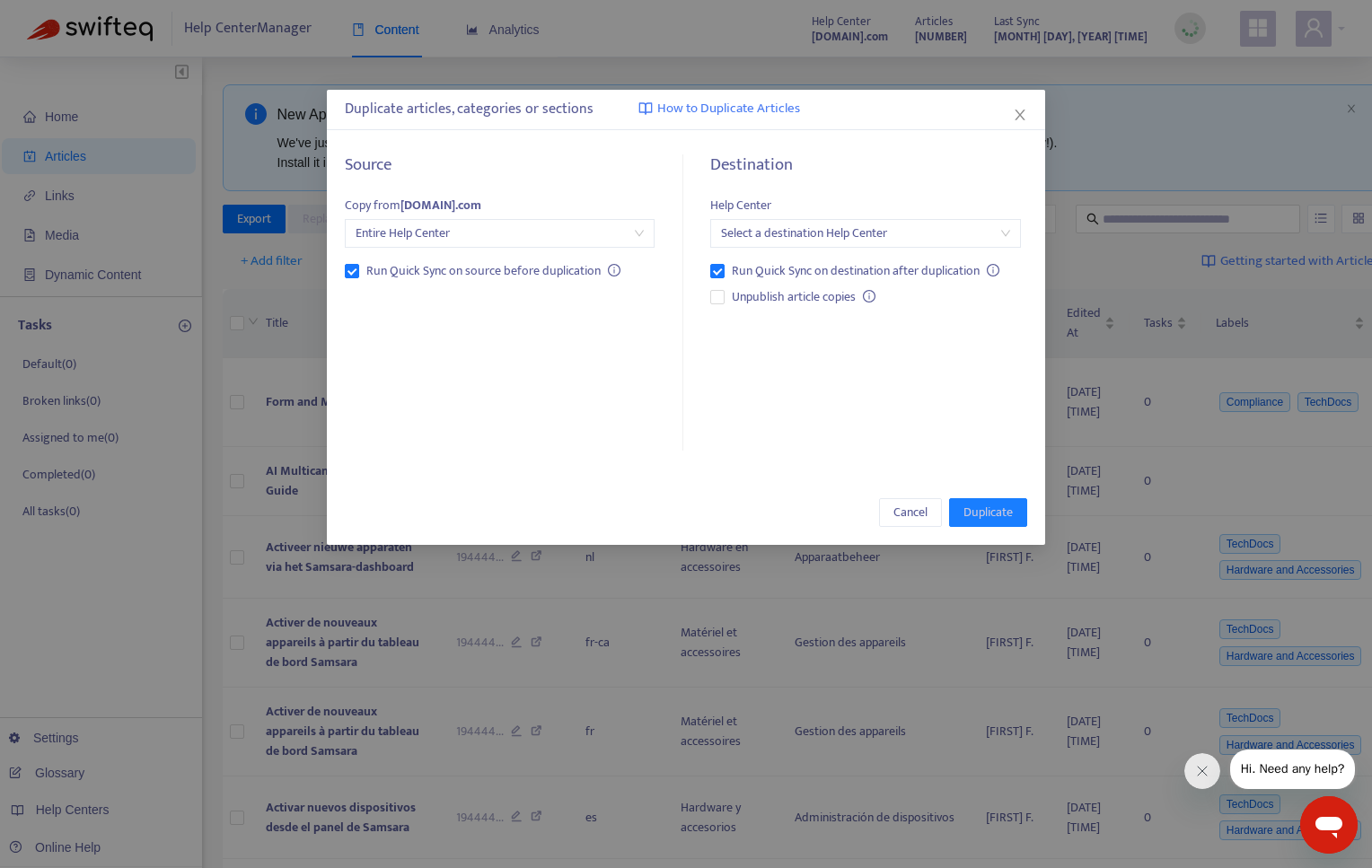 drag, startPoint x: 867, startPoint y: 298, endPoint x: 837, endPoint y: 309, distance: 31.95309 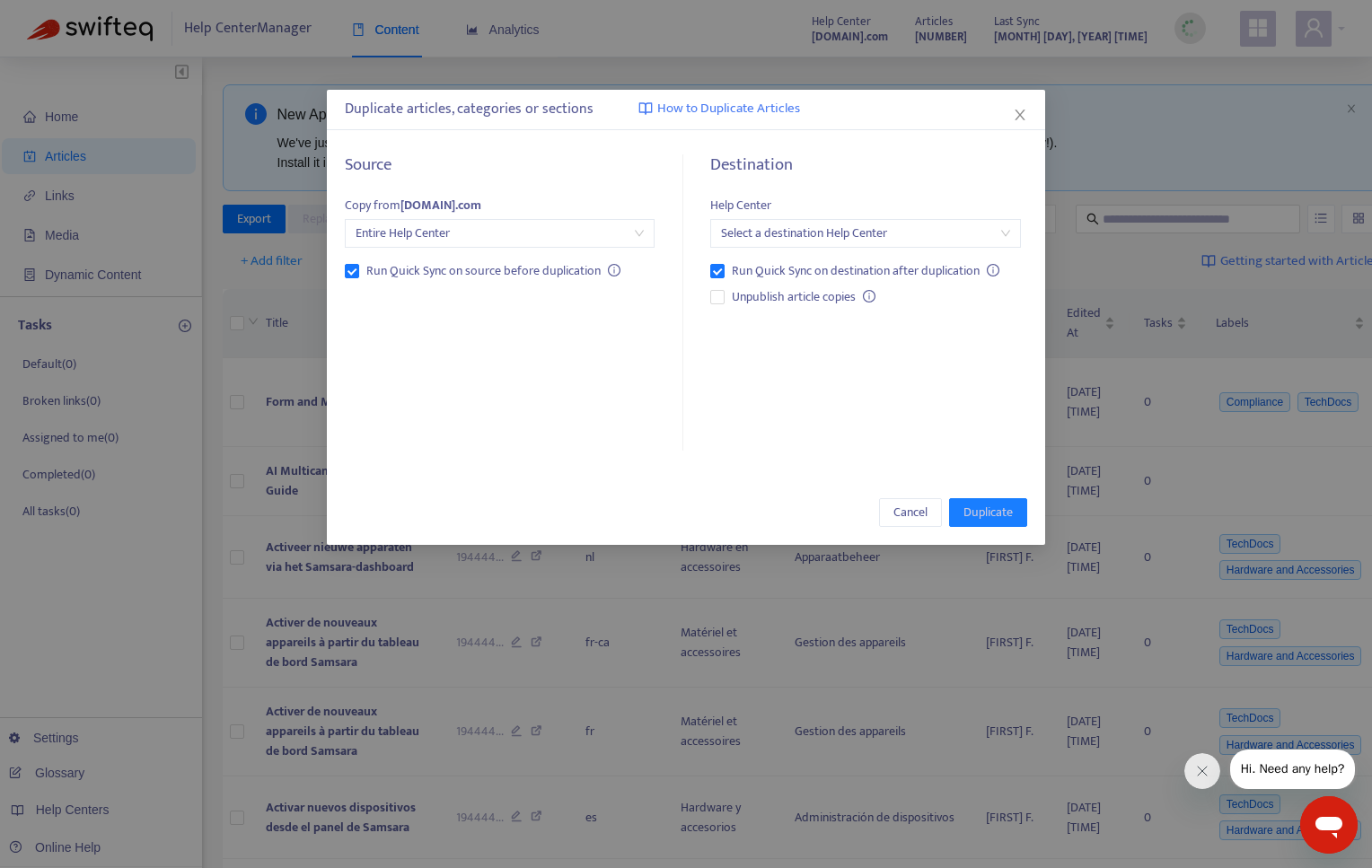 click on "Help Center Select a destination Help Center Run Quick Sync on destination after duplication Unpublish article copies" at bounding box center (865, 255) 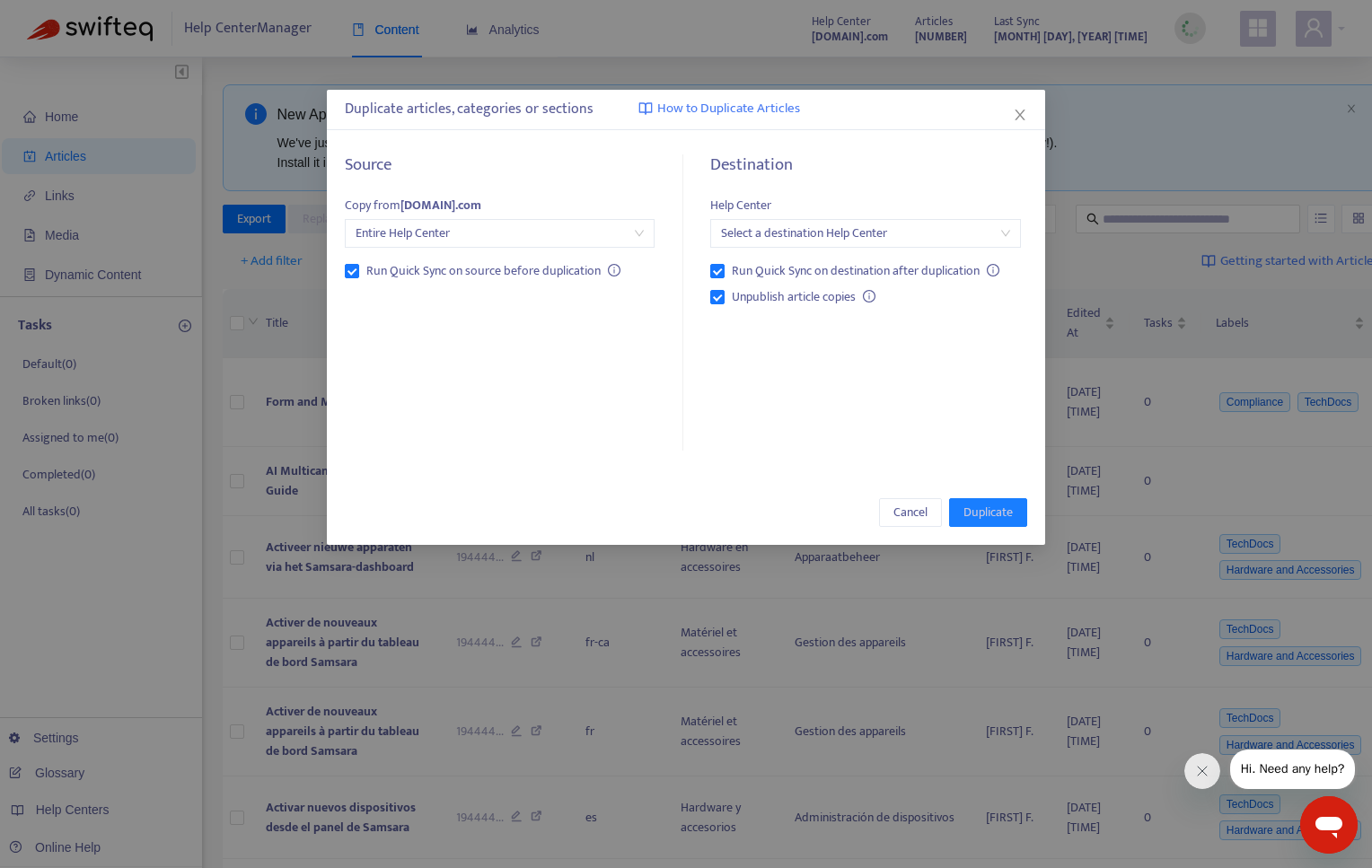 click at bounding box center (865, 233) 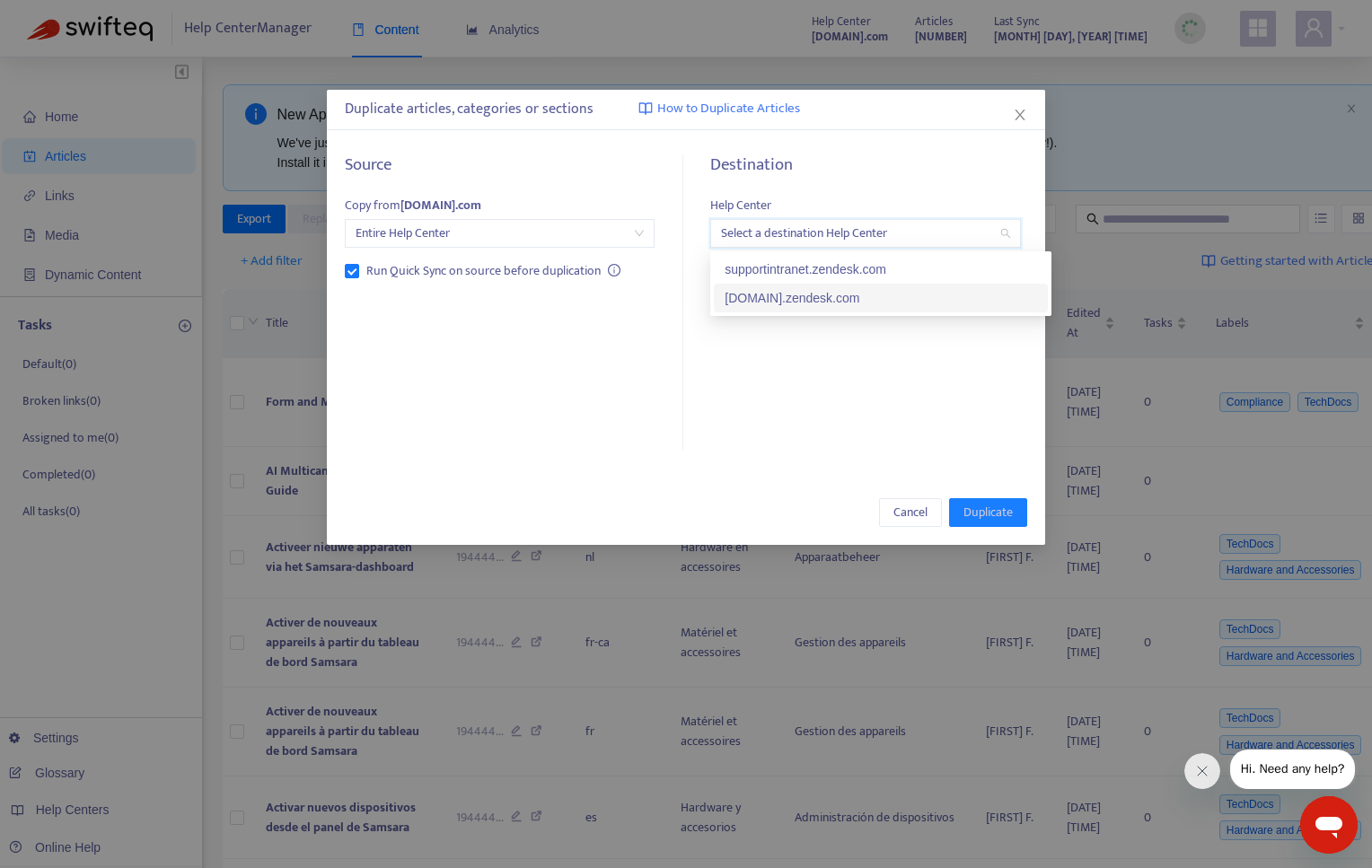 click on "[DOMAIN].zendesk.com" at bounding box center (881, 298) 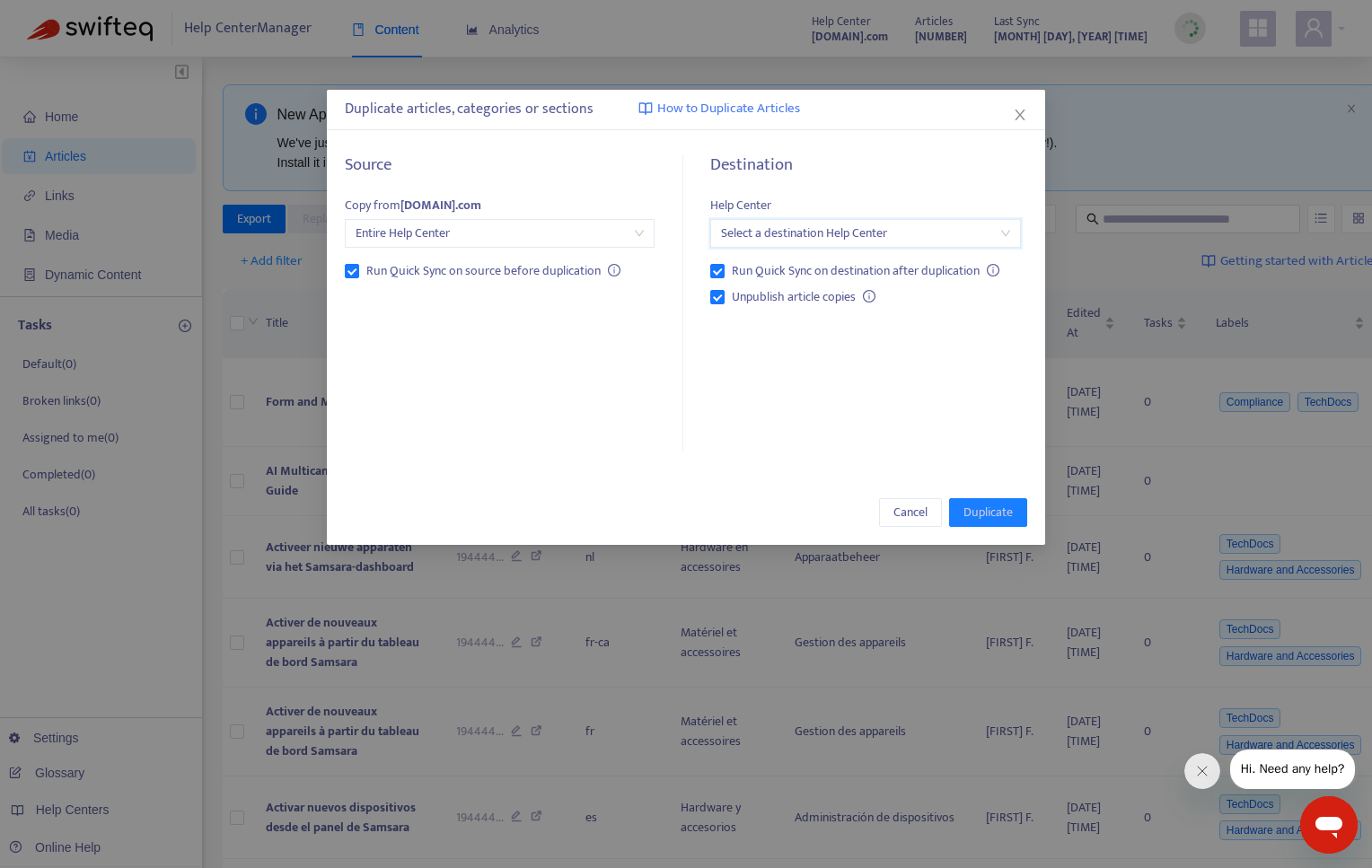 click at bounding box center (865, 233) 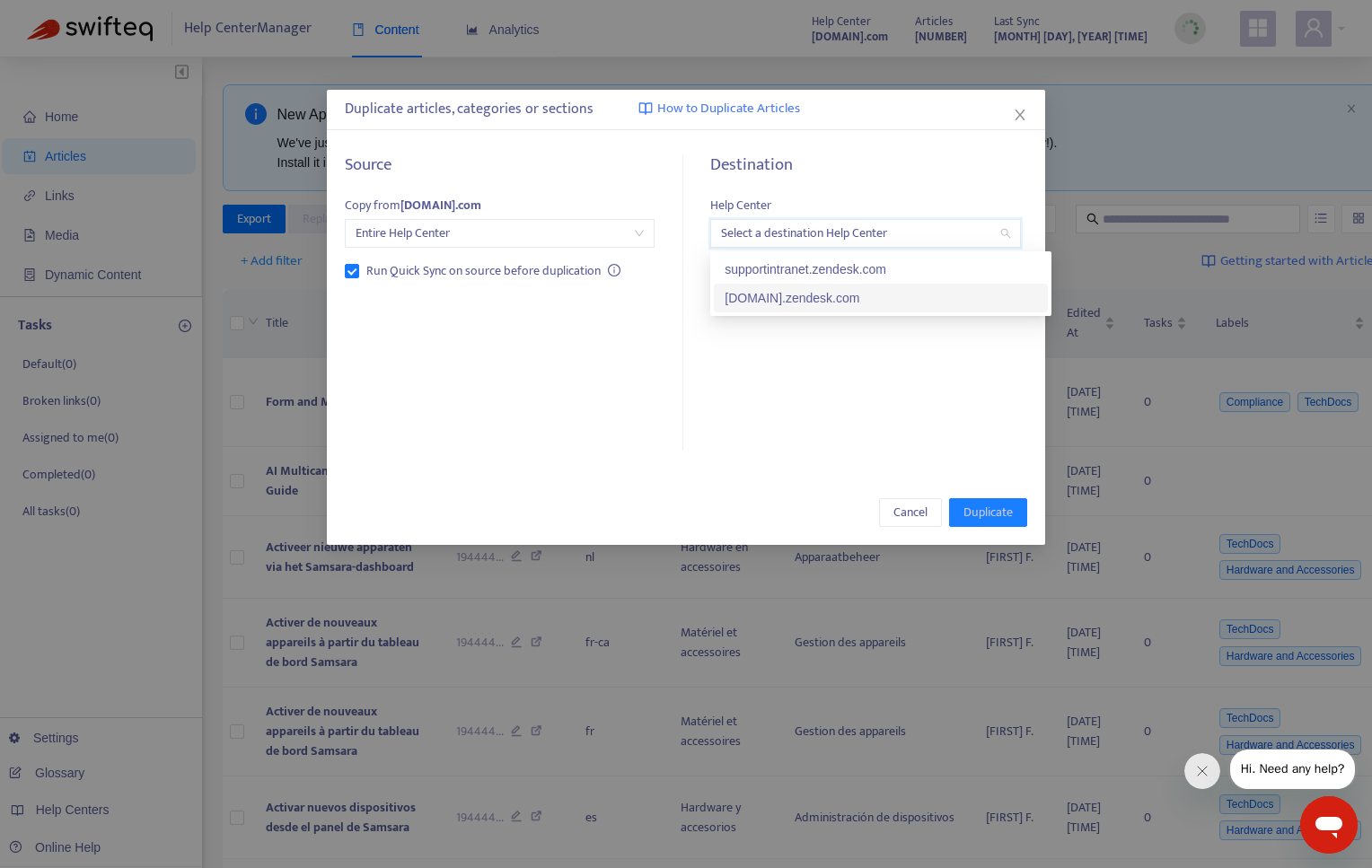 click on "[DOMAIN].zendesk.com" at bounding box center (881, 298) 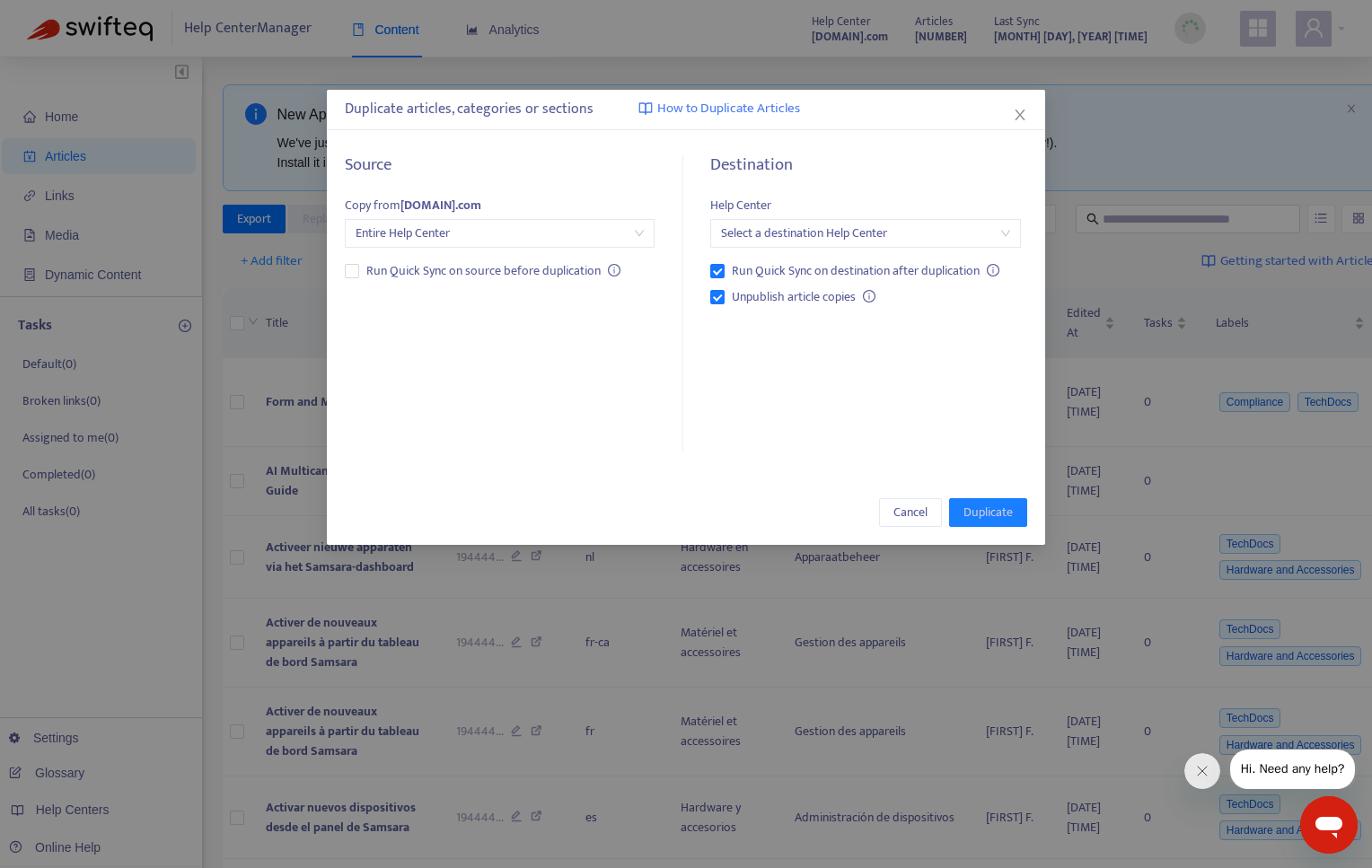 click at bounding box center [865, 233] 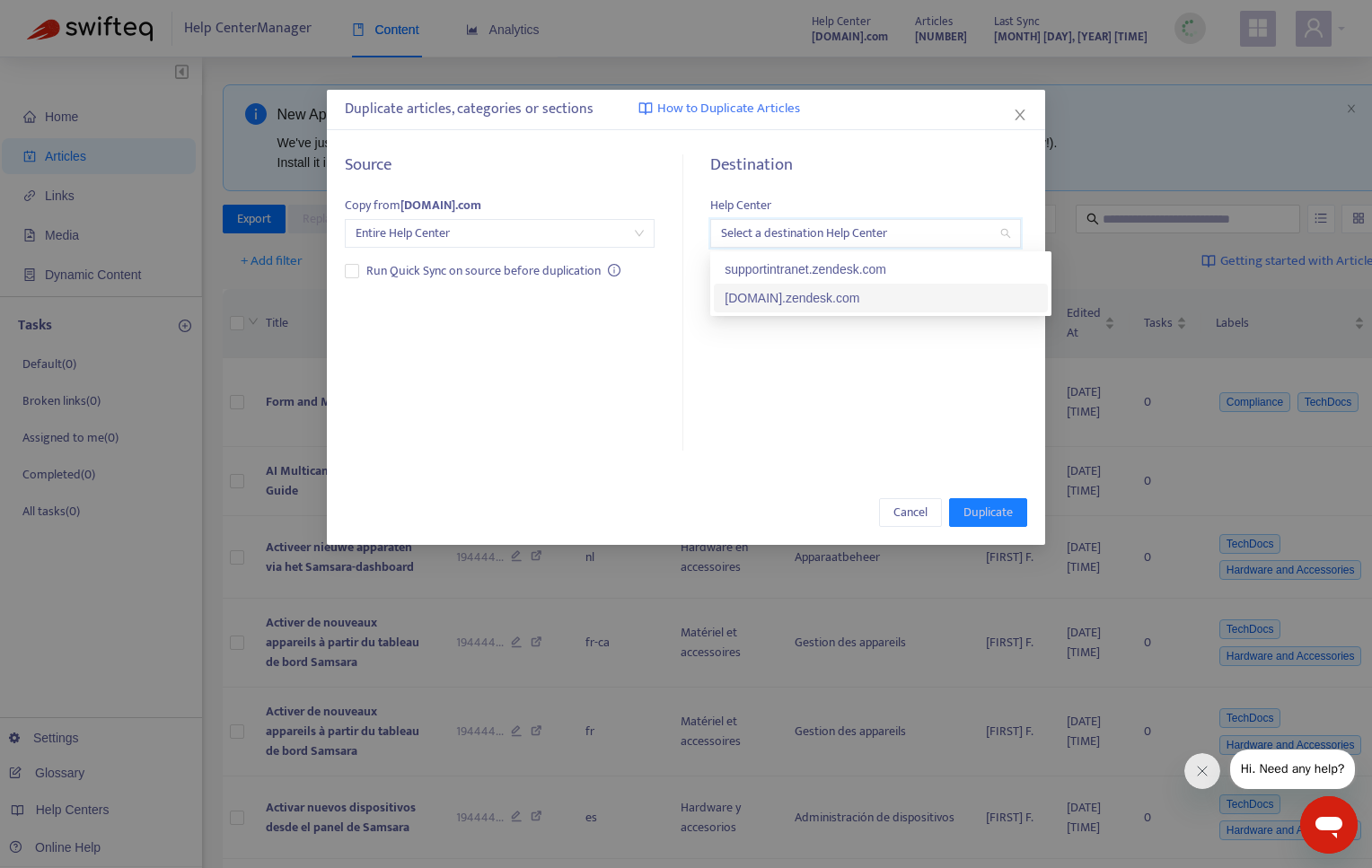 click on "[DOMAIN].zendesk.com" at bounding box center [881, 298] 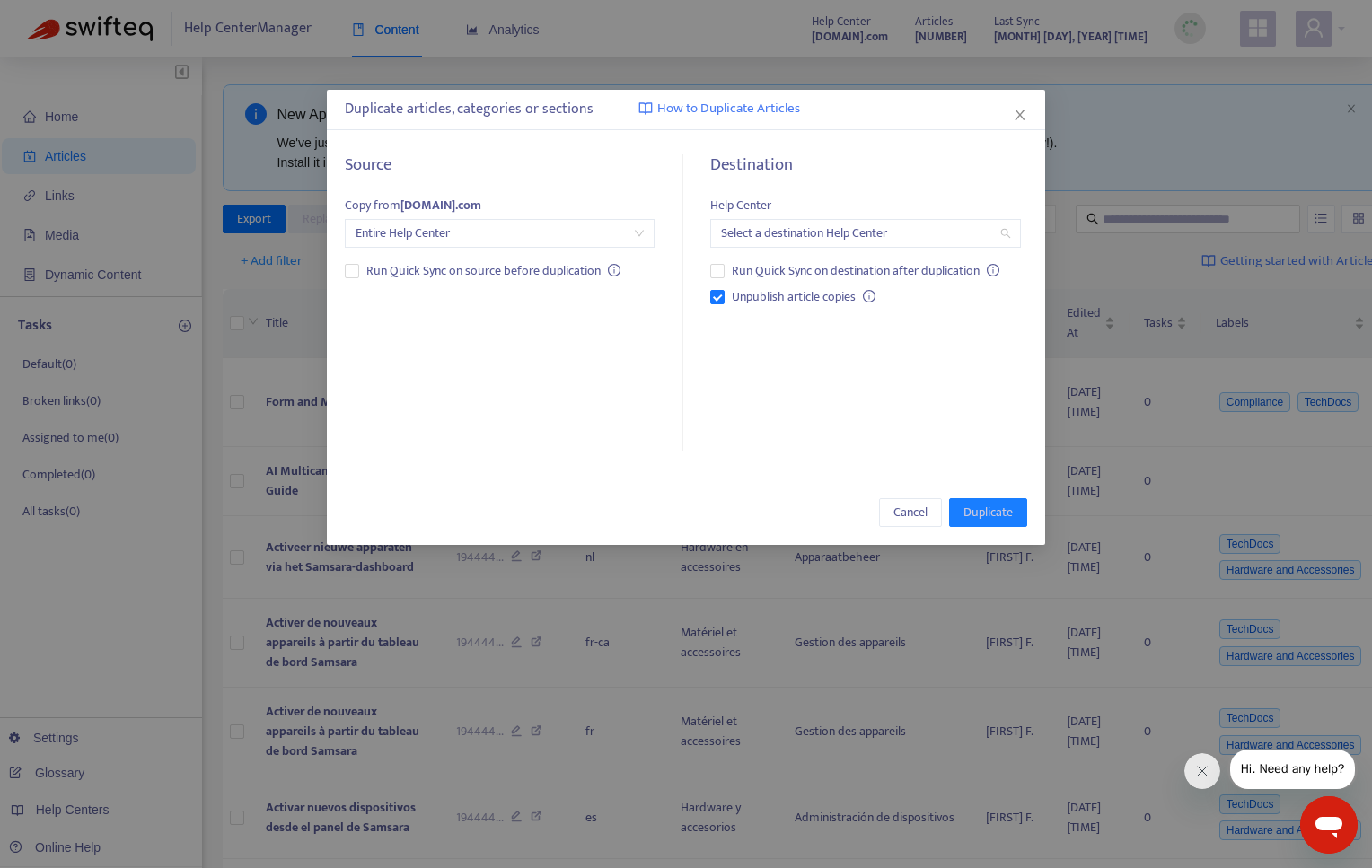 click on "Select a destination Help Center" at bounding box center [865, 233] 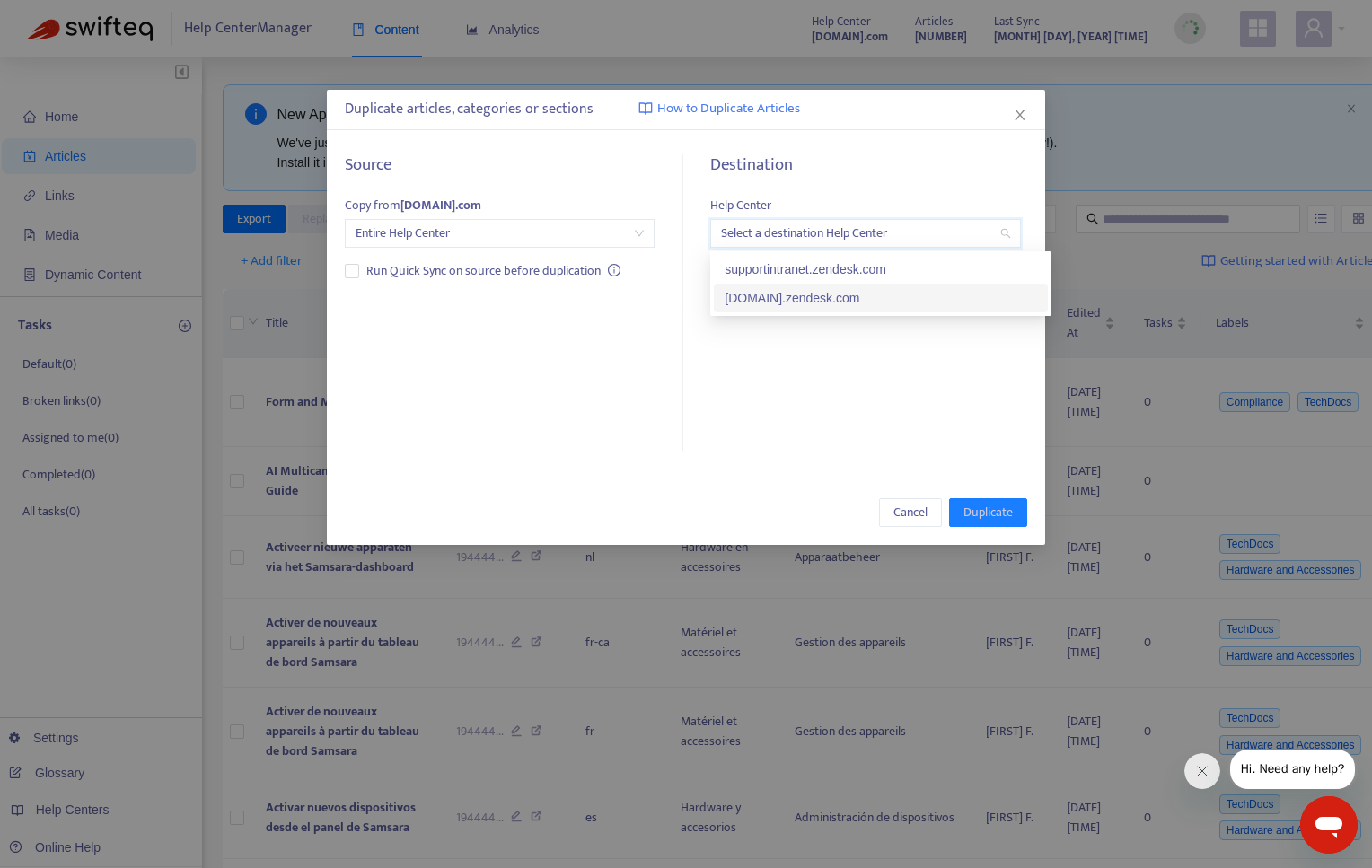 click on "[DOMAIN].zendesk.com" at bounding box center [881, 298] 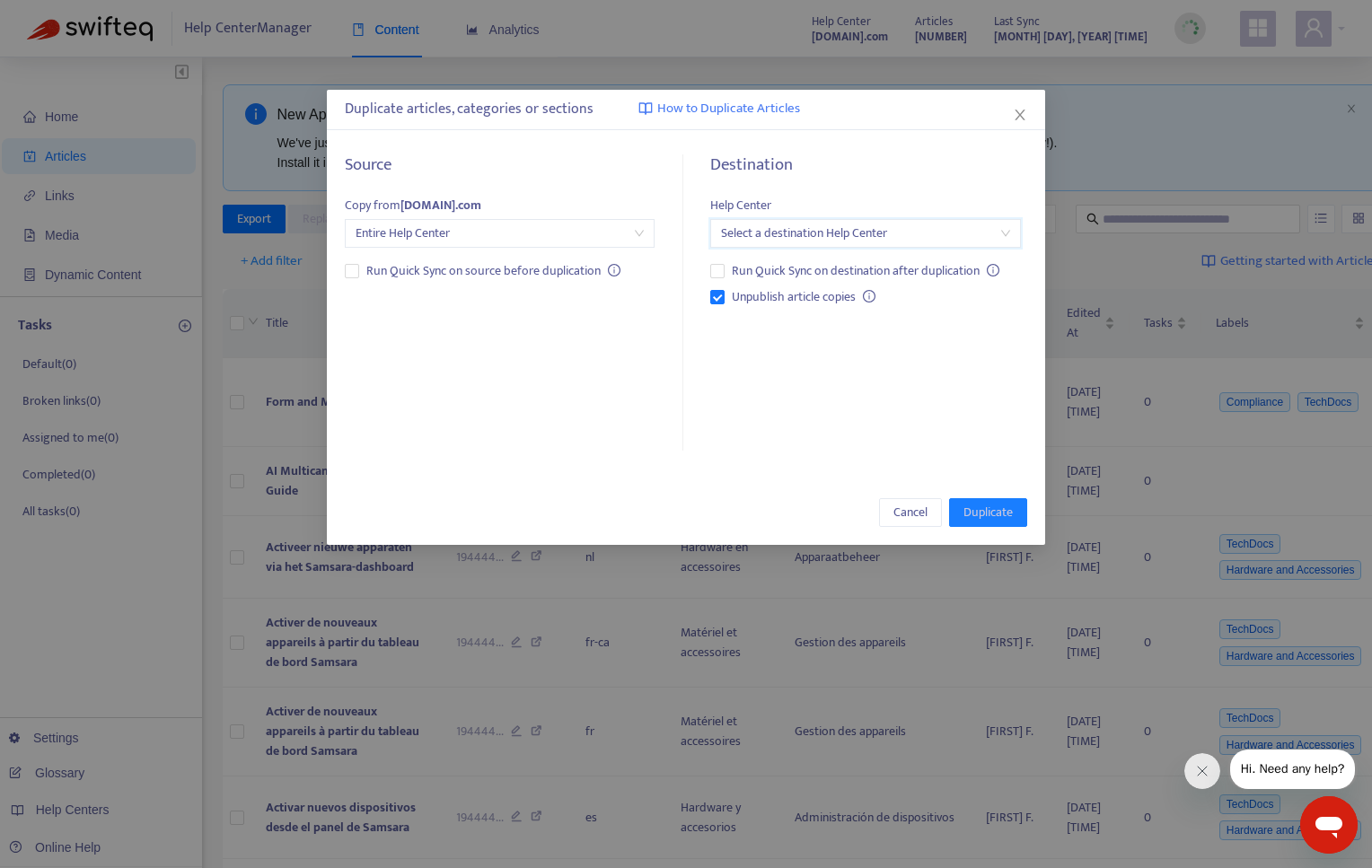 click on "Select a destination Help Center" at bounding box center (865, 233) 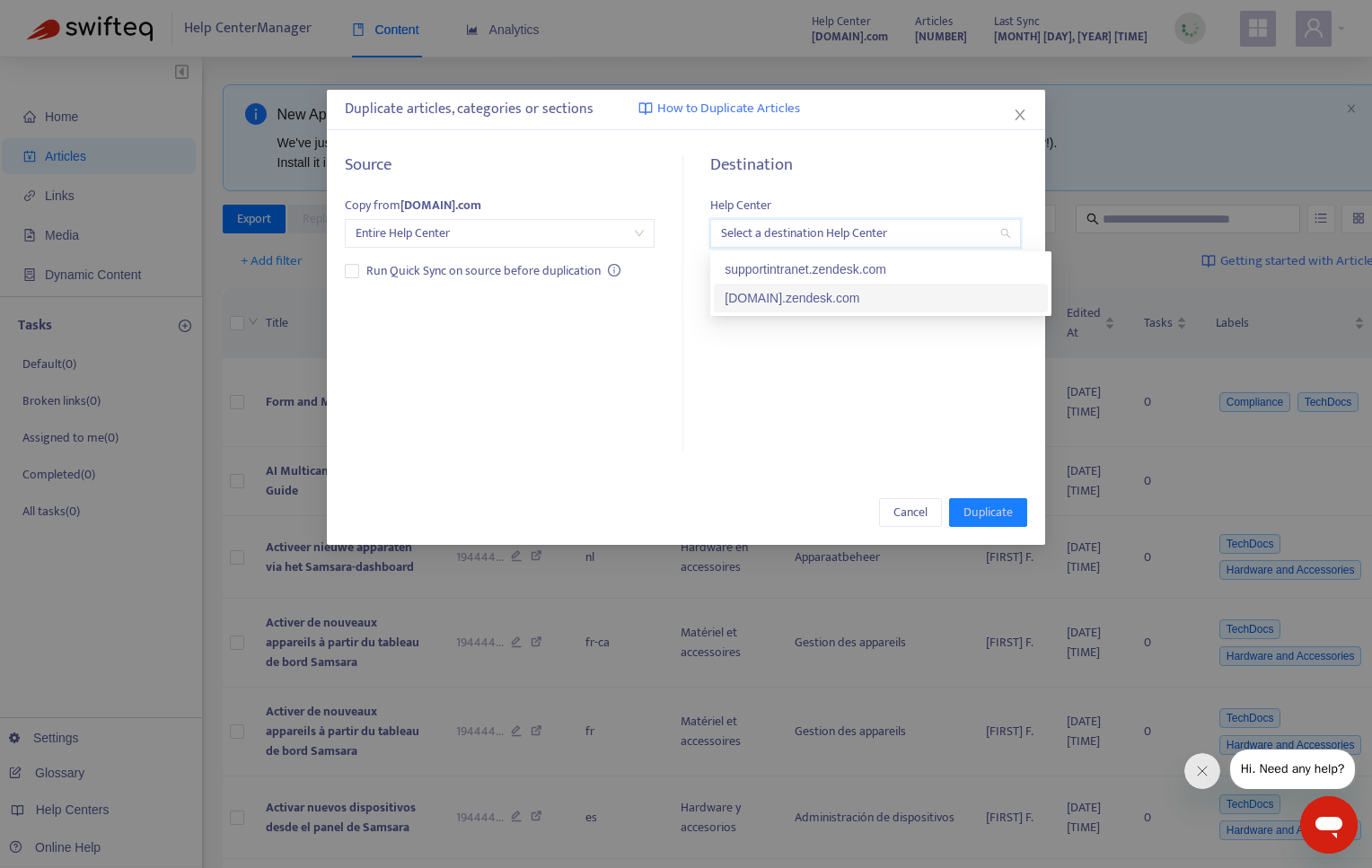 click on "[DOMAIN].zendesk.com" at bounding box center [881, 298] 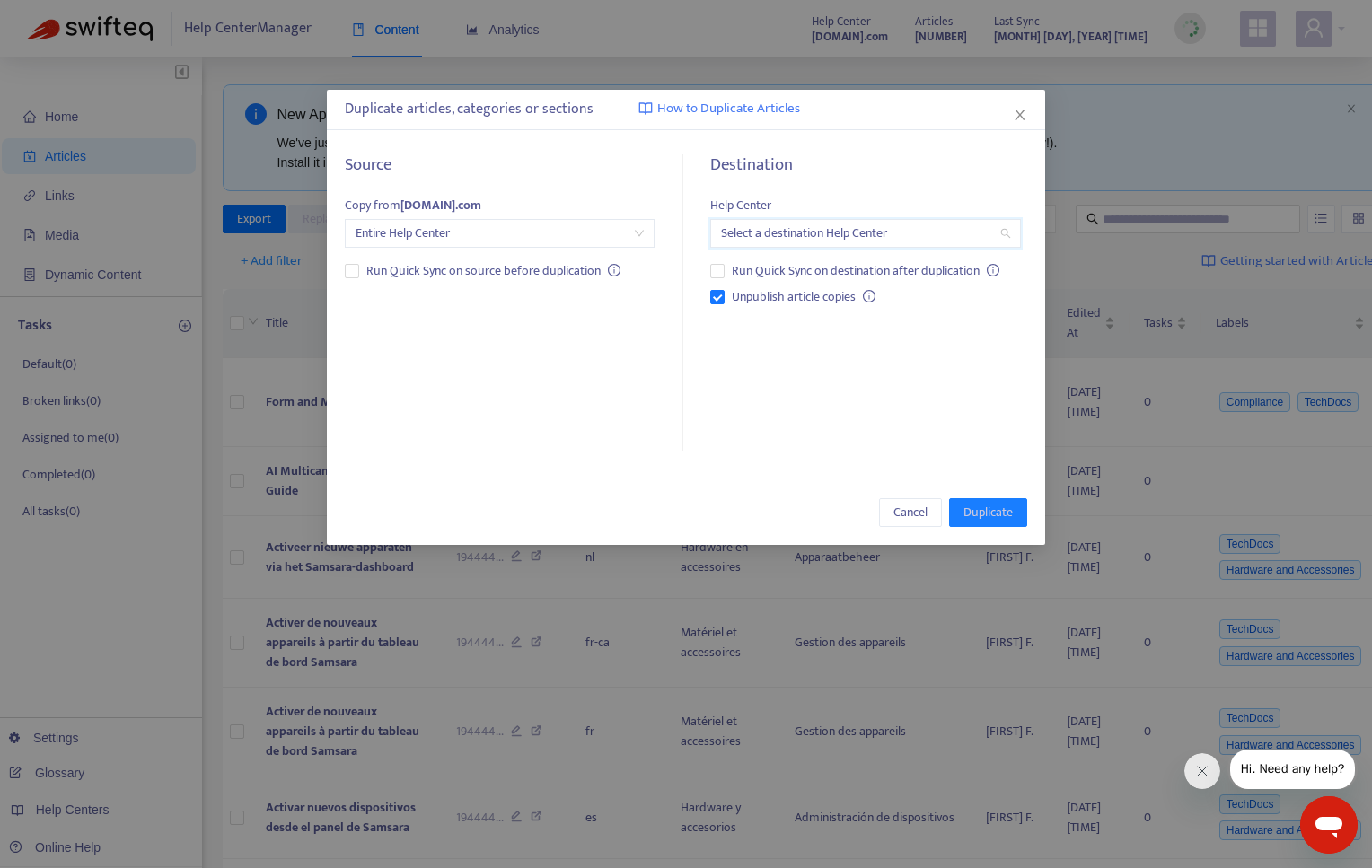 click at bounding box center [865, 233] 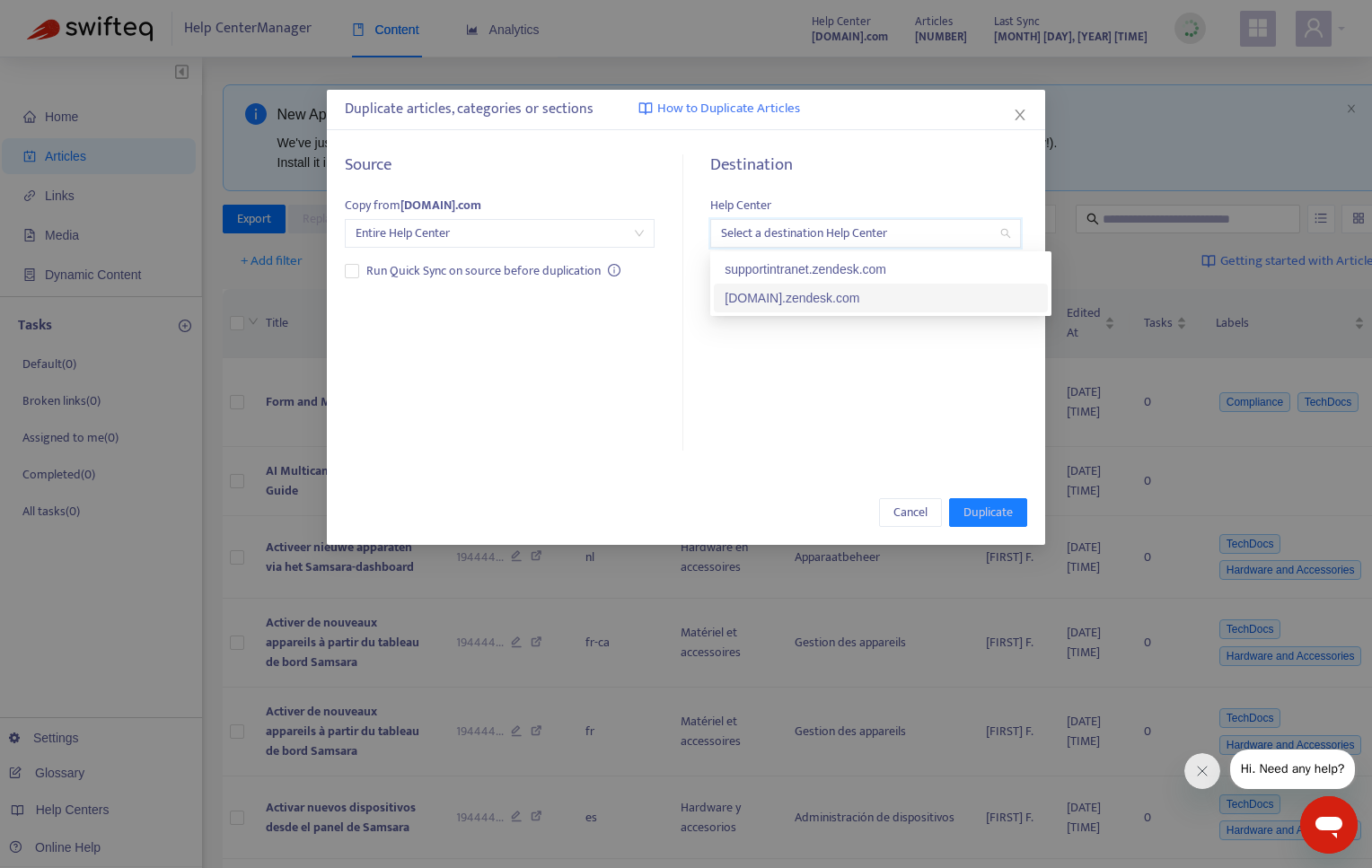 click on "[DOMAIN].zendesk.com" at bounding box center (881, 298) 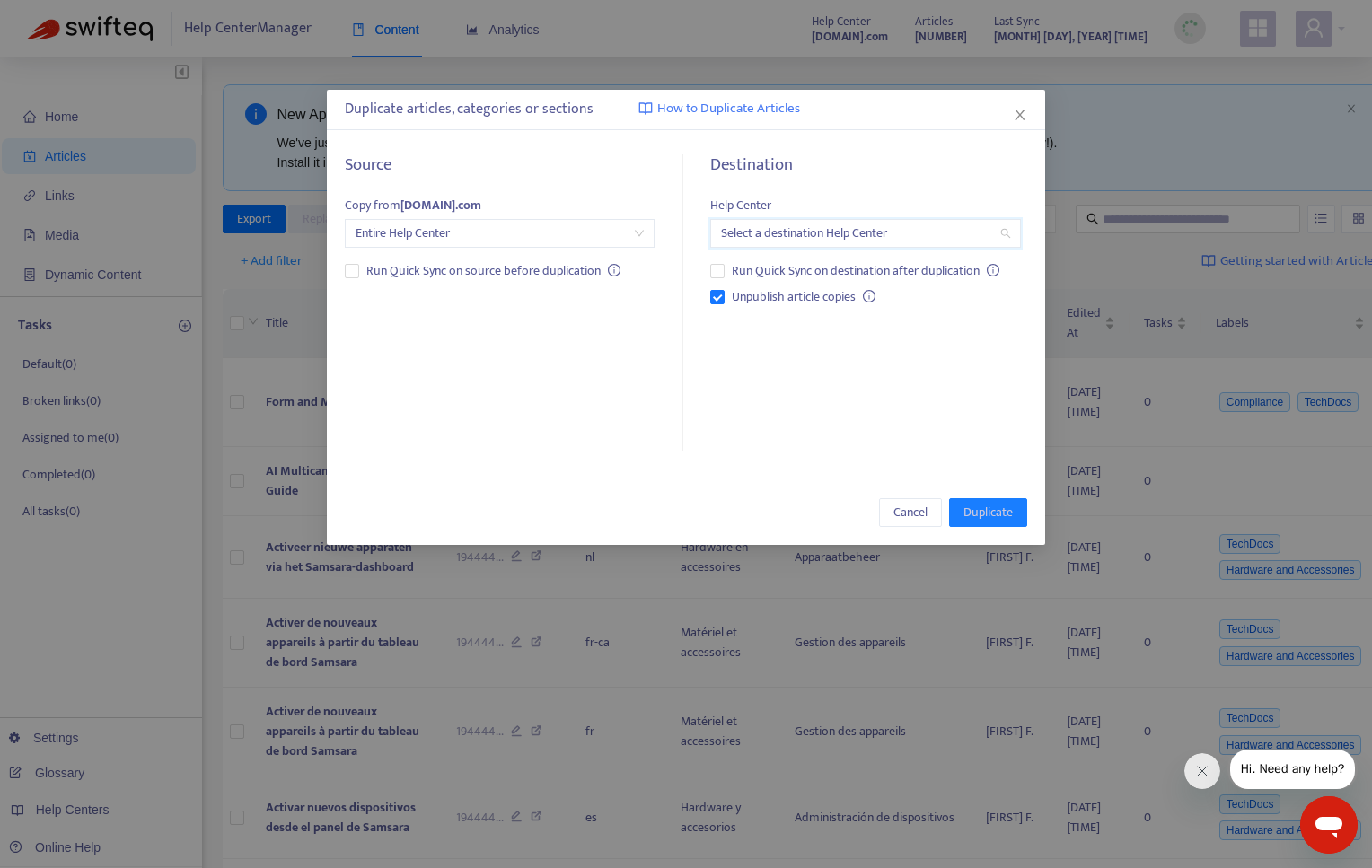 click at bounding box center [865, 233] 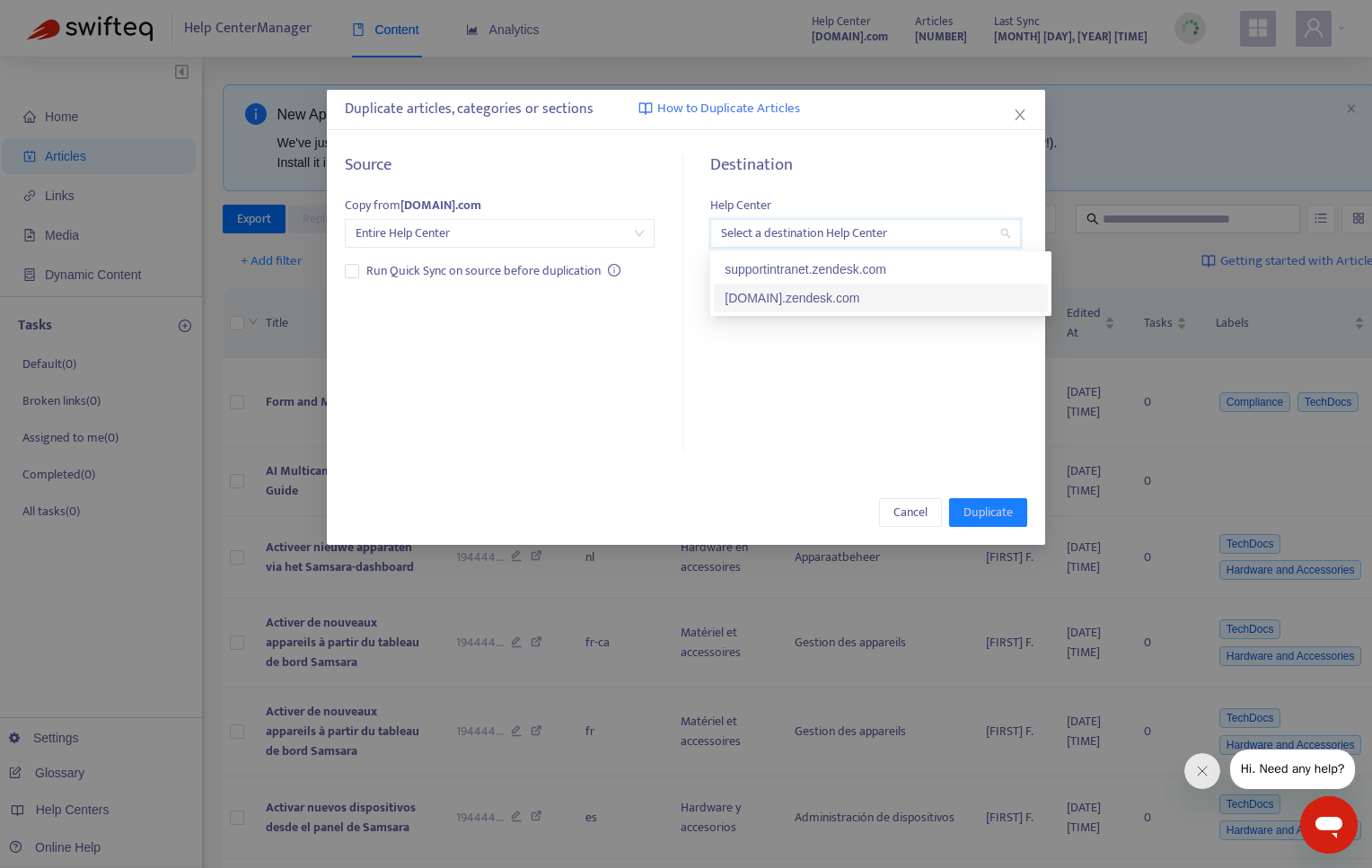 click on "[DOMAIN].zendesk.com" at bounding box center (881, 298) 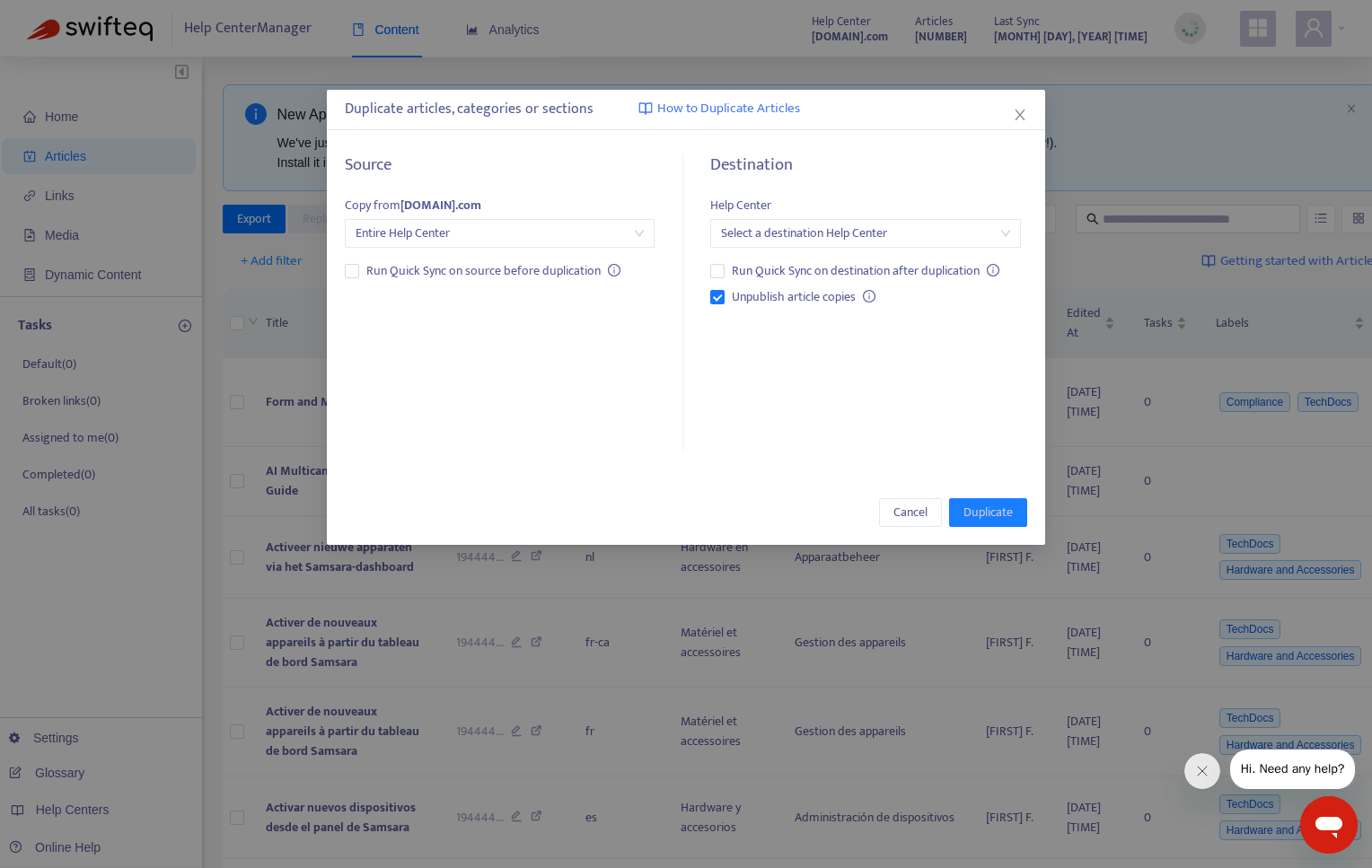 click at bounding box center [865, 233] 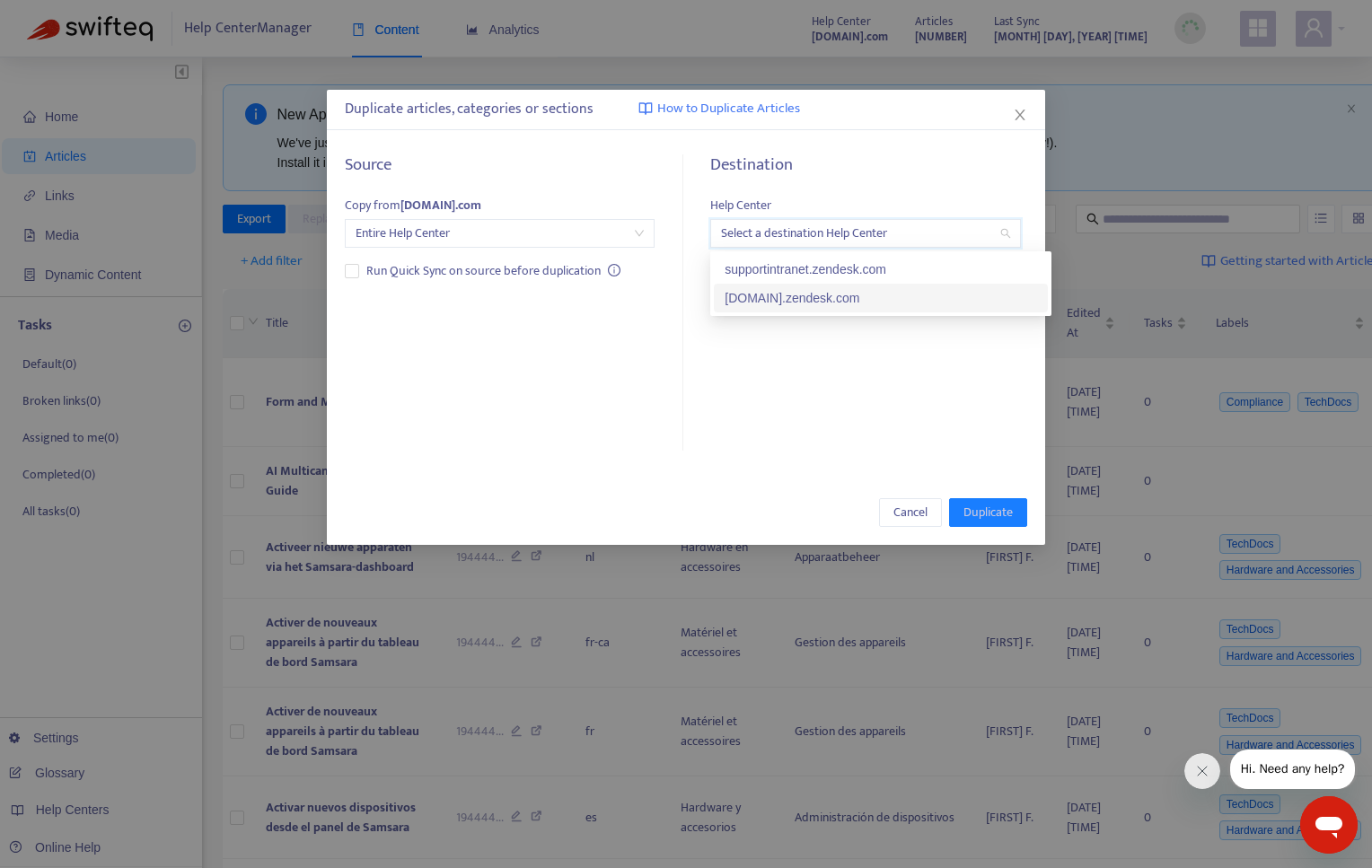 click on "[DOMAIN].zendesk.com" at bounding box center (881, 298) 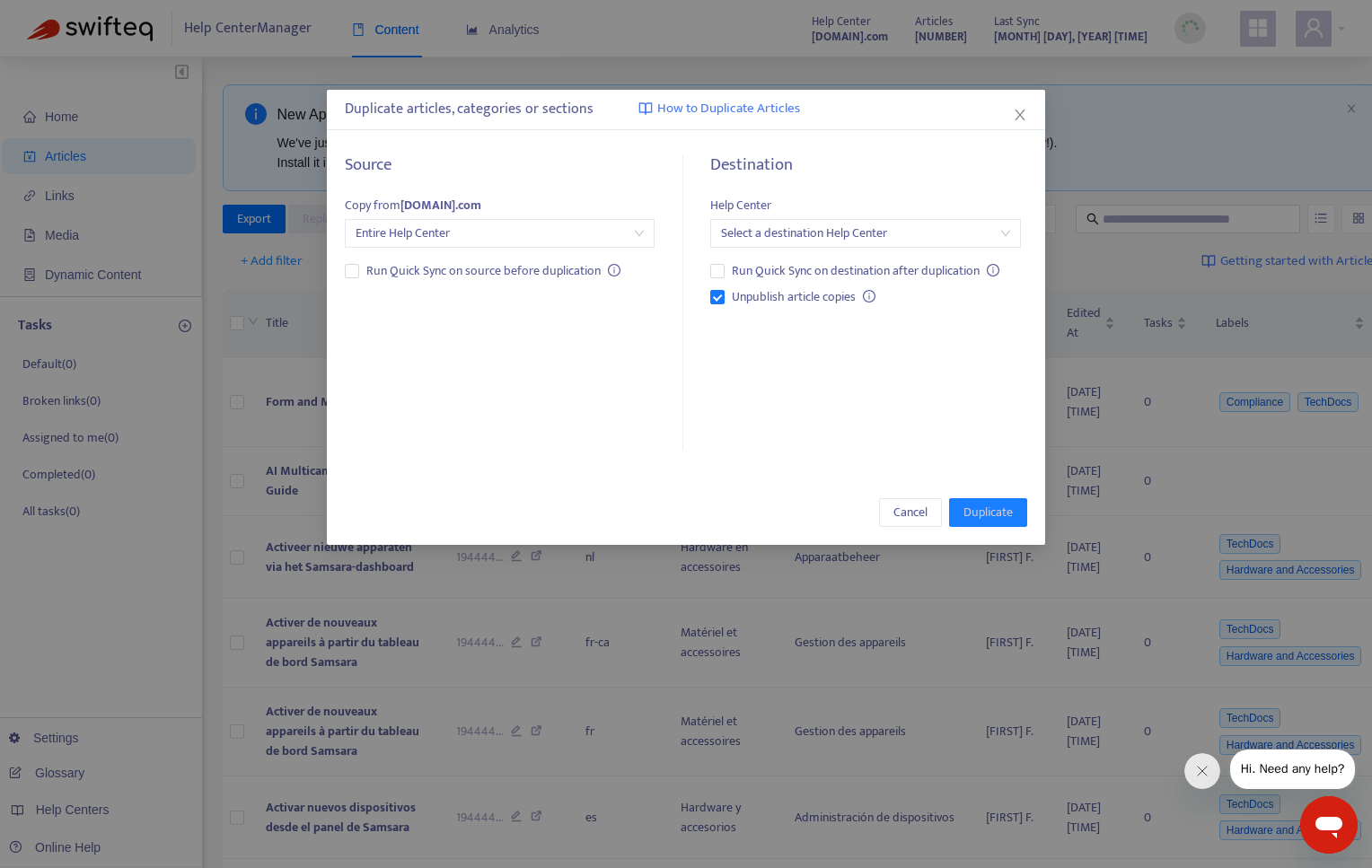 click at bounding box center [865, 233] 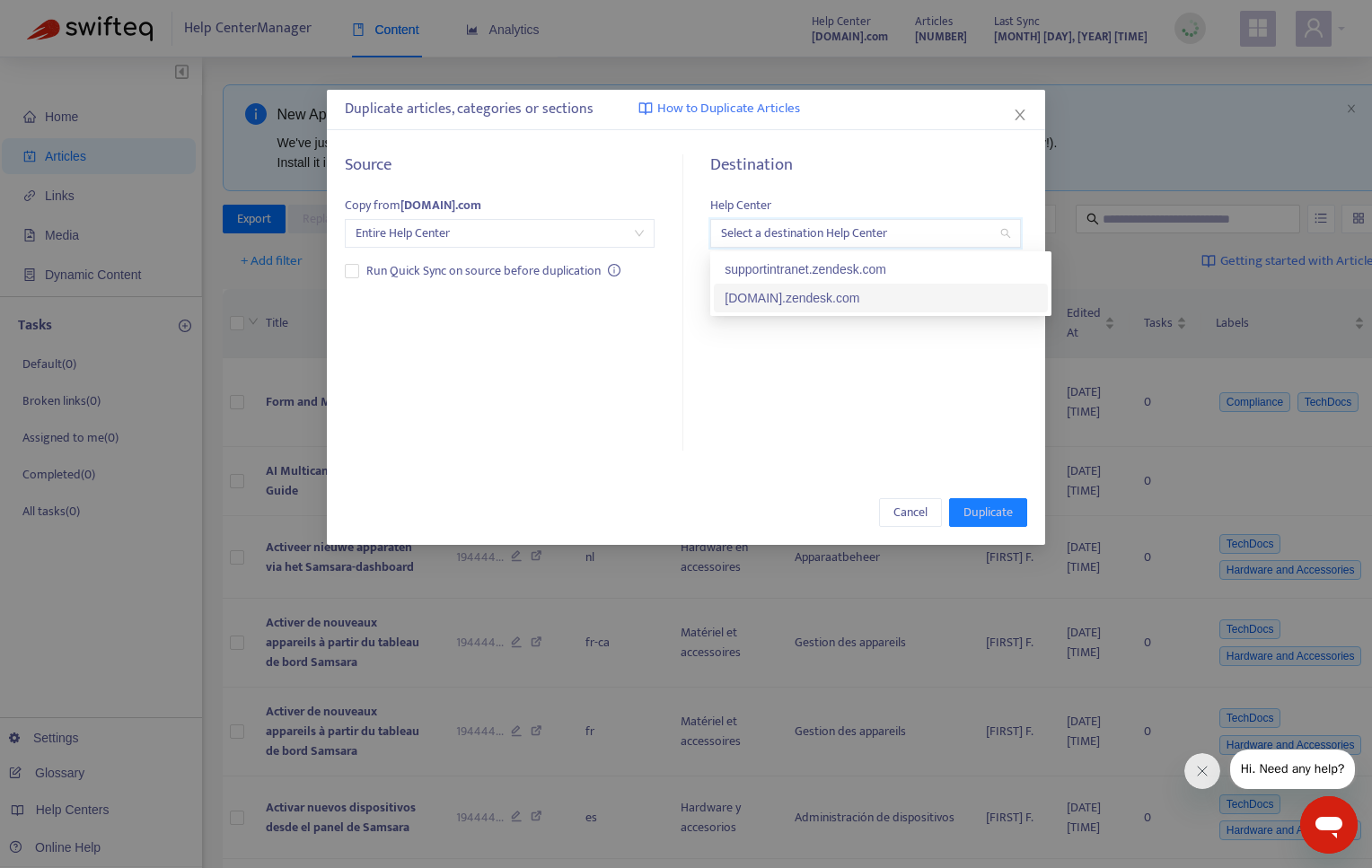 click on "[DOMAIN].zendesk.com" at bounding box center (881, 298) 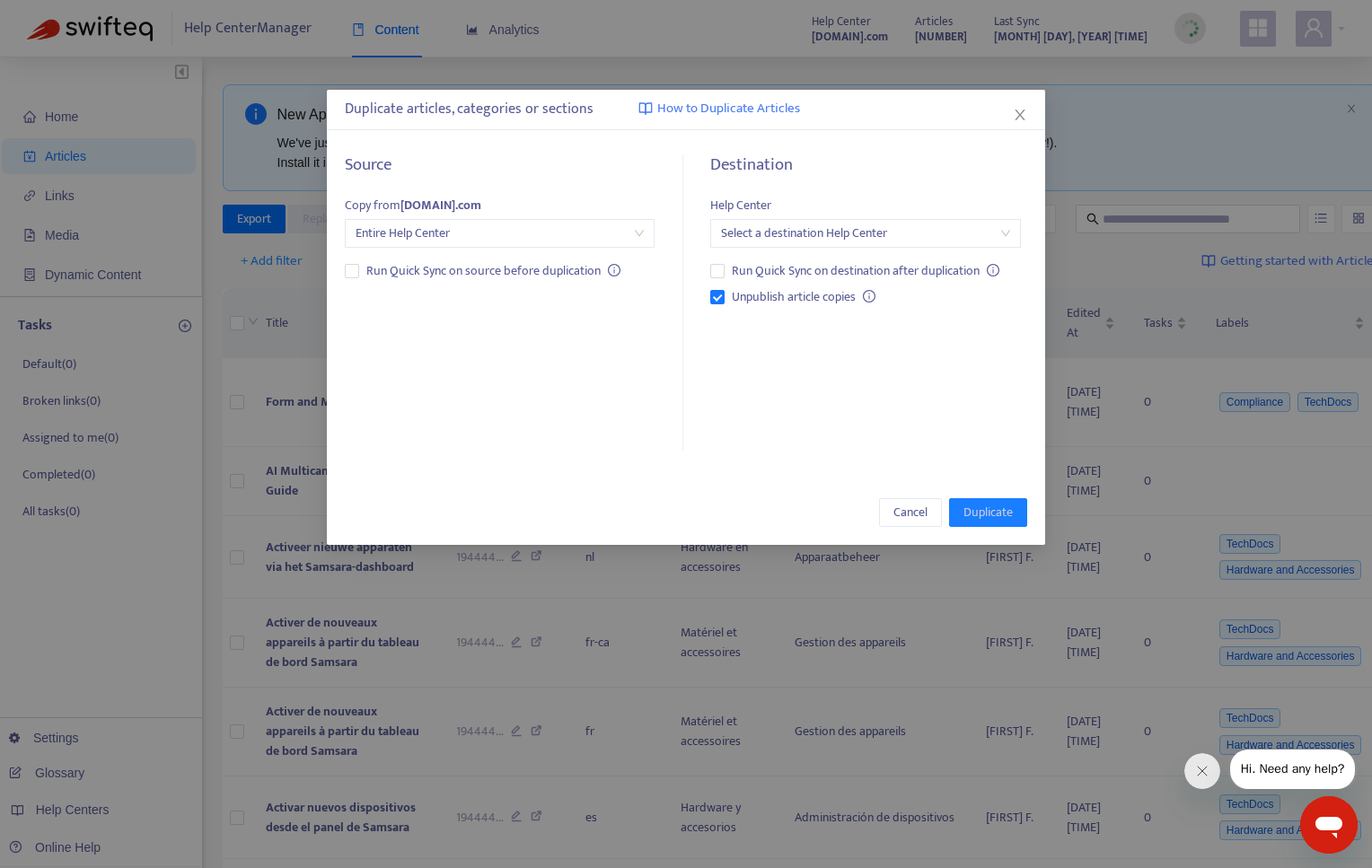 click 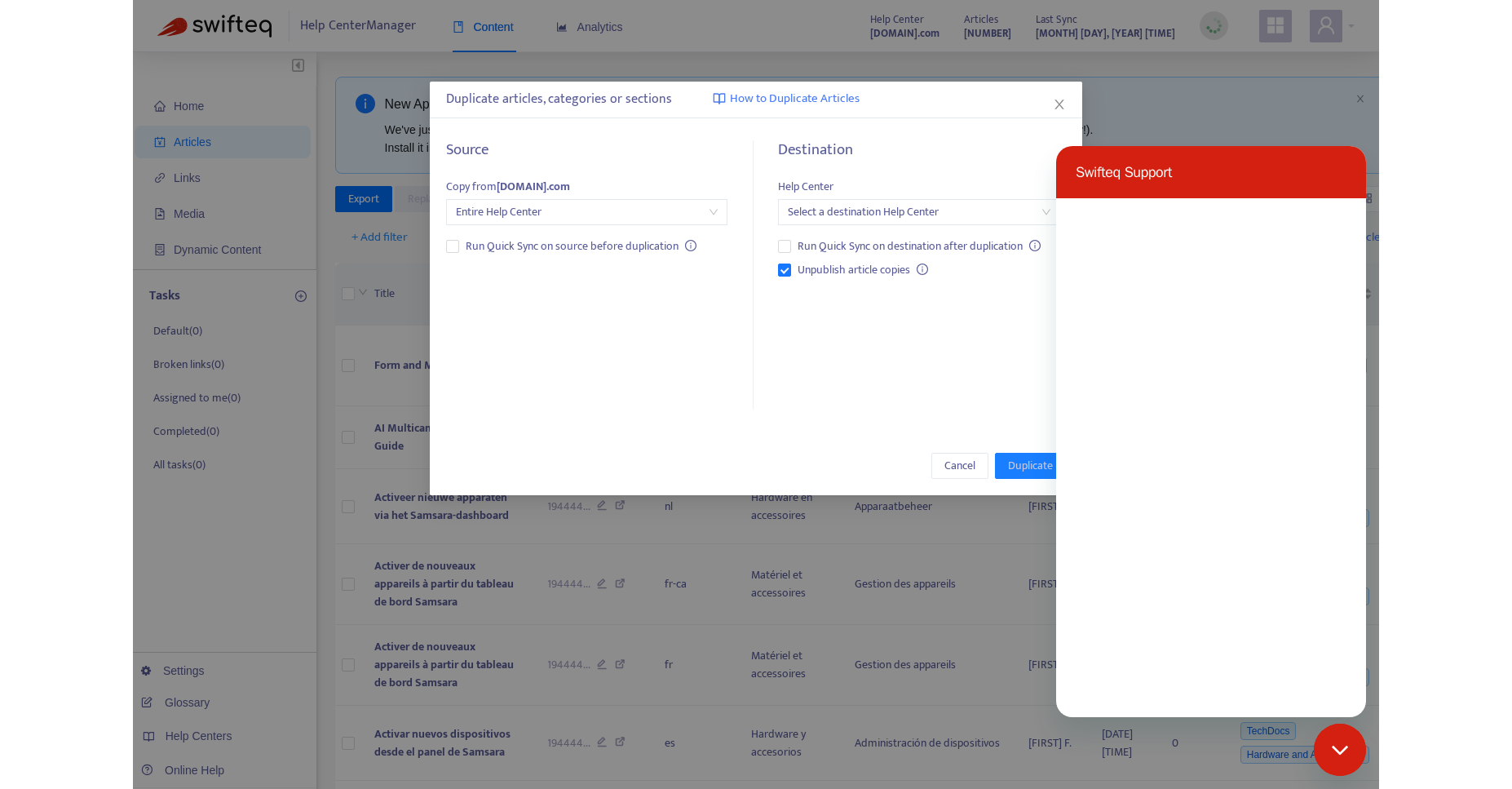scroll, scrollTop: 0, scrollLeft: 0, axis: both 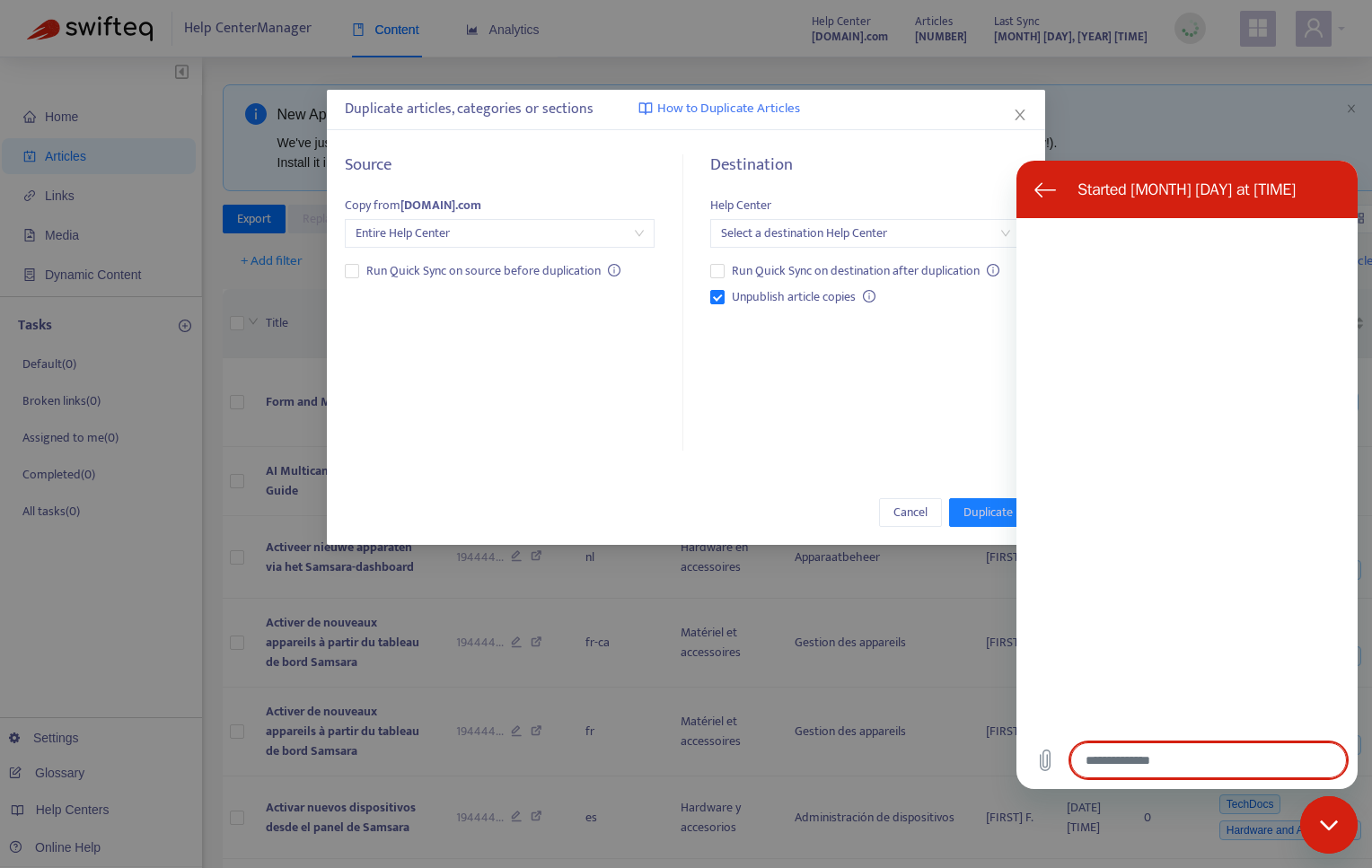 type on "*" 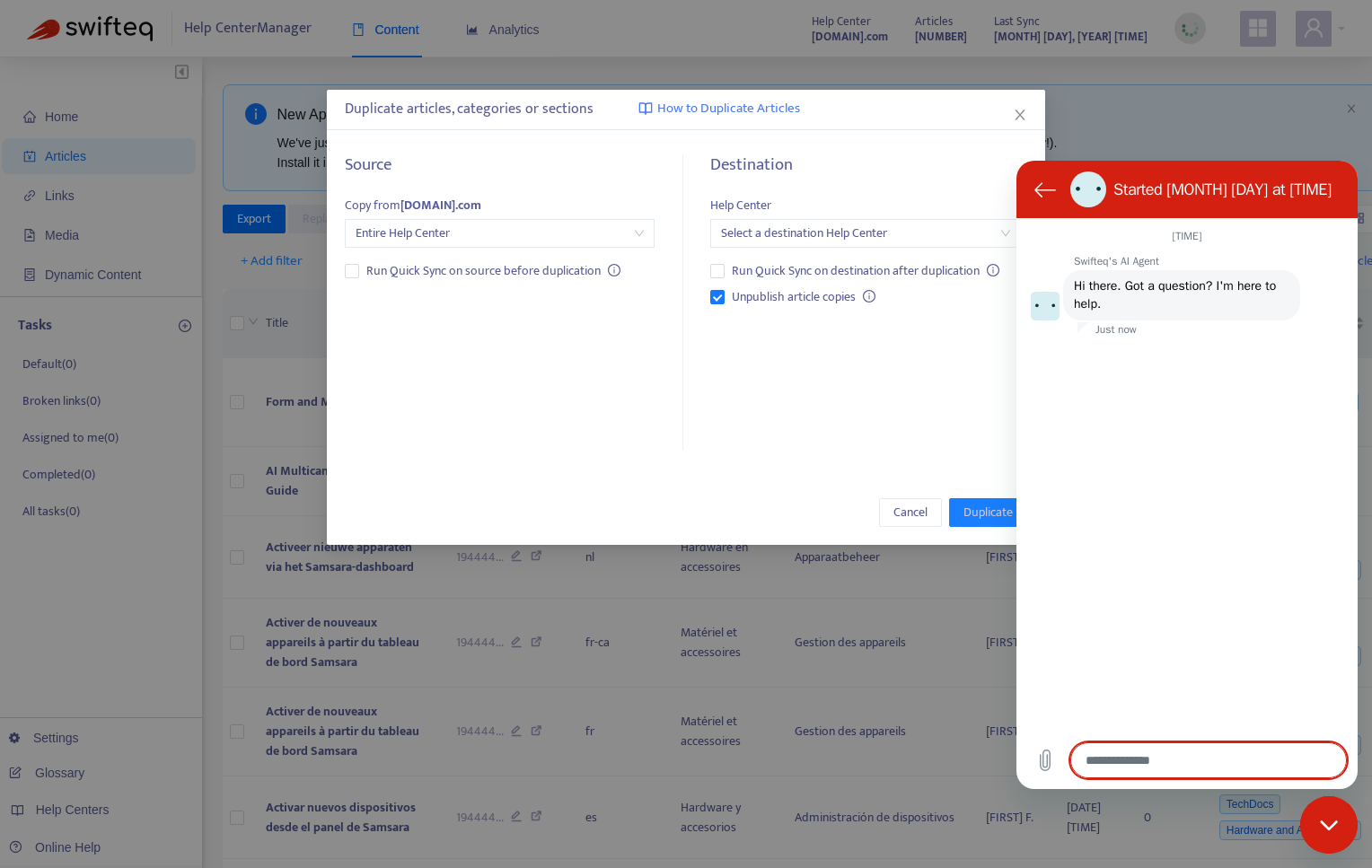 click on "Duplicate articles, categories or sections How to Duplicate Articles Source Copy from  kb.samsara.com Entire Help Center Run Quick Sync on source before duplication Destination Help Center Select a destination Help Center Run Quick Sync on destination after duplication Unpublish article copies Cancel Duplicate" at bounding box center [686, 434] 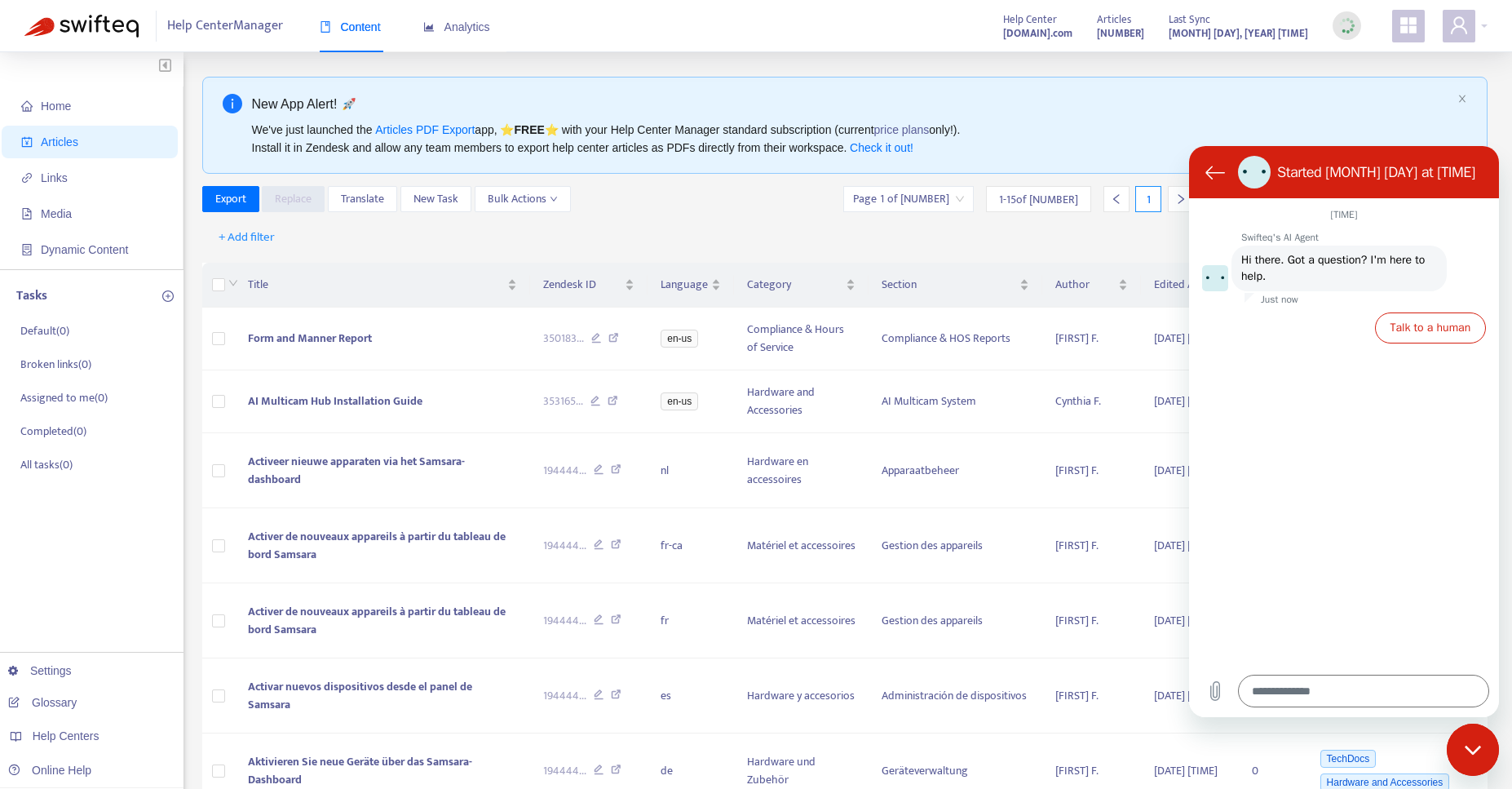click on "Home Articles Links Media Dynamic Content Tasks Default  ( 0 ) Broken links  ( 0 ) Assigned to me  ( 0 ) Completed  ( 0 ) All tasks  ( 0 ) Settings Glossary Help Centers Online Help New App Alert! 🚀 We've just launched the Articles PDF Export  app, ⭐ FREE ⭐️ with your Help Center Manager standard subscription (current  price plans  only!). Install it in Zendesk and allow any team members to export help center articles as PDFs directly from their workspace. Check it out! Export Replace Translate New Task Bulk Actions Page 1 of 350 1 - 15  of   5244 1 + Add filter Getting started with Articles Title Zendesk ID Language Category Section Author Edited At Tasks Labels Form and Manner Report 350183 ... en-us Compliance & Hours of Service Compliance & HOS Reports [LASTNAME] [FIRSTNAME] 2025-08-01 06:53 0 Compliance TechDocs AI Multicam Hub Installation Guide 353165 ... en-us Hardware and Accessories AI Multicam System [LASTNAME] [FIRSTNAME] 2025-07-31 22:03 0 Activeer nieuwe apparaten via het Samsara-dashboard 194444 ... nl 0 ..." at bounding box center [756, 736] 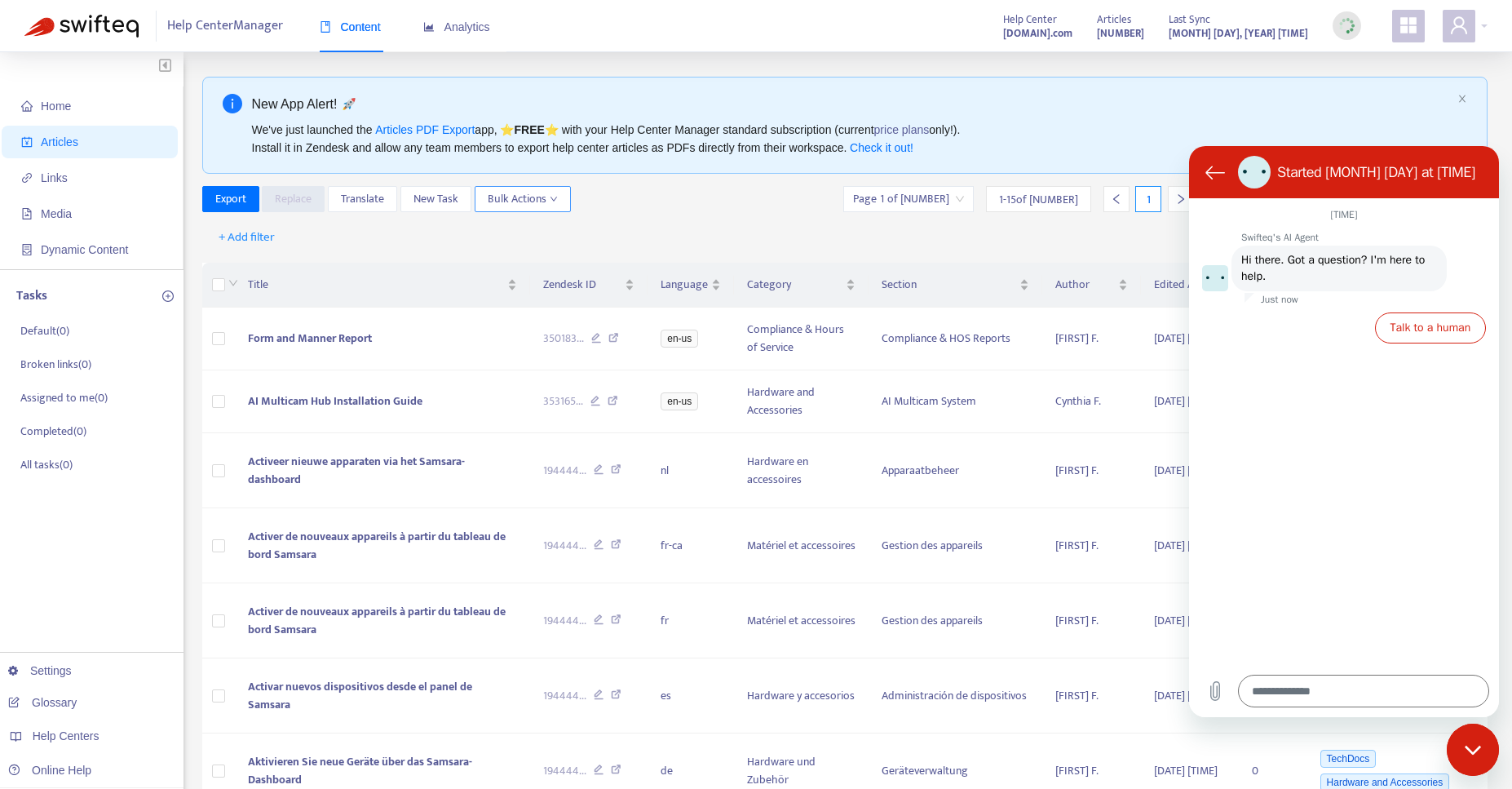click 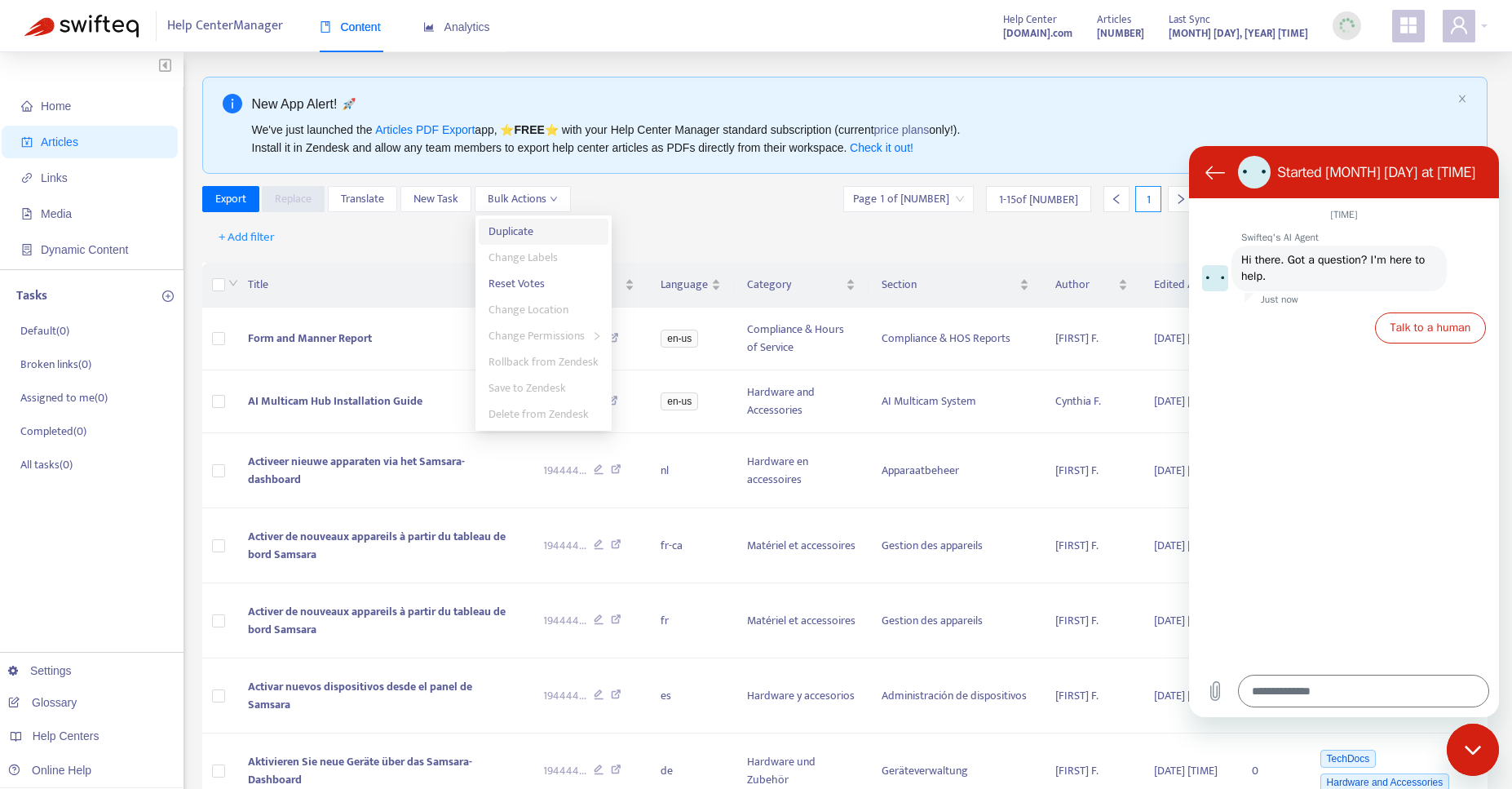 click on "Duplicate" at bounding box center [543, 232] 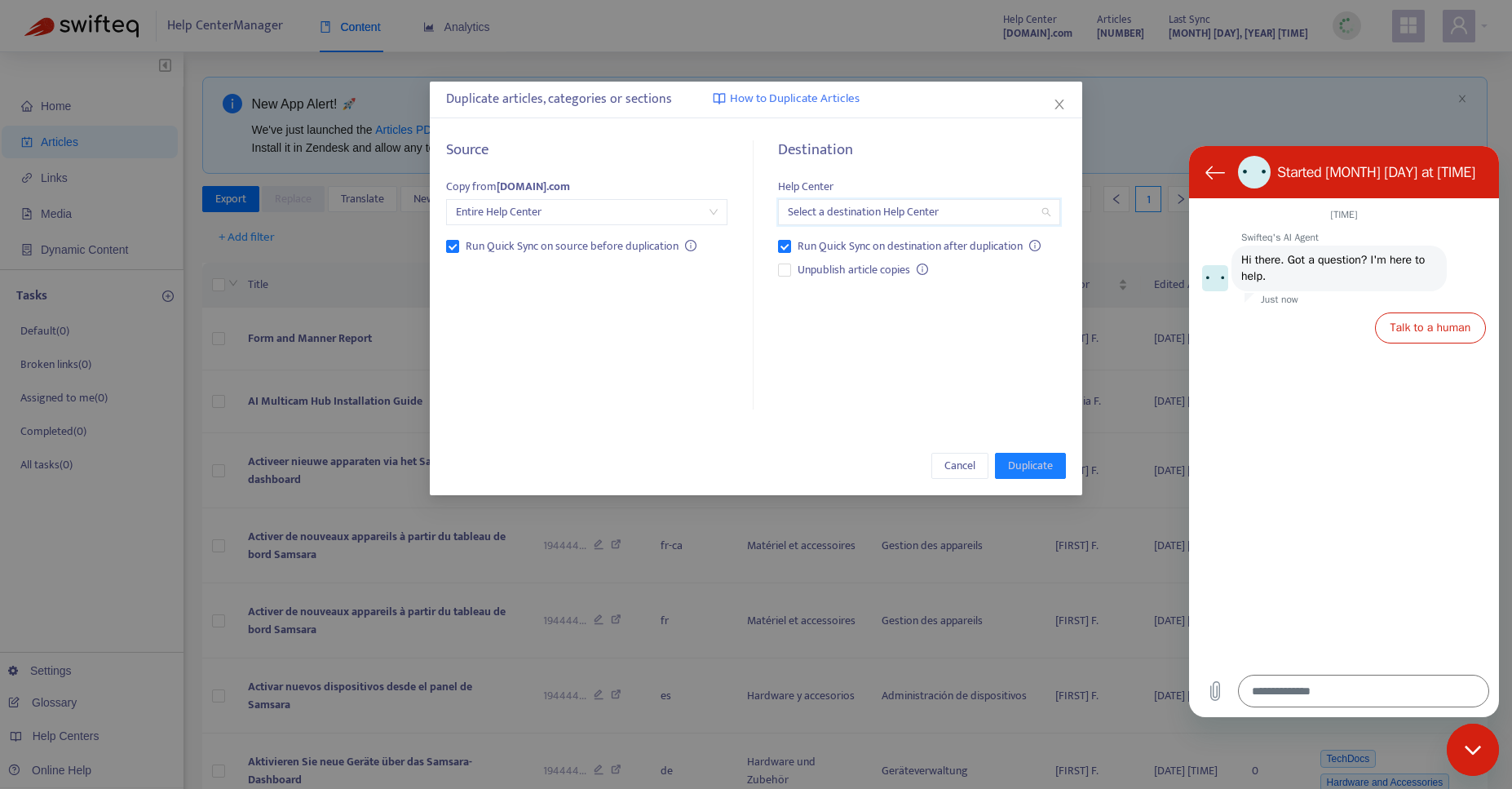 click at bounding box center [918, 212] 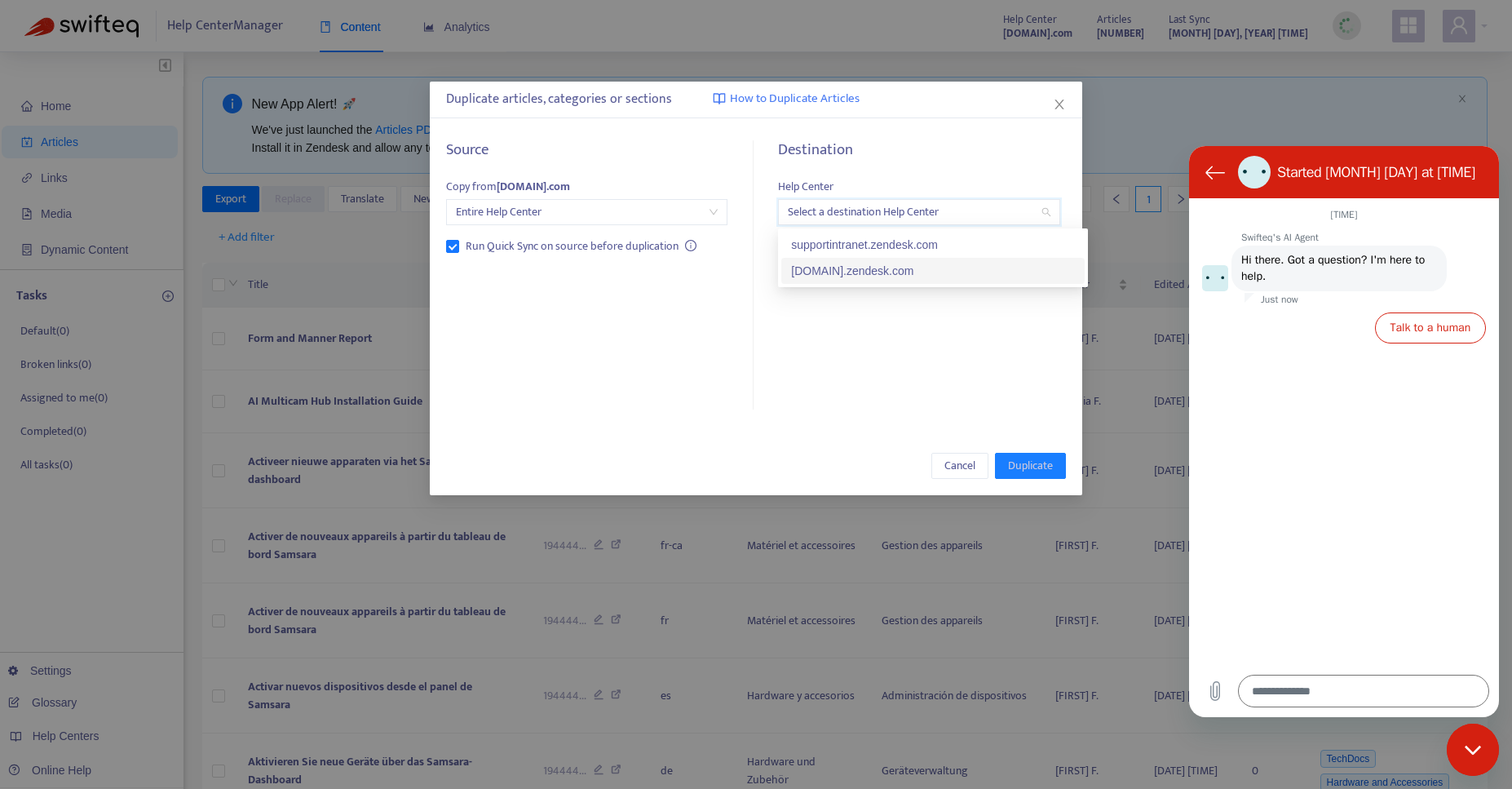 click on "[DOMAIN].zendesk.com" at bounding box center [933, 271] 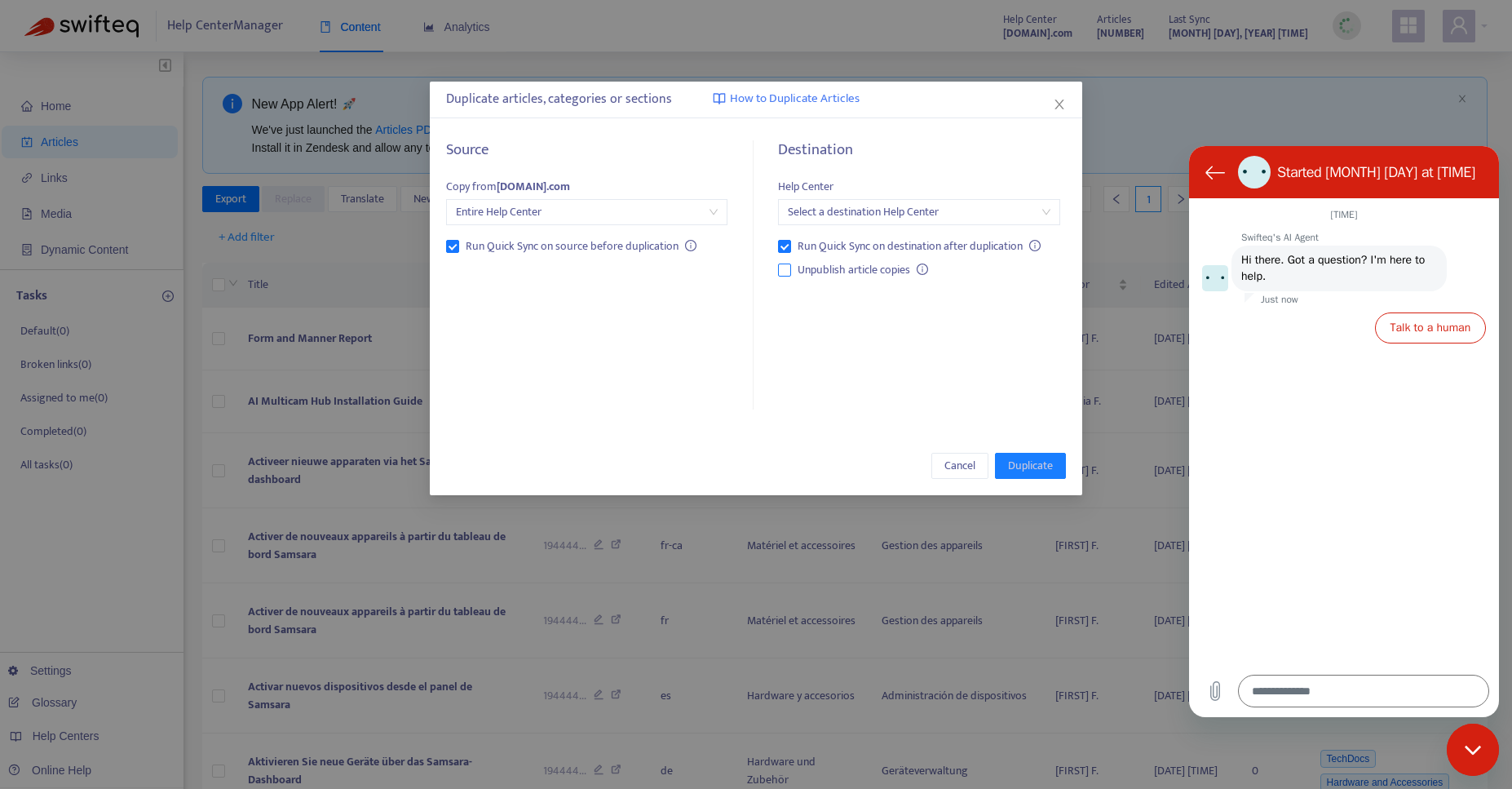 click on "Unpublish article copies" at bounding box center [854, 270] 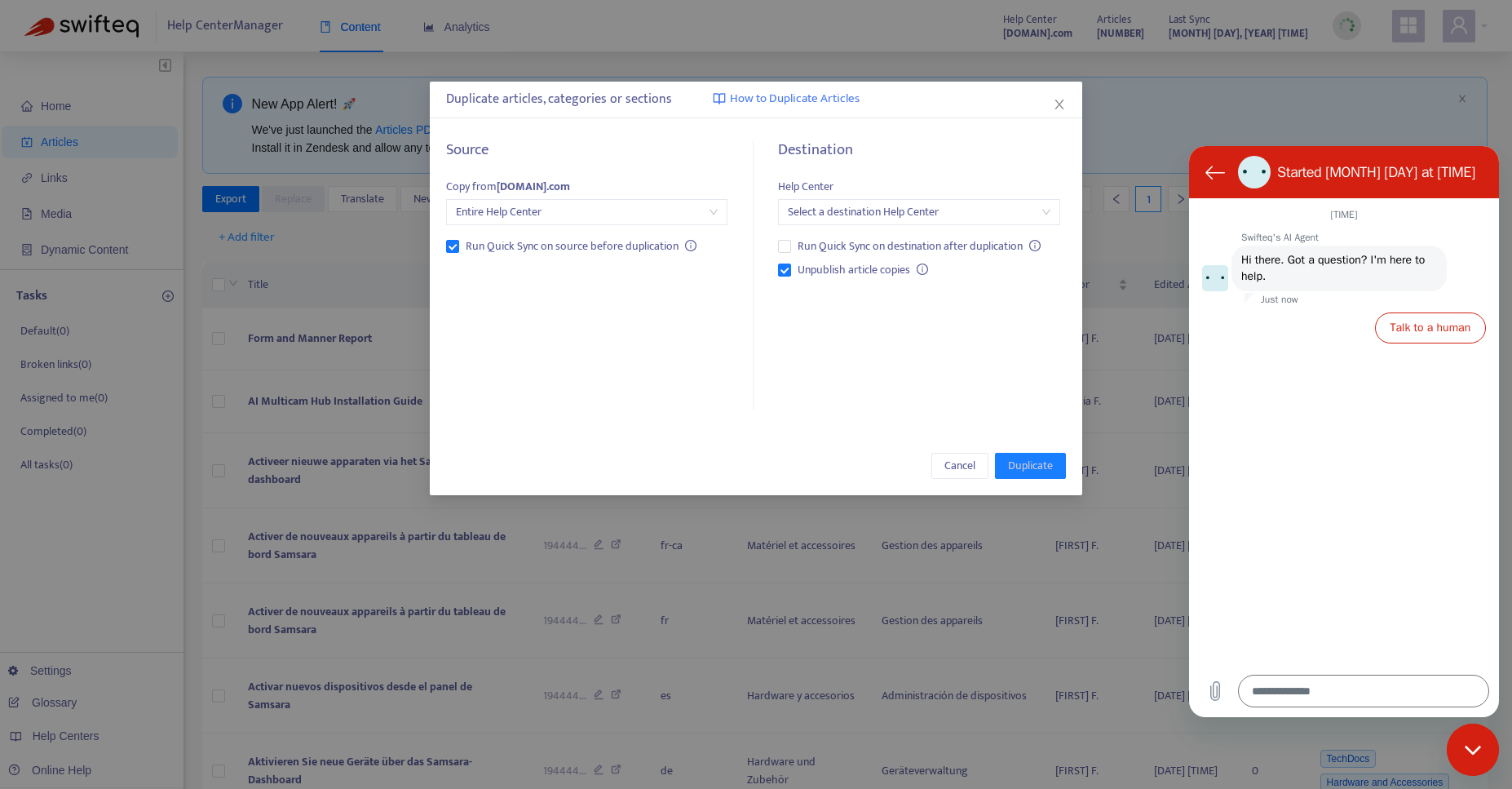 click at bounding box center (918, 212) 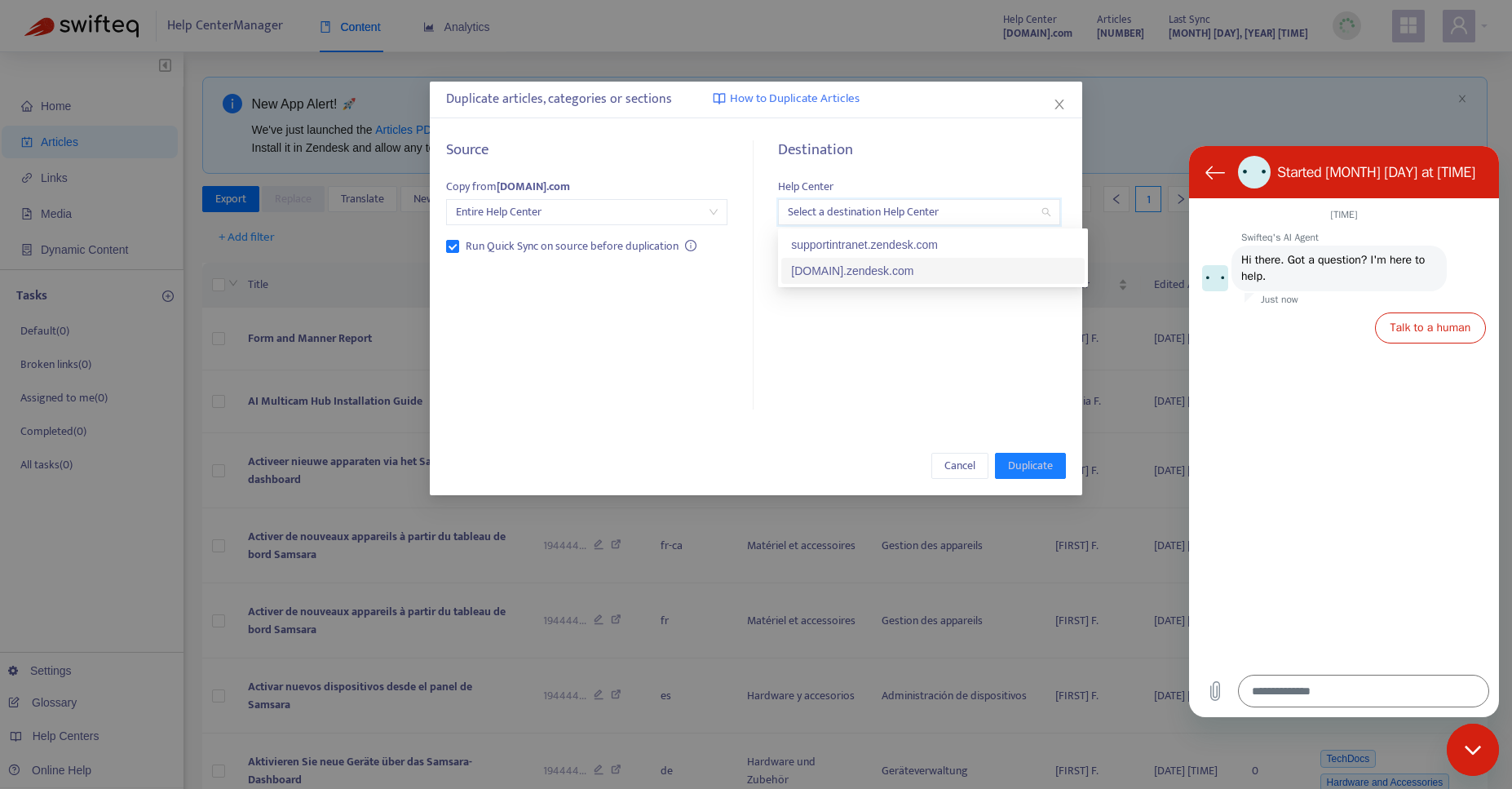 click on "[DOMAIN].zendesk.com" at bounding box center [933, 271] 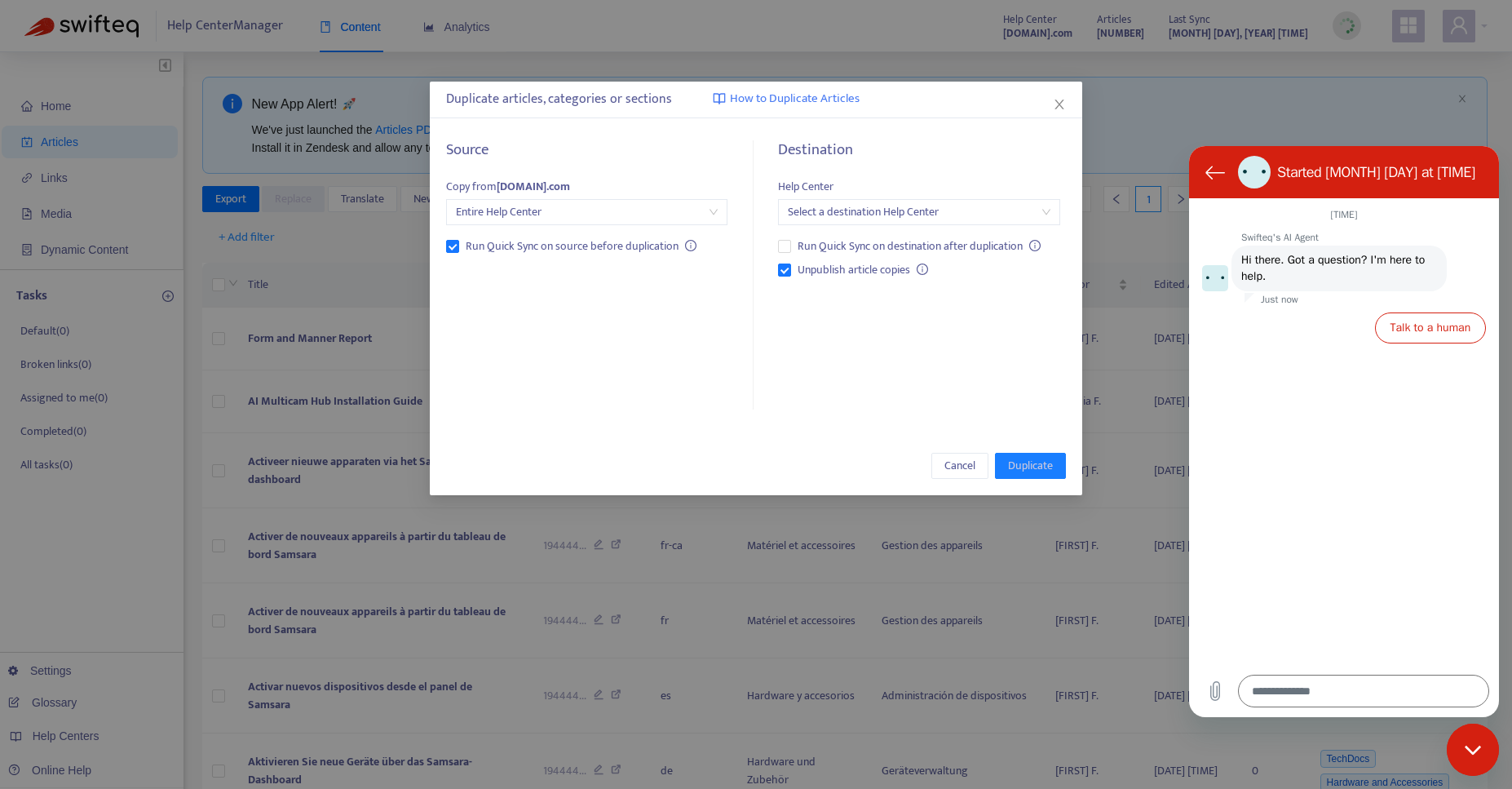 click at bounding box center (918, 212) 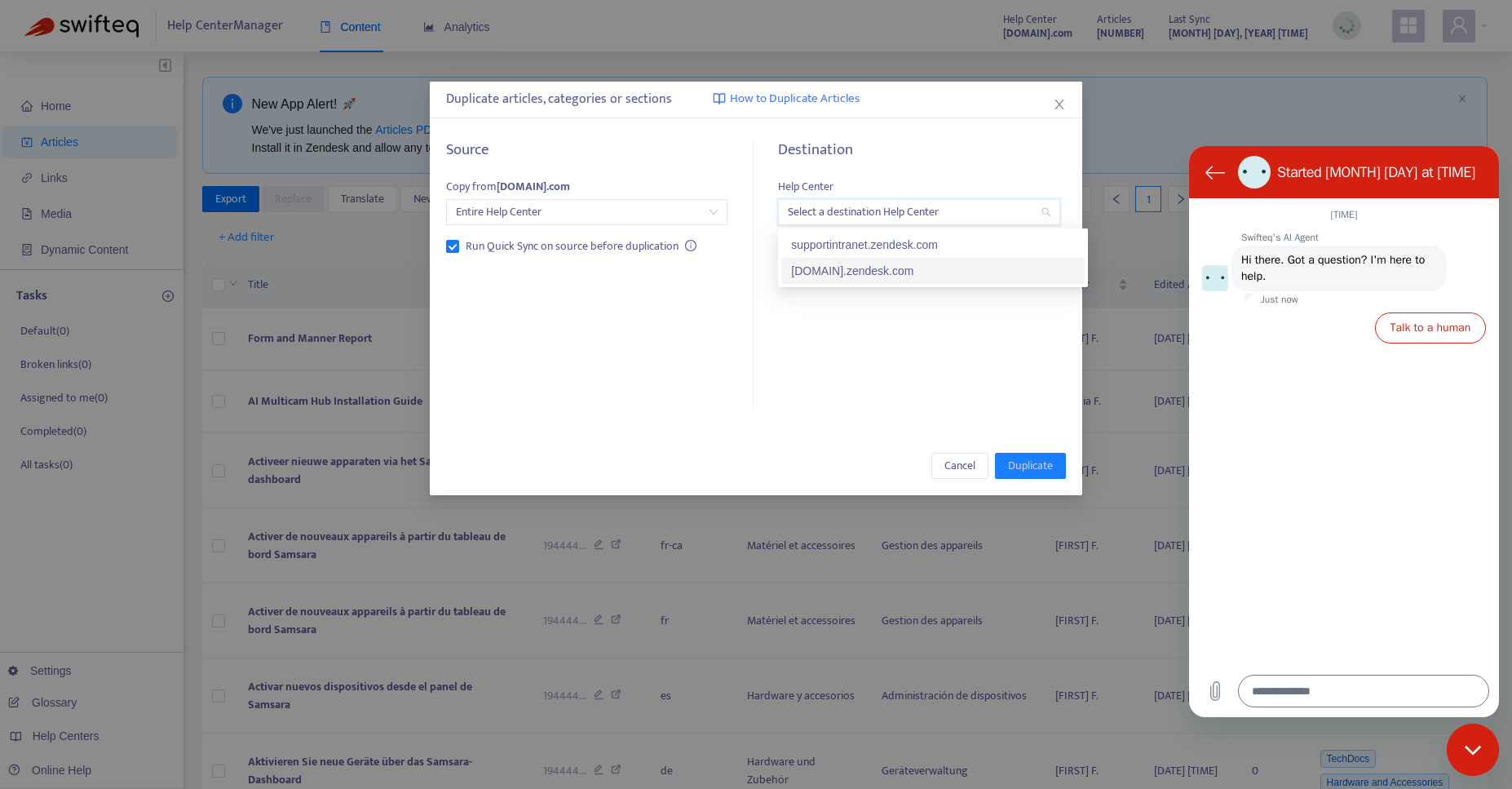click on "[DOMAIN].zendesk.com" at bounding box center (933, 271) 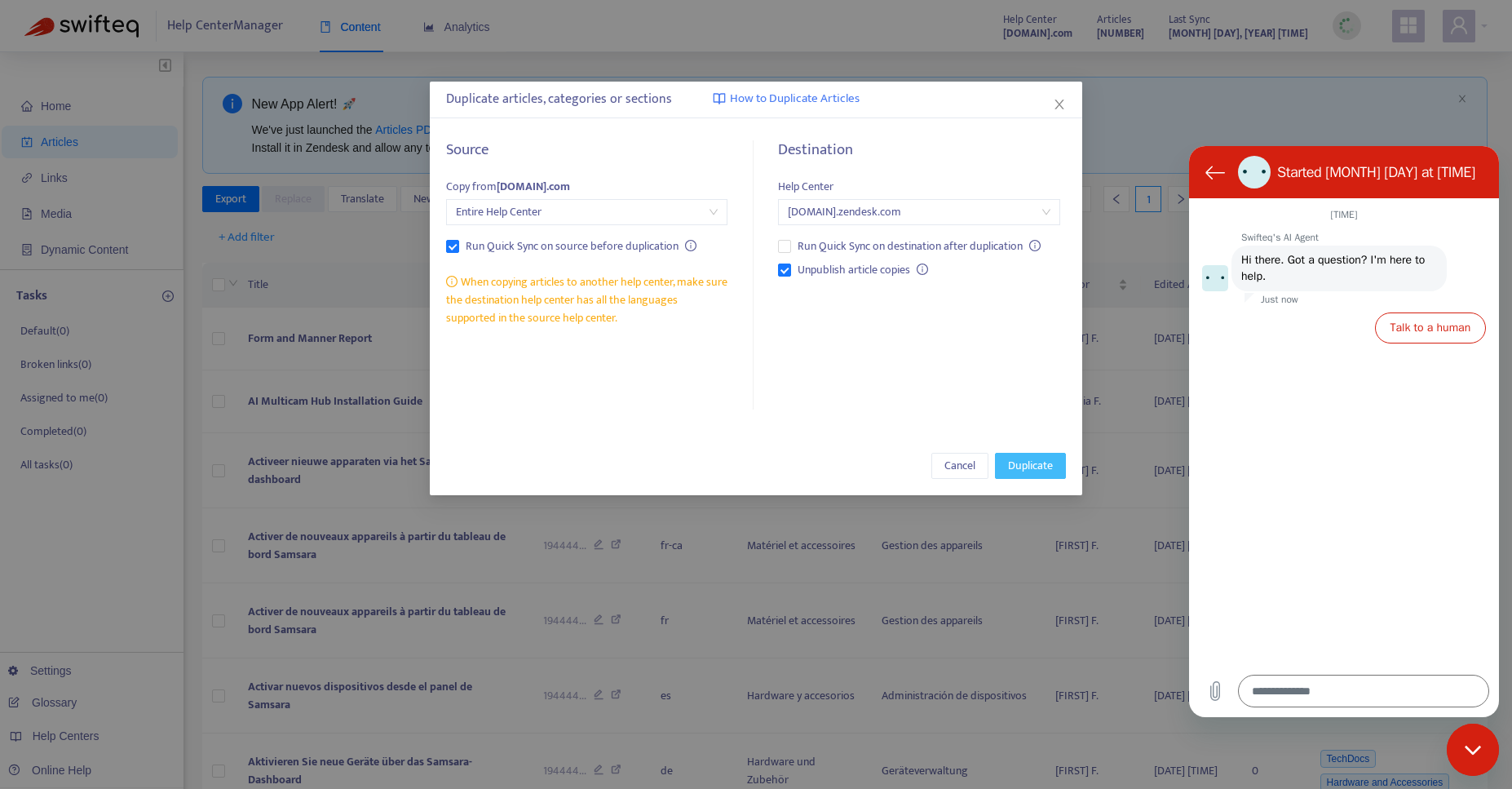 click on "Duplicate" at bounding box center (1030, 466) 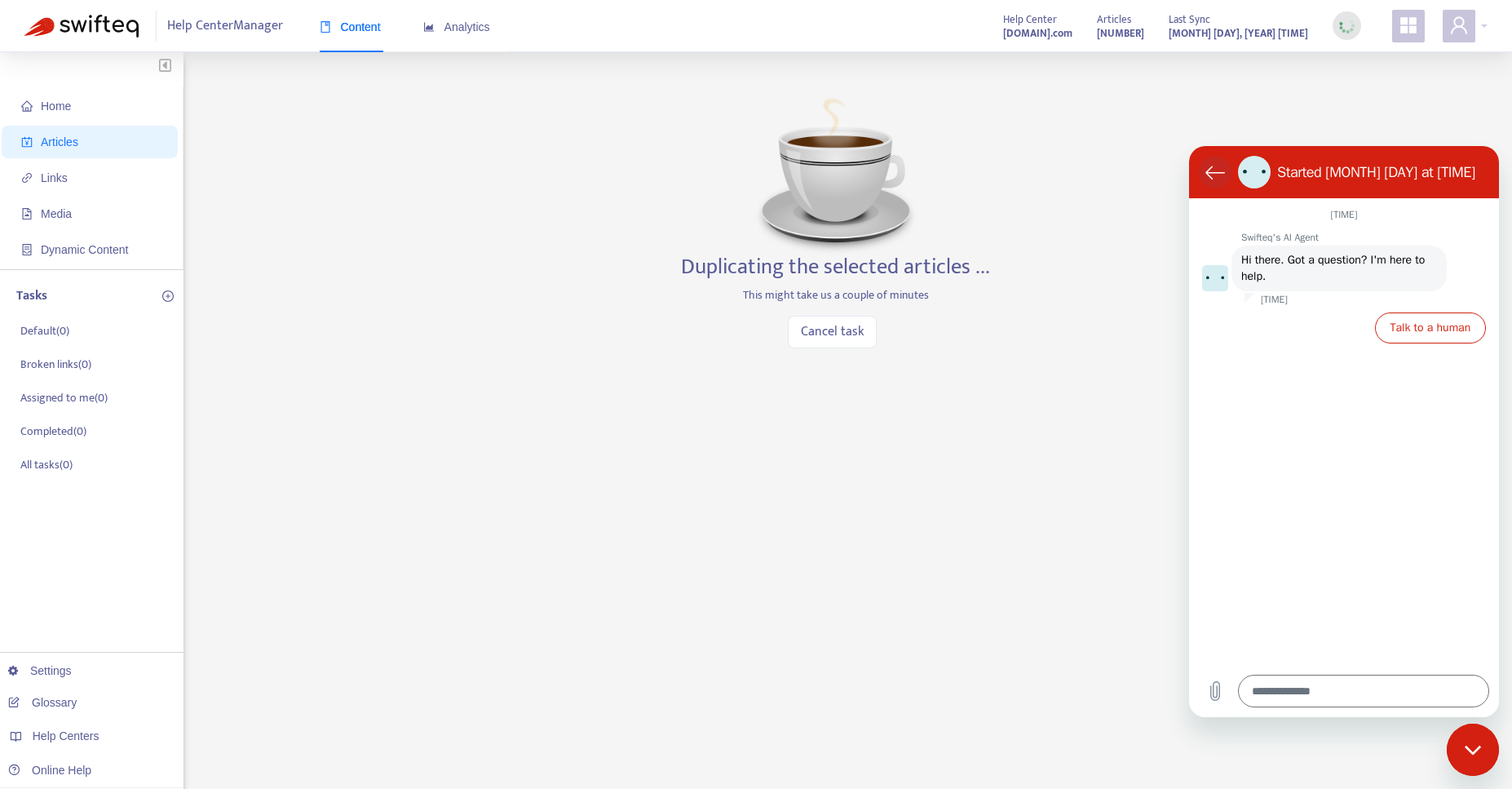click 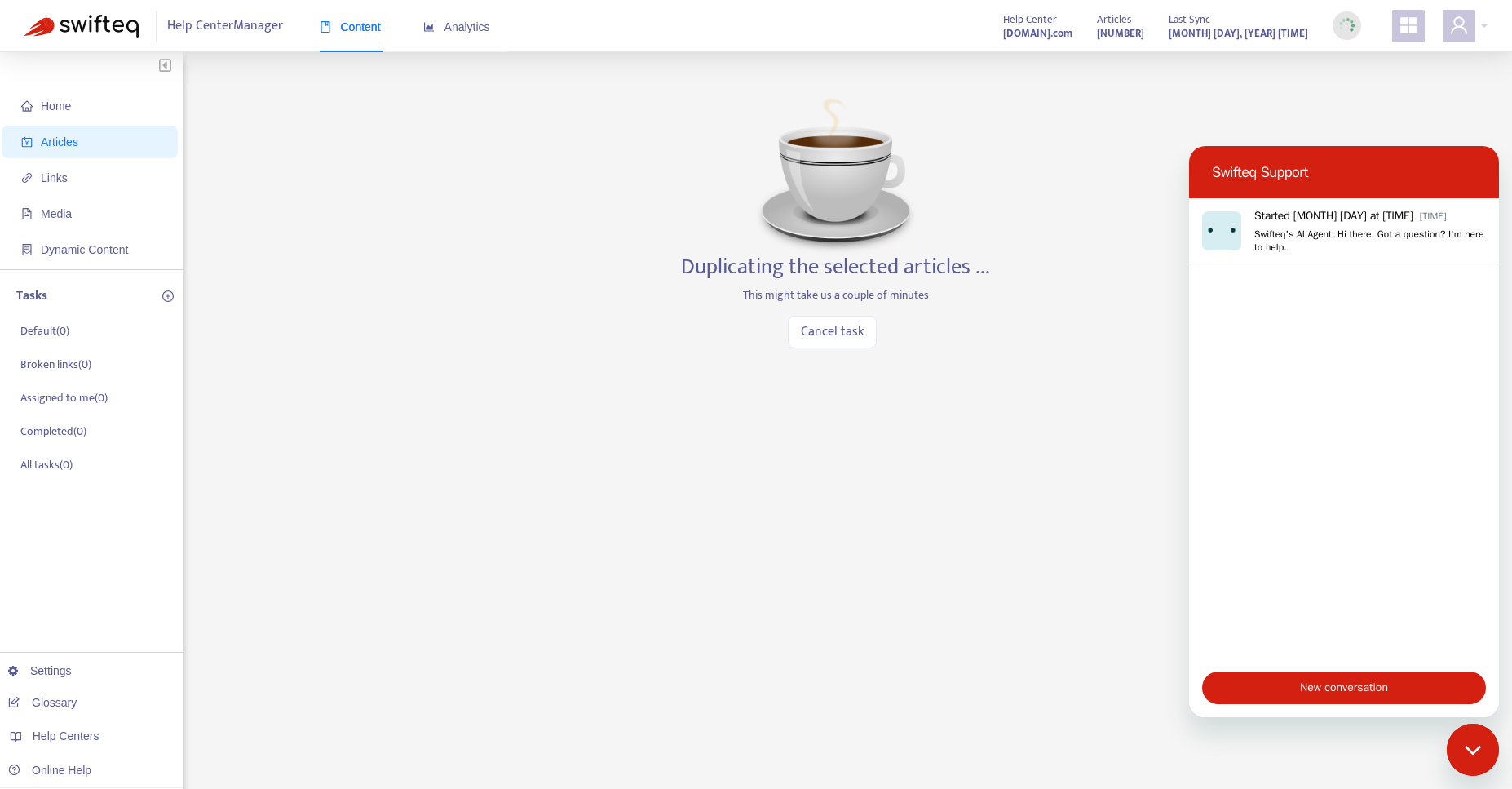 click on "Home Articles Links Media Dynamic Content Tasks Default  ( [NUMBER] ) Broken links  ( [NUMBER] ) Assigned to me  ( [NUMBER] ) Completed  ( [NUMBER] ) All tasks  ( [NUMBER] ) Settings Glossary Help Centers Online Help Duplicating the selected articles ... This might take us a couple of minutes Cancel task" at bounding box center (756, 554) 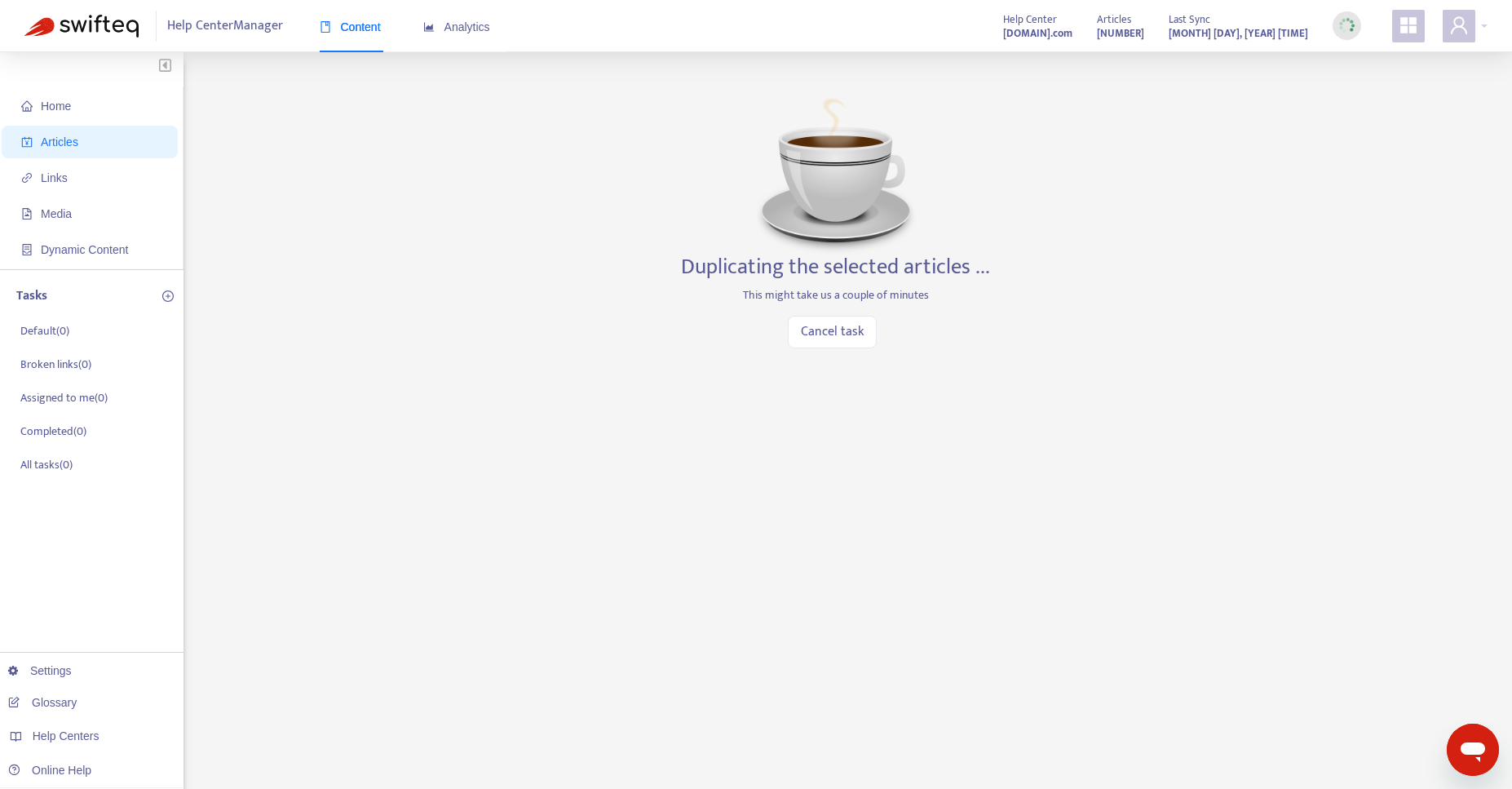 click on "Home Articles Links Media Dynamic Content Tasks Default  ( [NUMBER] ) Broken links  ( [NUMBER] ) Assigned to me  ( [NUMBER] ) Completed  ( [NUMBER] ) All tasks  ( [NUMBER] ) Settings Glossary Help Centers Online Help Duplicating the selected articles ... This might take us a couple of minutes Cancel task" at bounding box center (756, 554) 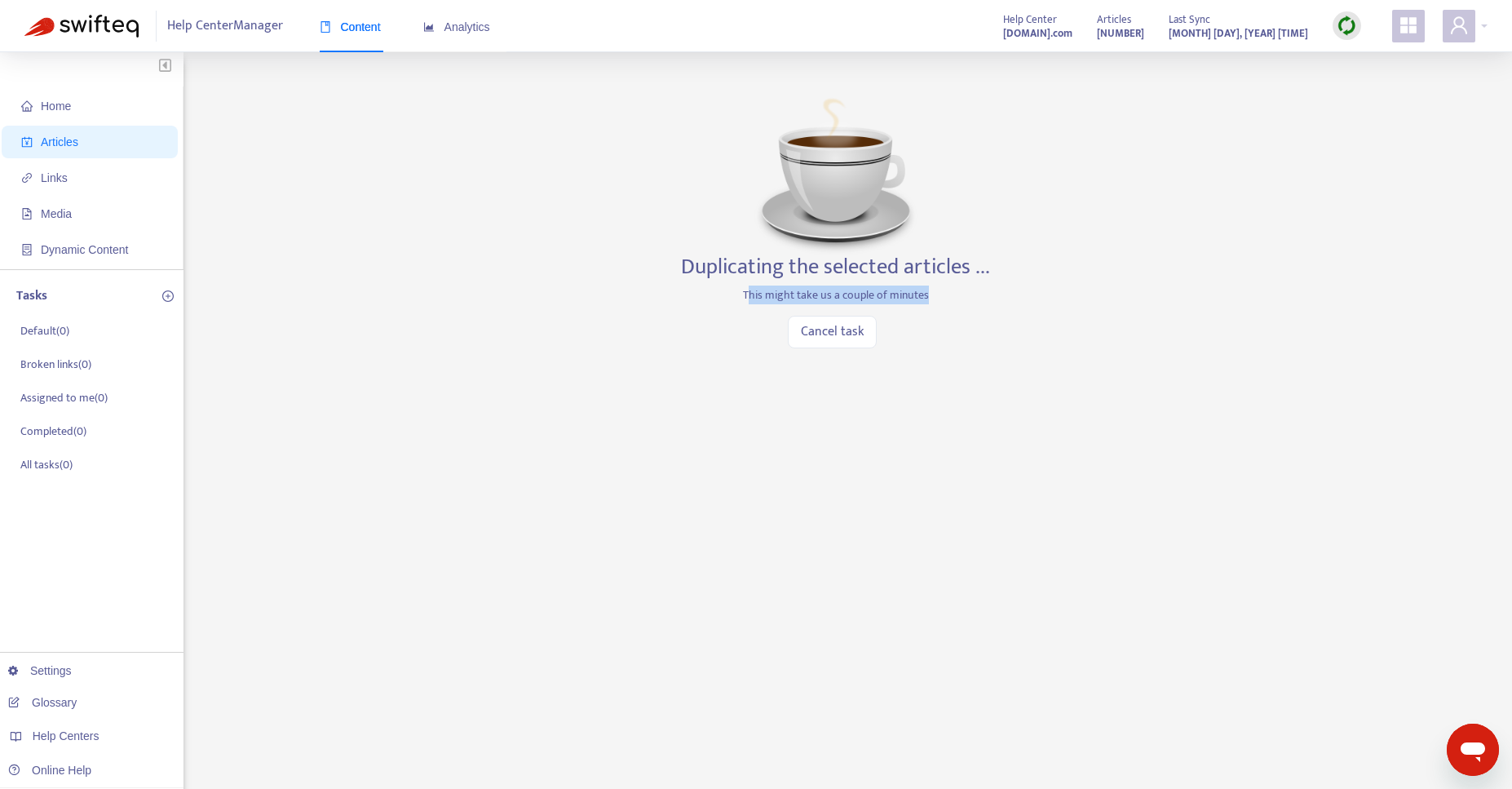 drag, startPoint x: 927, startPoint y: 295, endPoint x: 749, endPoint y: 294, distance: 178.00281 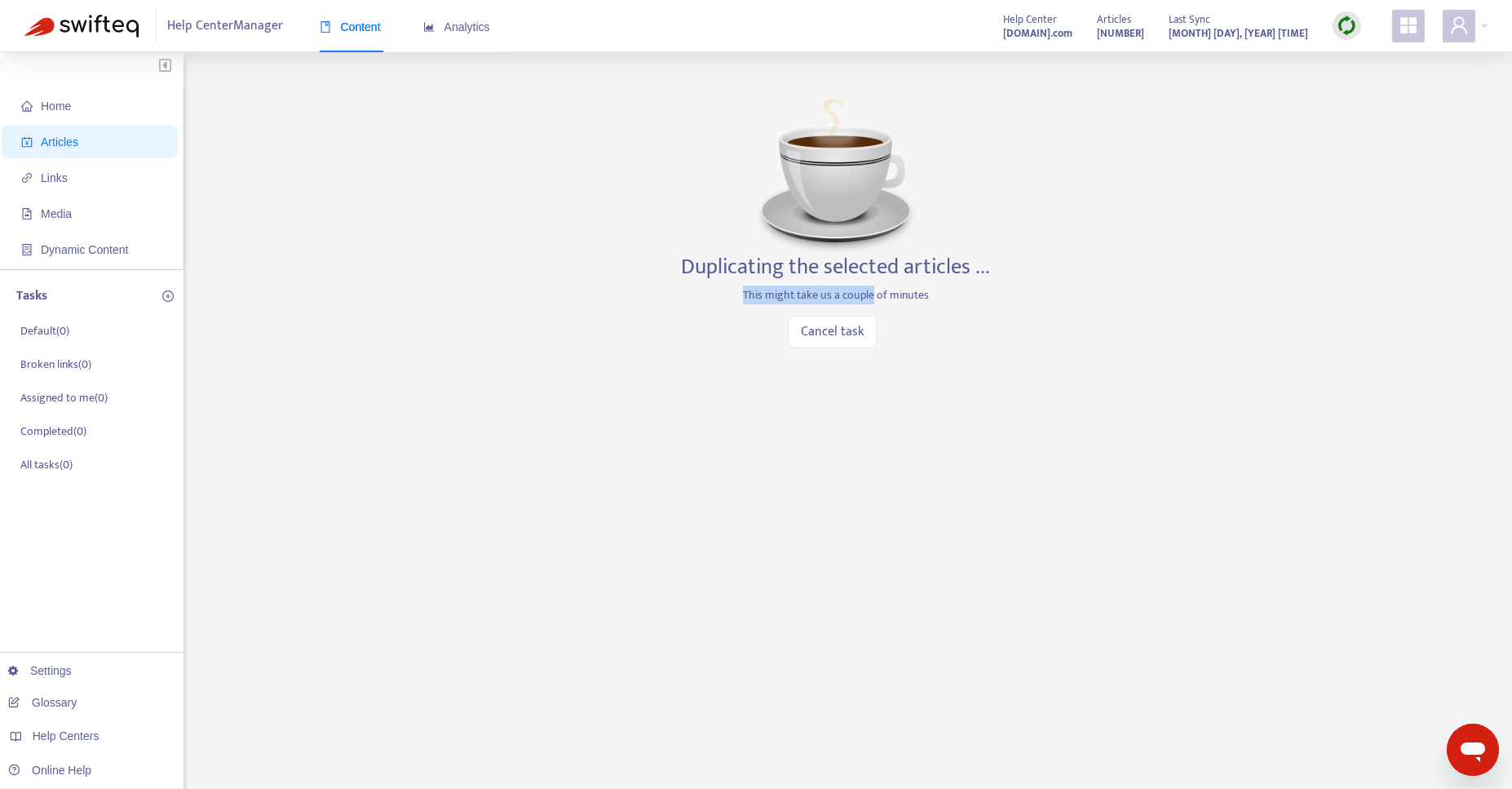 drag, startPoint x: 745, startPoint y: 292, endPoint x: 972, endPoint y: 281, distance: 227.26636 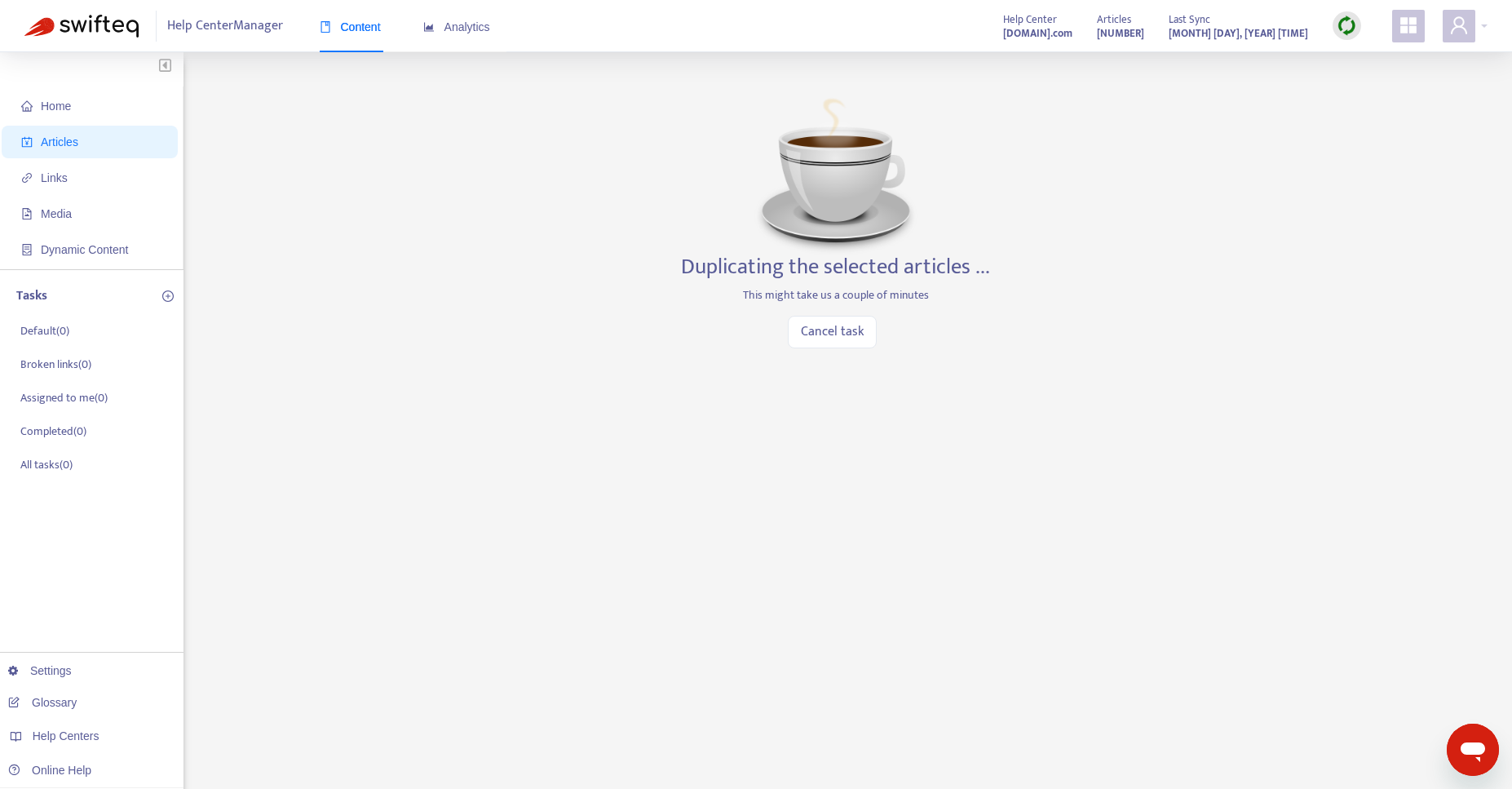 click on "This might take us a couple of minutes" at bounding box center (836, 295) 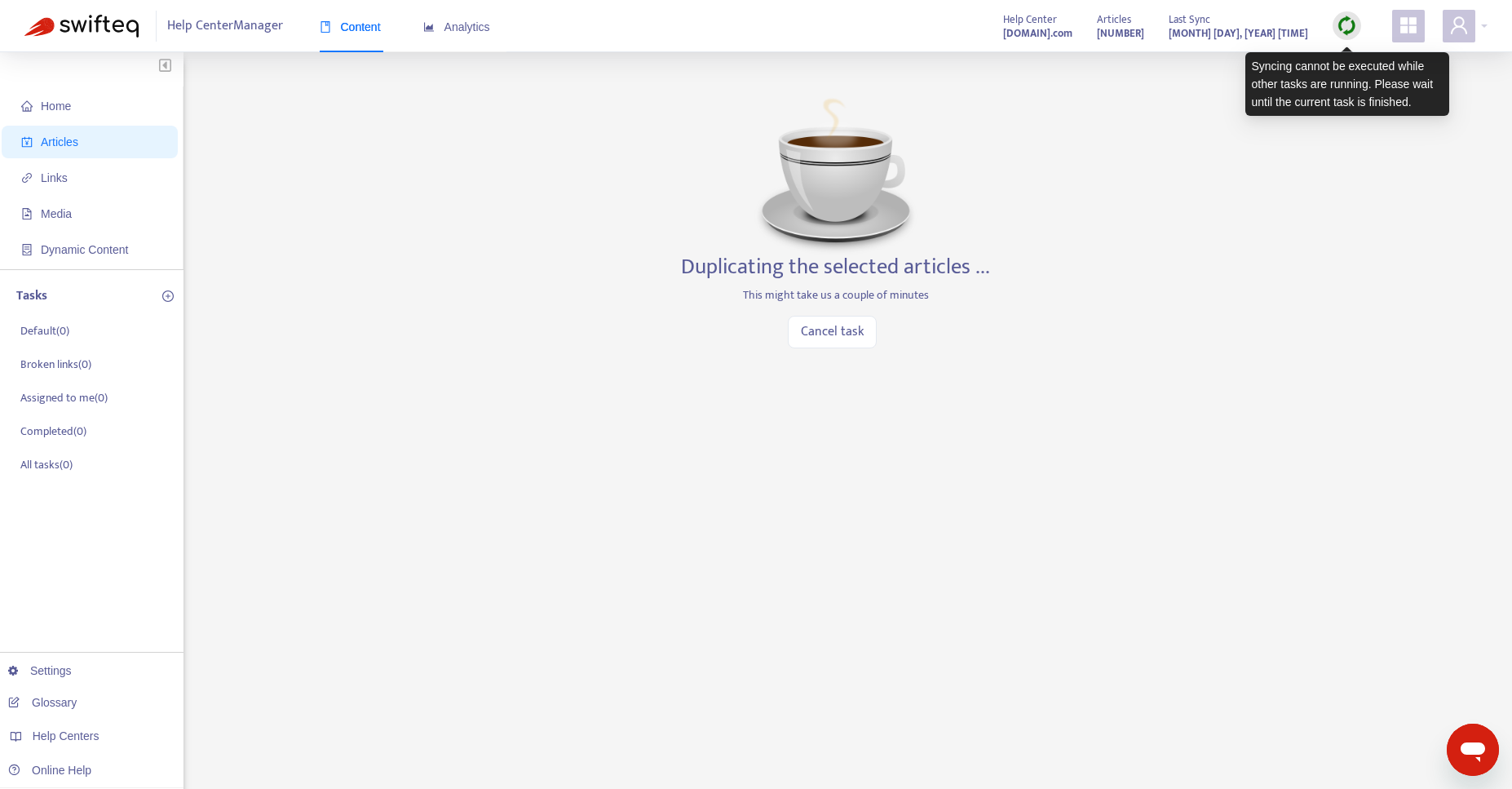 click at bounding box center (1346, 25) 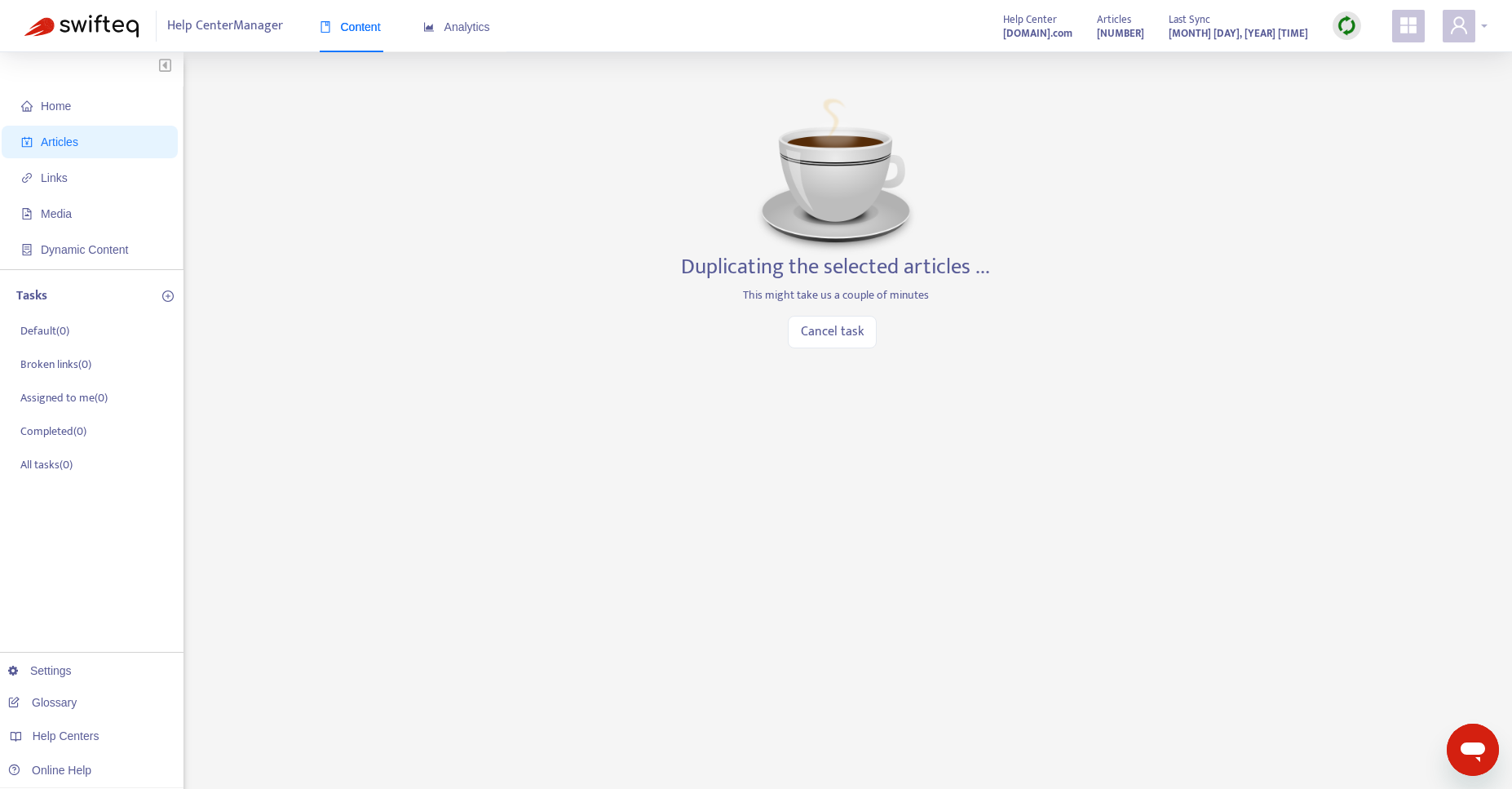 click at bounding box center [1465, 26] 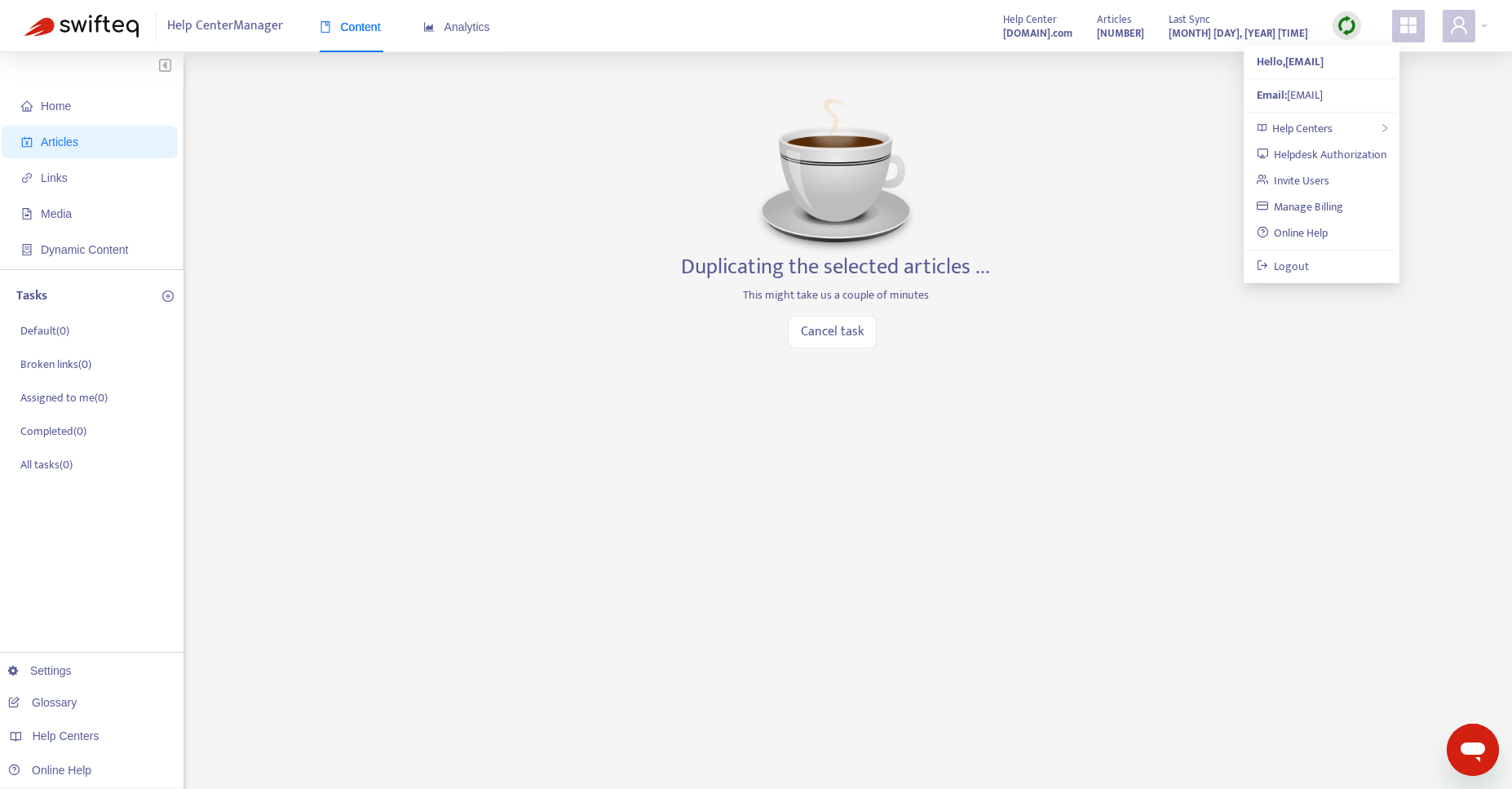 click on "Home Articles Links Media Dynamic Content Tasks Default  ( [NUMBER] ) Broken links  ( [NUMBER] ) Assigned to me  ( [NUMBER] ) Completed  ( [NUMBER] ) All tasks  ( [NUMBER] ) Settings Glossary Help Centers Online Help Duplicating the selected articles ... This might take us a couple of minutes Cancel task" at bounding box center (756, 554) 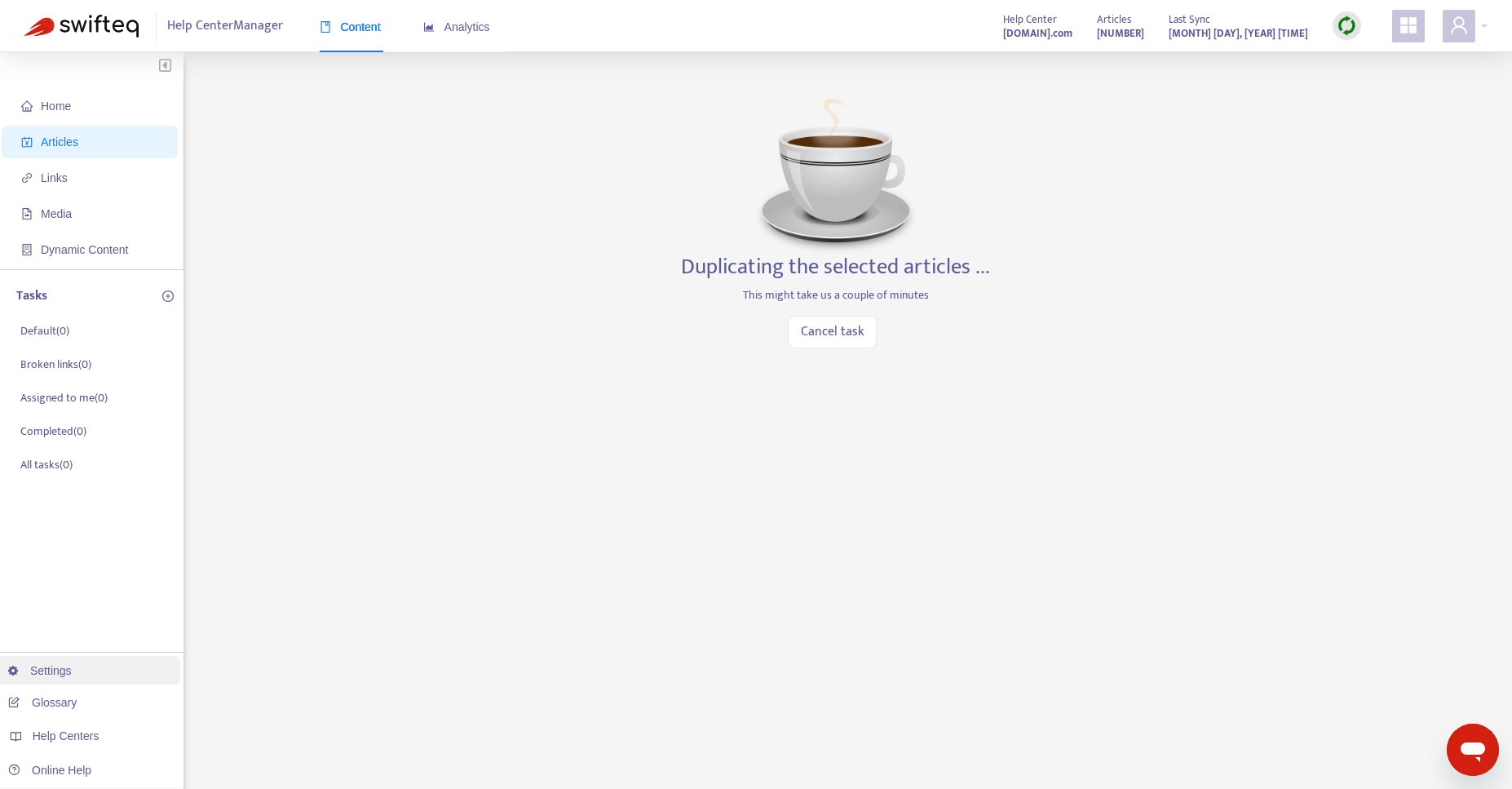 click on "Settings" at bounding box center (40, 671) 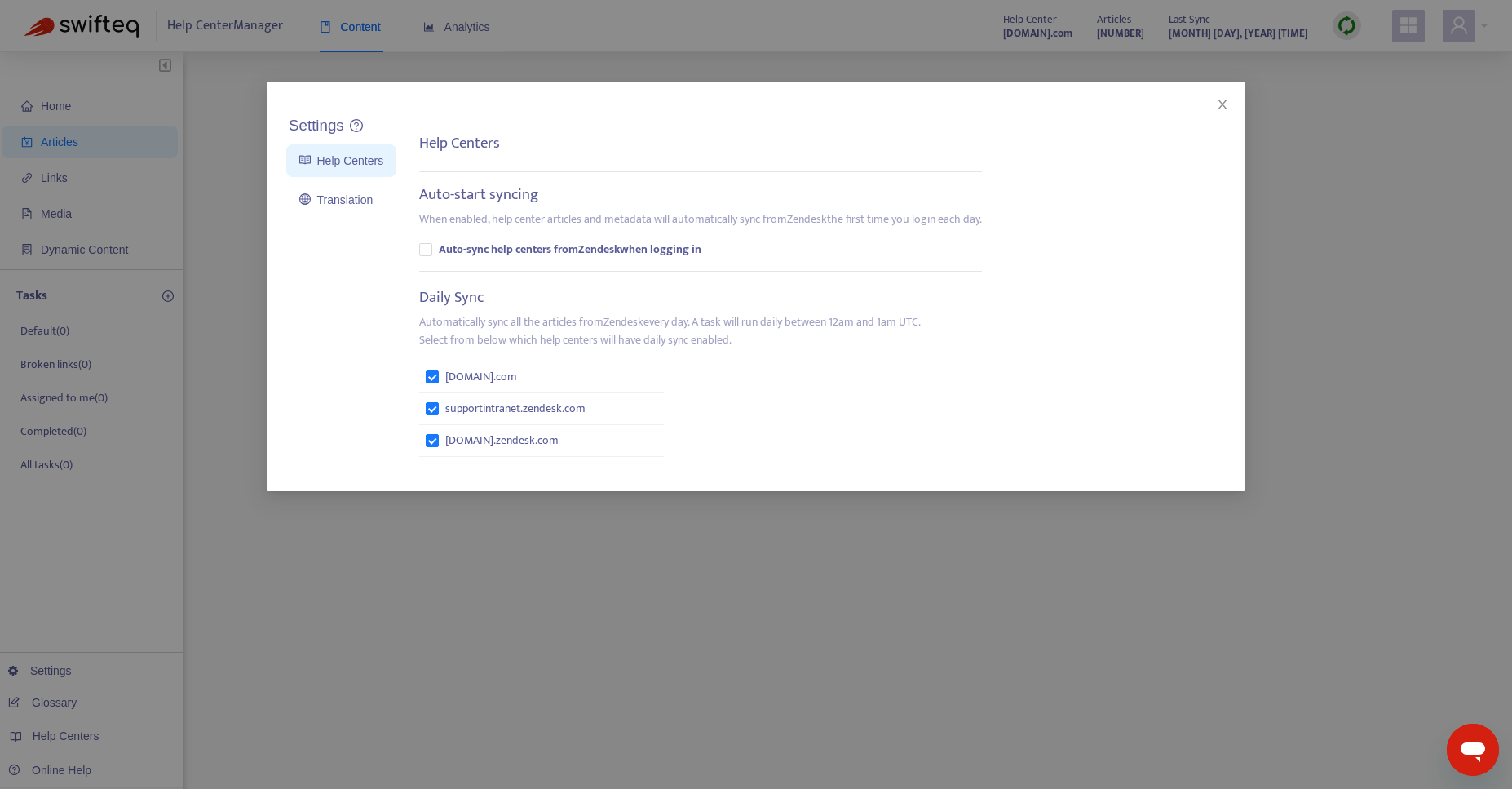 click on "Settings  Help Centers Translation Settings  Help Centers Auto-start syncing When enabled, help center articles and metadata will automatically sync from  Zendesk  the first time you login each day. Auto-sync help centers from  Zendesk  when logging in Daily Sync Automatically sync all the articles from  Zendesk  every day. A task will run daily between 12am and 1am UTC. Select from below which help centers will have daily sync enabled.   [DOMAIN].com supportintranet.zendesk.com [DOMAIN].zendesk.com" at bounding box center [756, 394] 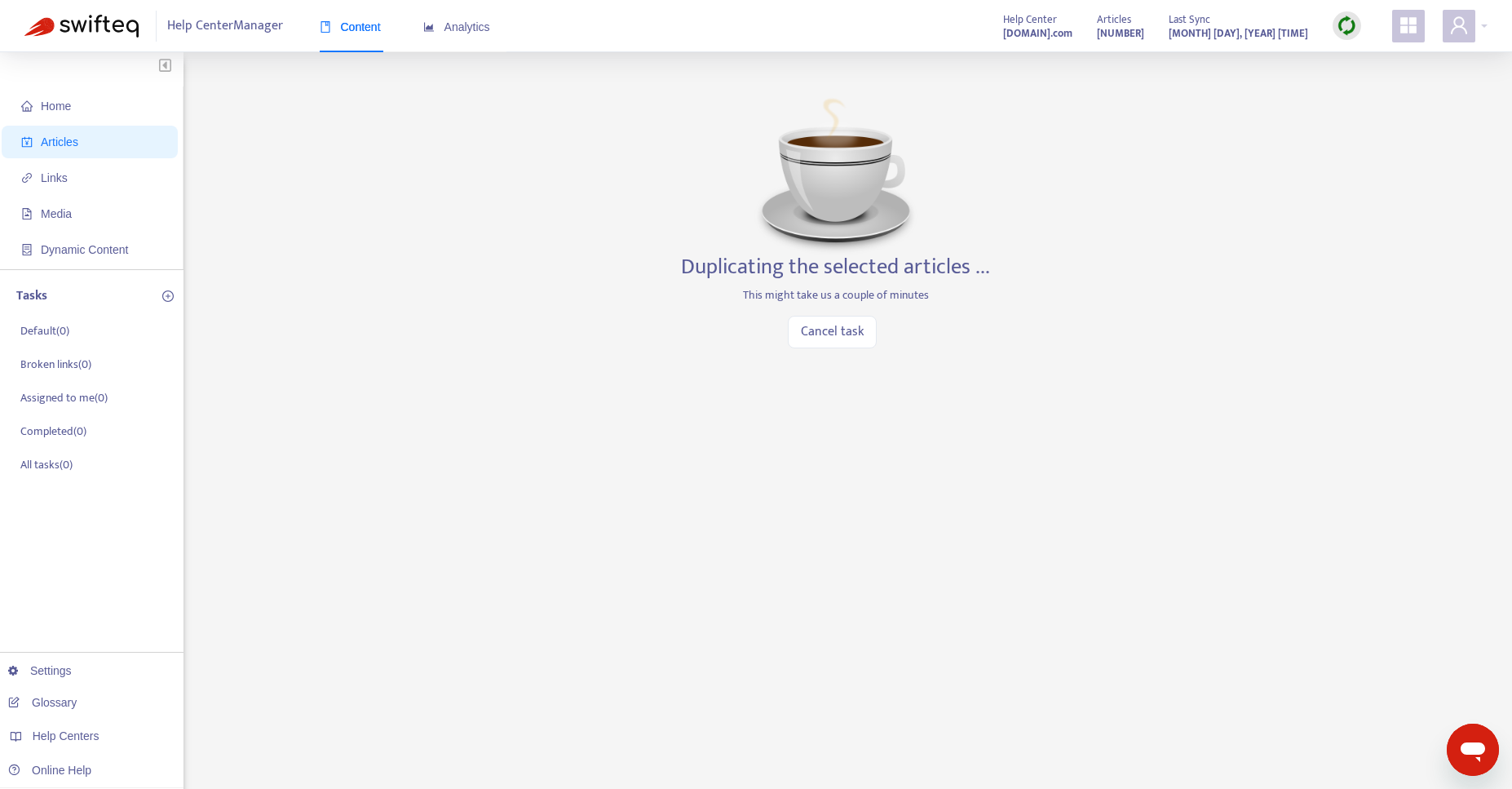 click on "Glossary" at bounding box center (42, 703) 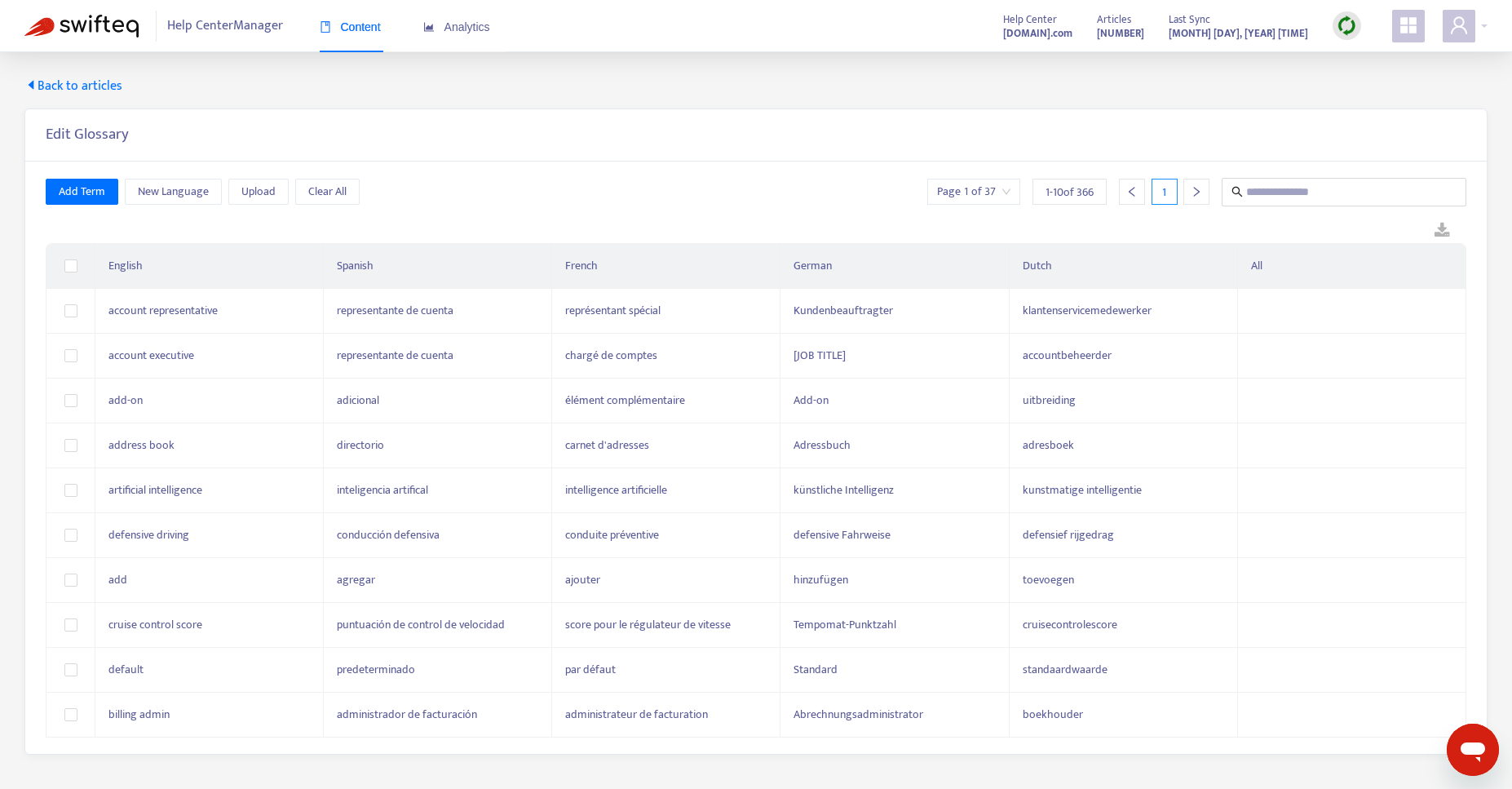 click on "Content" at bounding box center (350, 27) 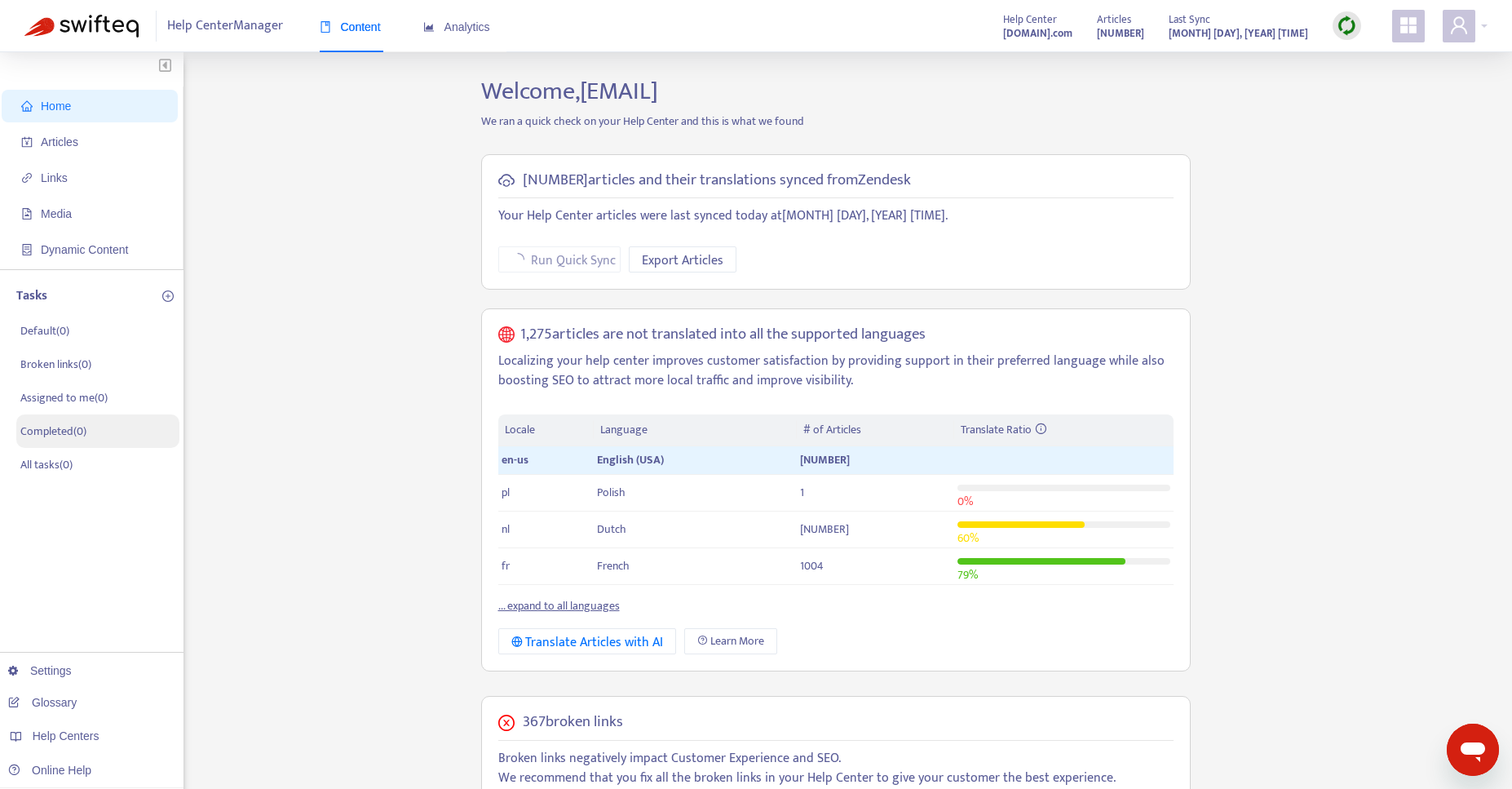 click on "Completed  ( [NUMBER] )" at bounding box center (98, 431) 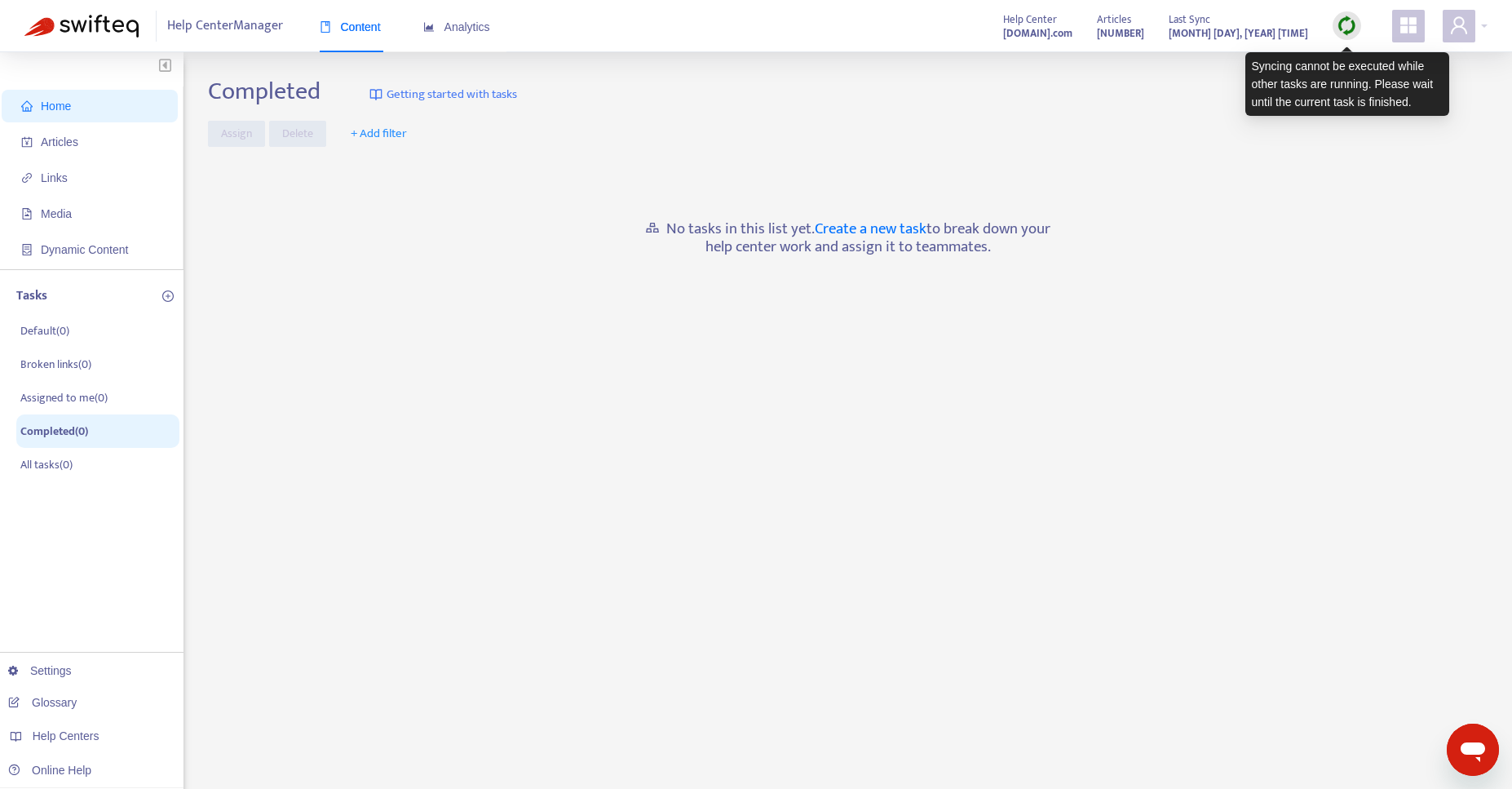 click at bounding box center (1346, 25) 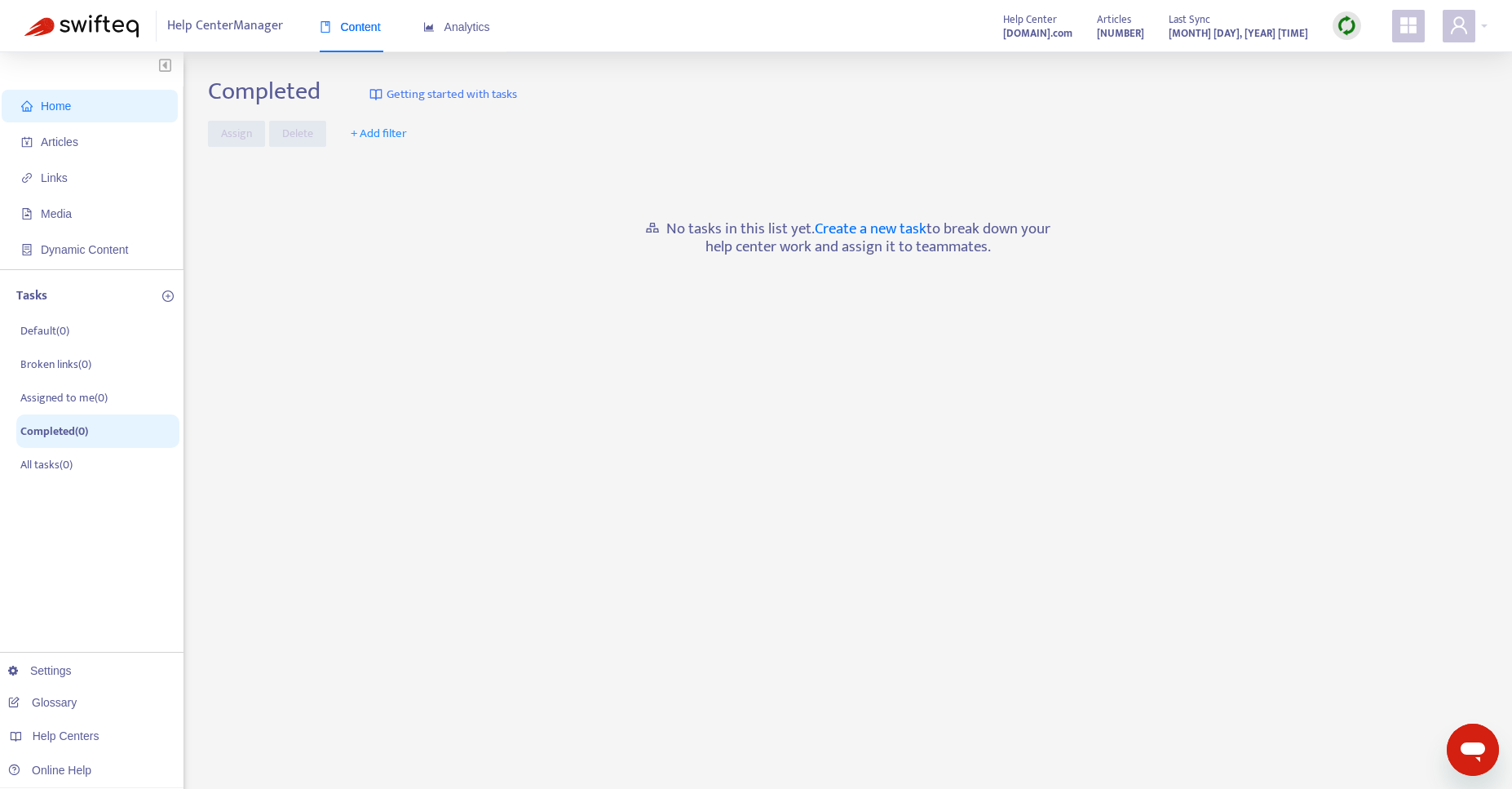 click on "Help Center  Manager Content Analytics Help Center [DOMAIN].com Articles [NUMBER] Last Sync [MONTH] [DAY], [YEAR] [TIME]" at bounding box center (756, 26) 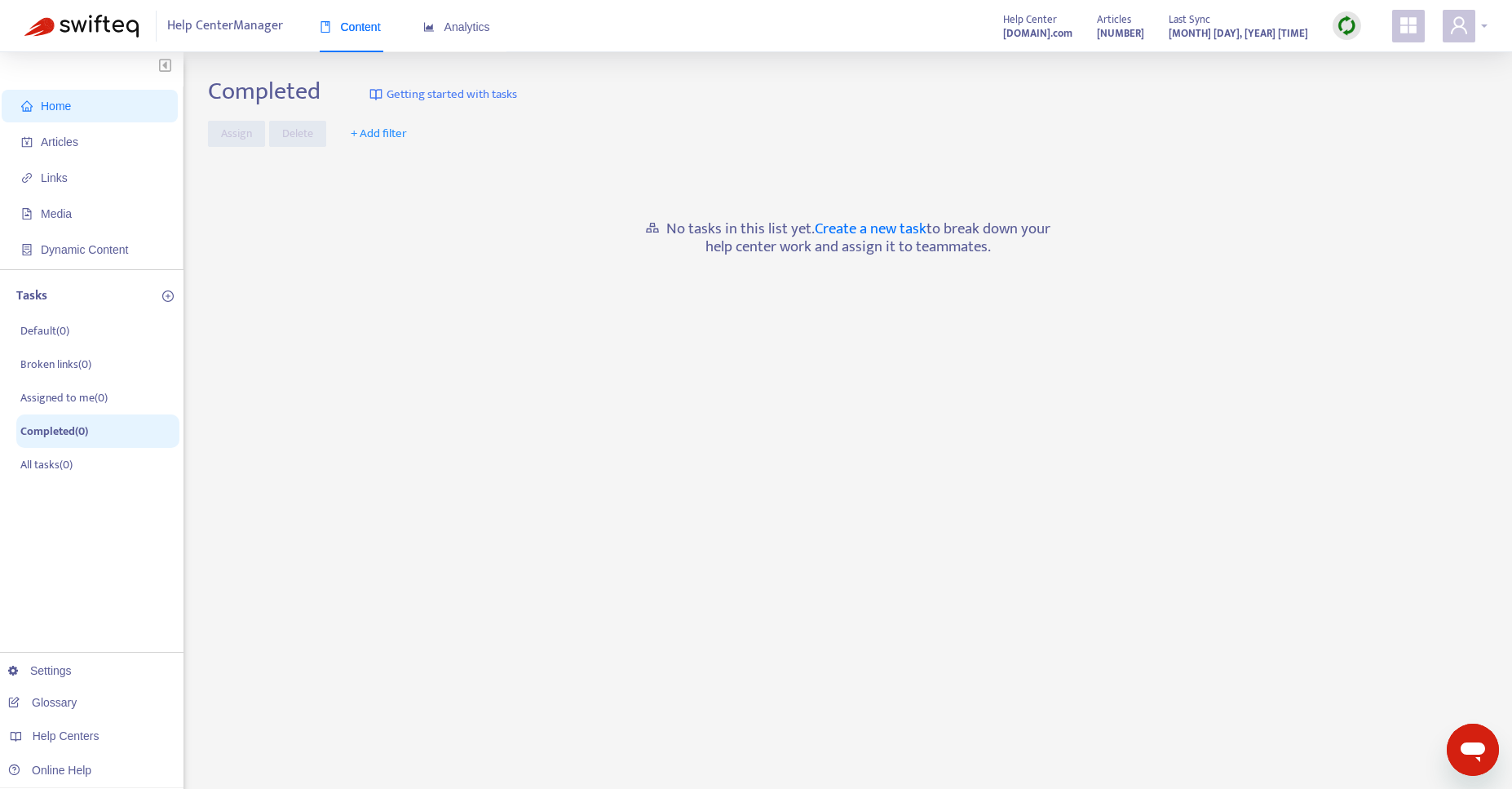 click at bounding box center [1465, 26] 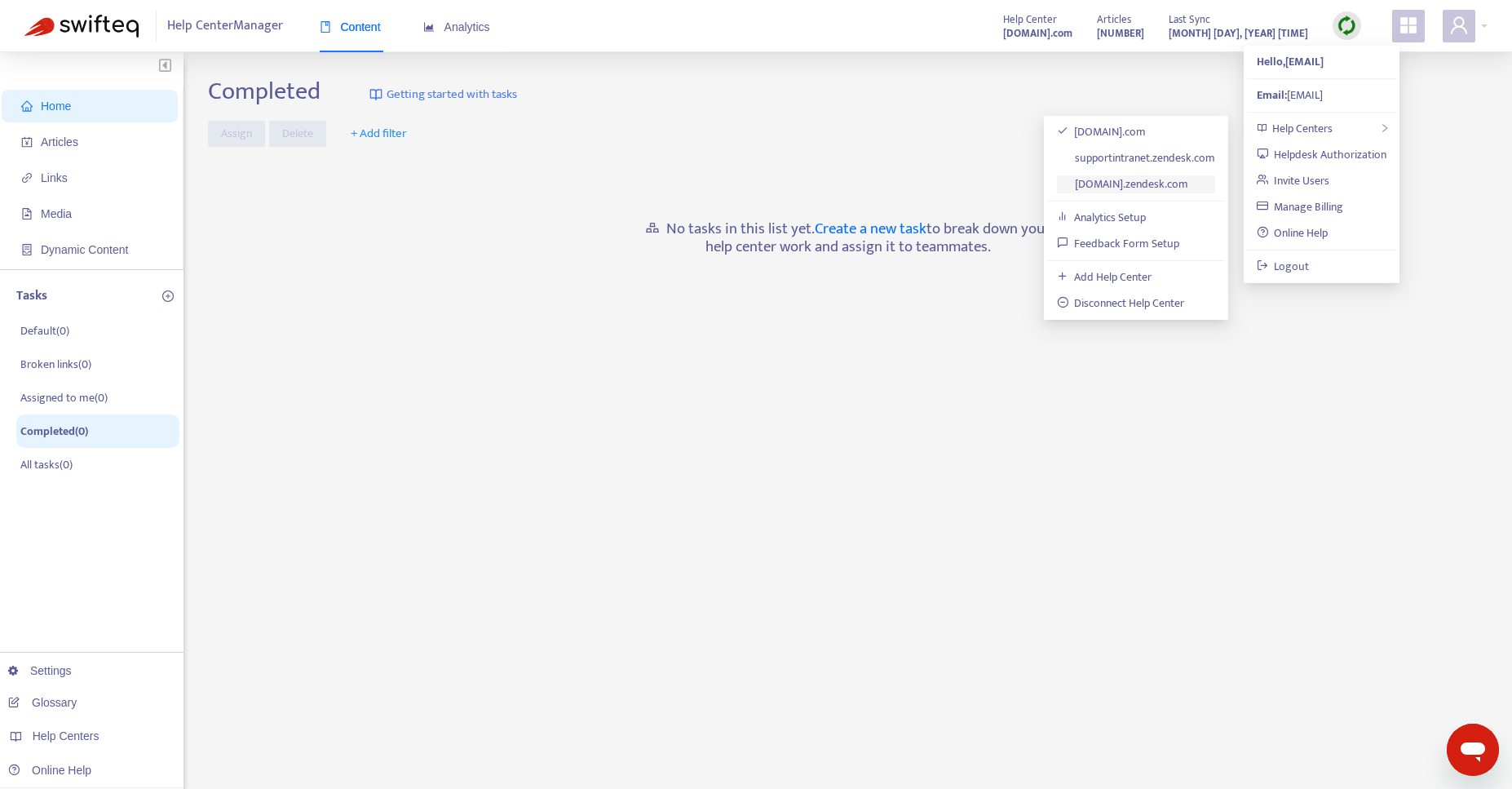 click on "[DOMAIN].zendesk.com" at bounding box center (1123, 184) 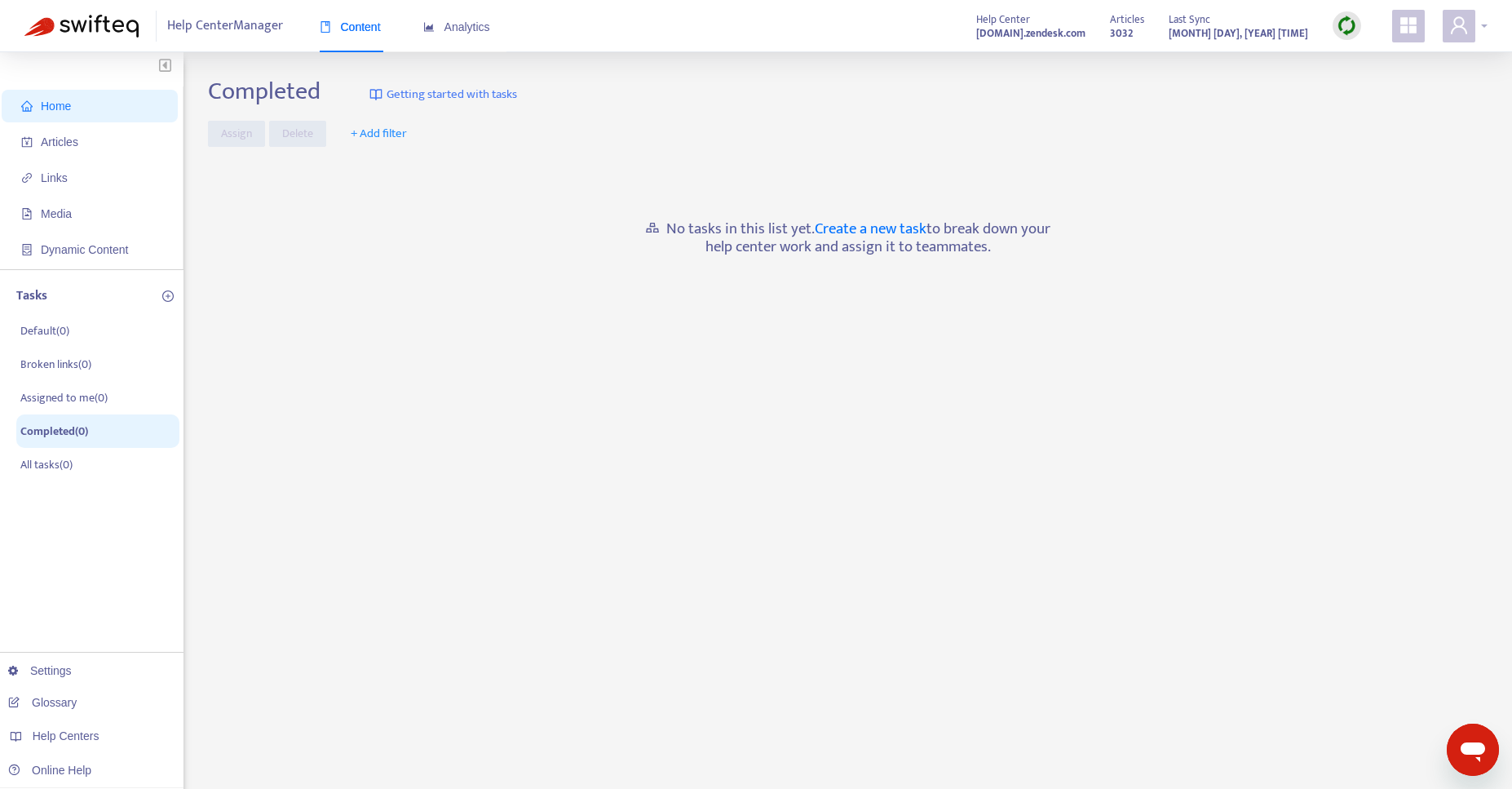 click at bounding box center [1465, 26] 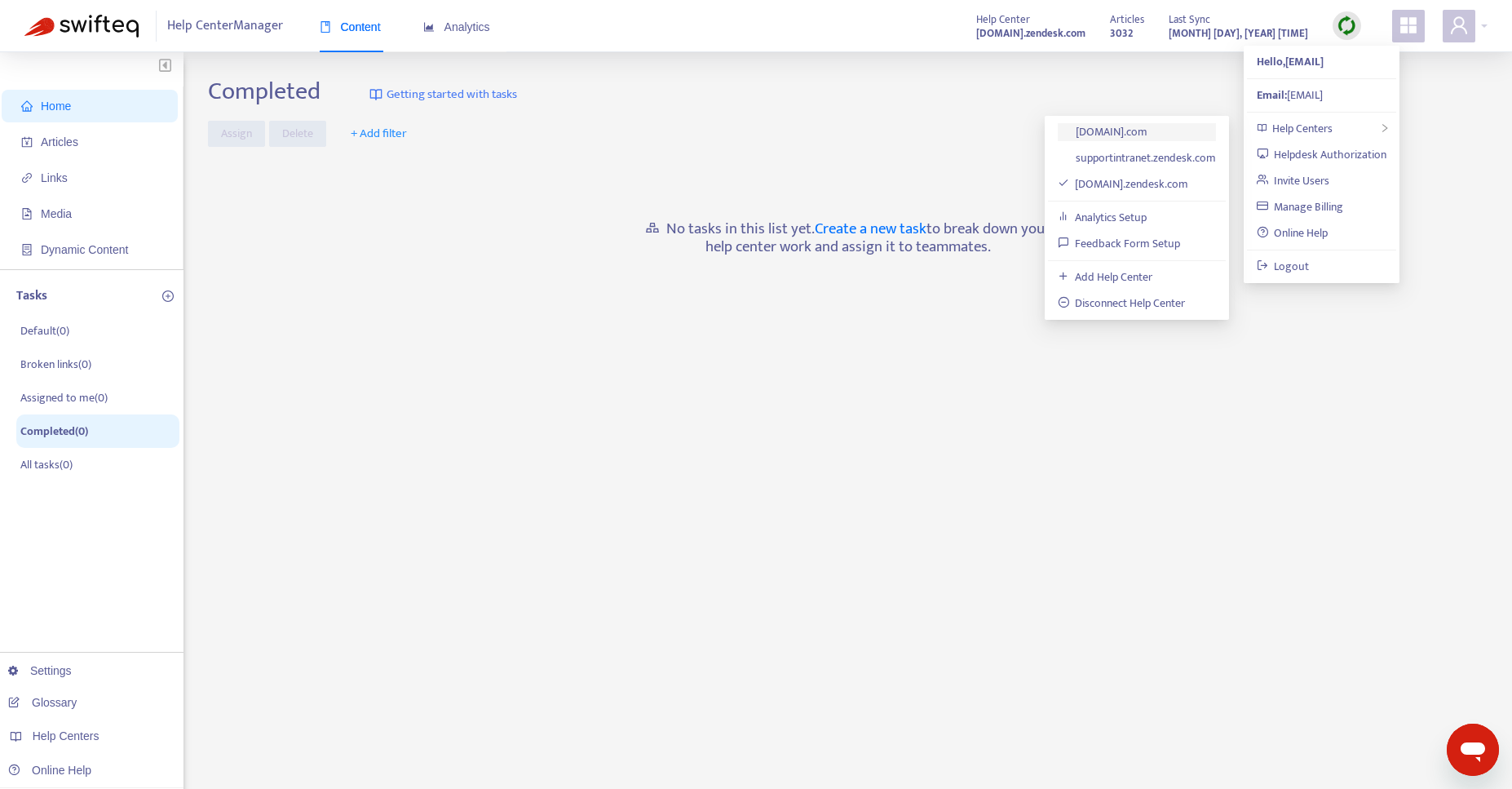 click on "[DOMAIN].com" at bounding box center [1103, 131] 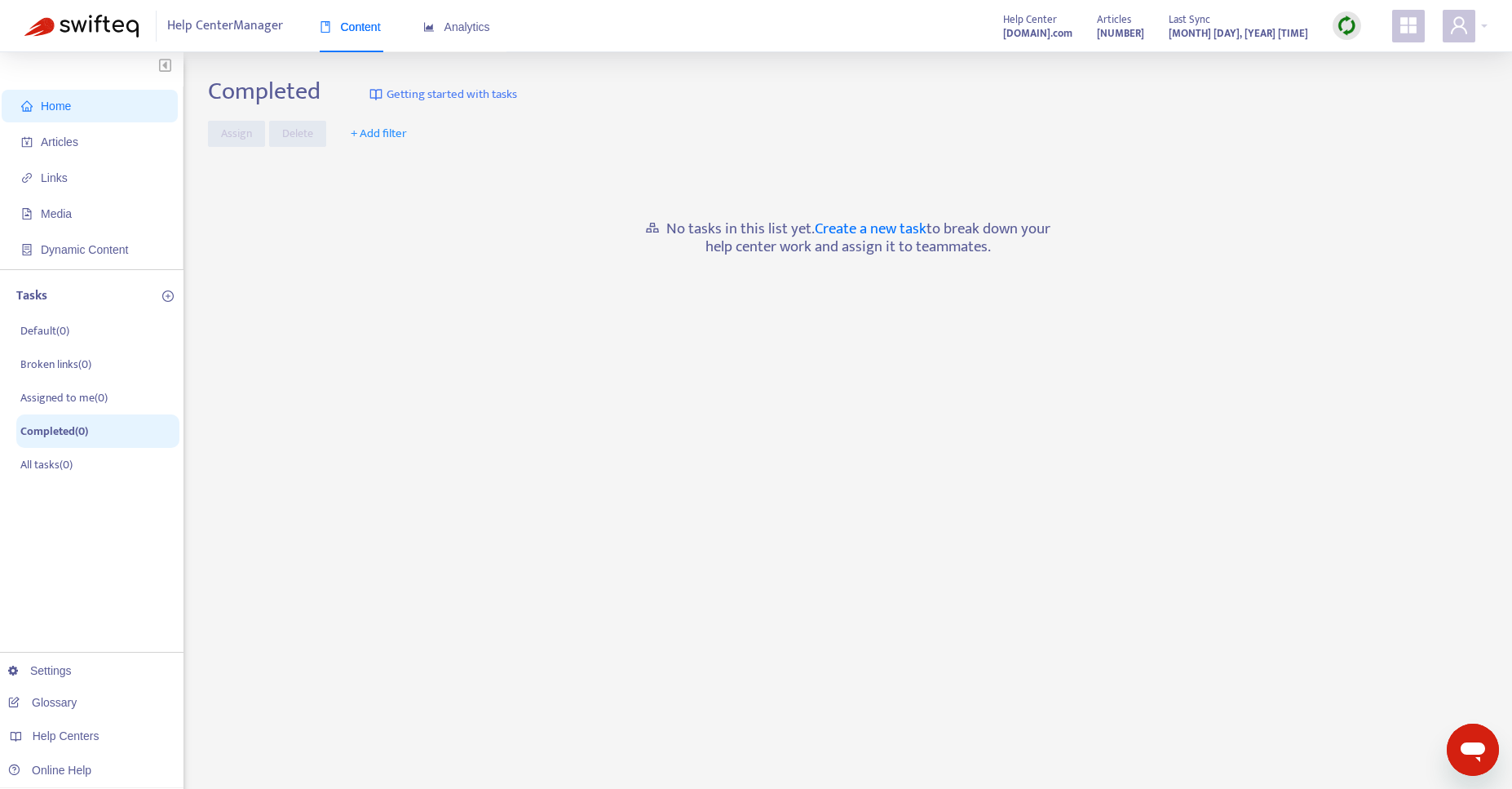 click on "Assign Delete + Add filter" at bounding box center [847, 134] 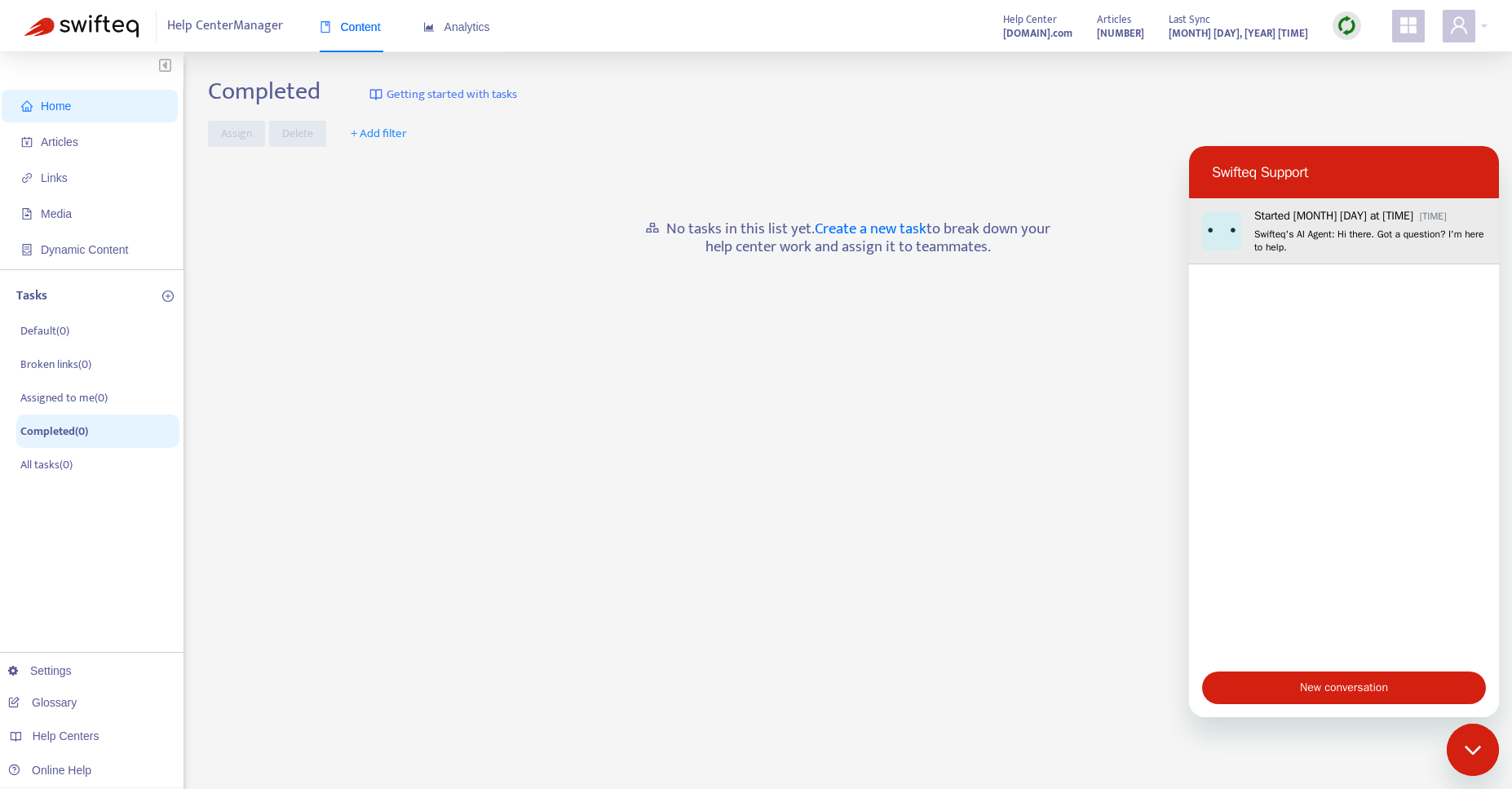 click on "Swifteq's AI Agent: Hi there. Got a question? I'm here to help." at bounding box center (1370, 241) 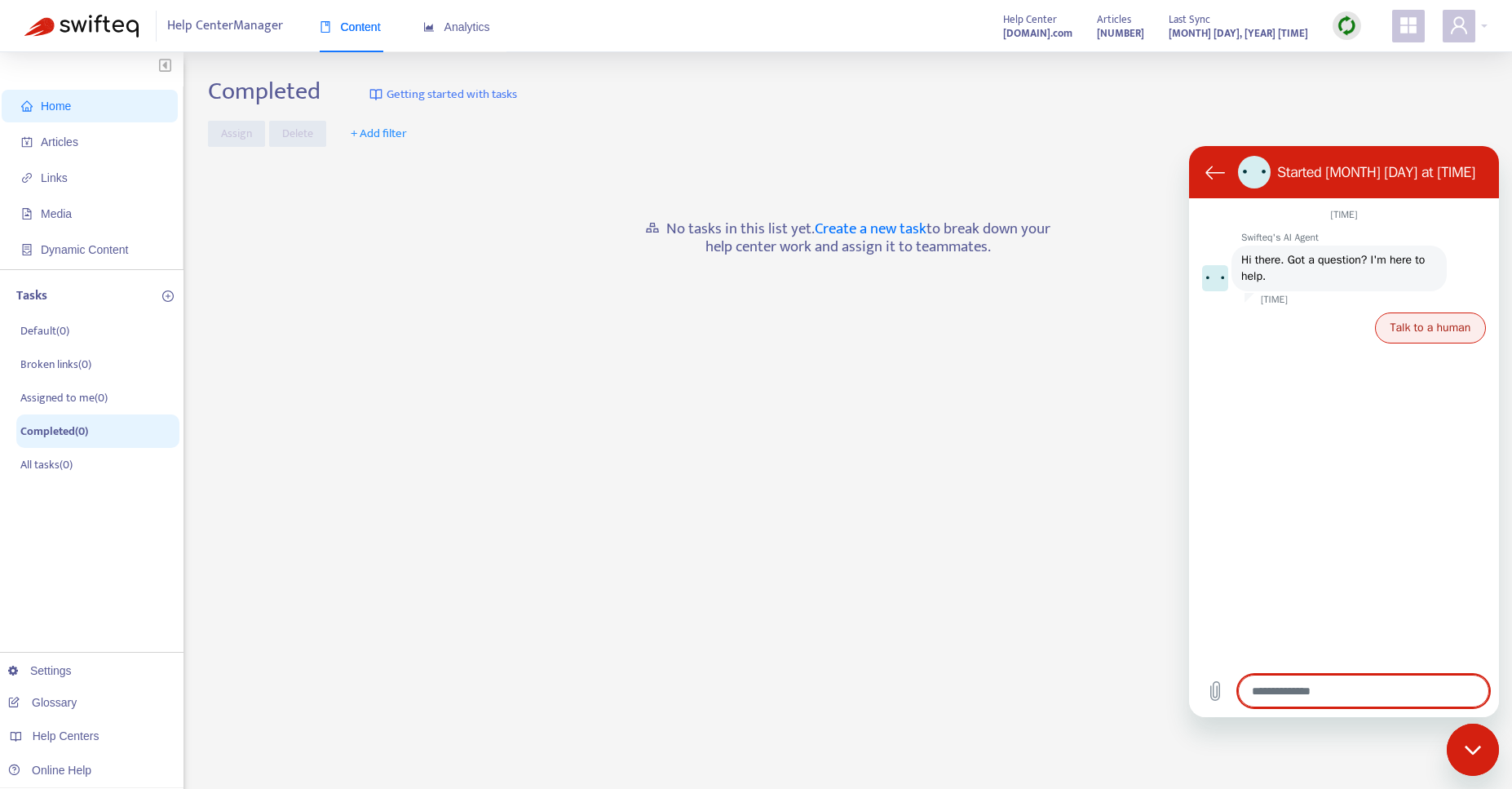 click on "Talk to a human" at bounding box center [1430, 328] 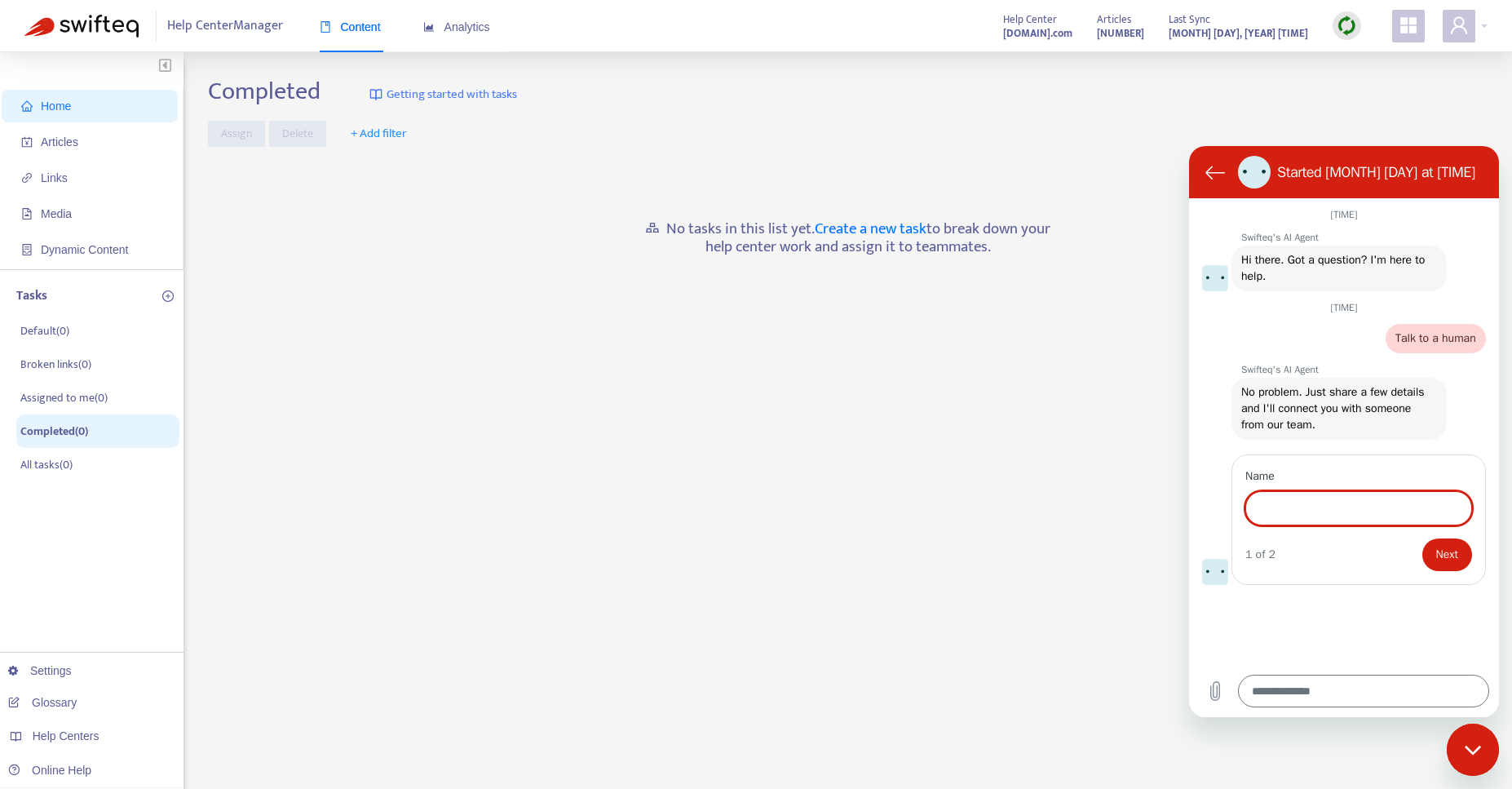 type on "*" 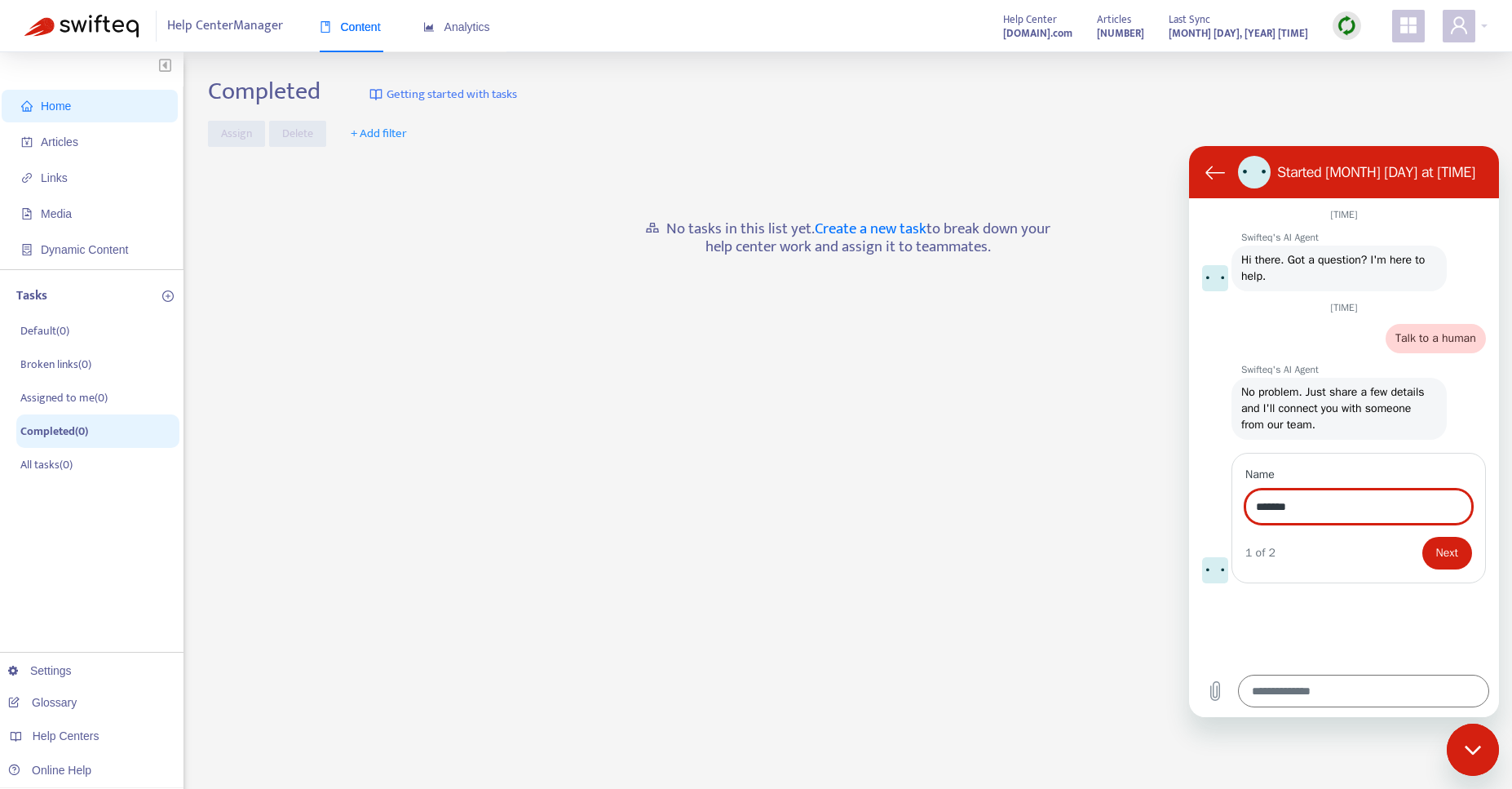 type on "*******" 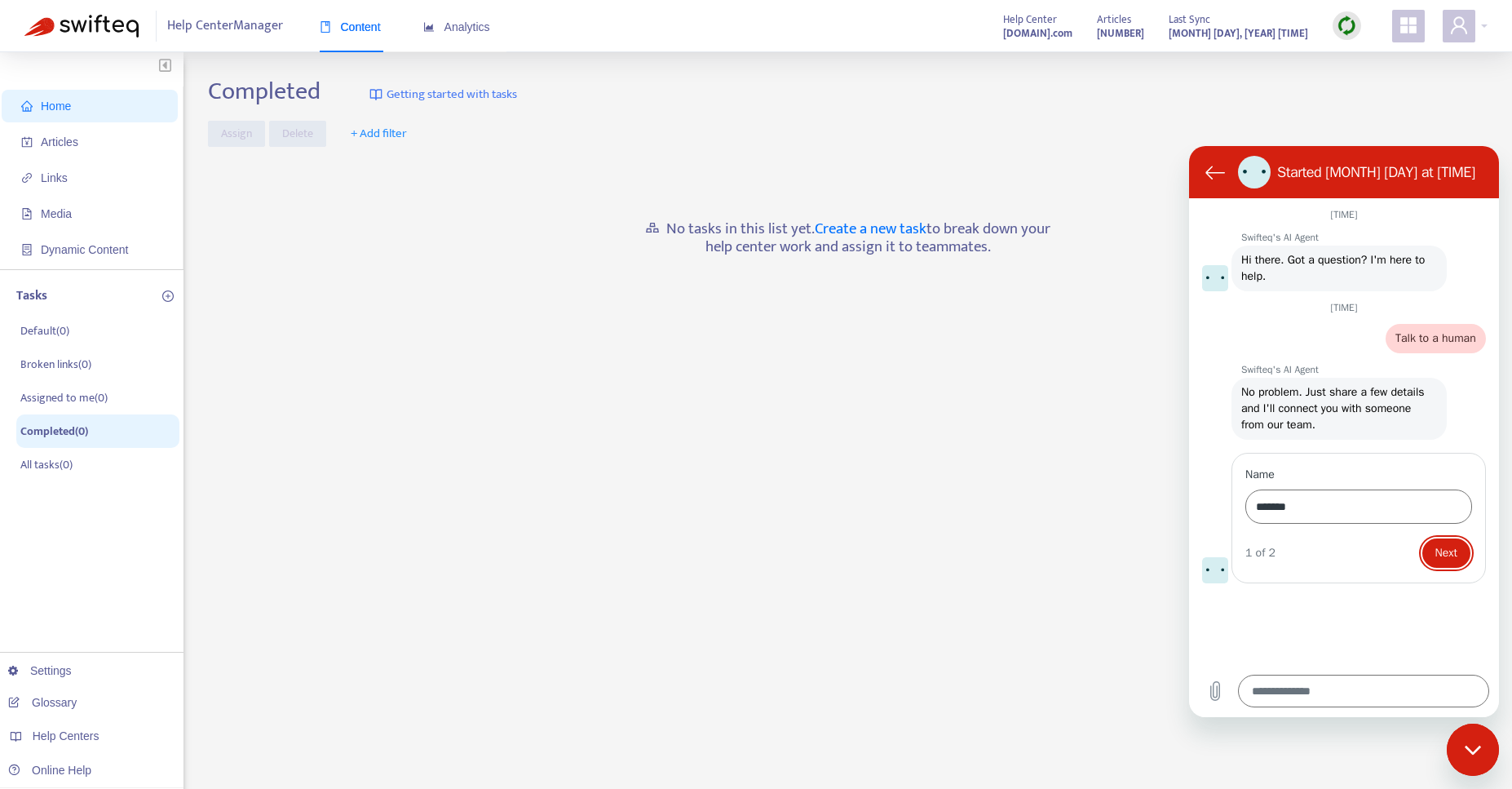 click on "Next" at bounding box center [1446, 553] 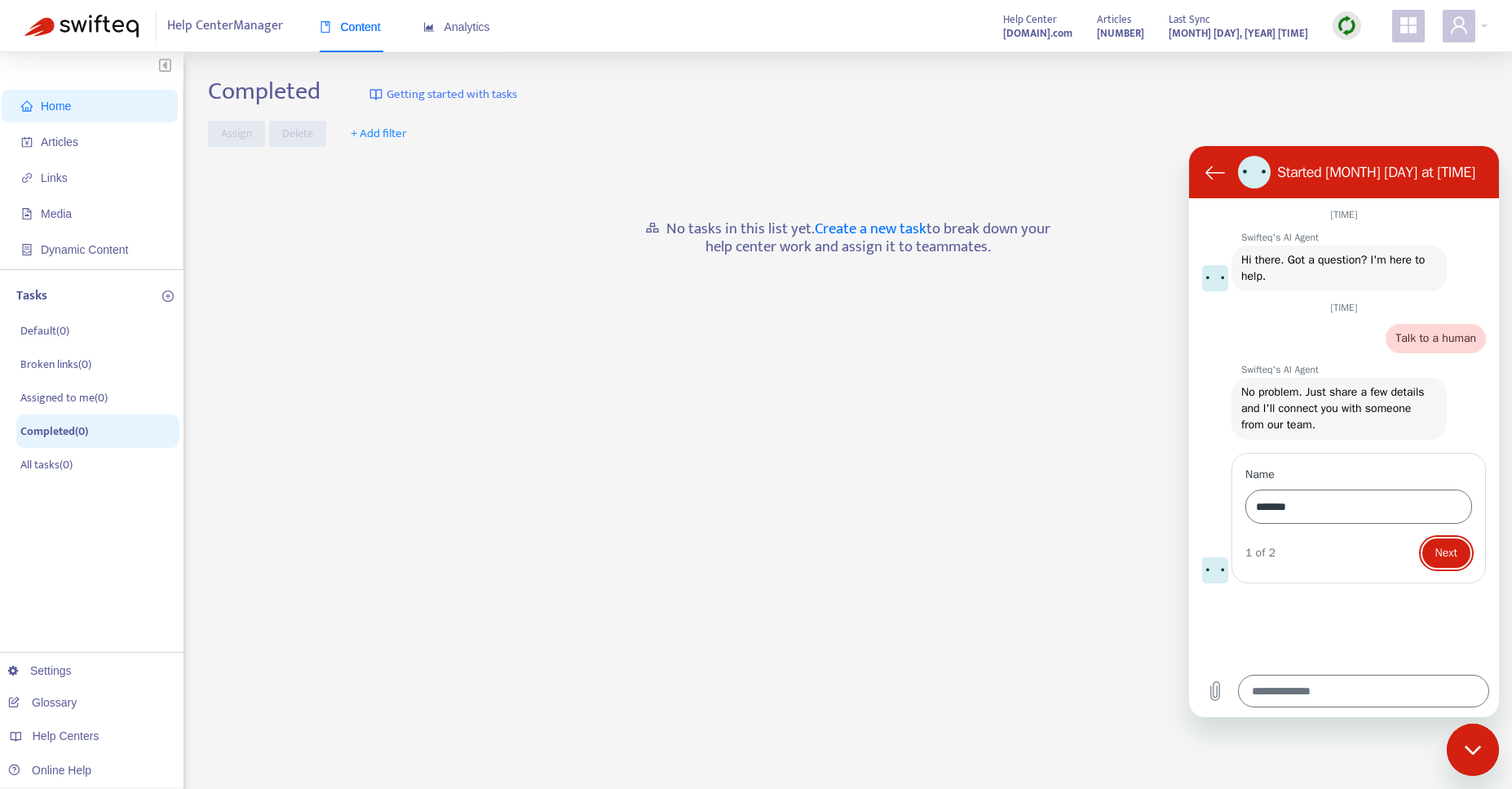 type on "*" 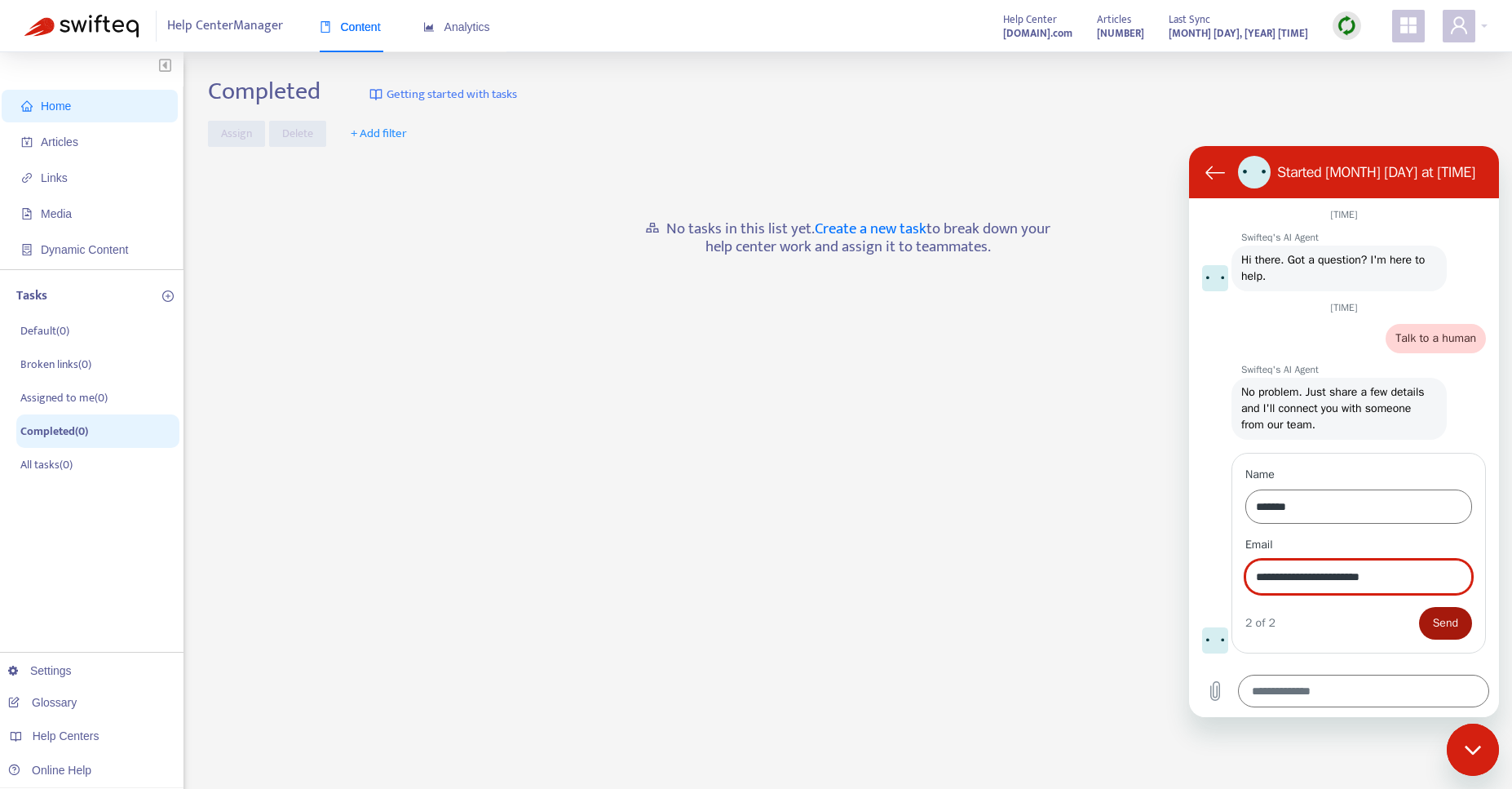 type on "**********" 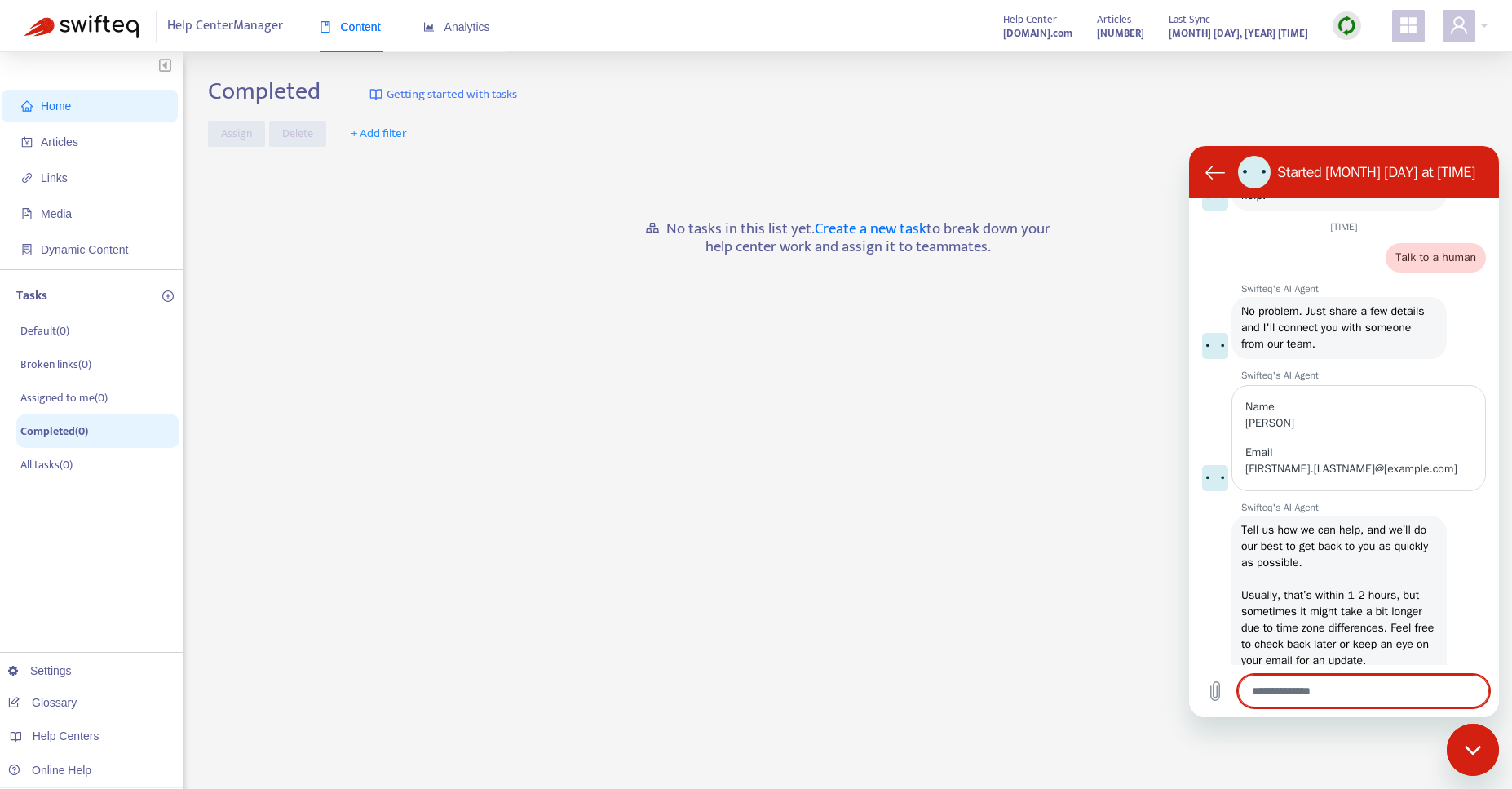 type on "*" 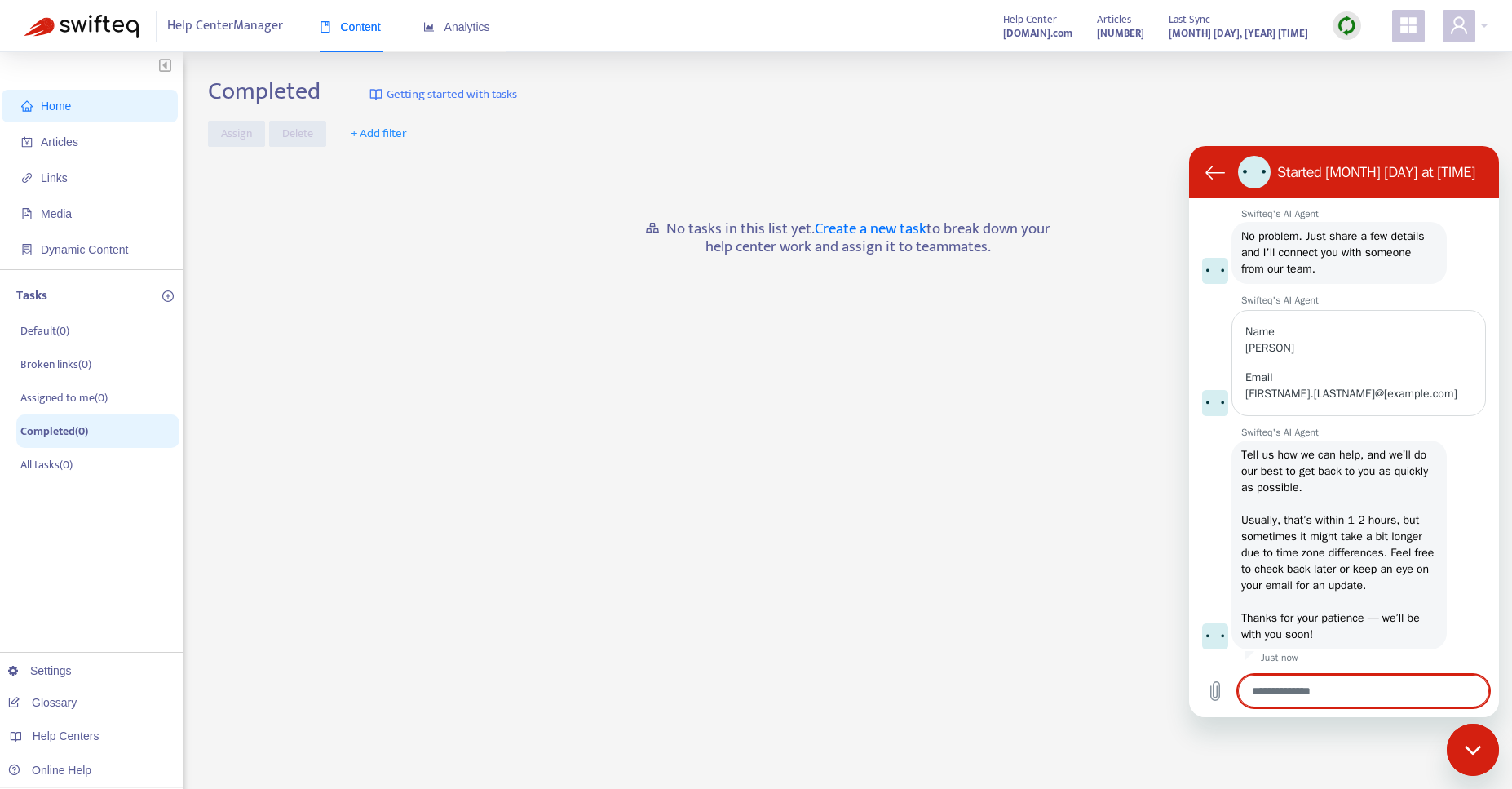 scroll, scrollTop: 159, scrollLeft: 0, axis: vertical 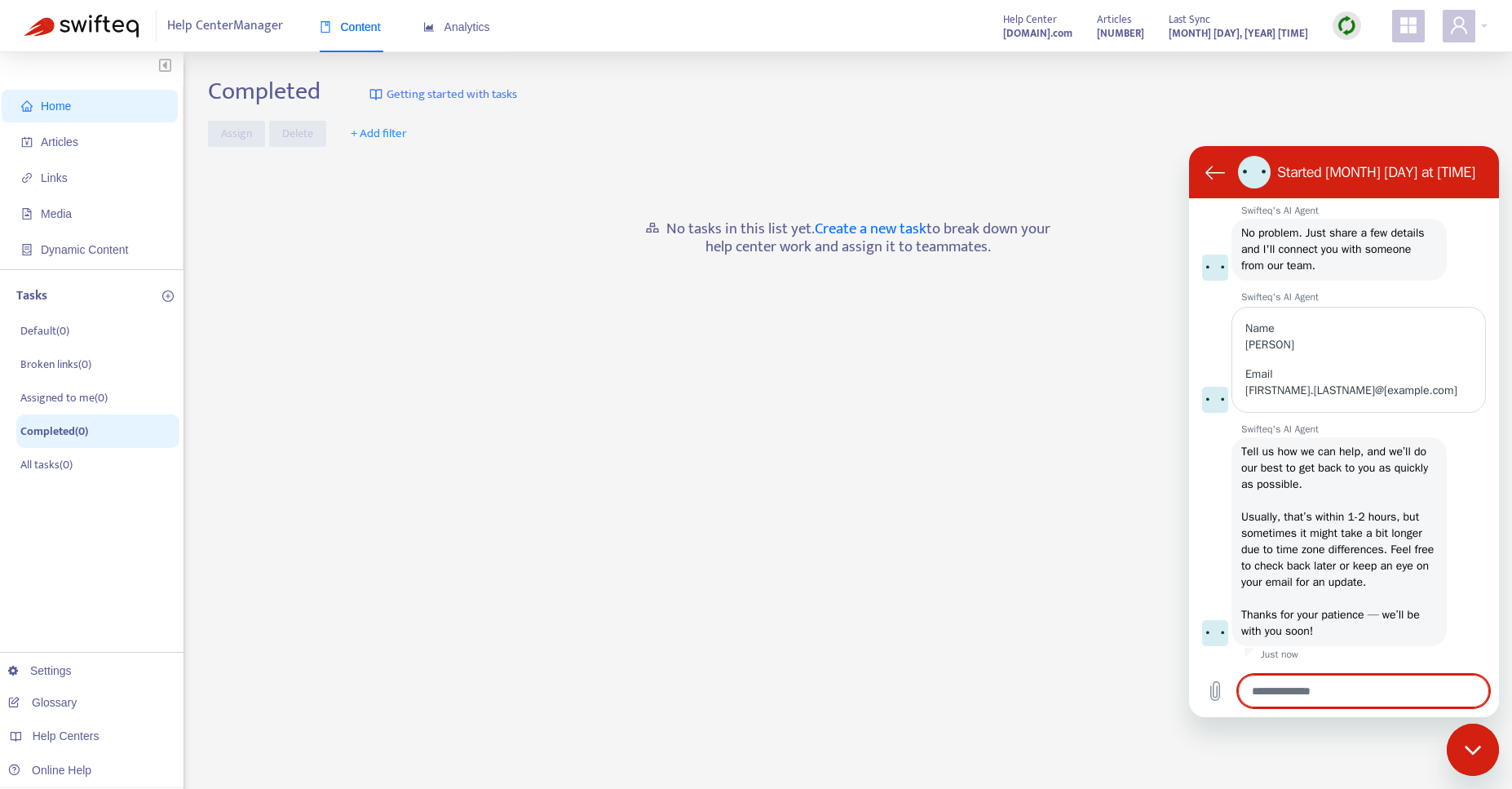 type on "*" 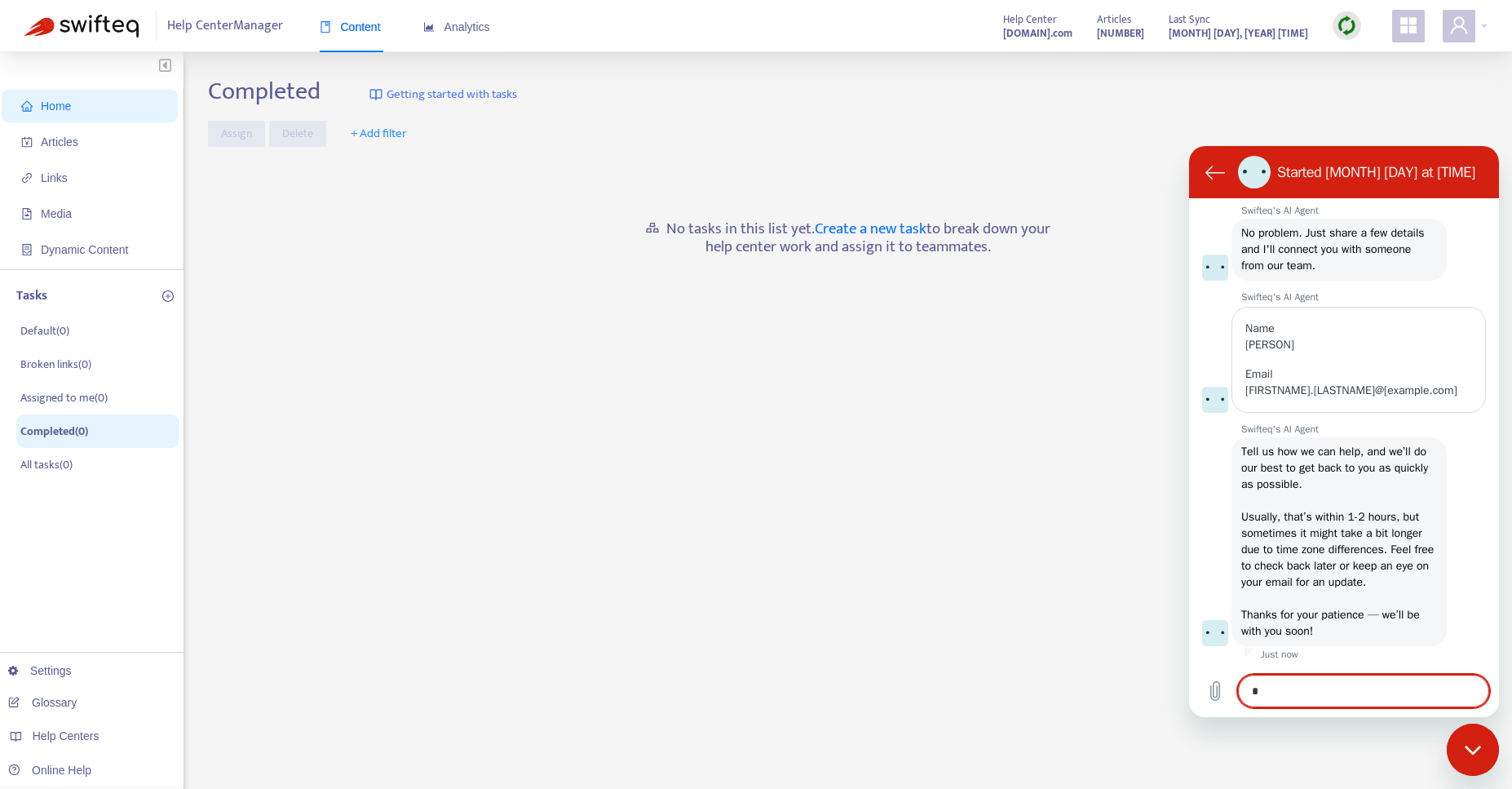 type on "**" 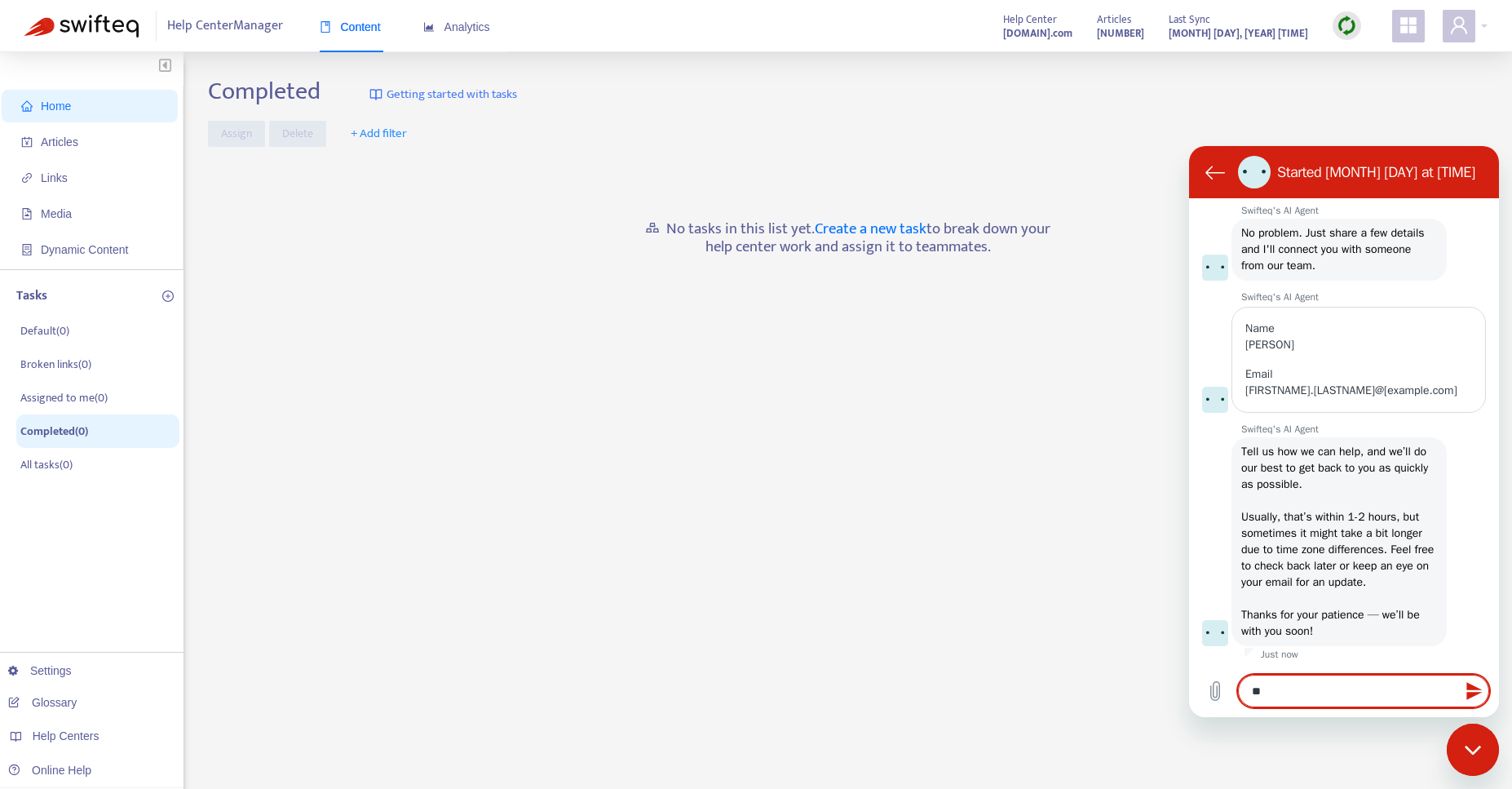 type on "**" 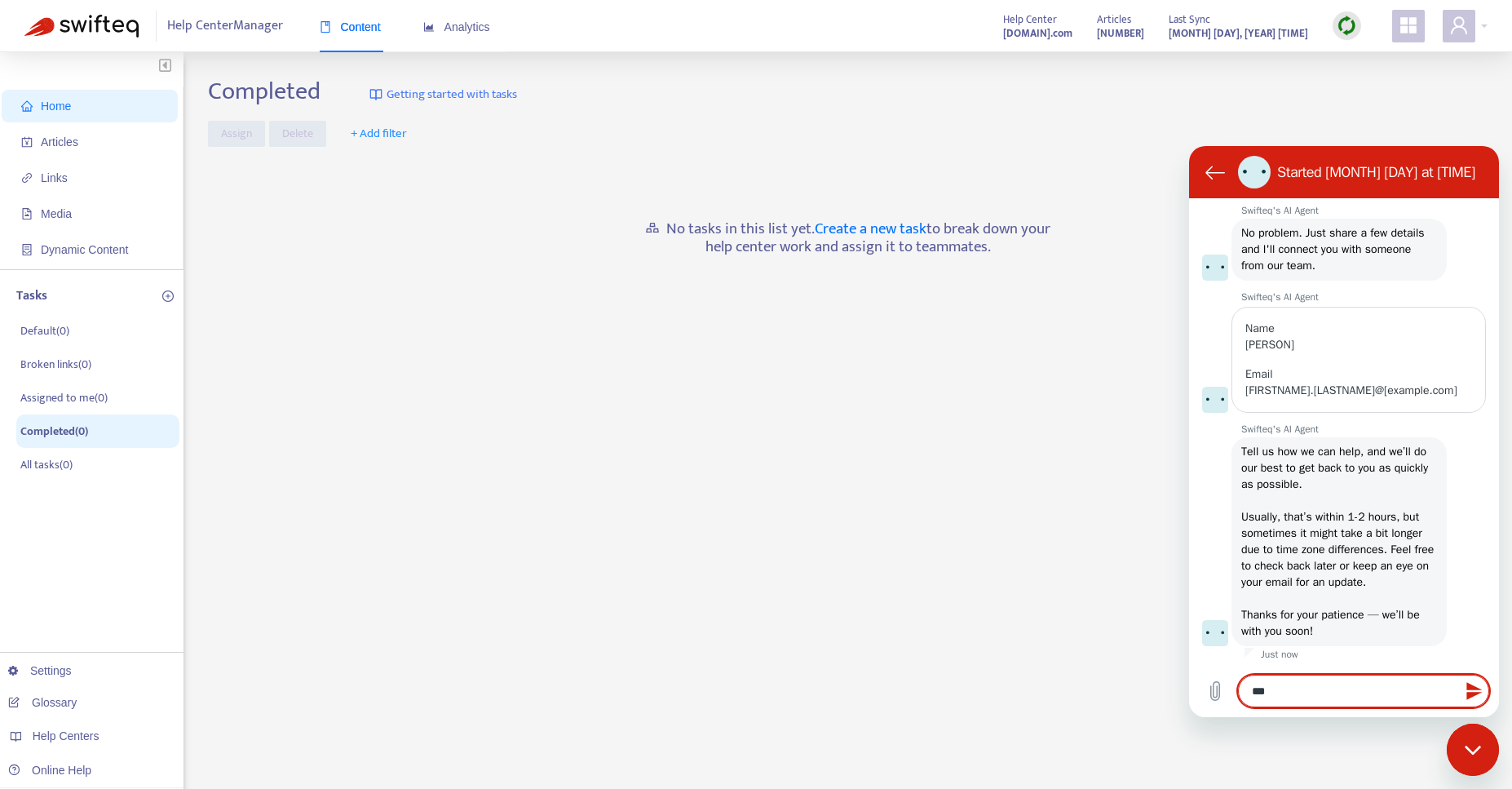 type on "****" 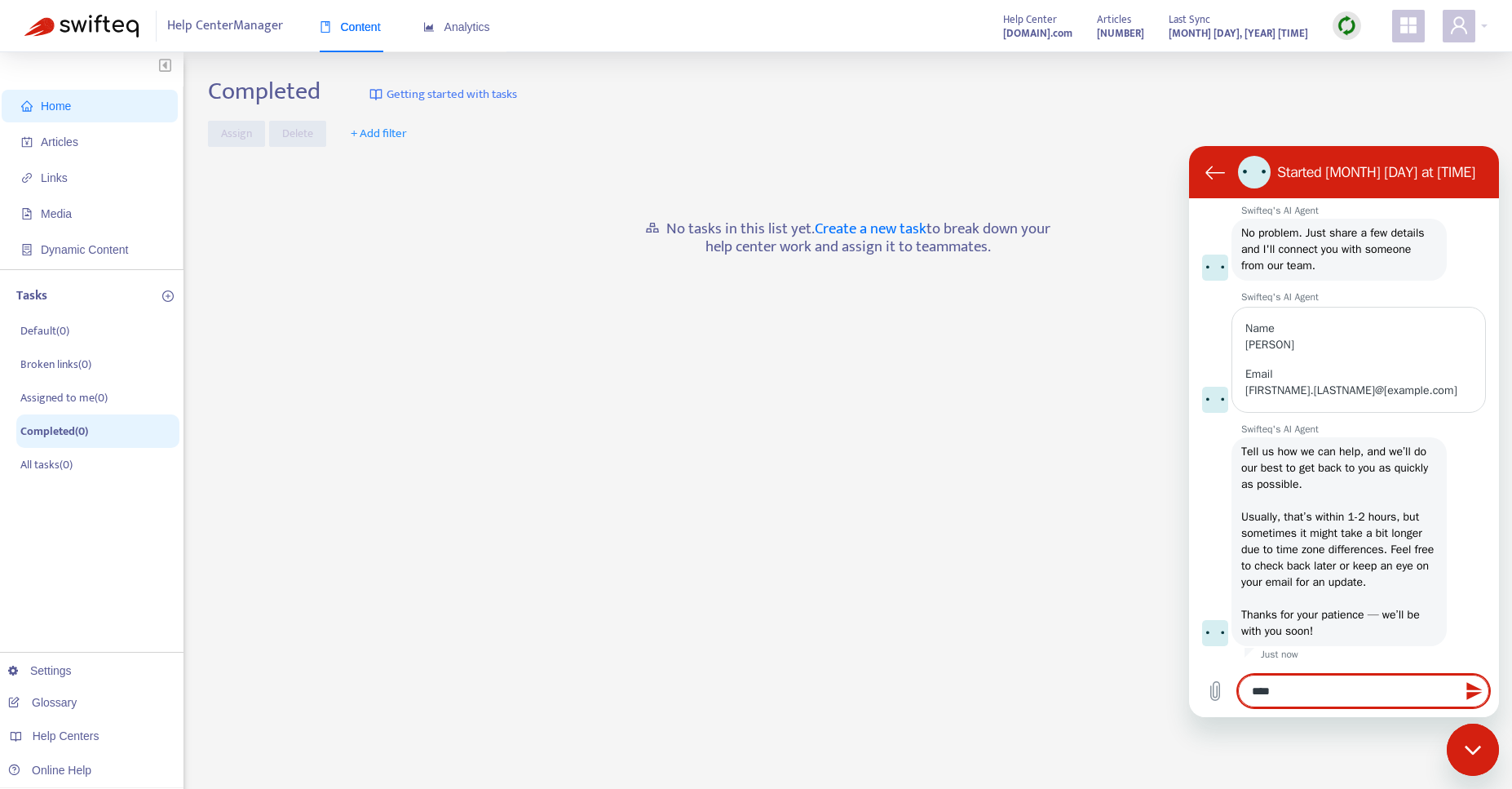 type on "*****" 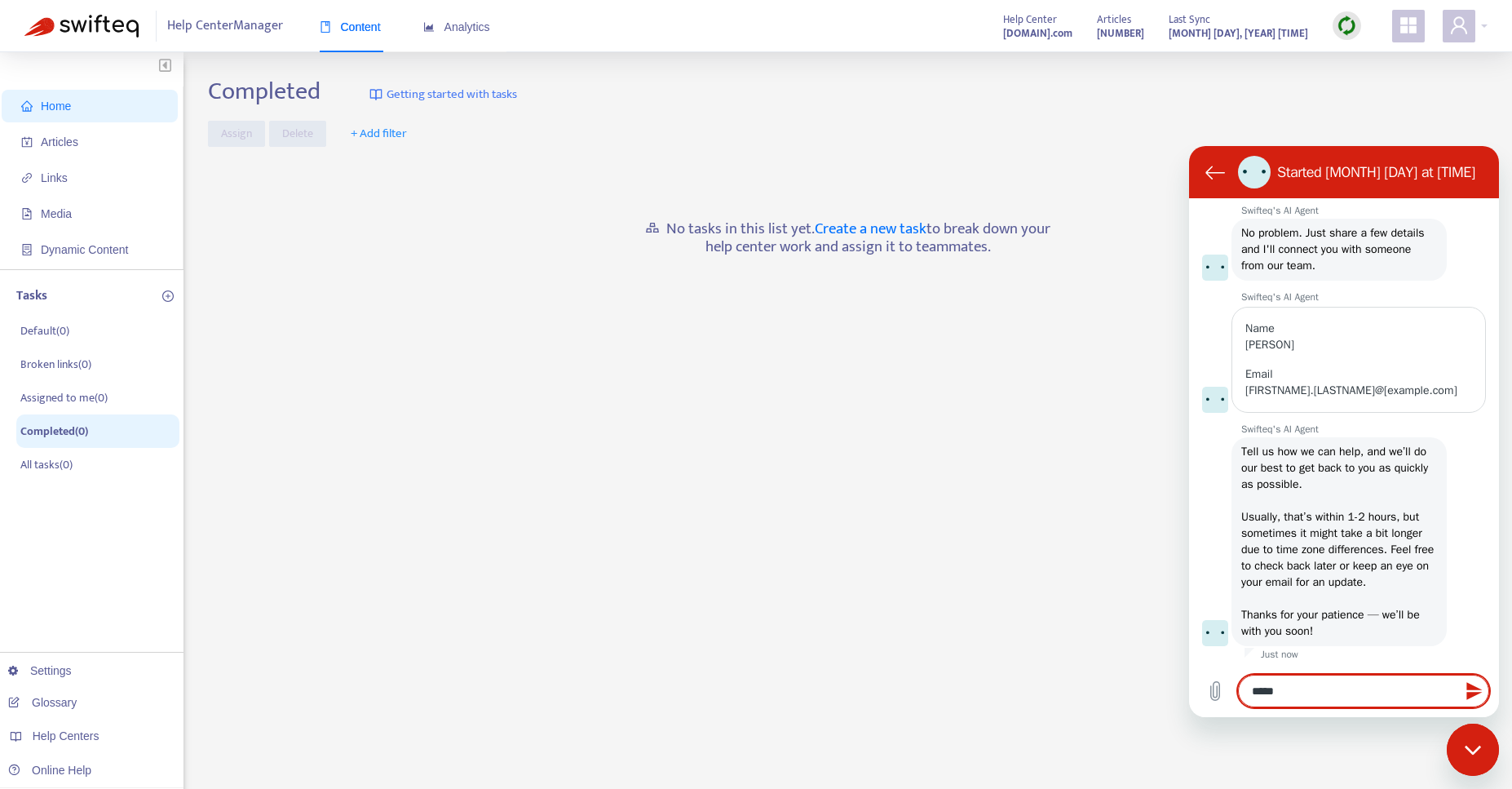type on "******" 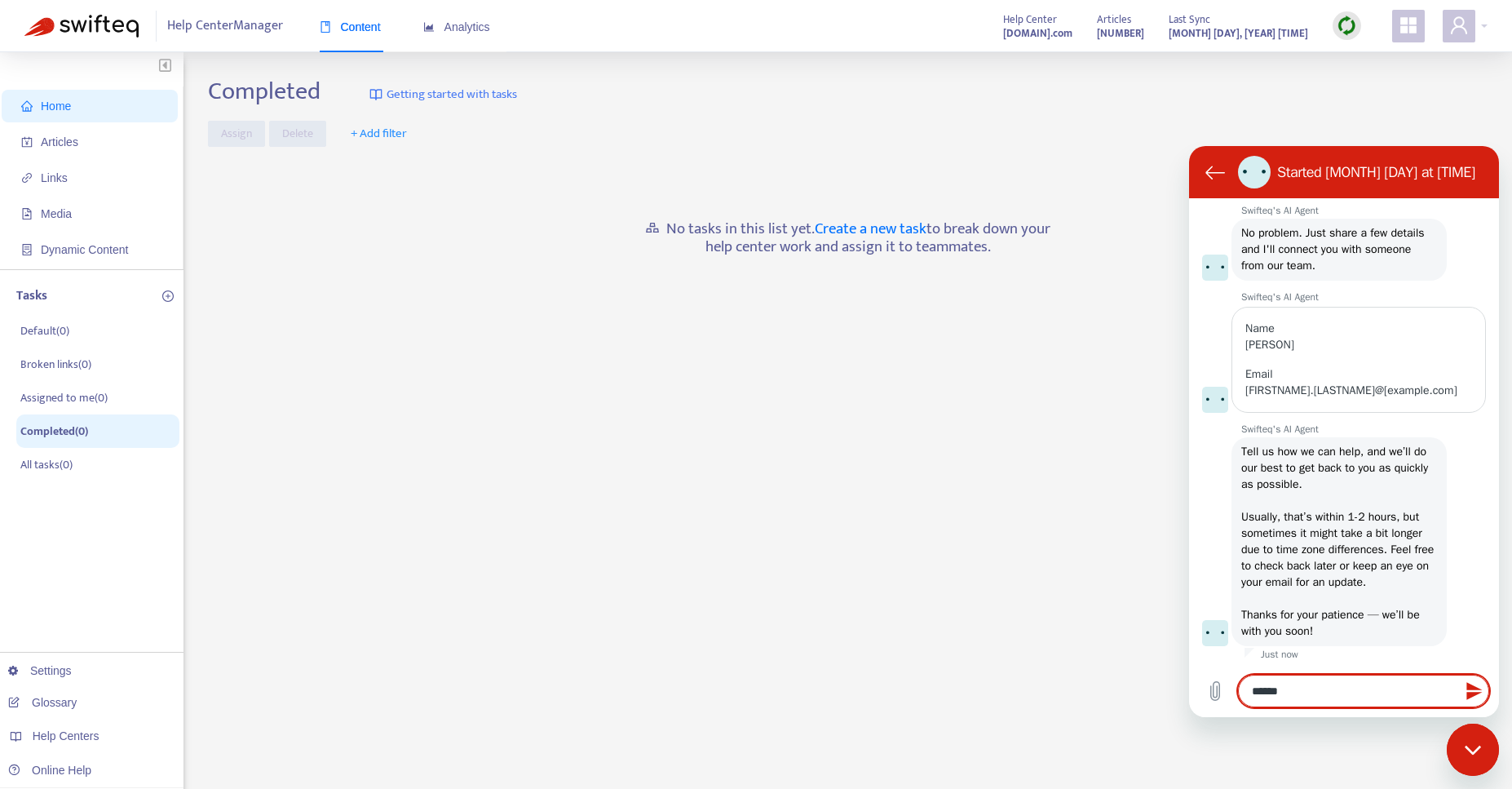 type on "*" 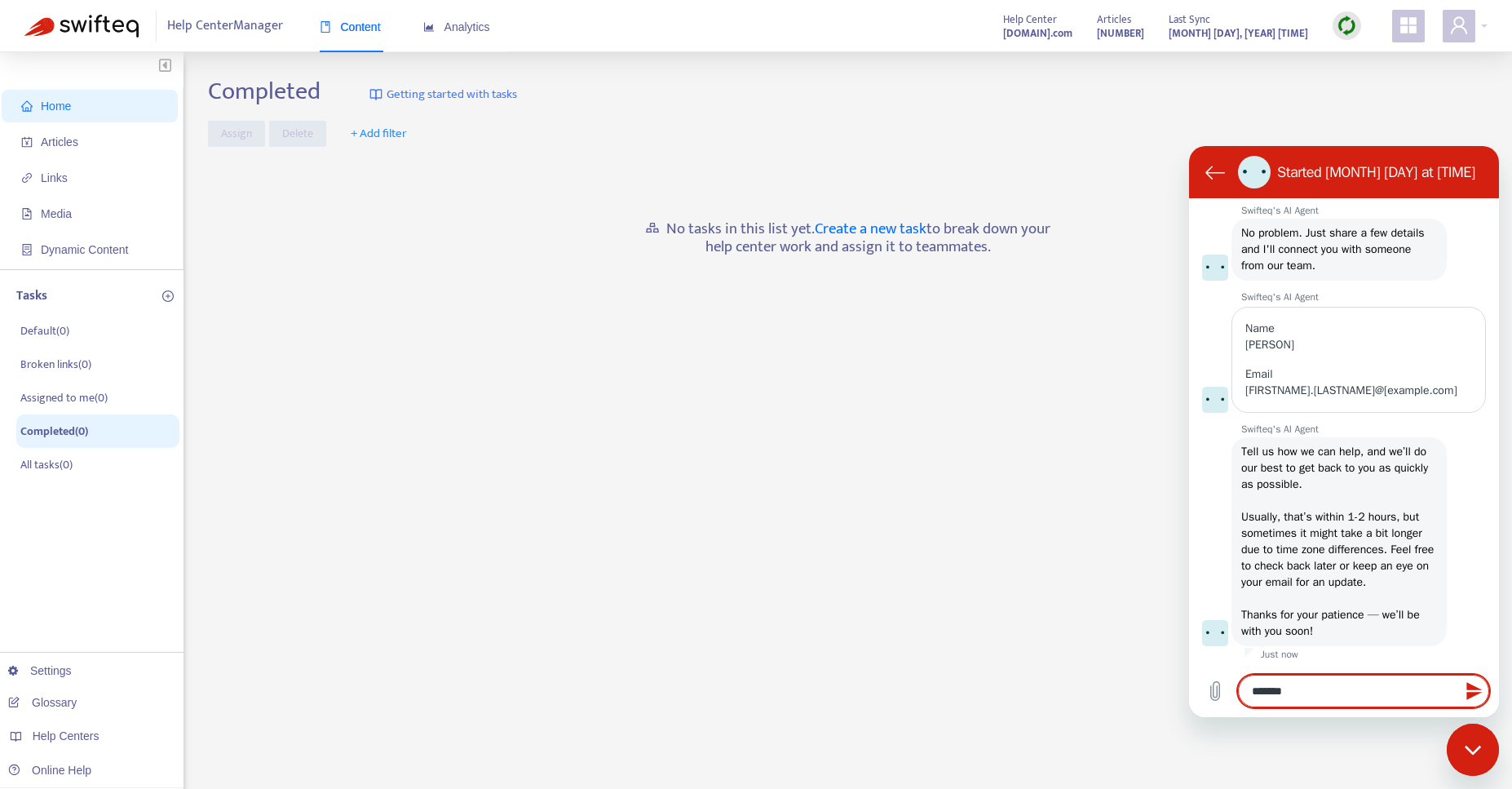type on "********" 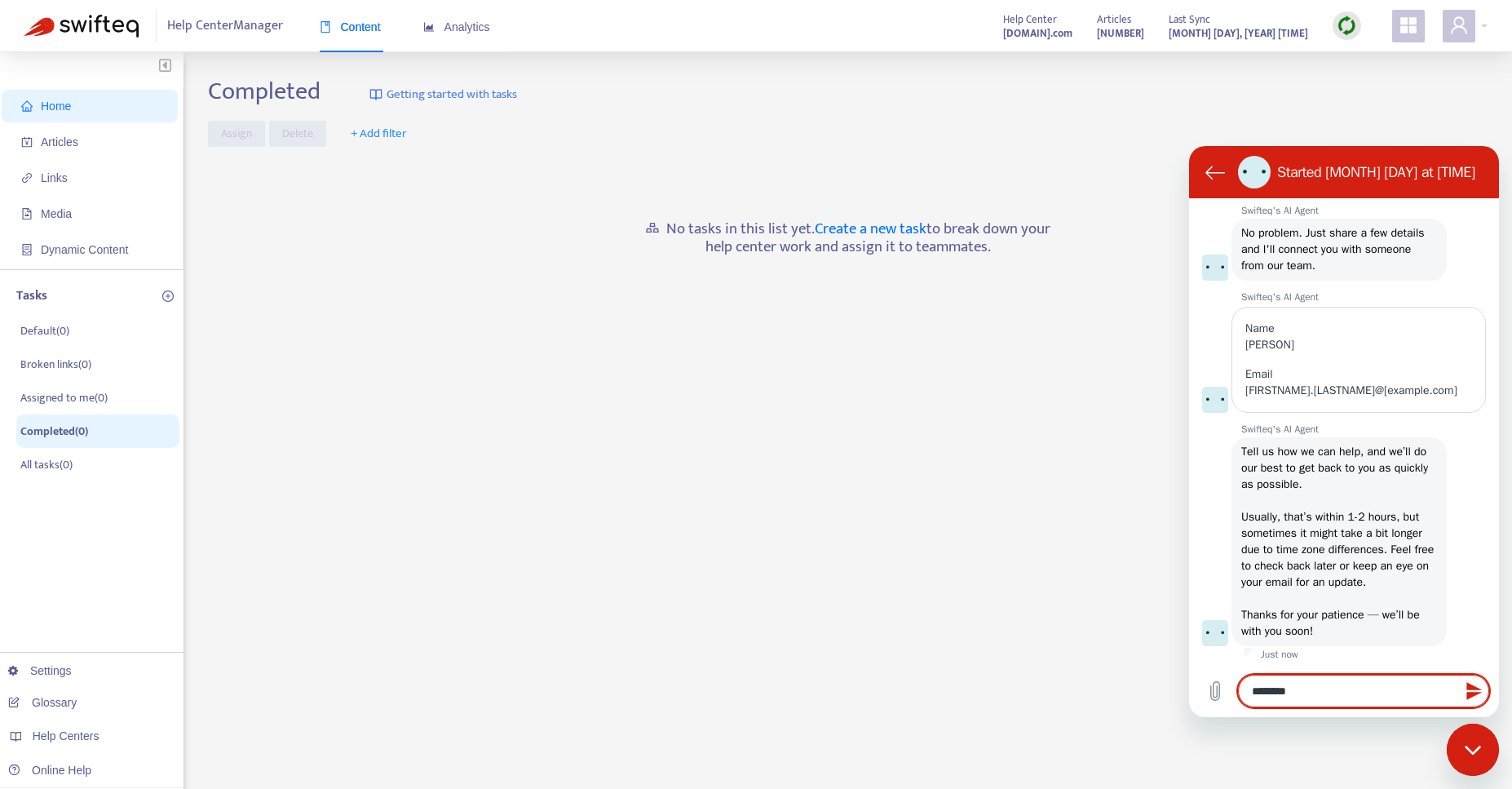 type on "********" 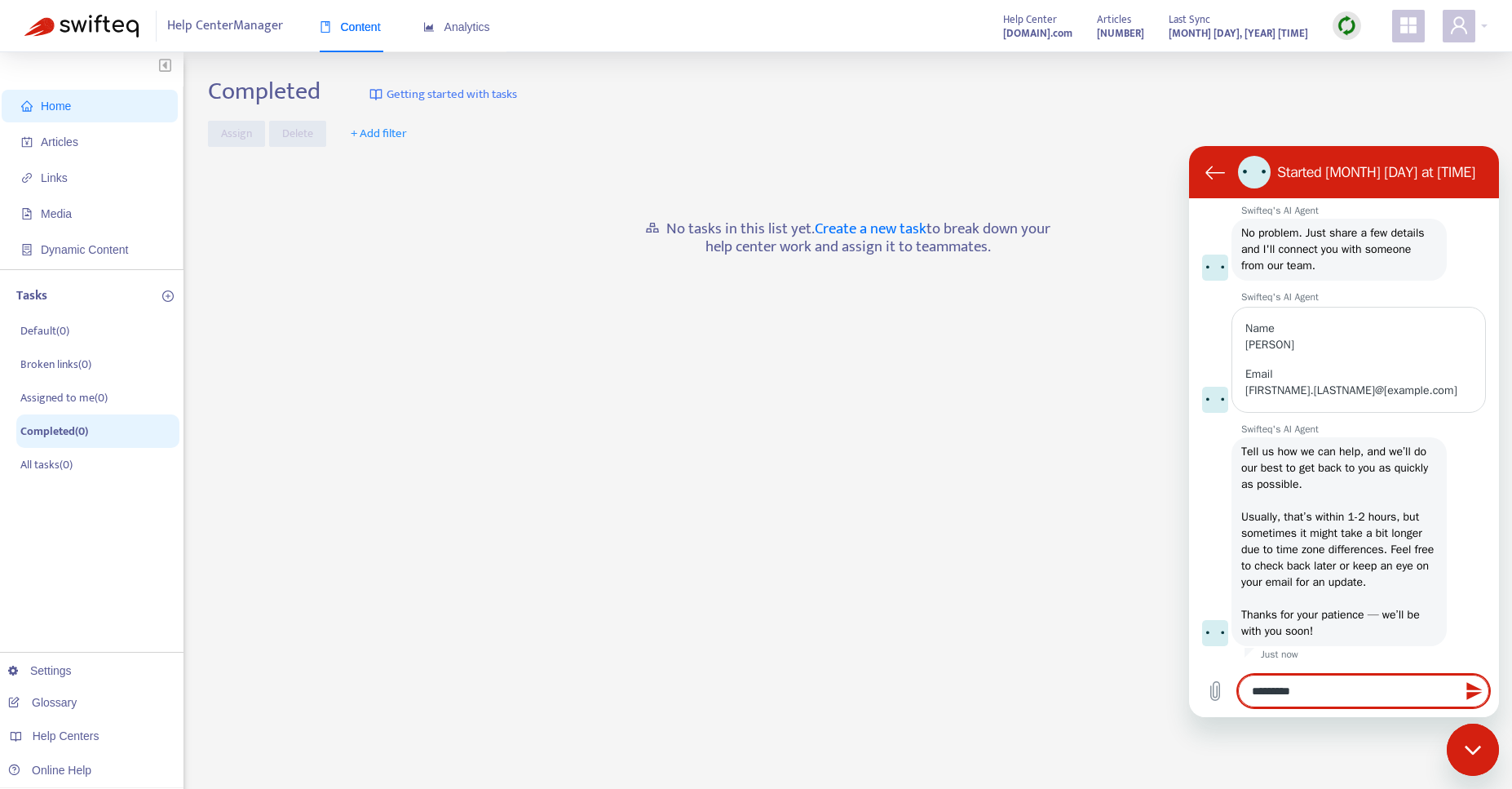 type on "**********" 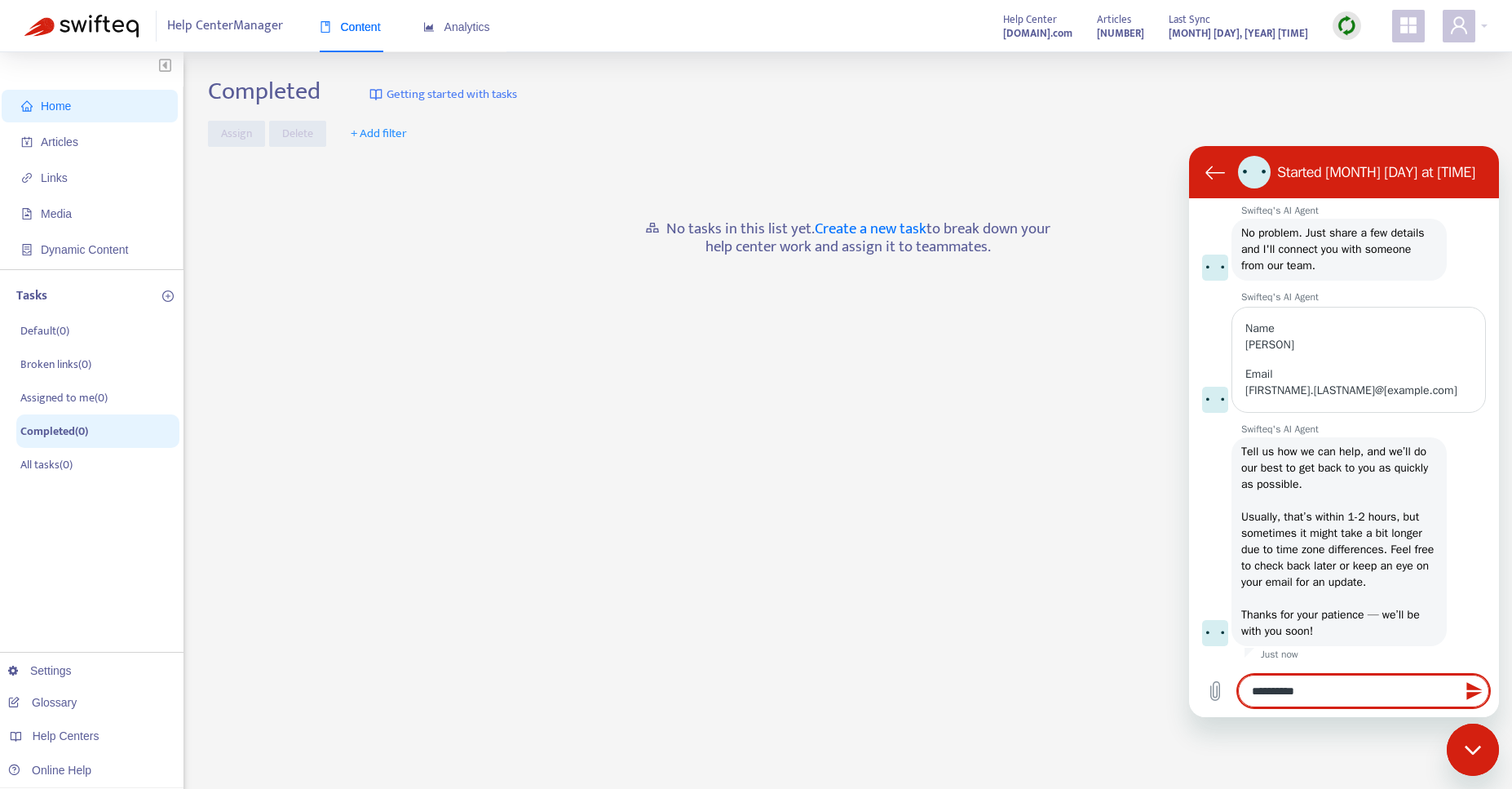 type on "**********" 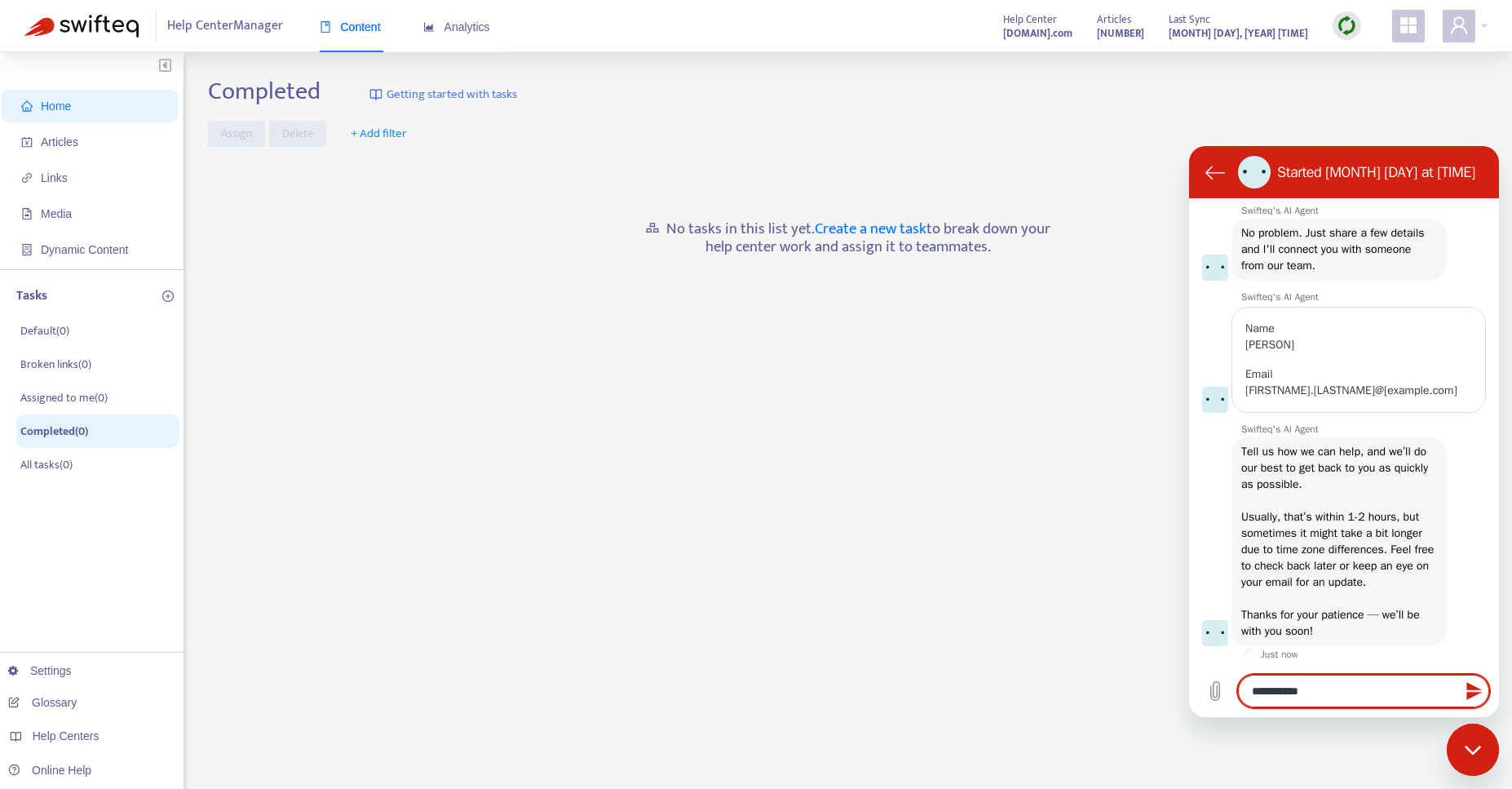 type on "**********" 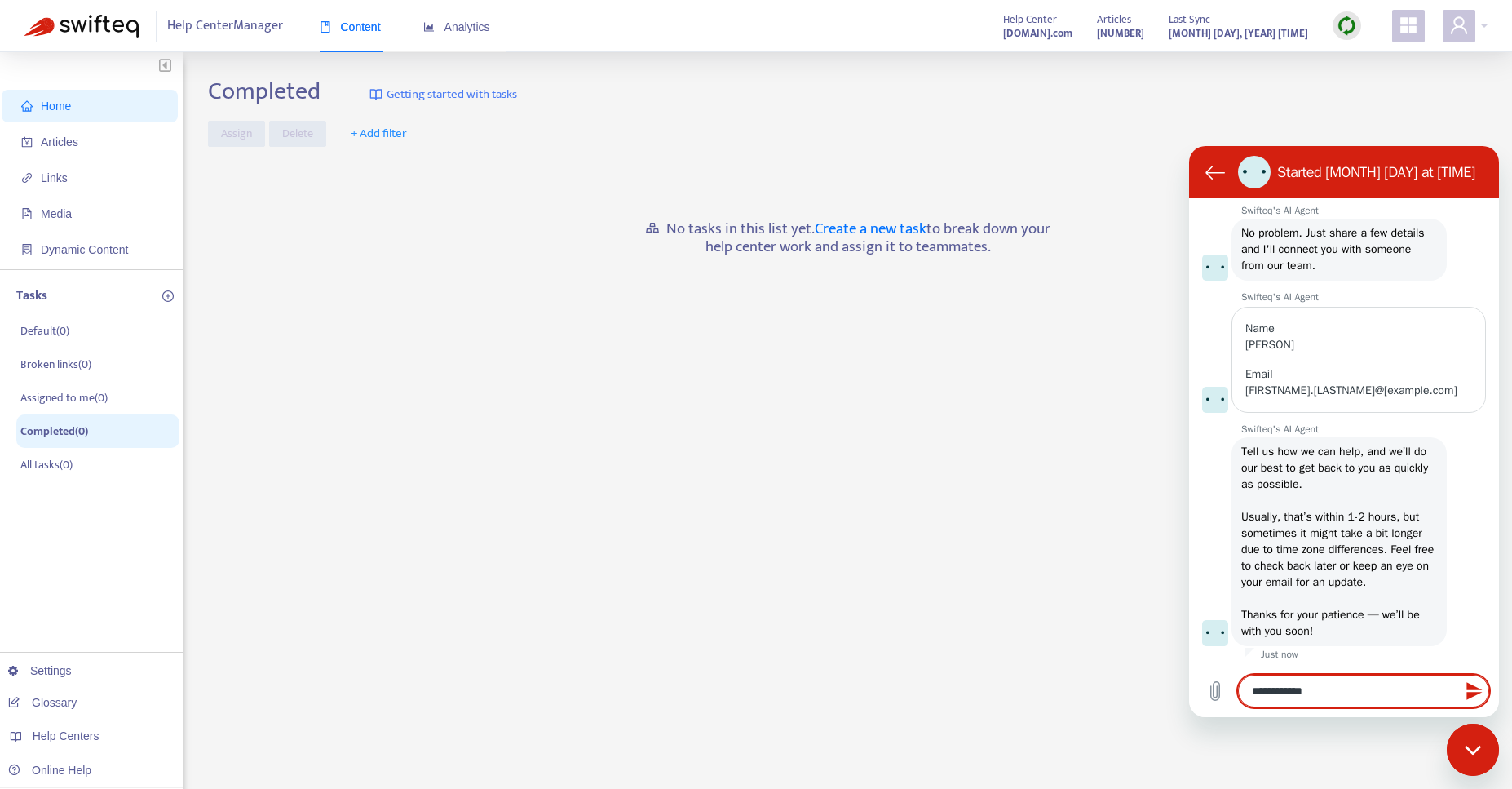 type on "*" 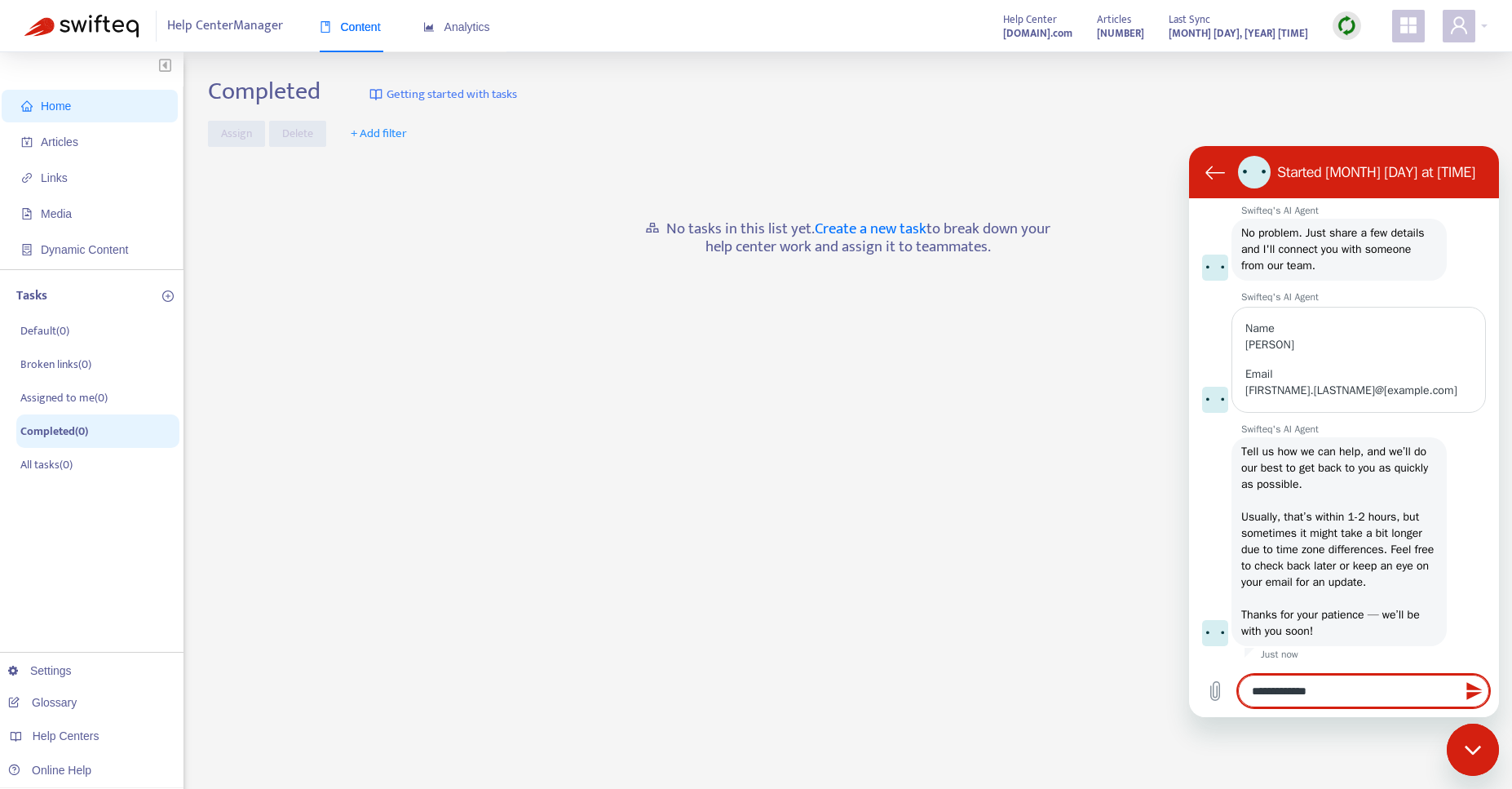 type on "**********" 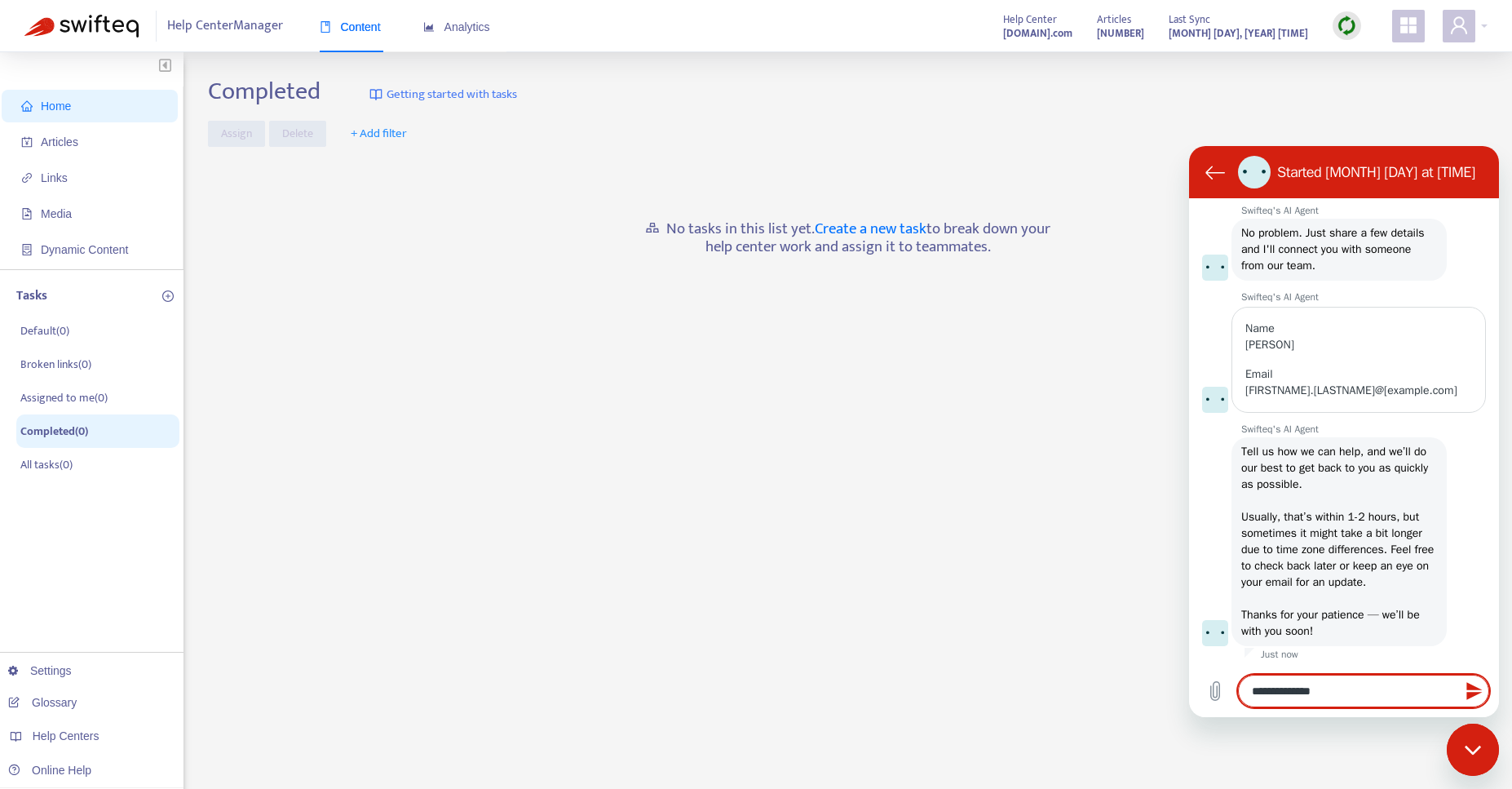 type on "**********" 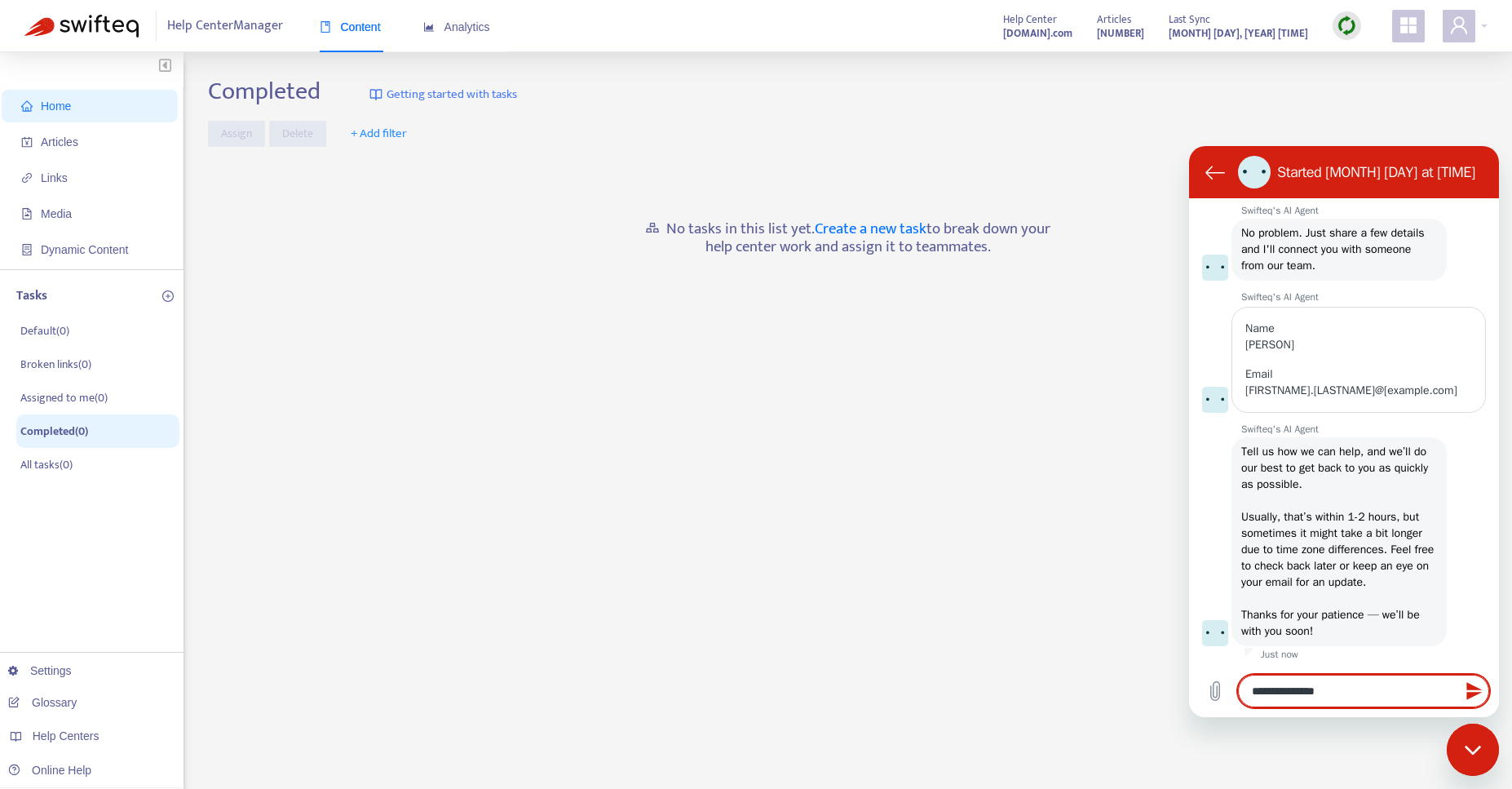 type on "**********" 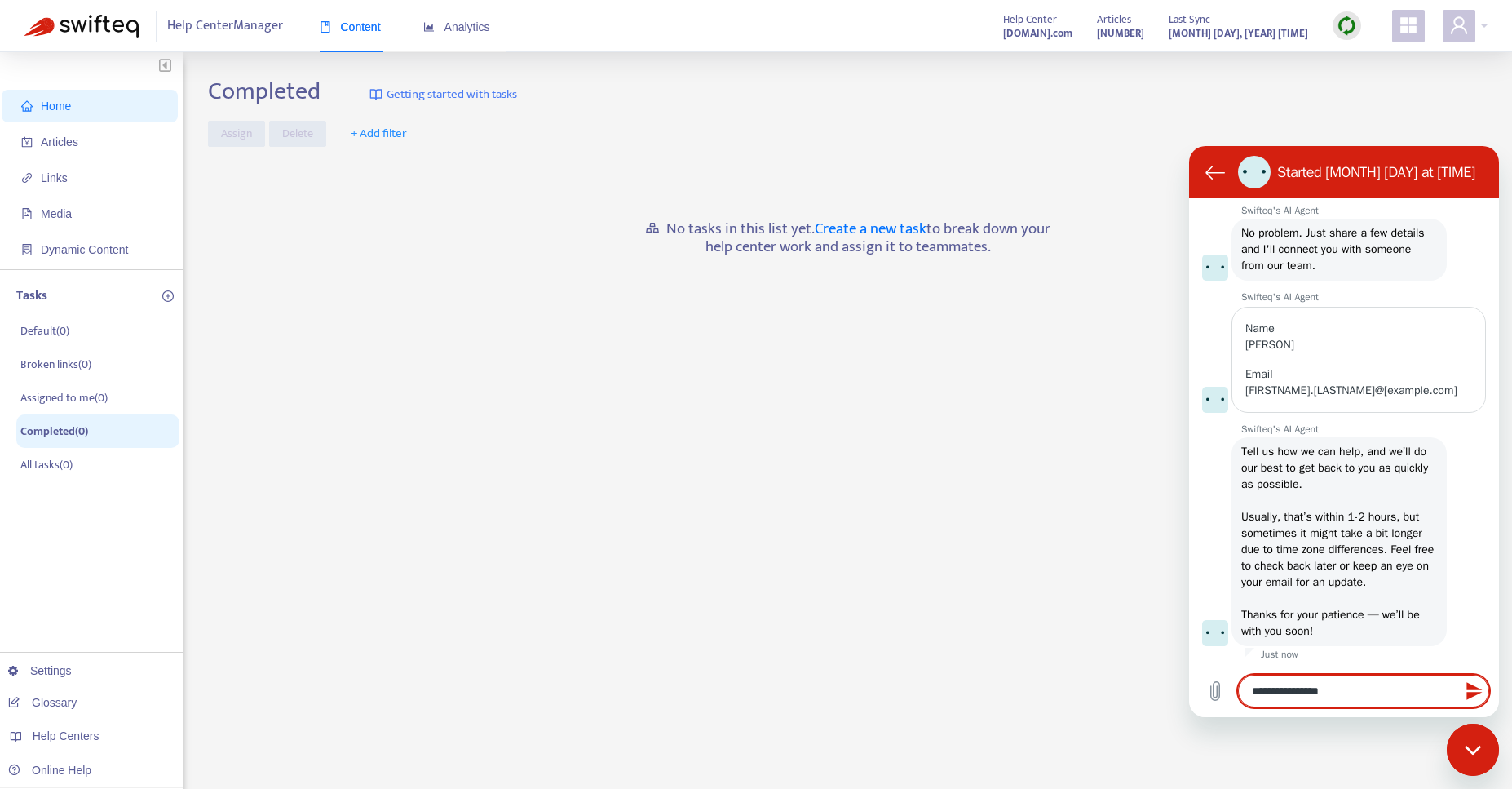 type on "**********" 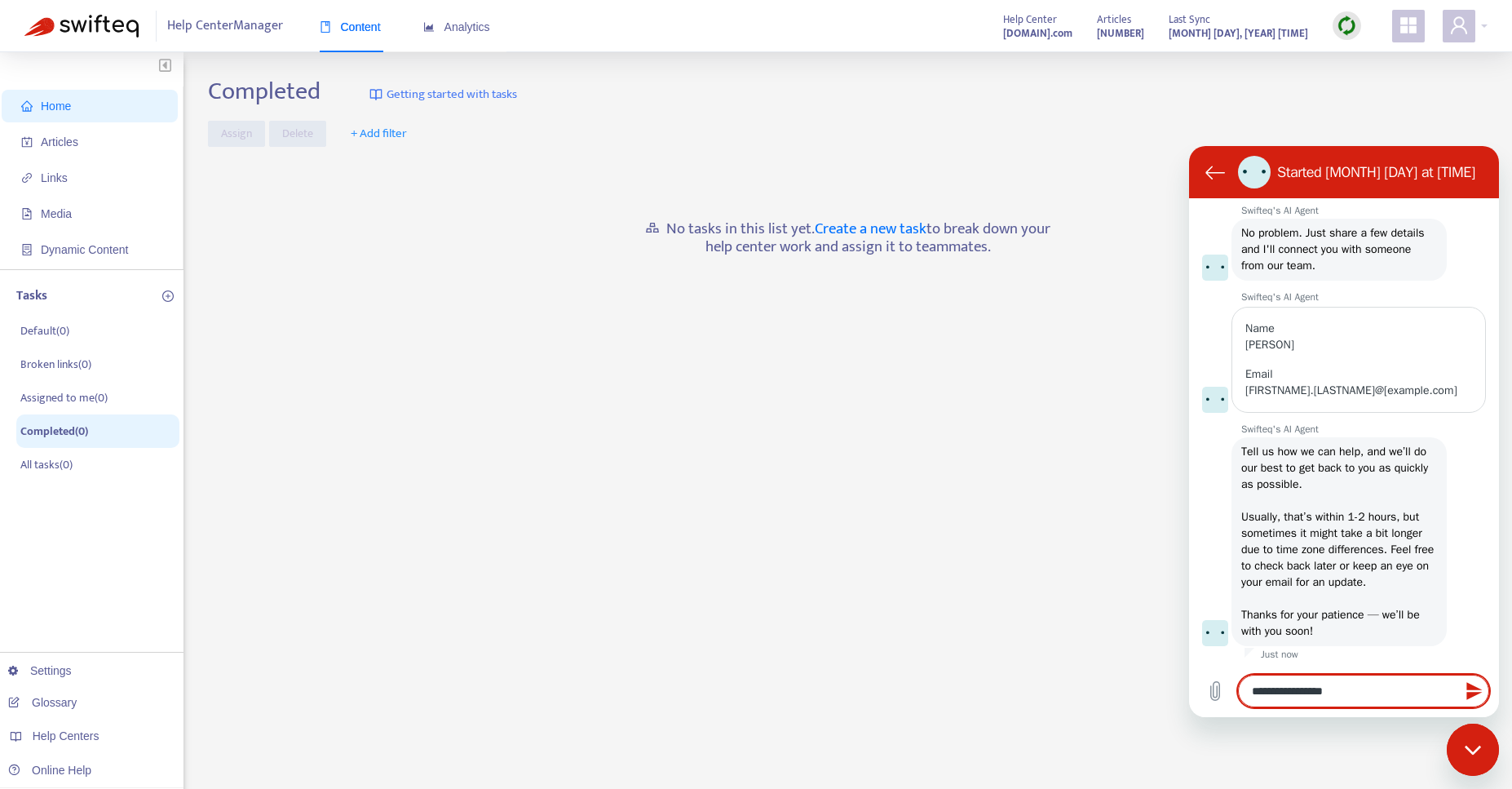 type on "**********" 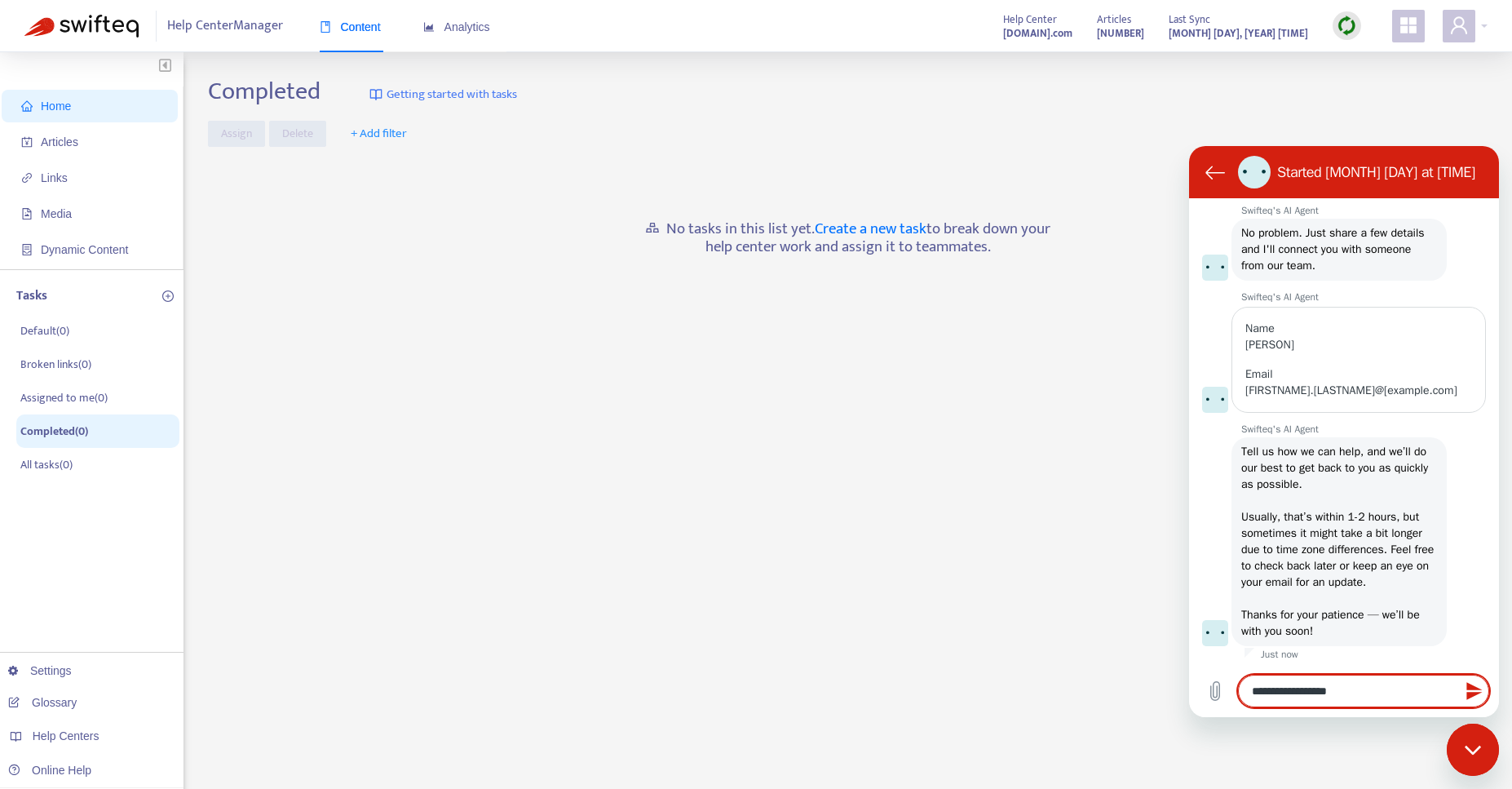 type on "**********" 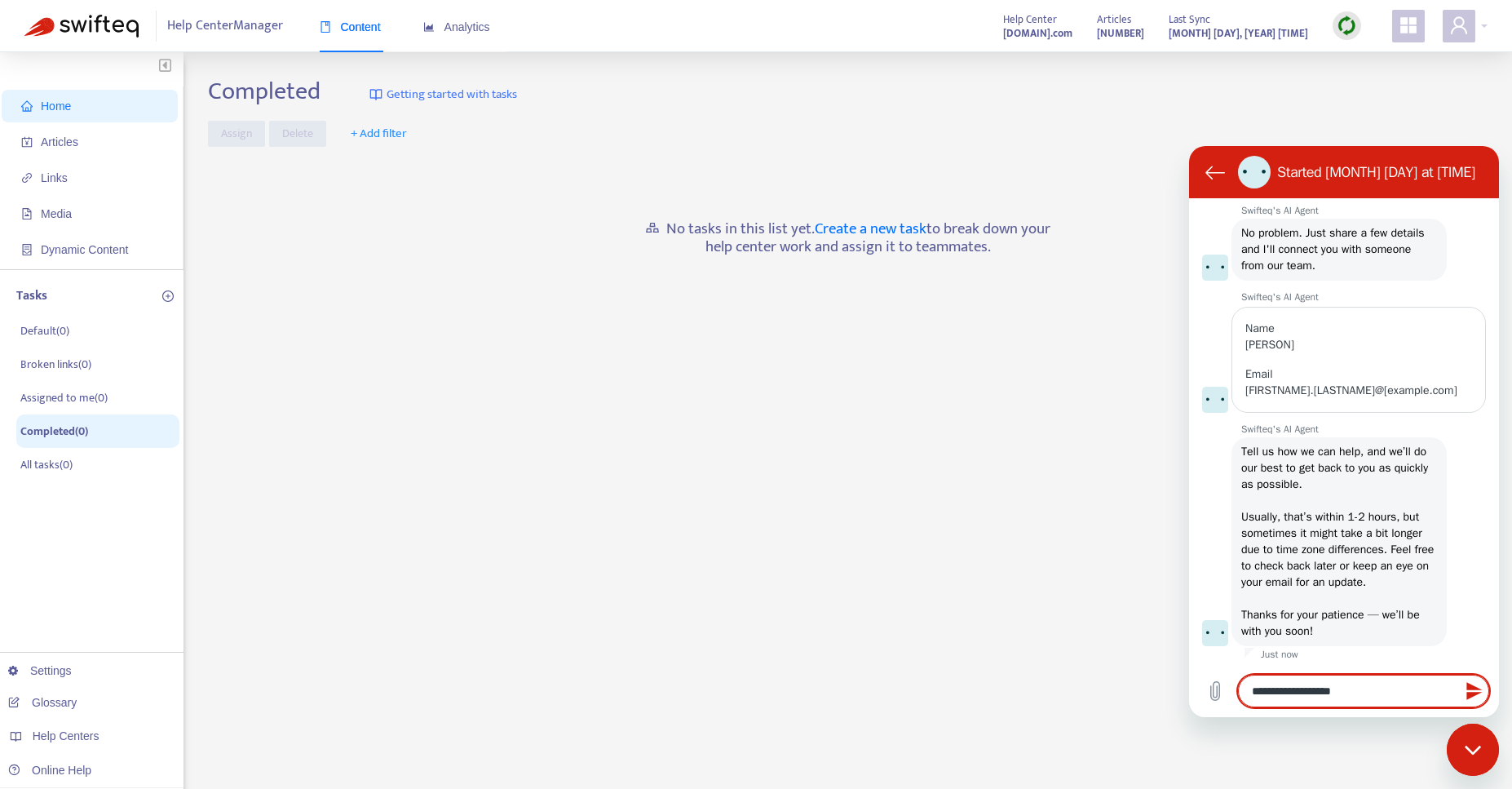 type on "**********" 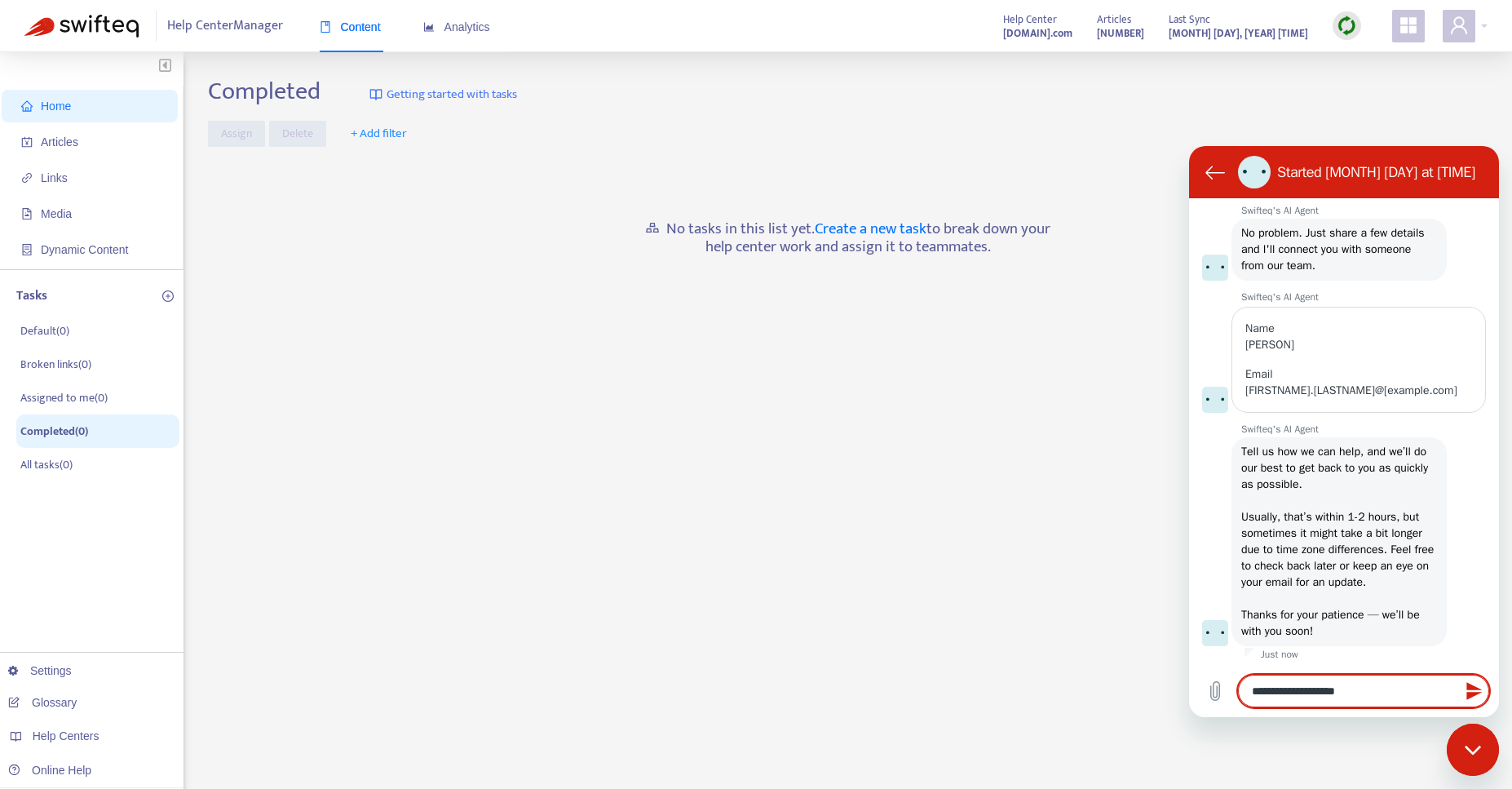 type on "**********" 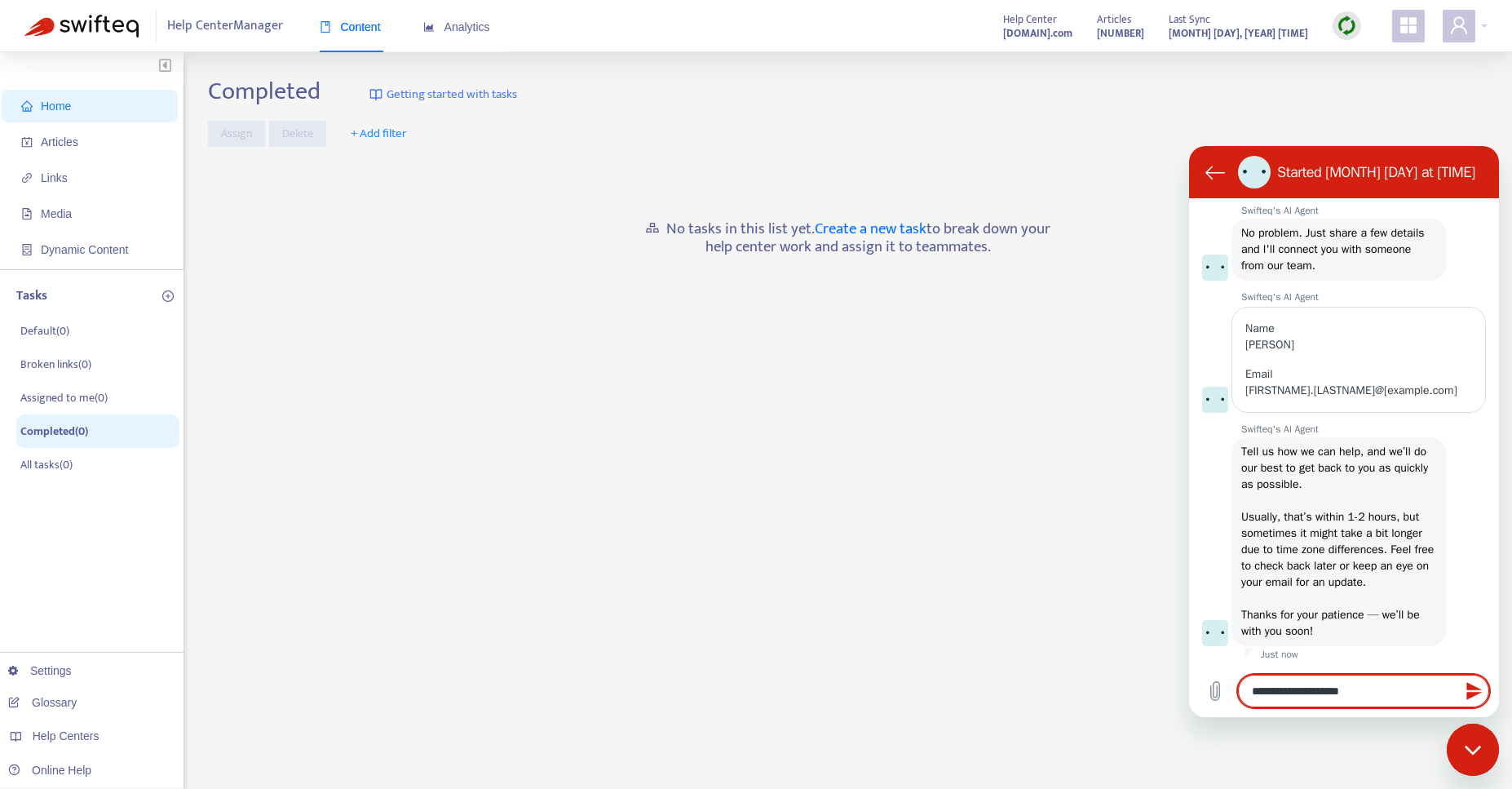 type on "**********" 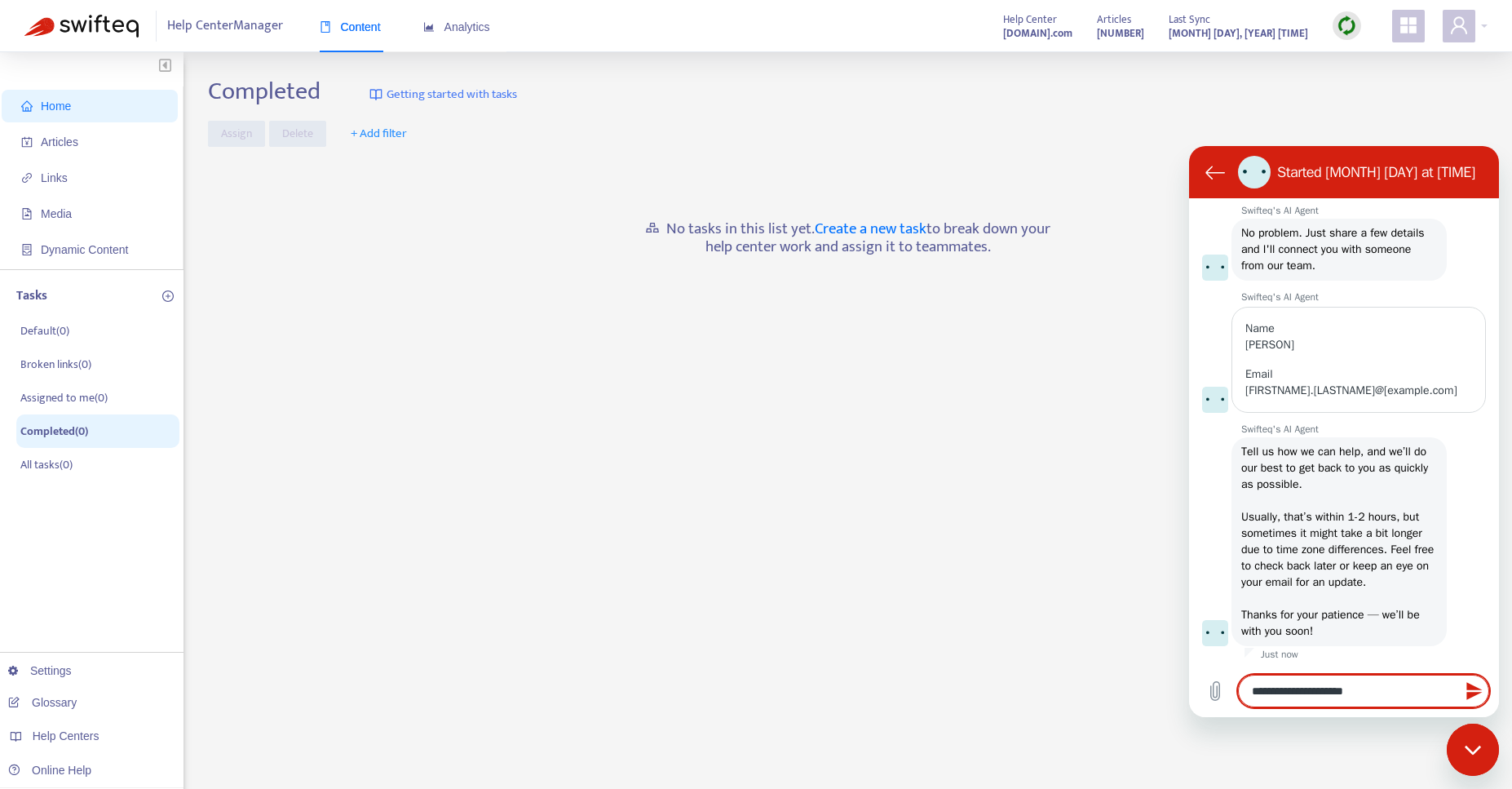 type on "**********" 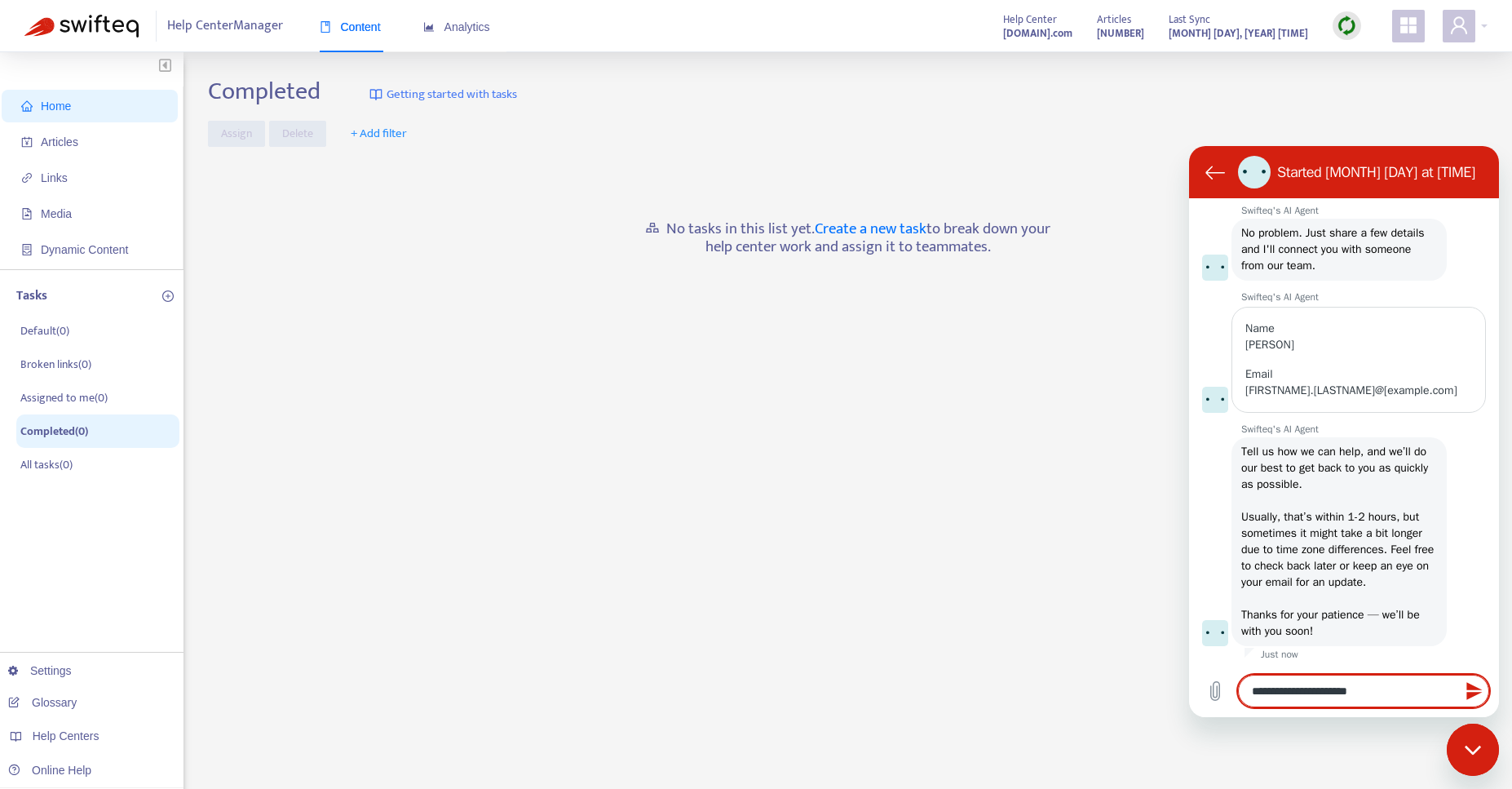 type on "**********" 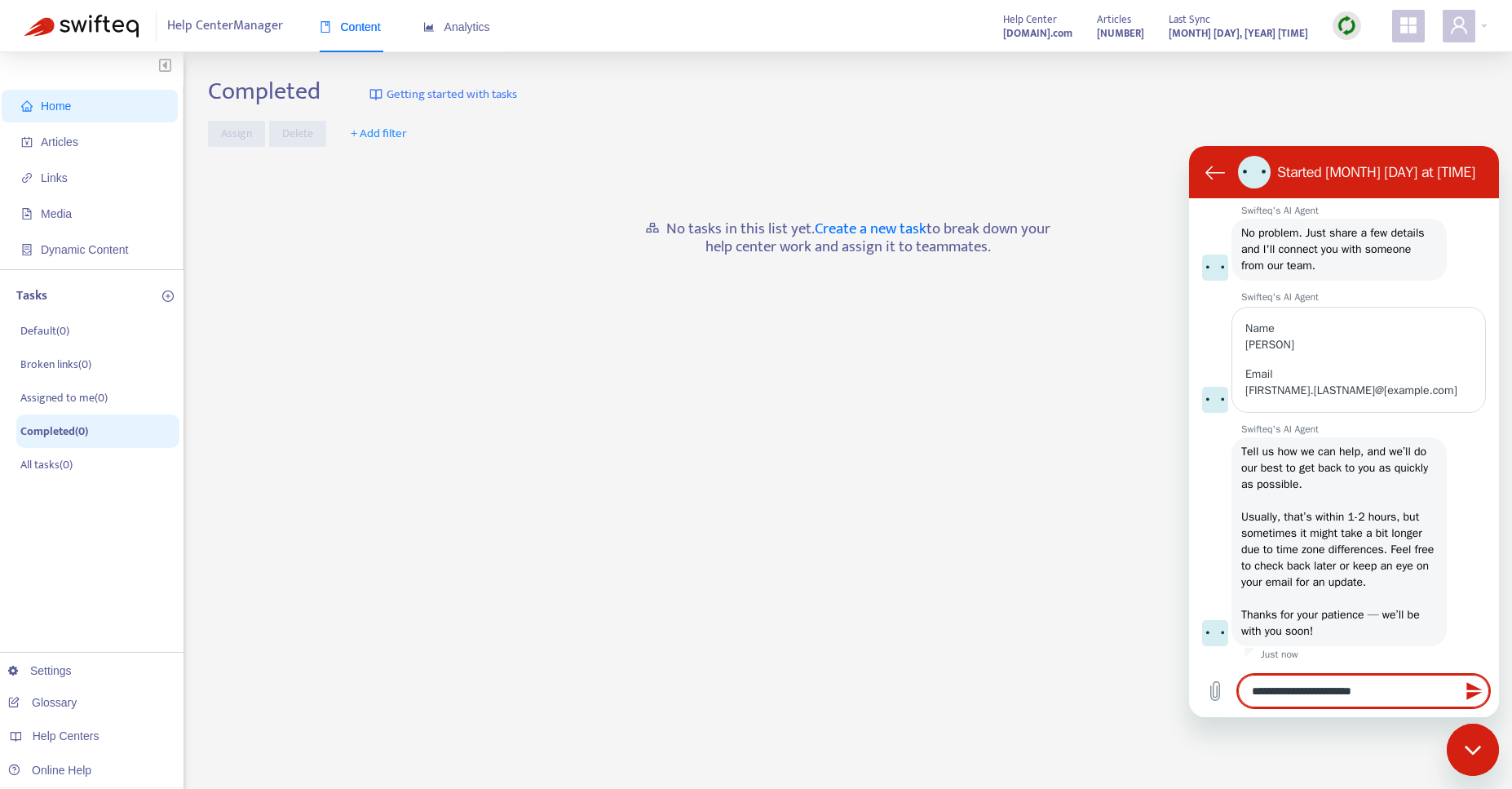 type on "**********" 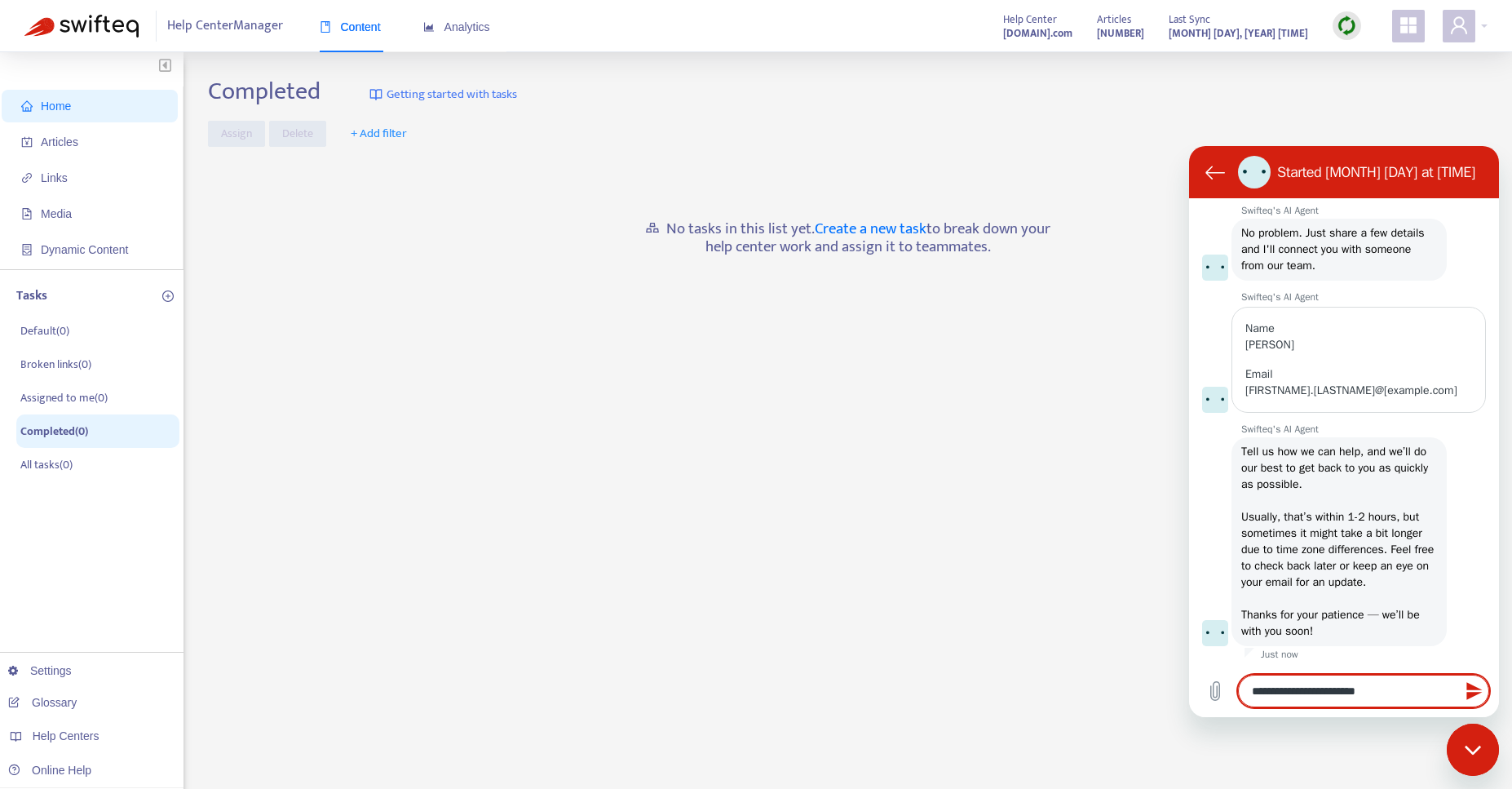 type on "**********" 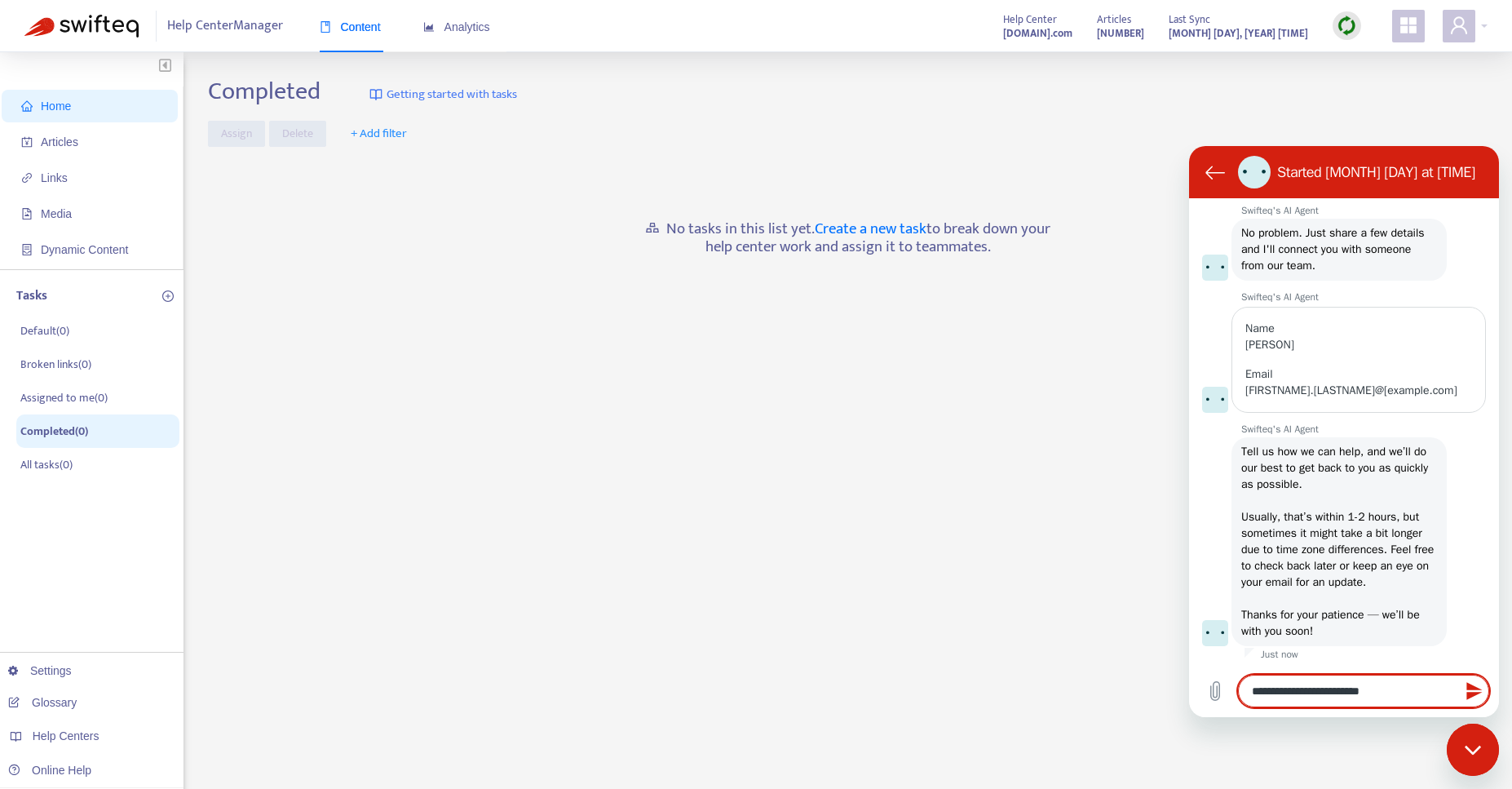 type on "*" 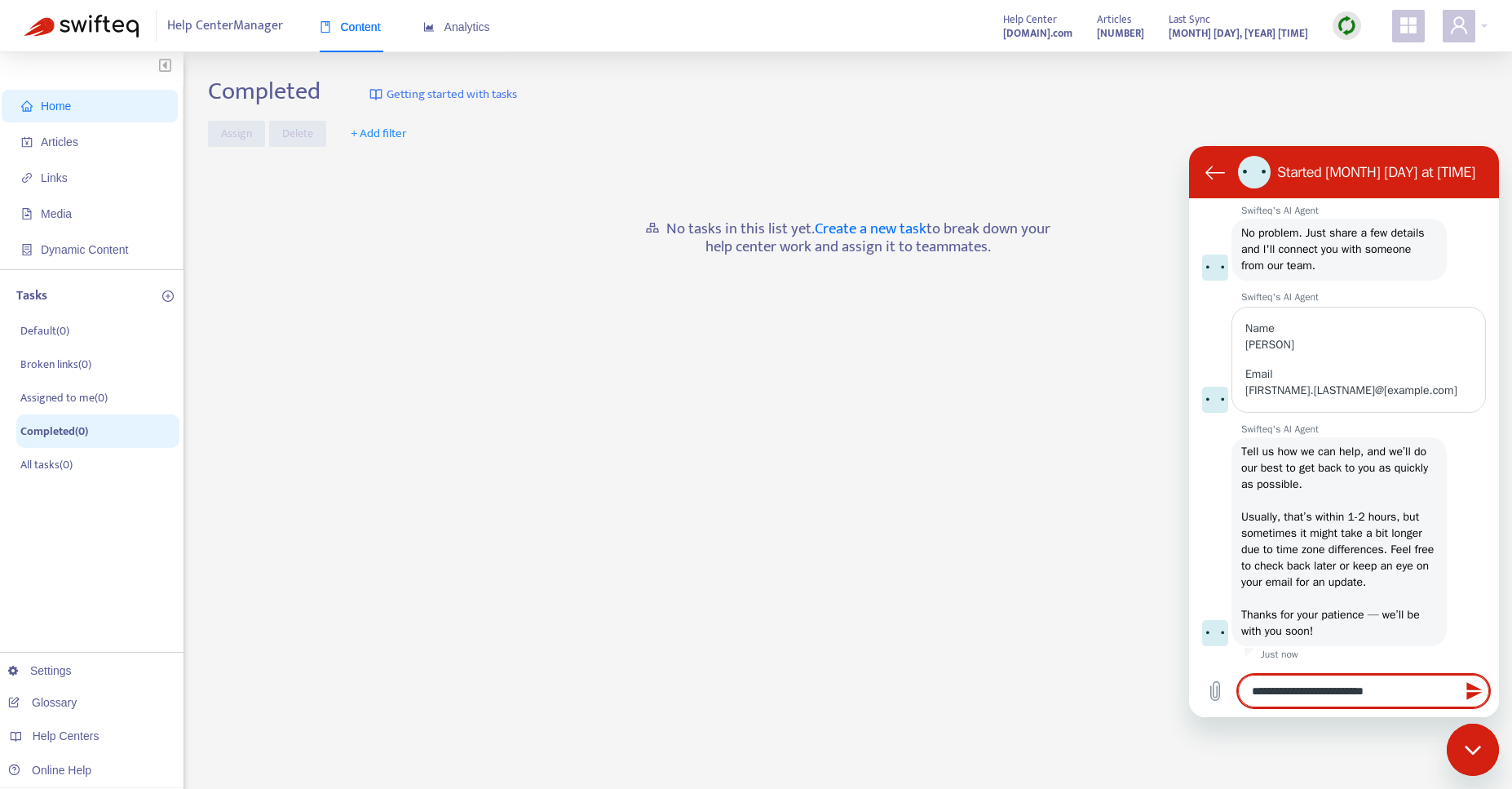 type on "**********" 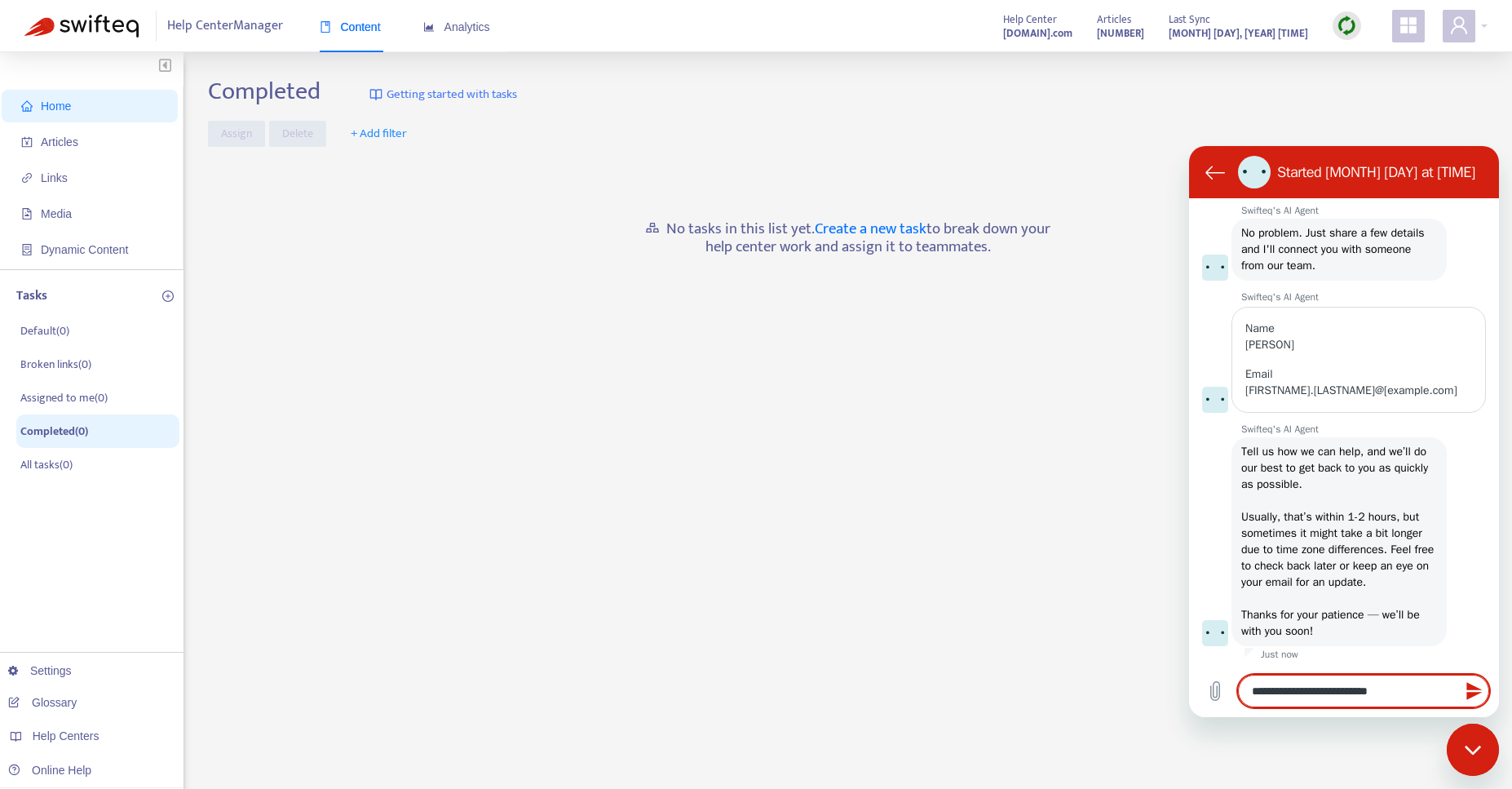 type on "**********" 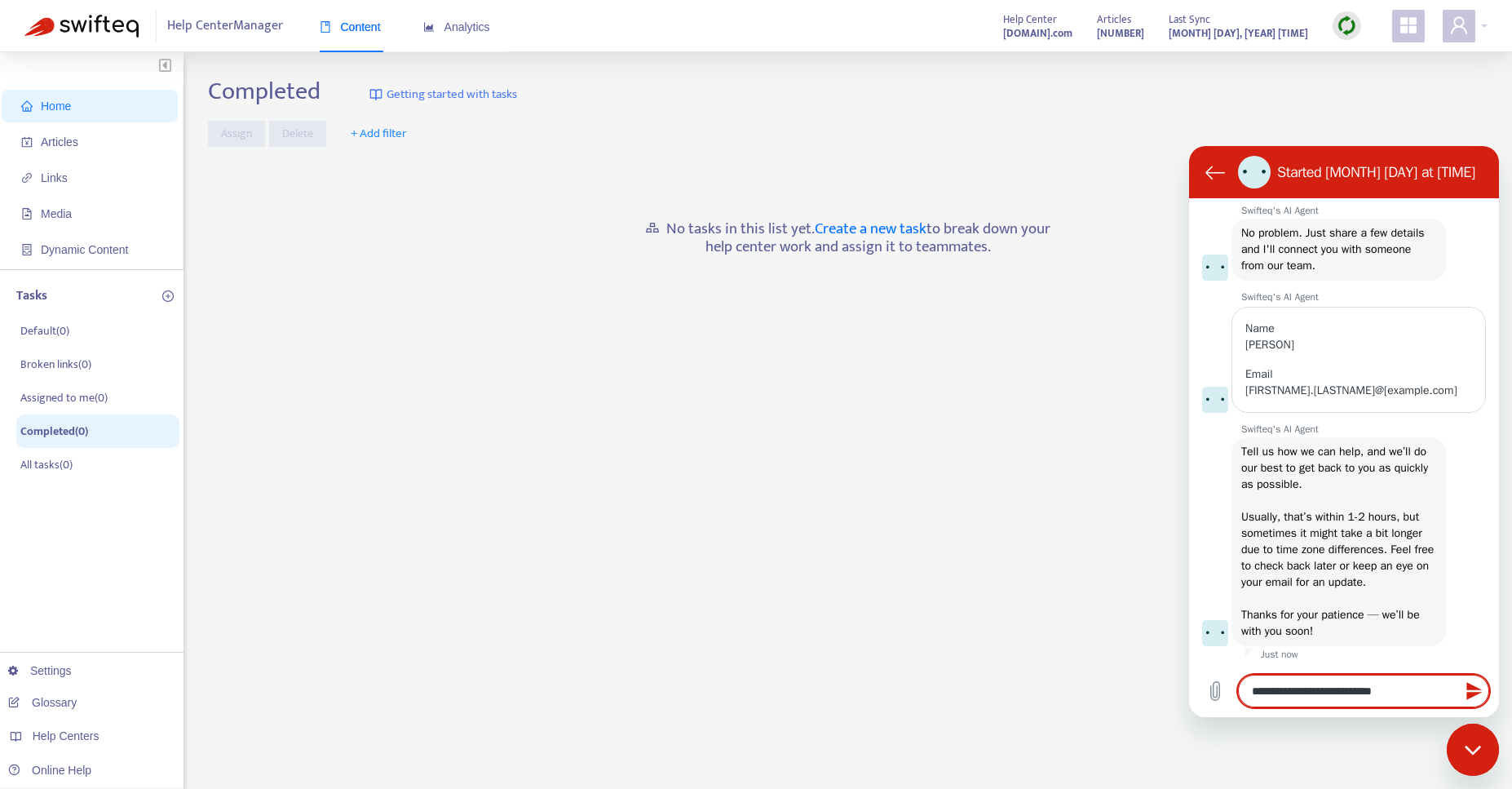 type on "**********" 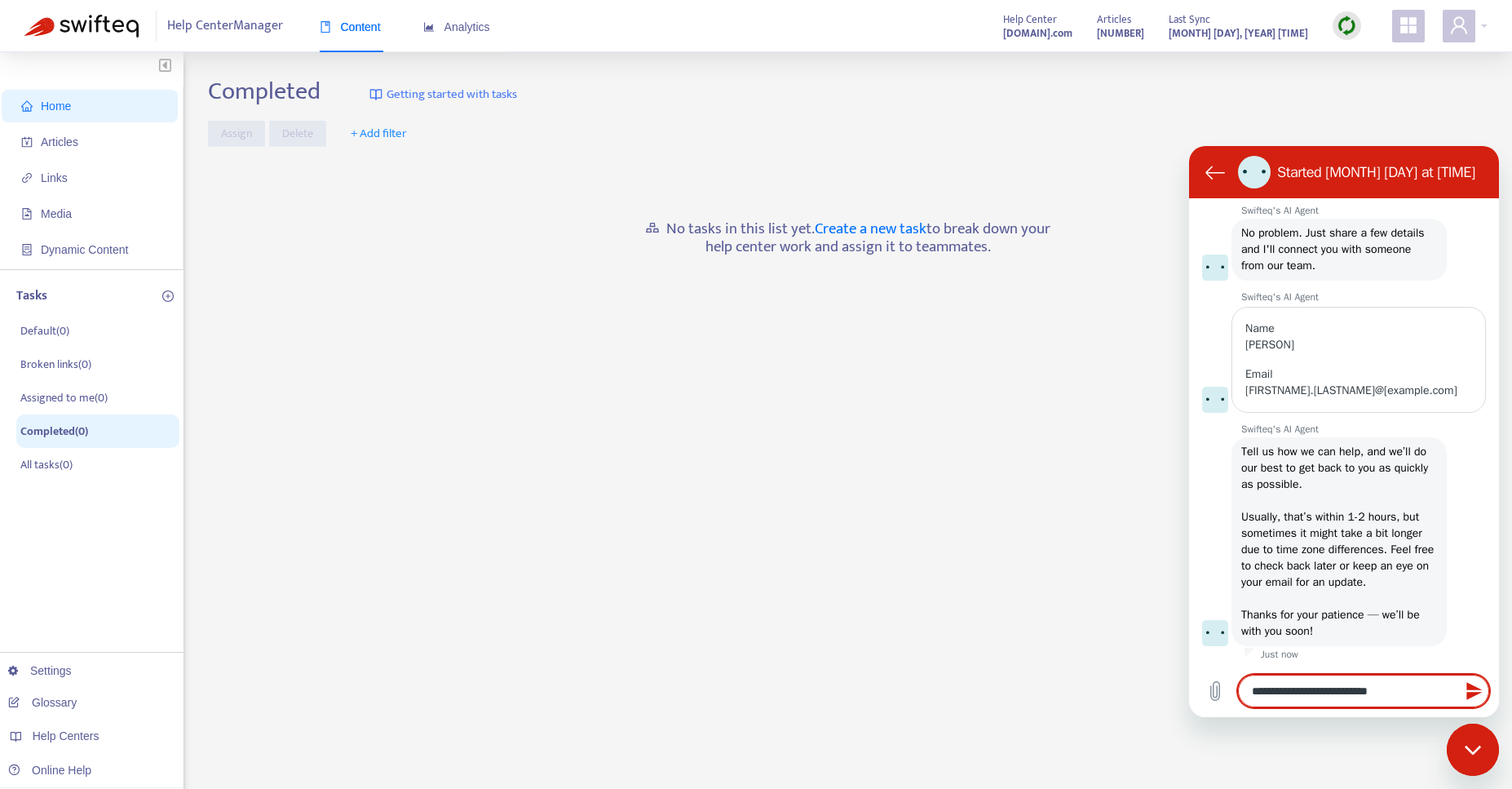 type on "**********" 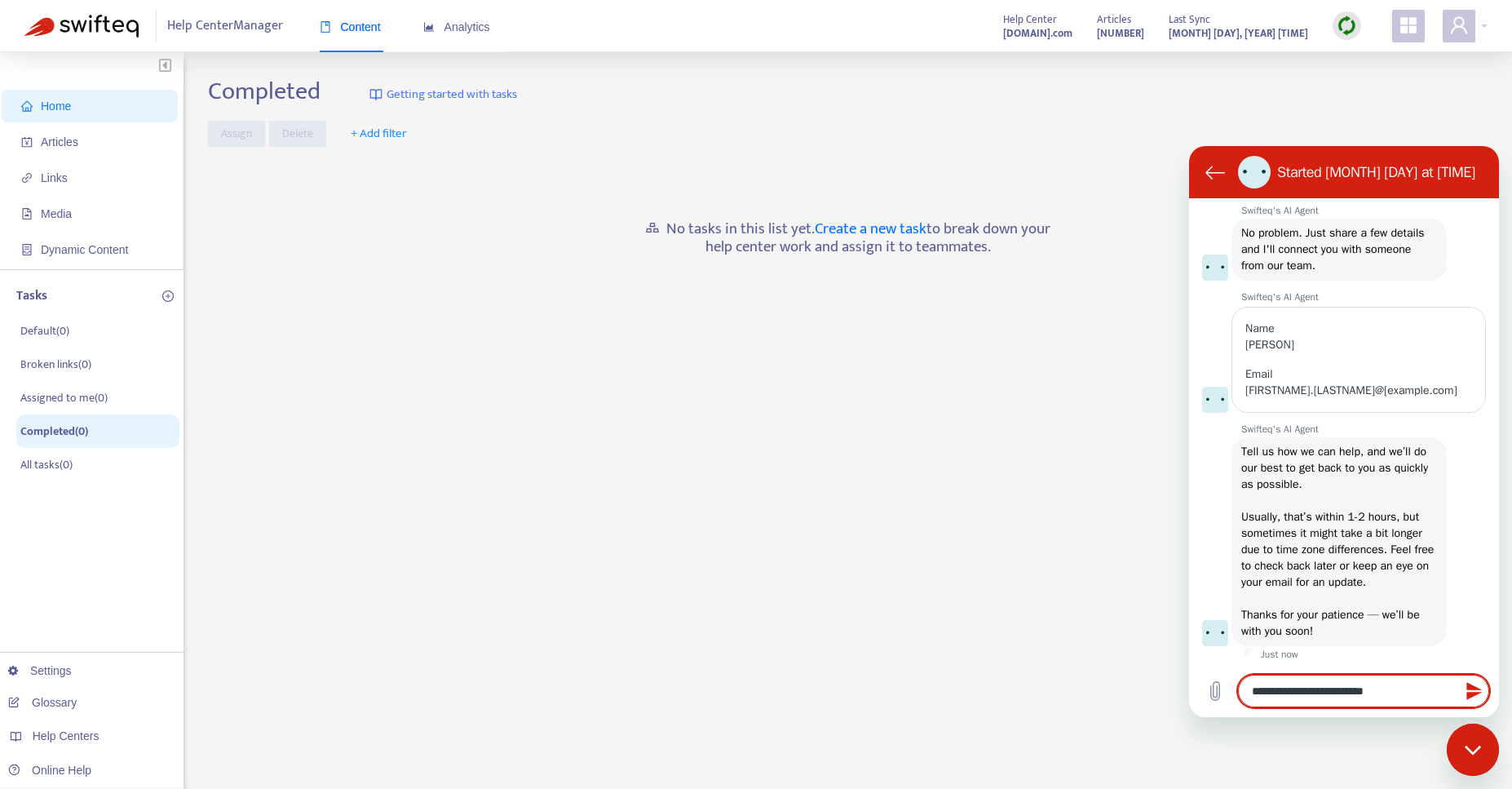 type on "**********" 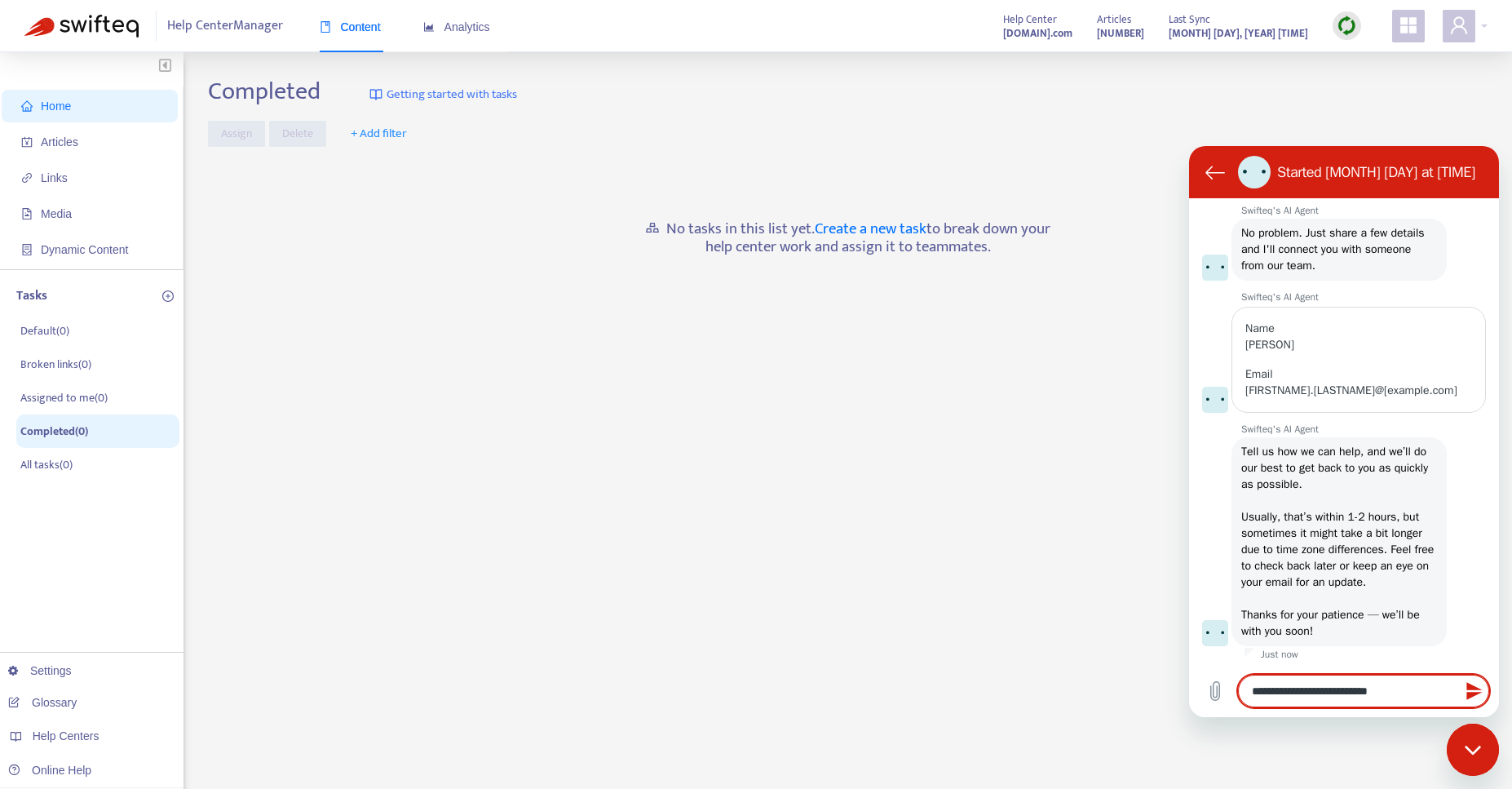 type on "**********" 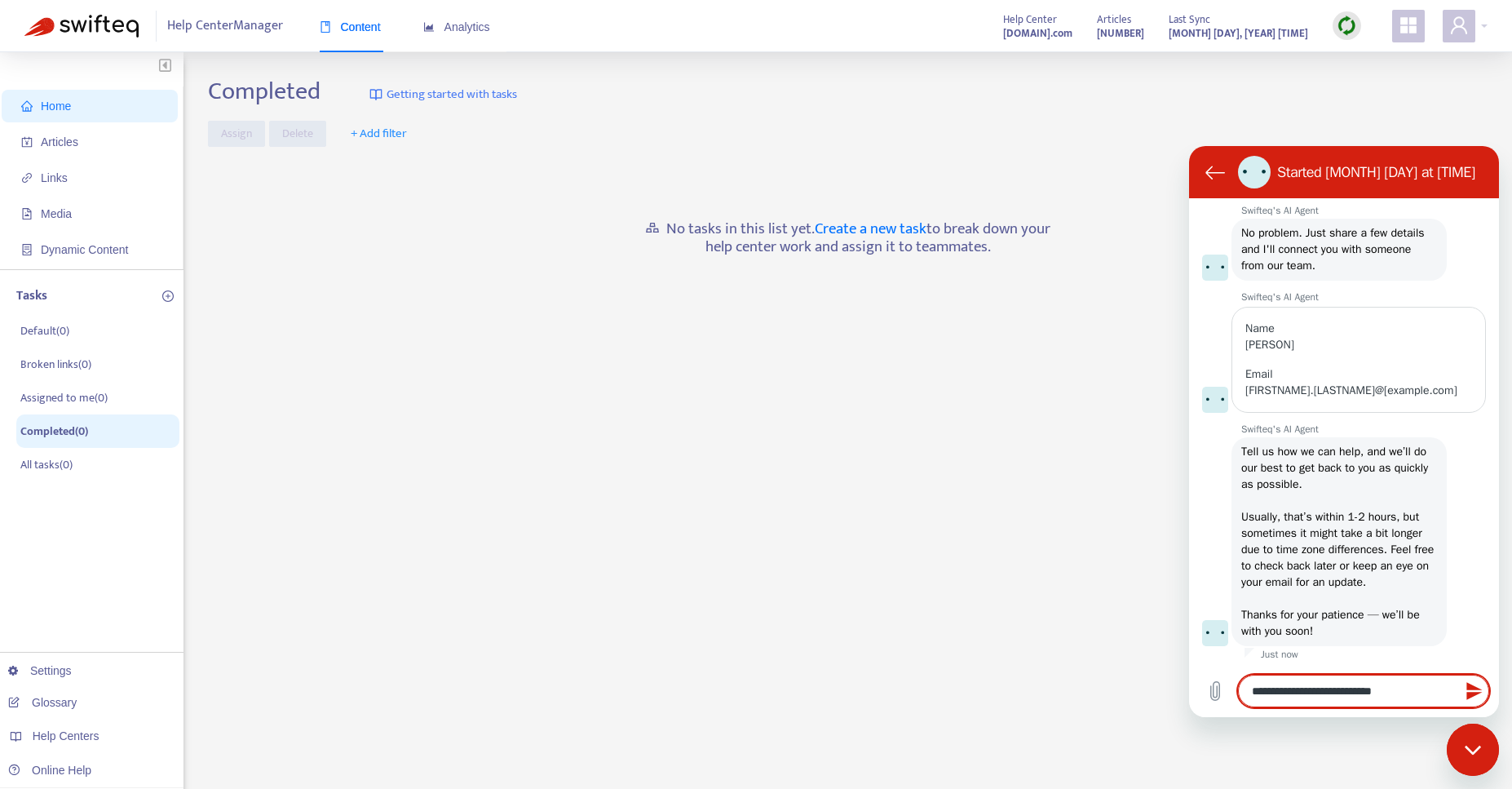 type on "**********" 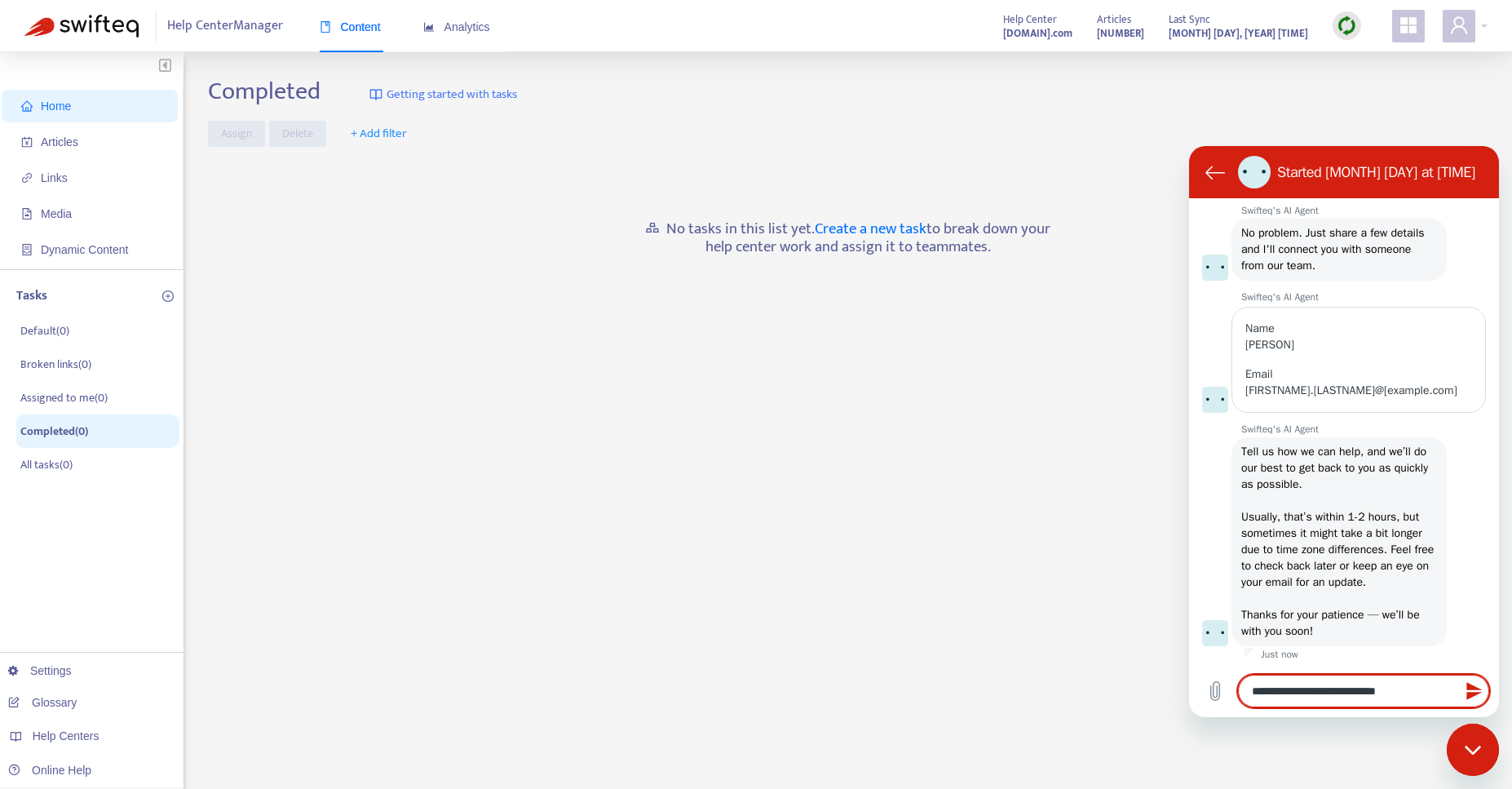 type on "**********" 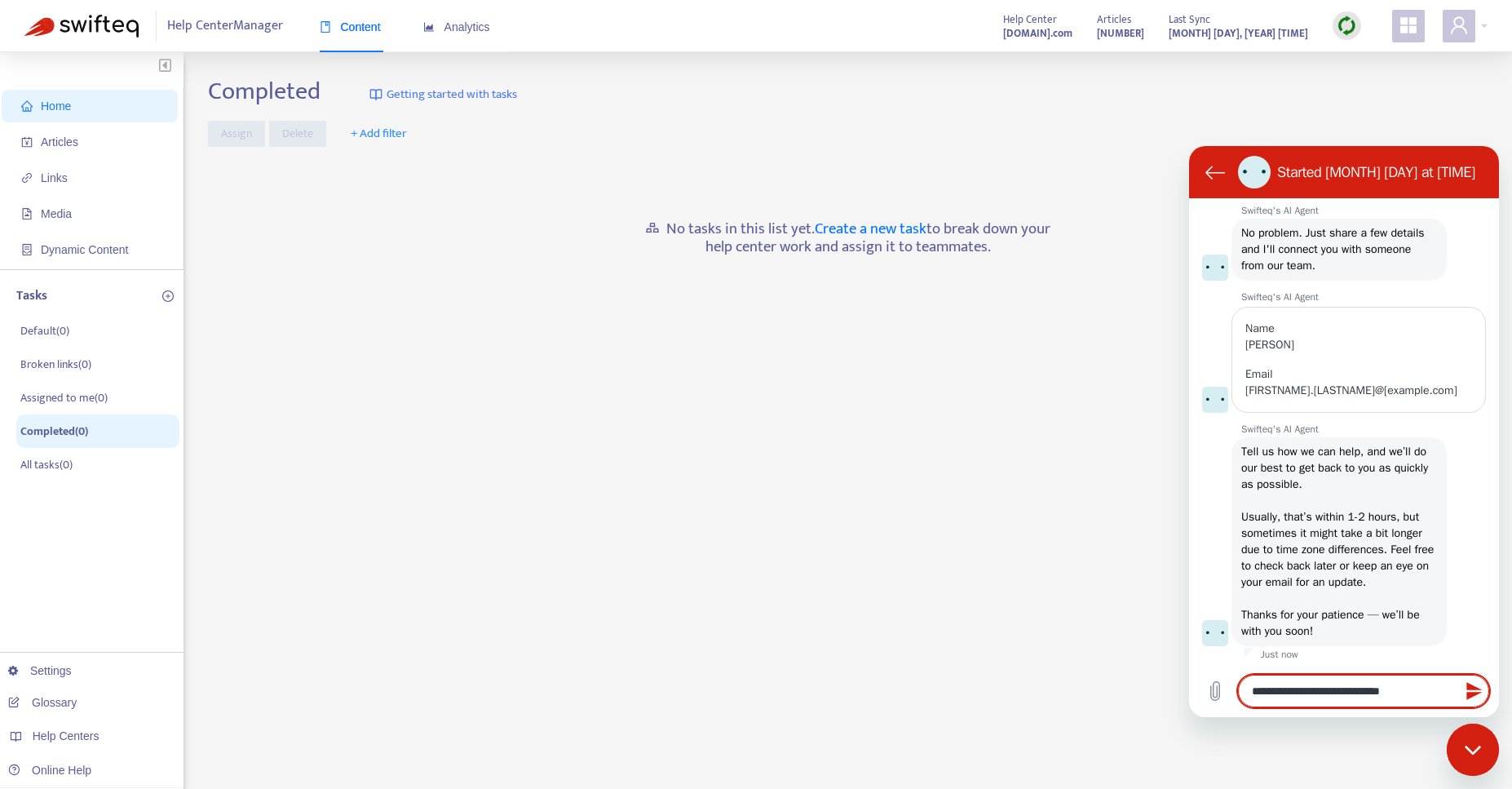 type on "**********" 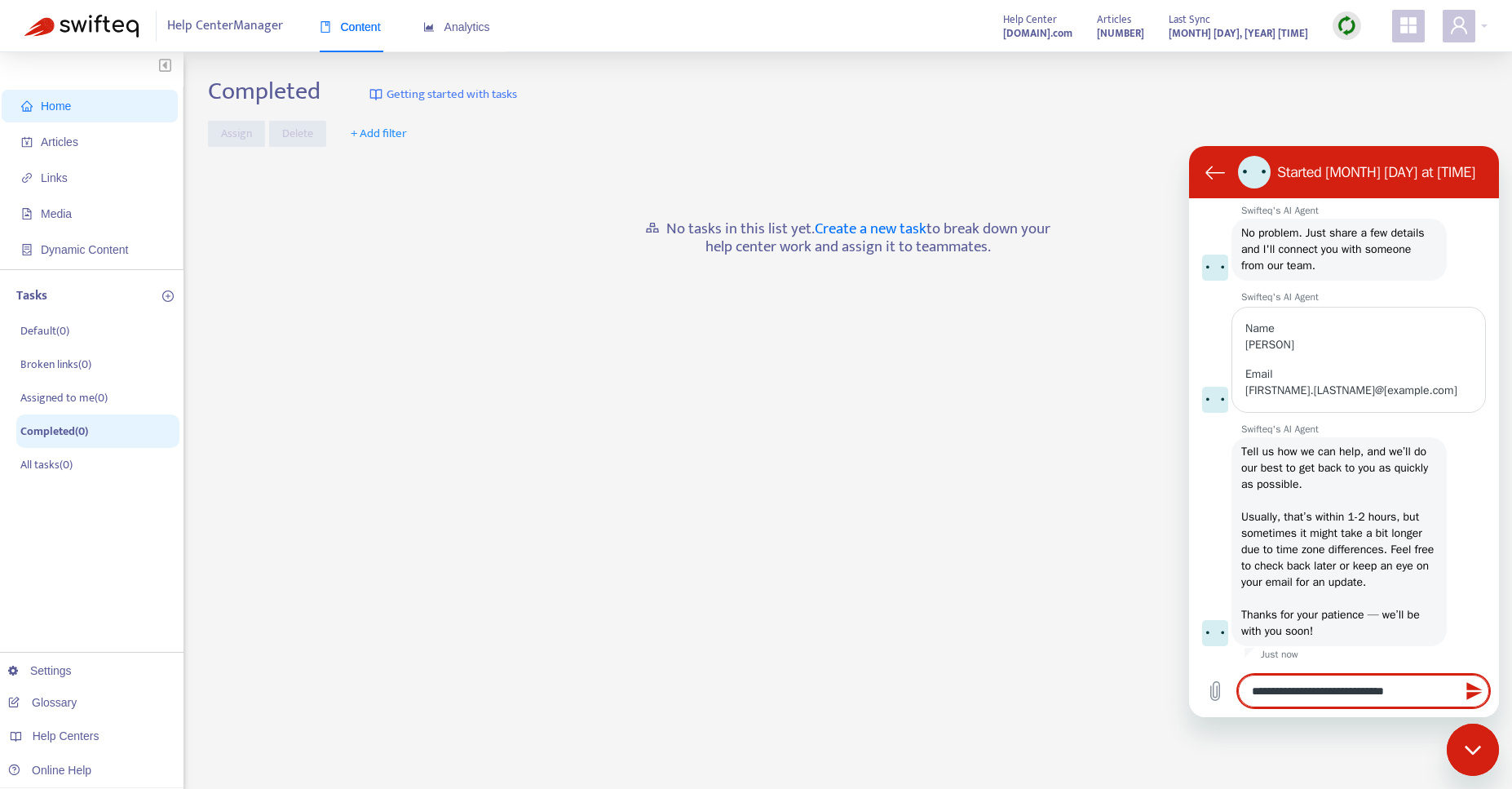 type on "**********" 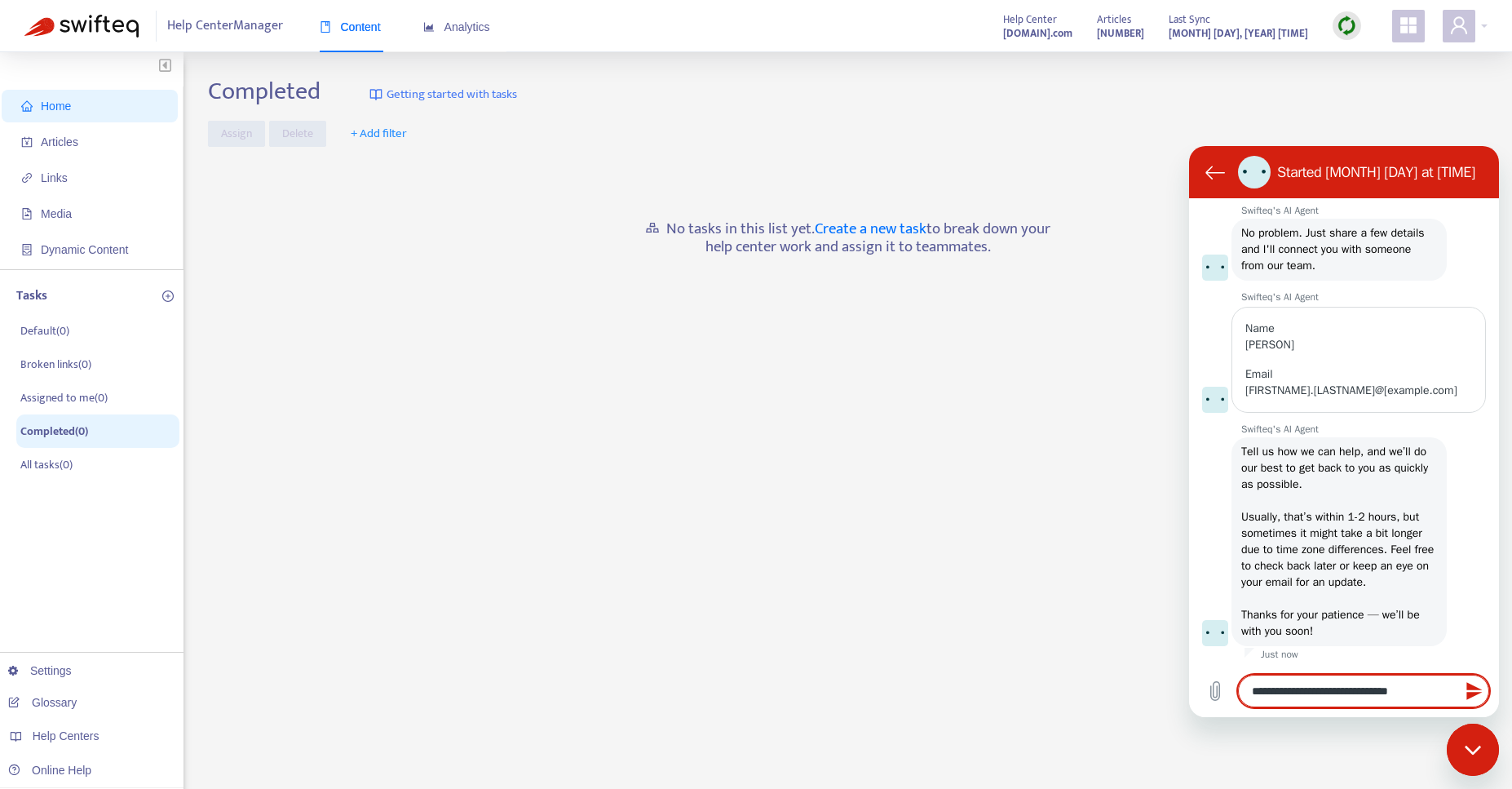 type on "**********" 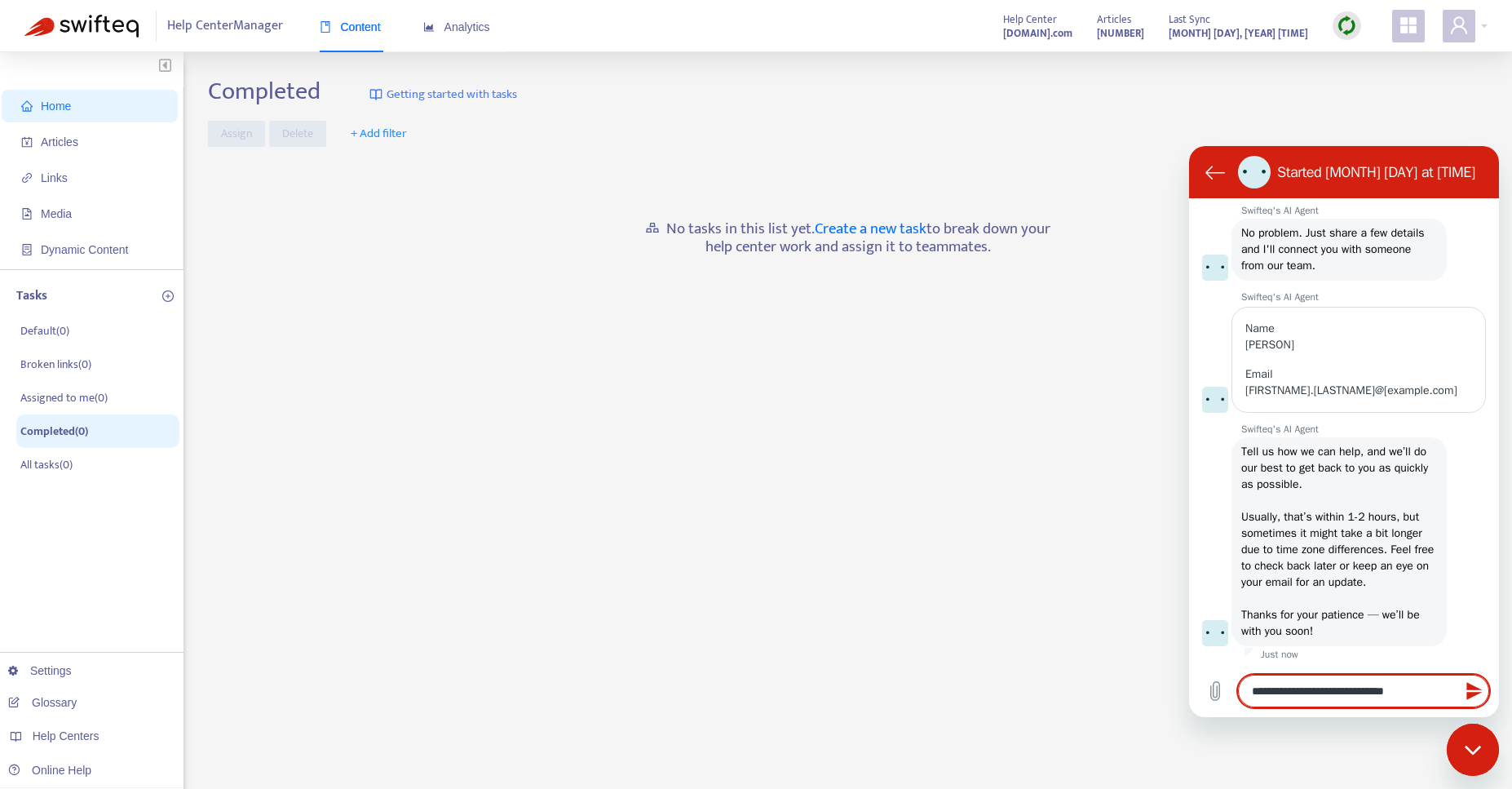 type on "**********" 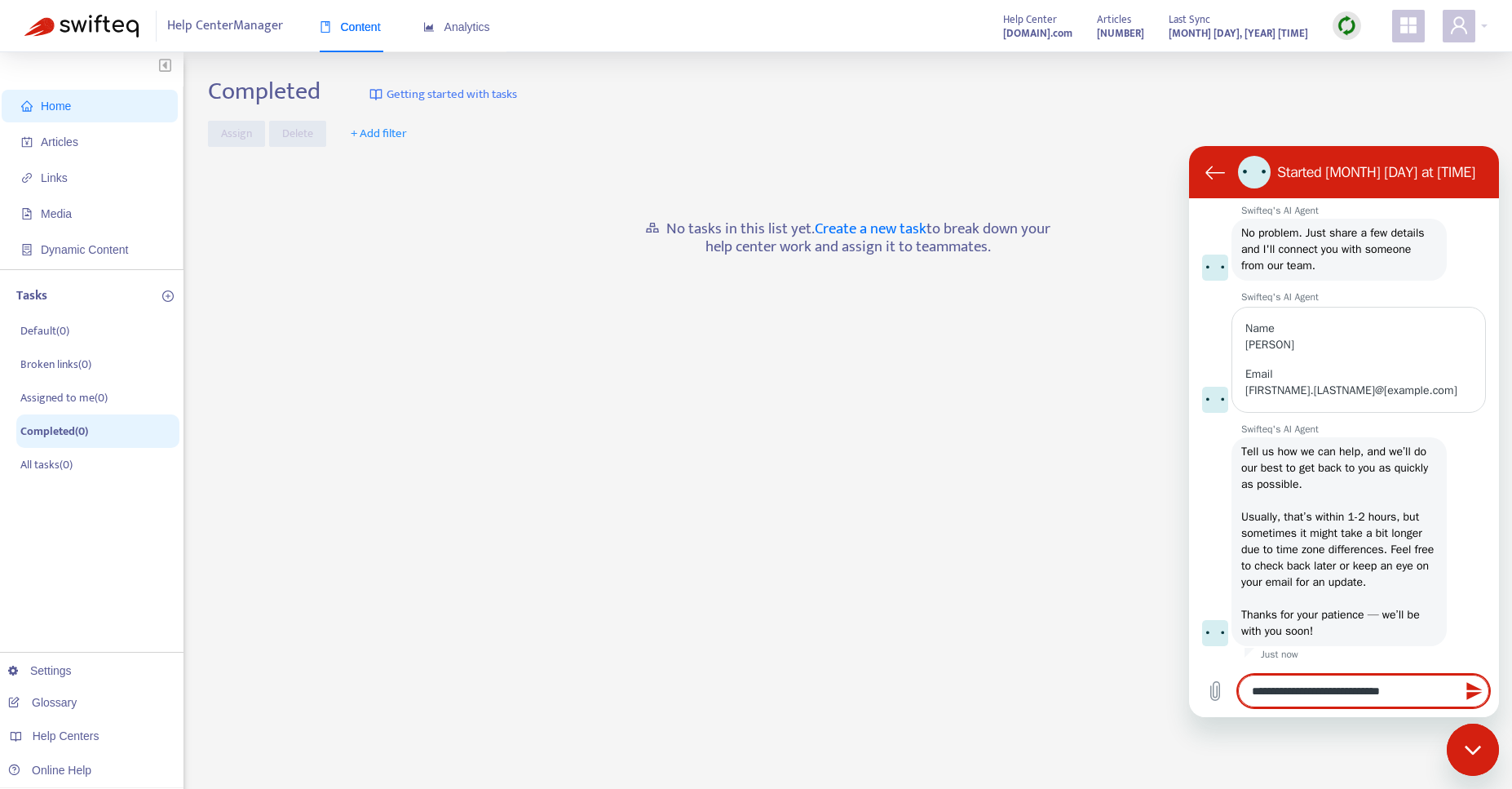 type on "**********" 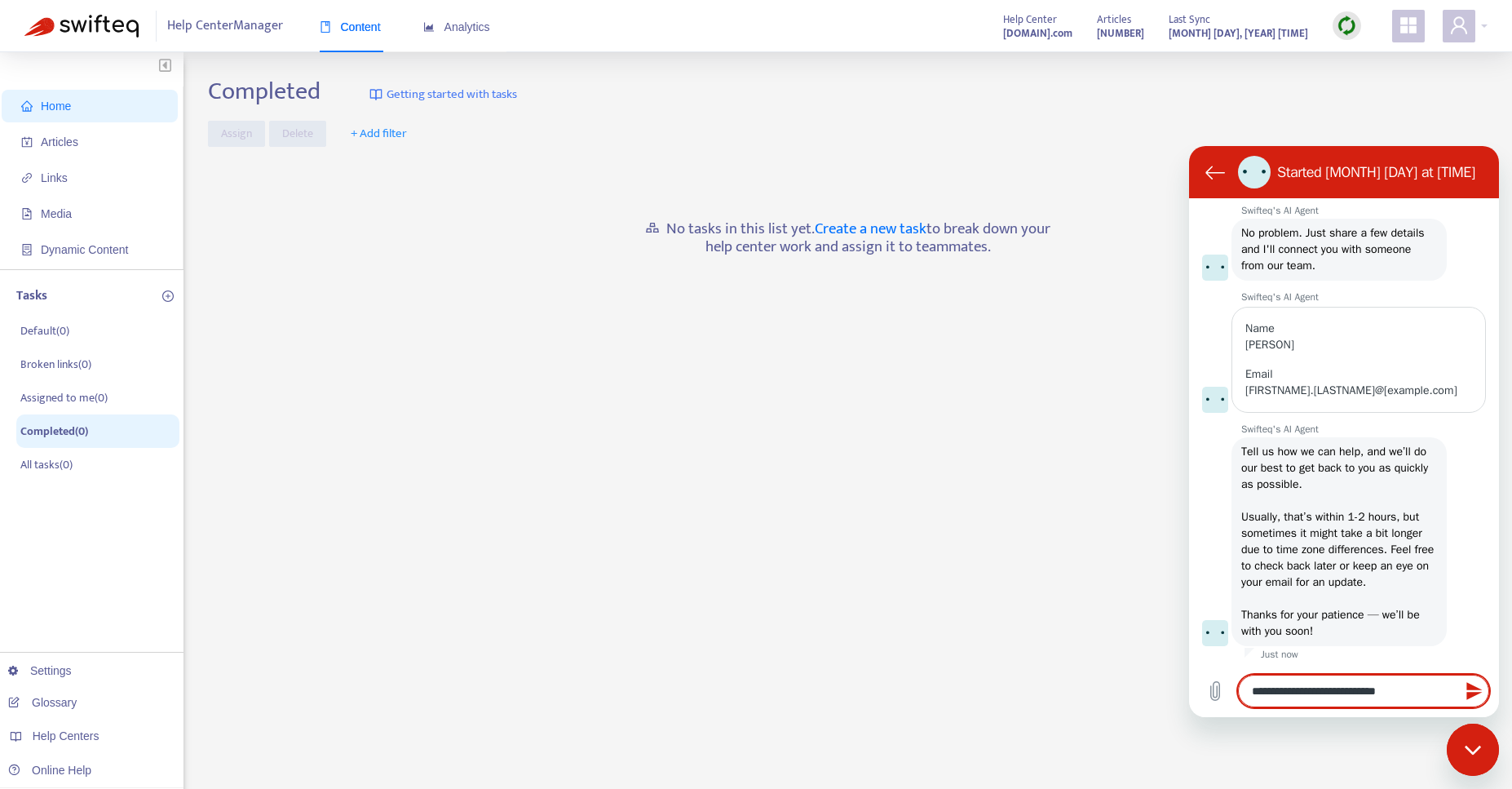 type on "**********" 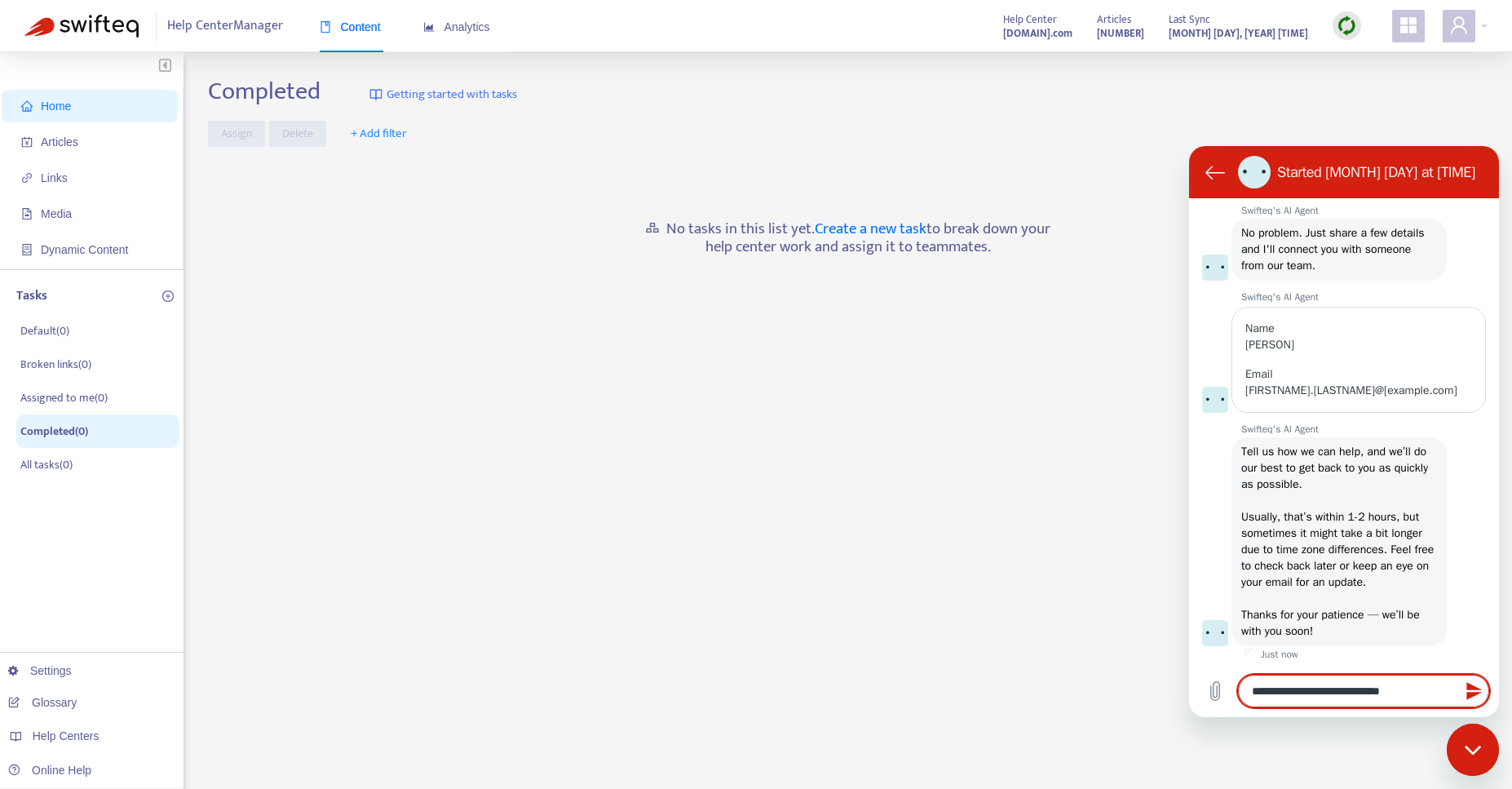 type on "**********" 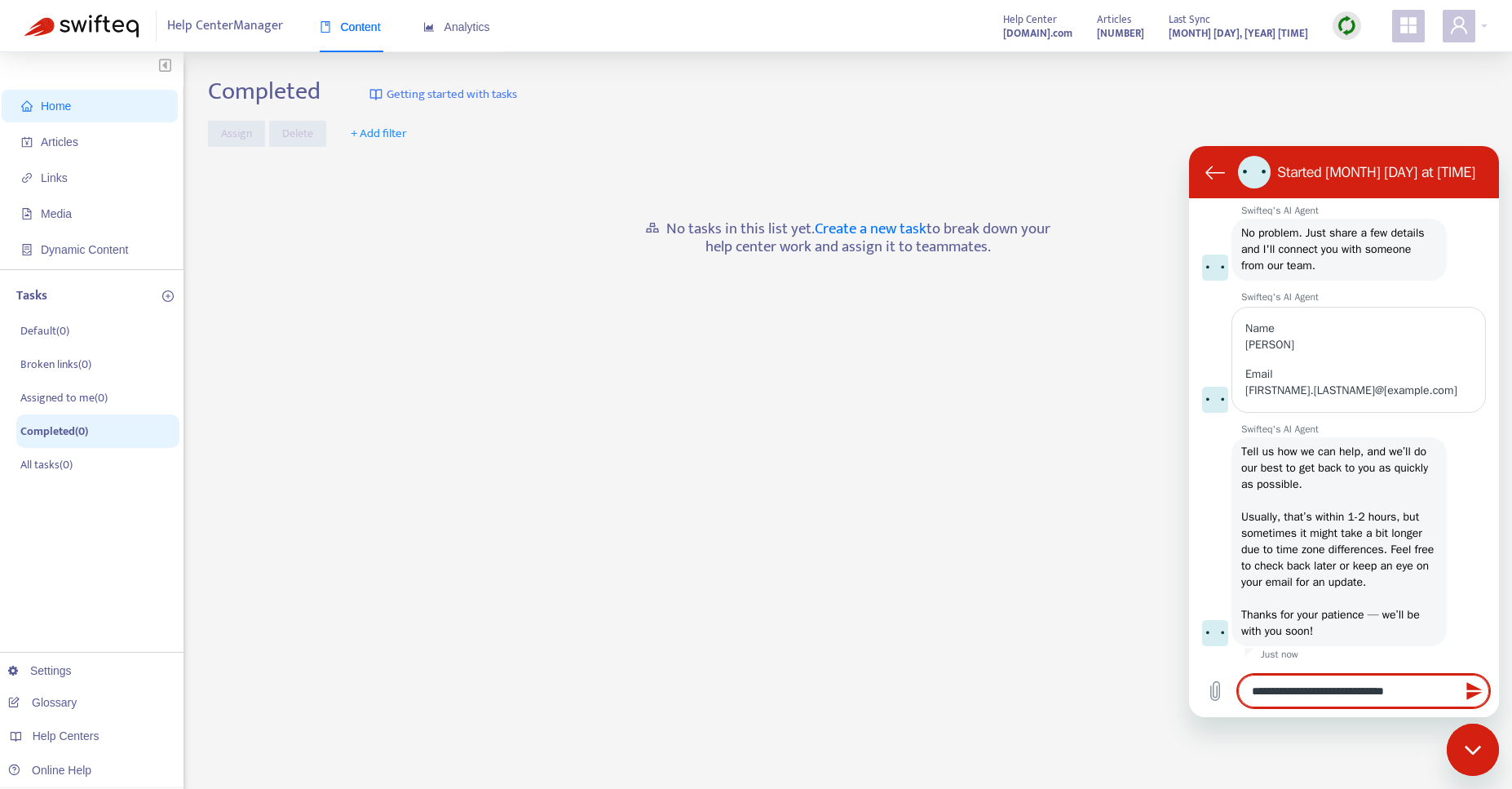 type on "**********" 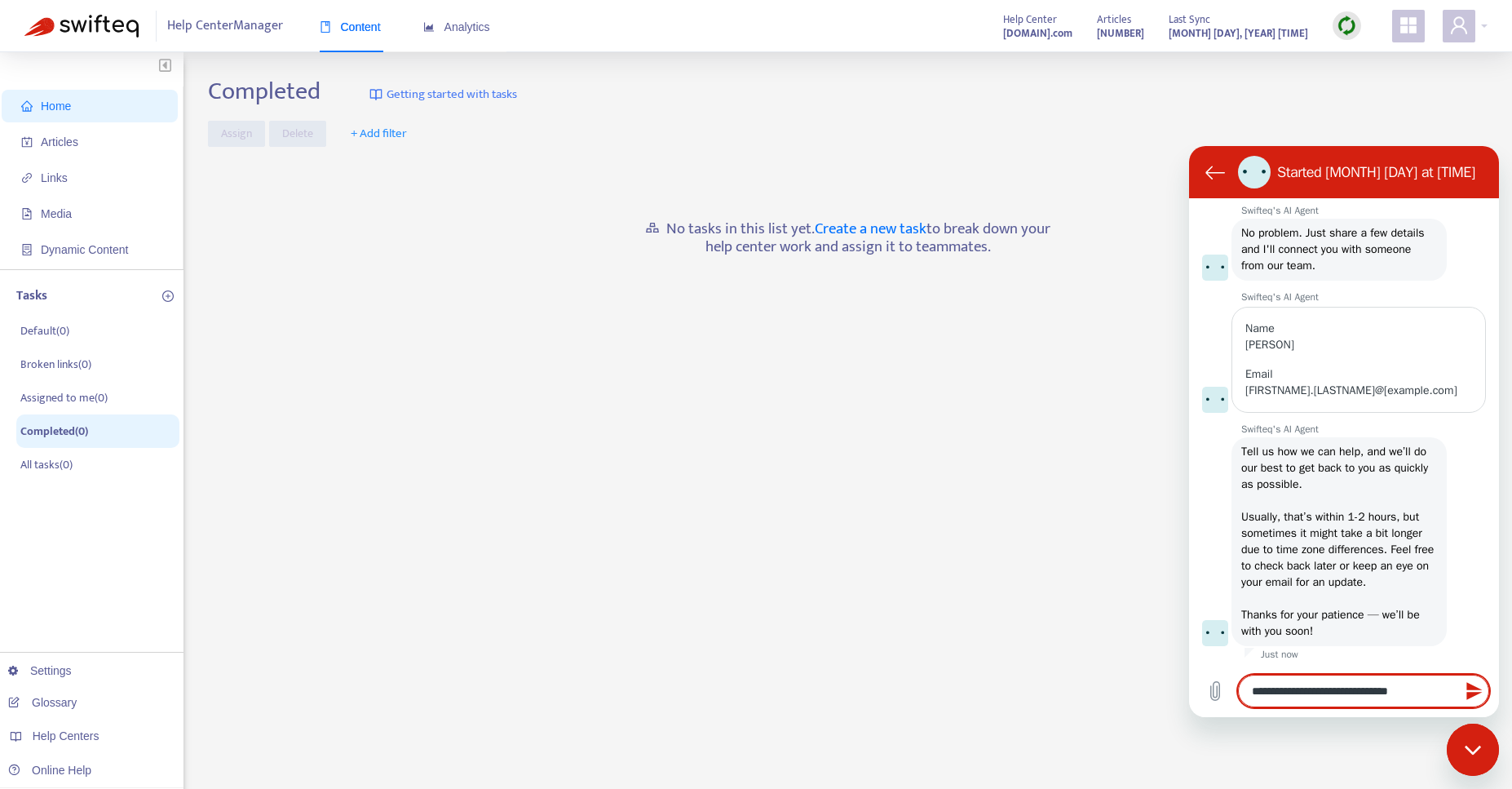type on "**********" 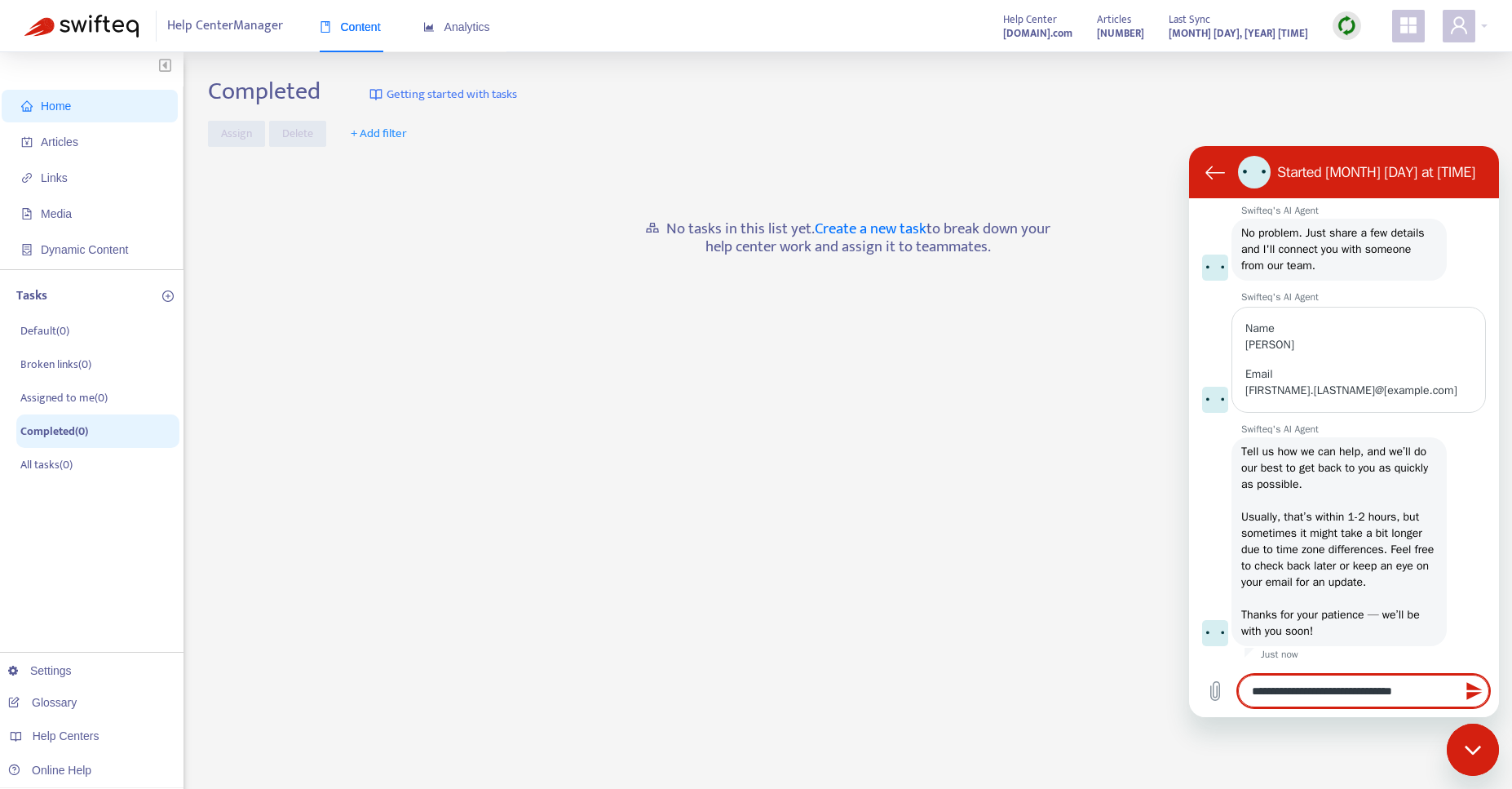 type on "**********" 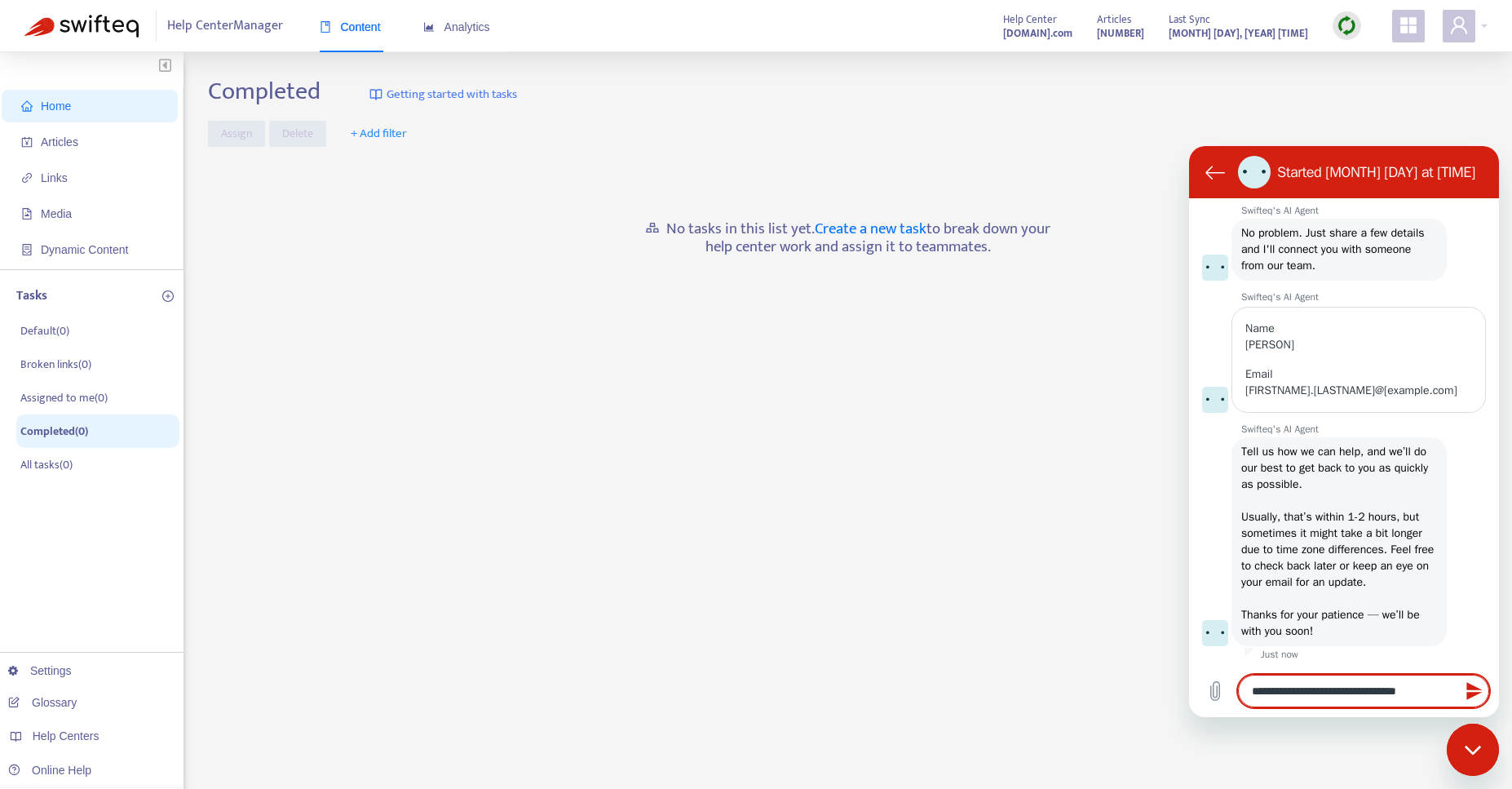 type on "**********" 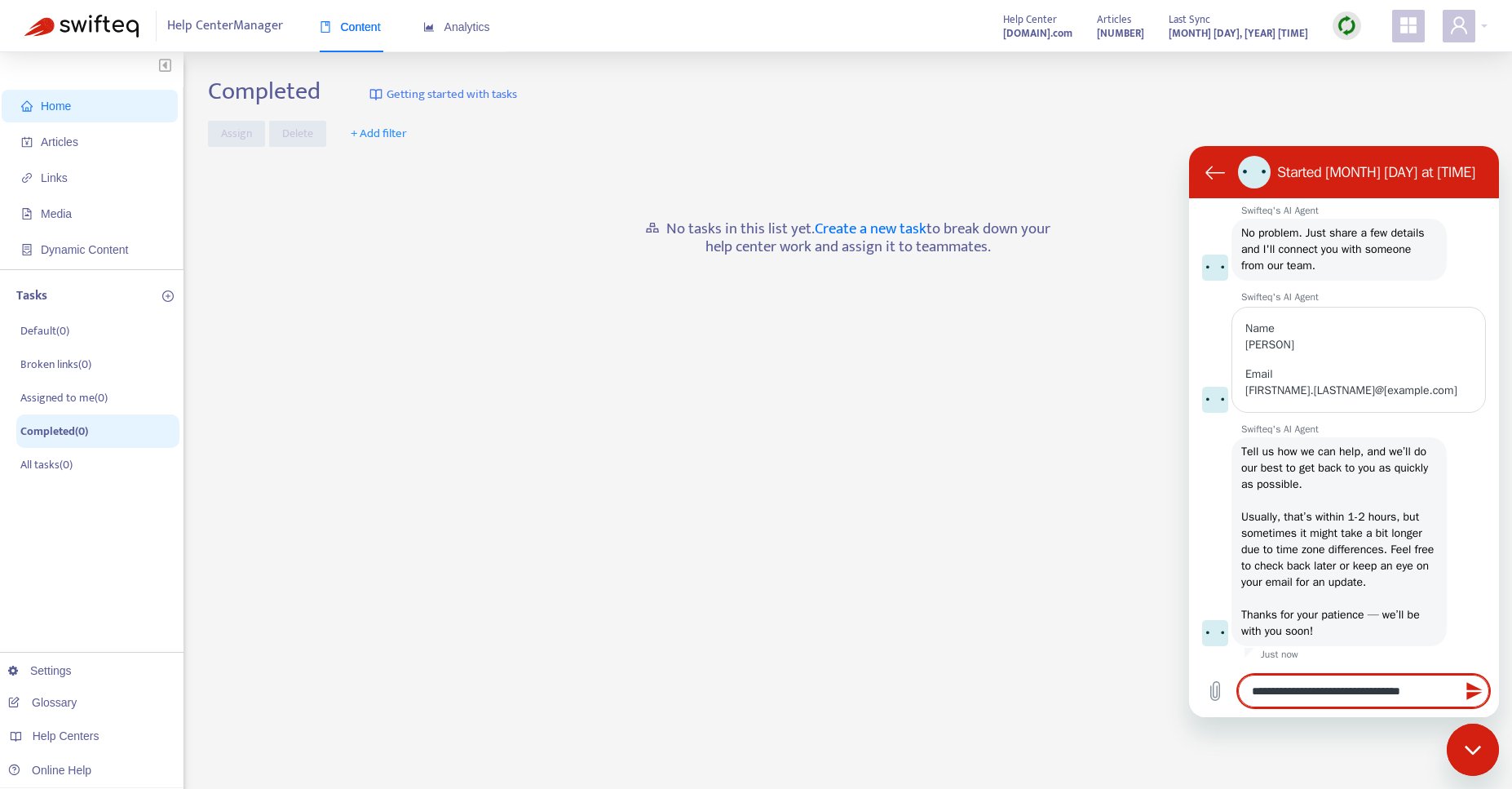 type on "**********" 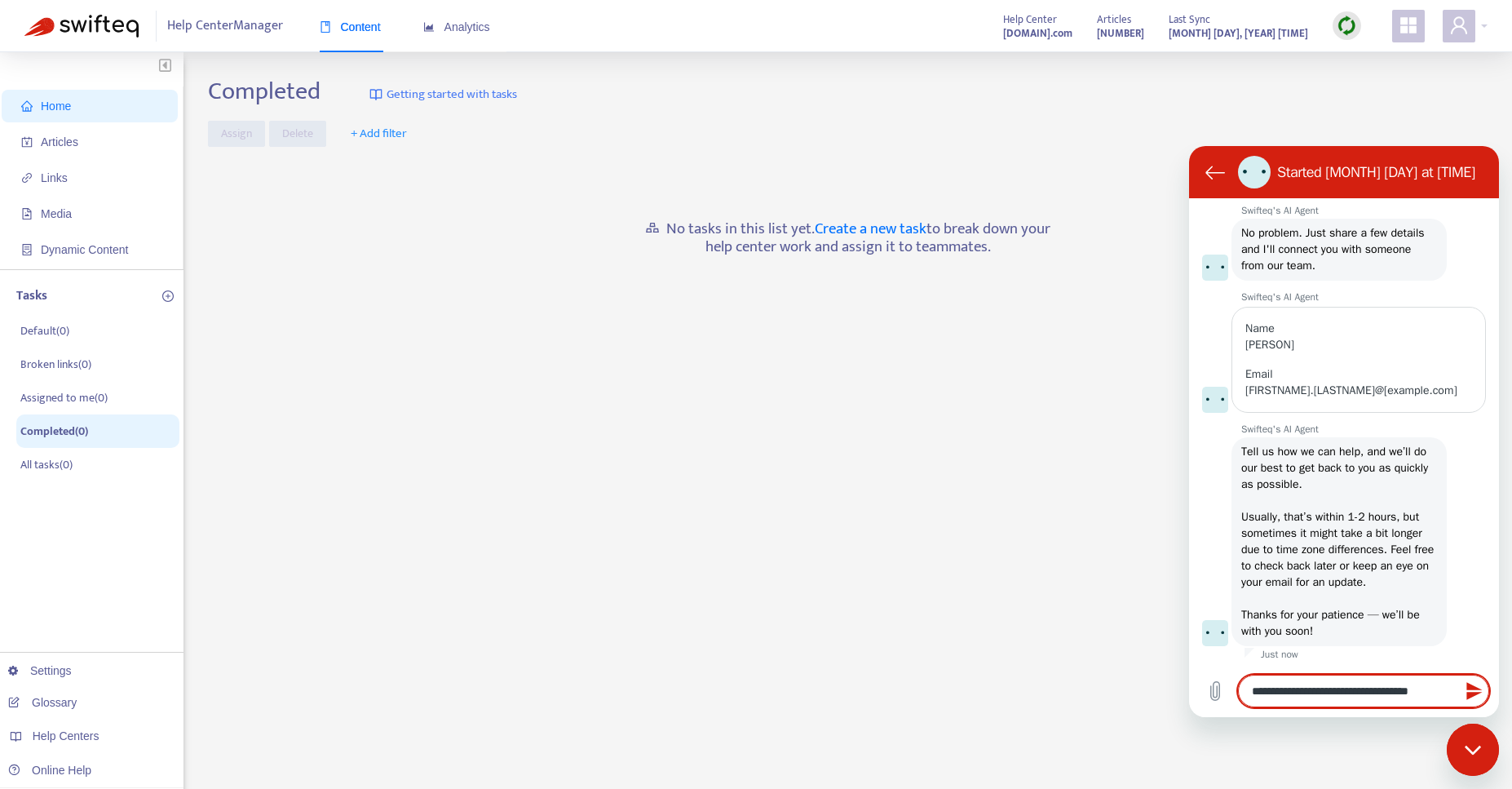 type on "**********" 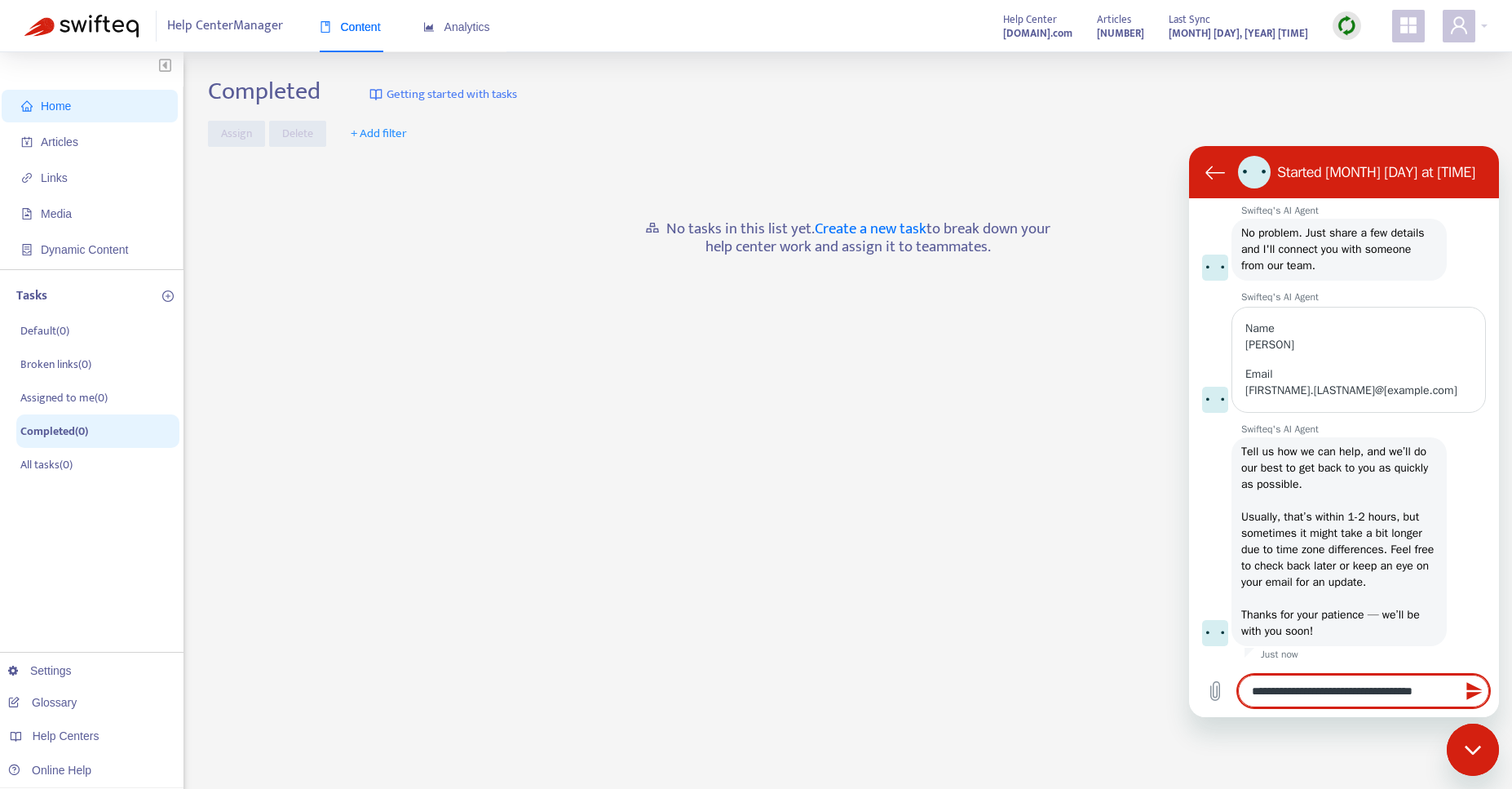type on "**********" 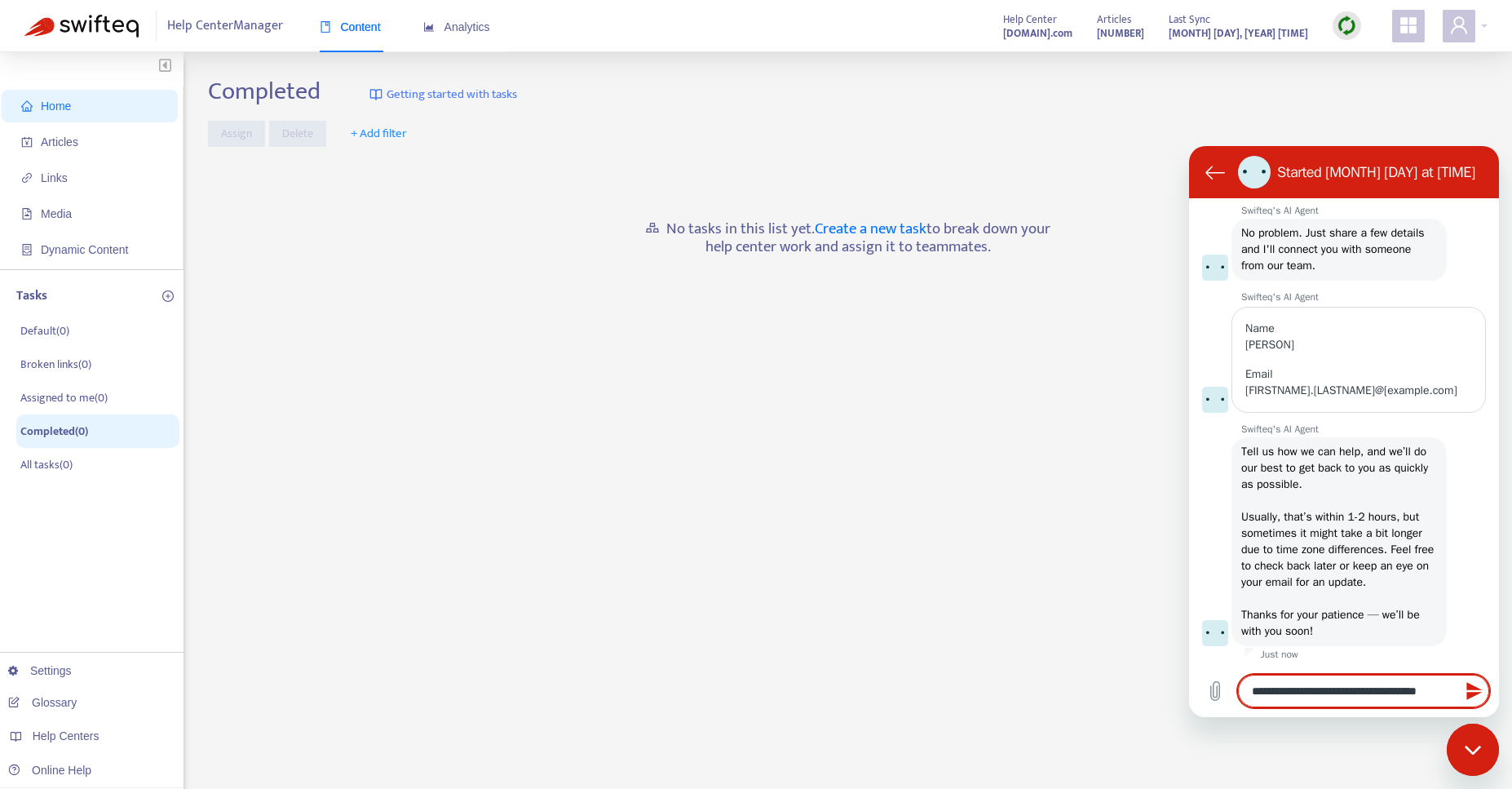 type on "*" 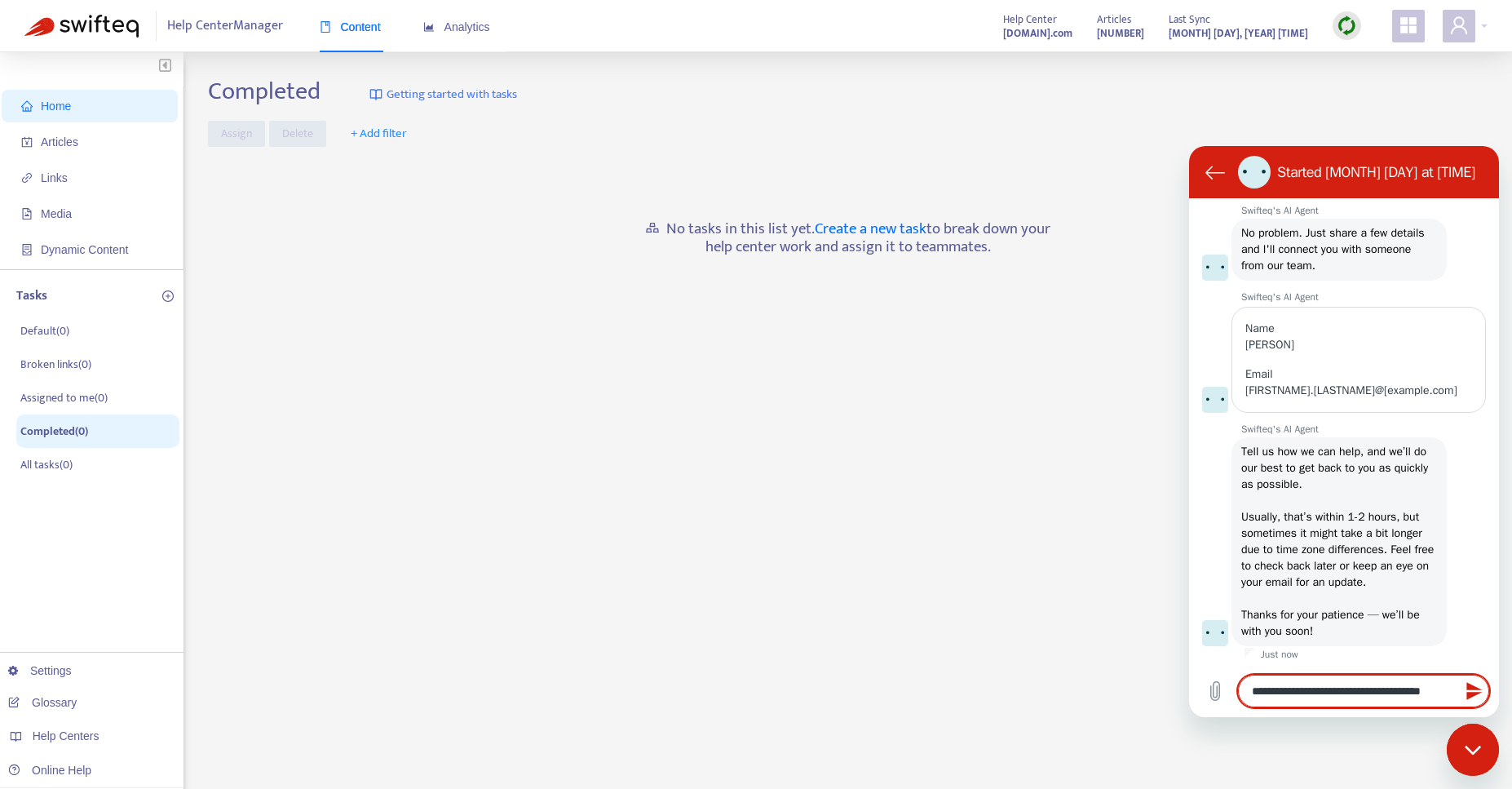 type on "**********" 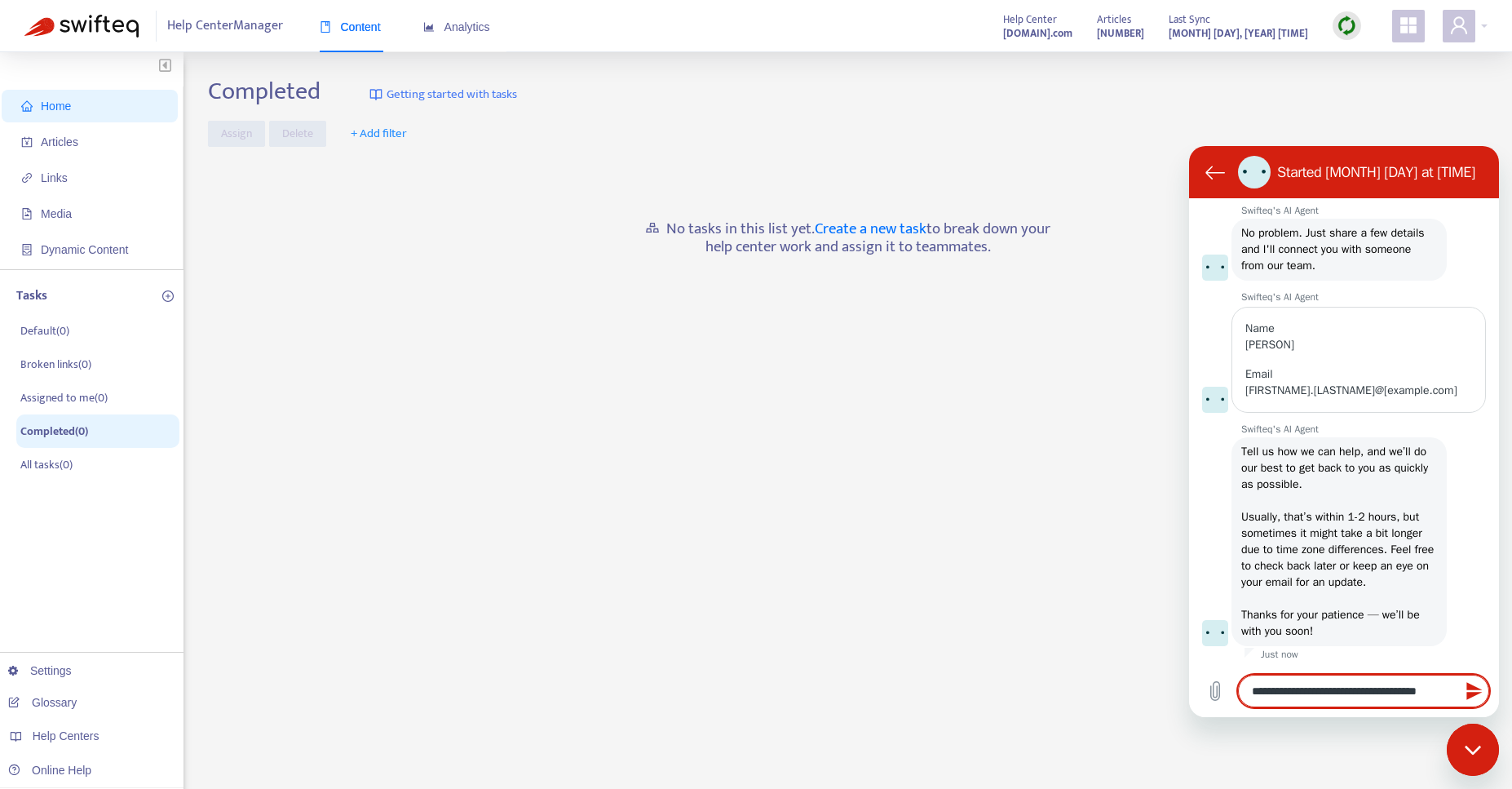 type on "**********" 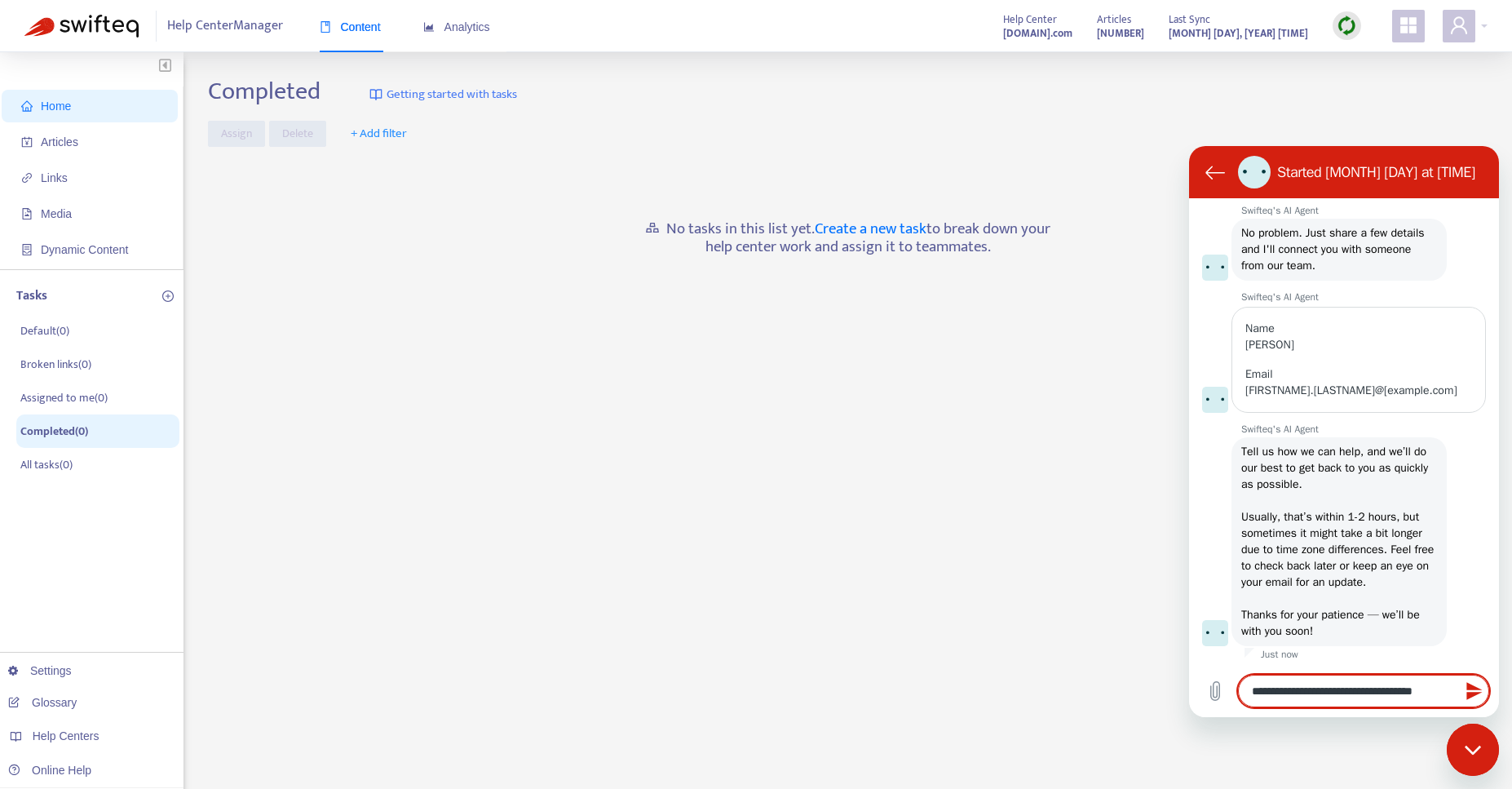type on "**********" 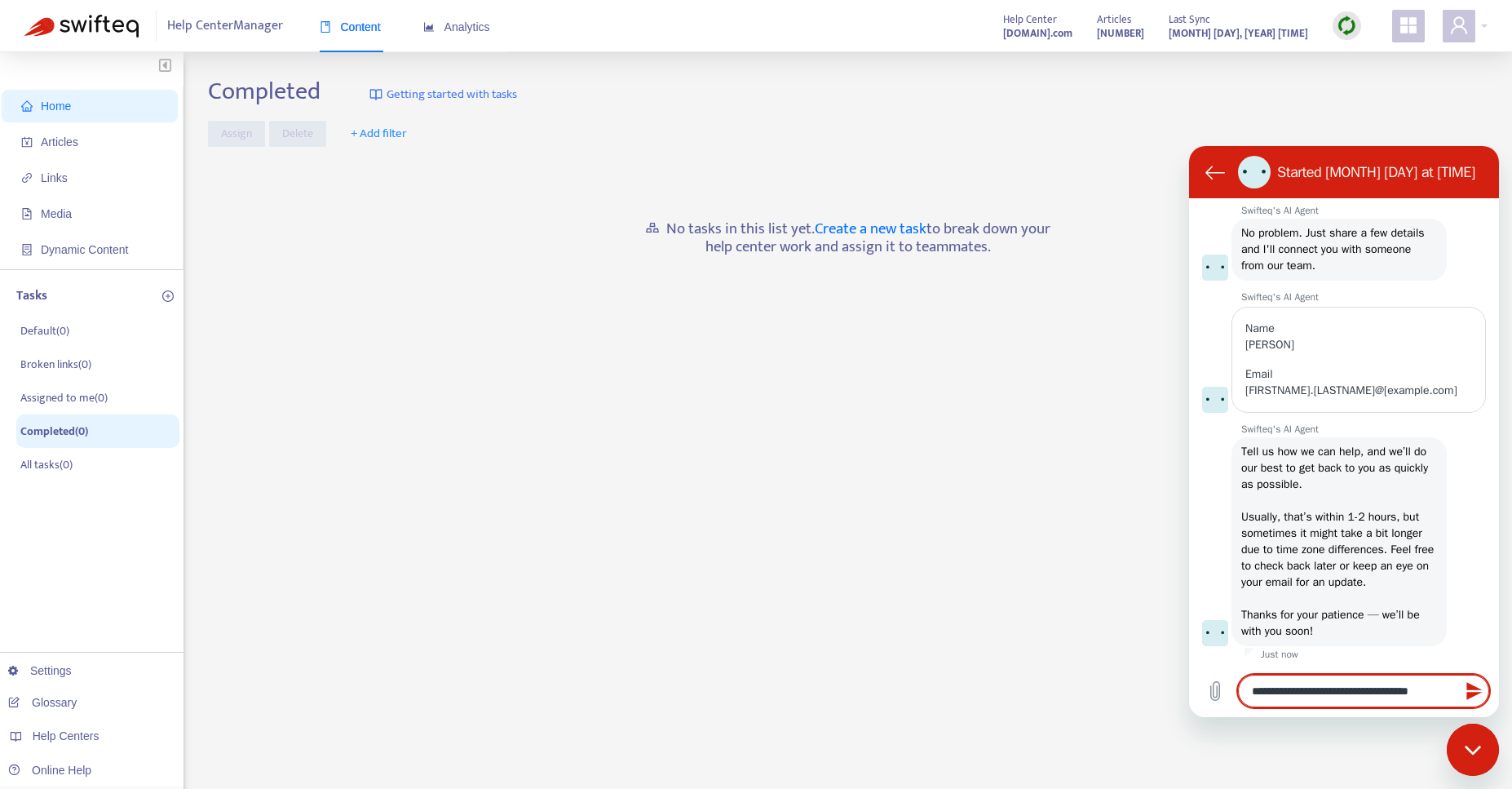 type on "**********" 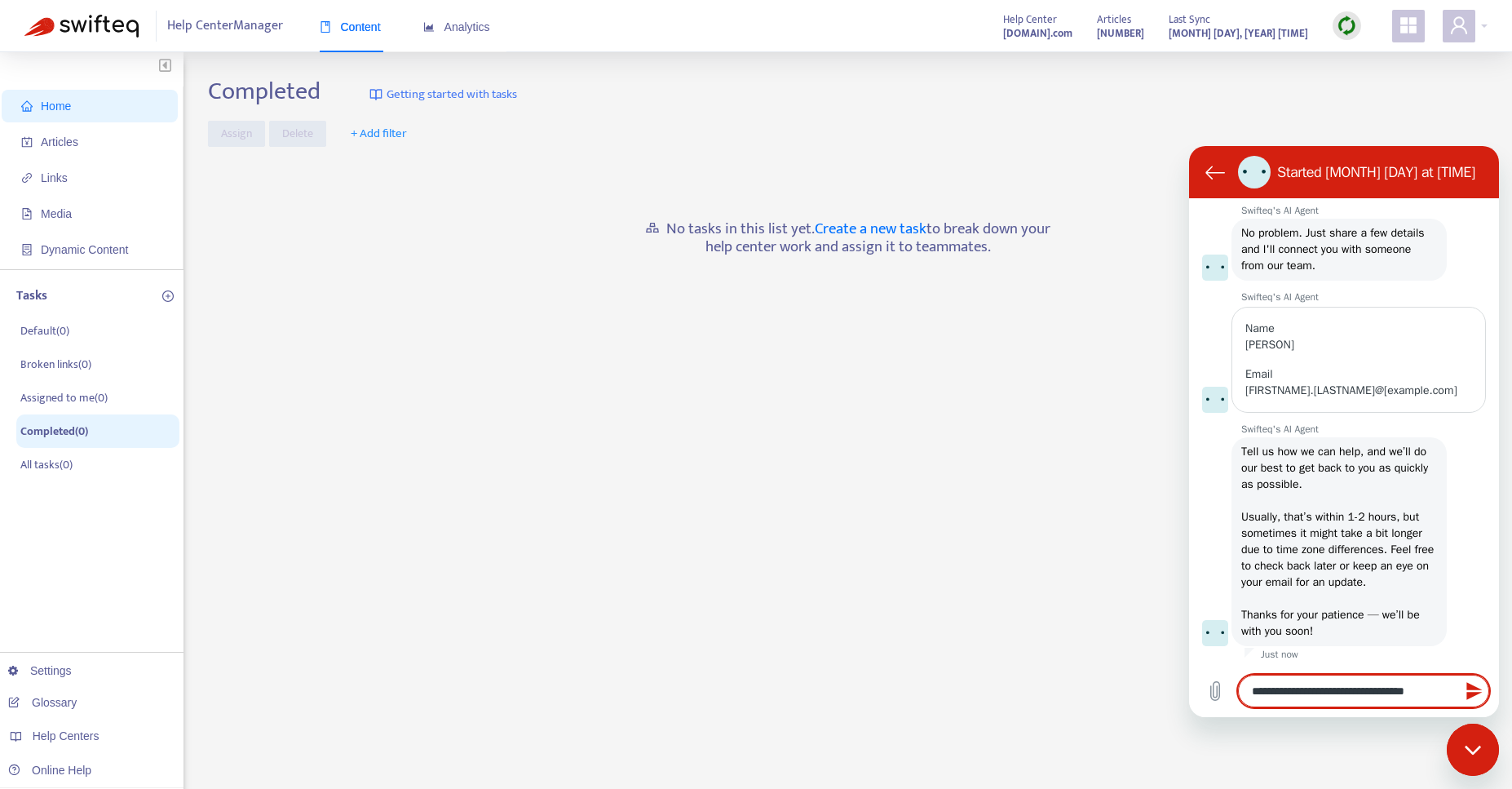 type on "**********" 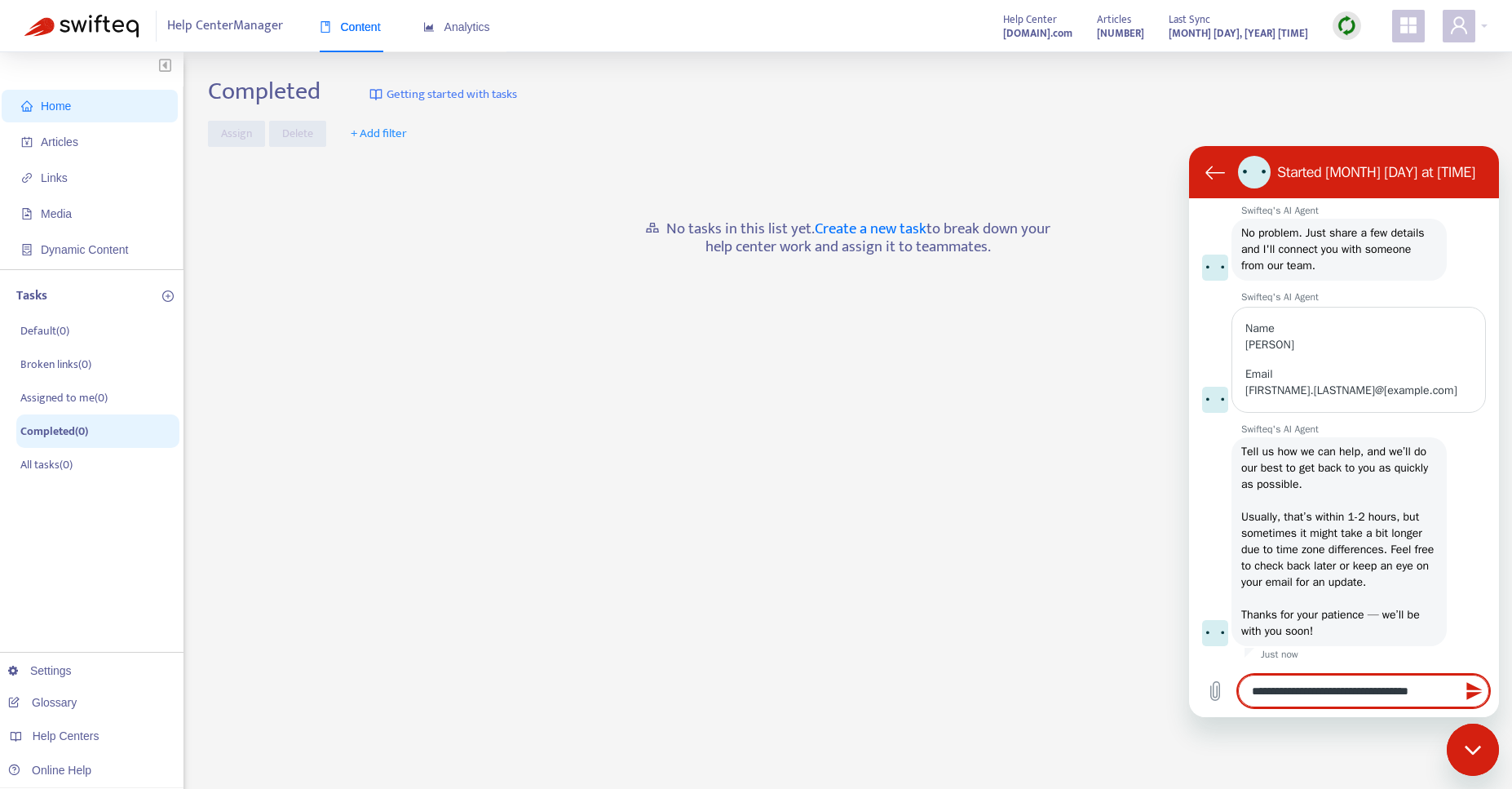 type on "**********" 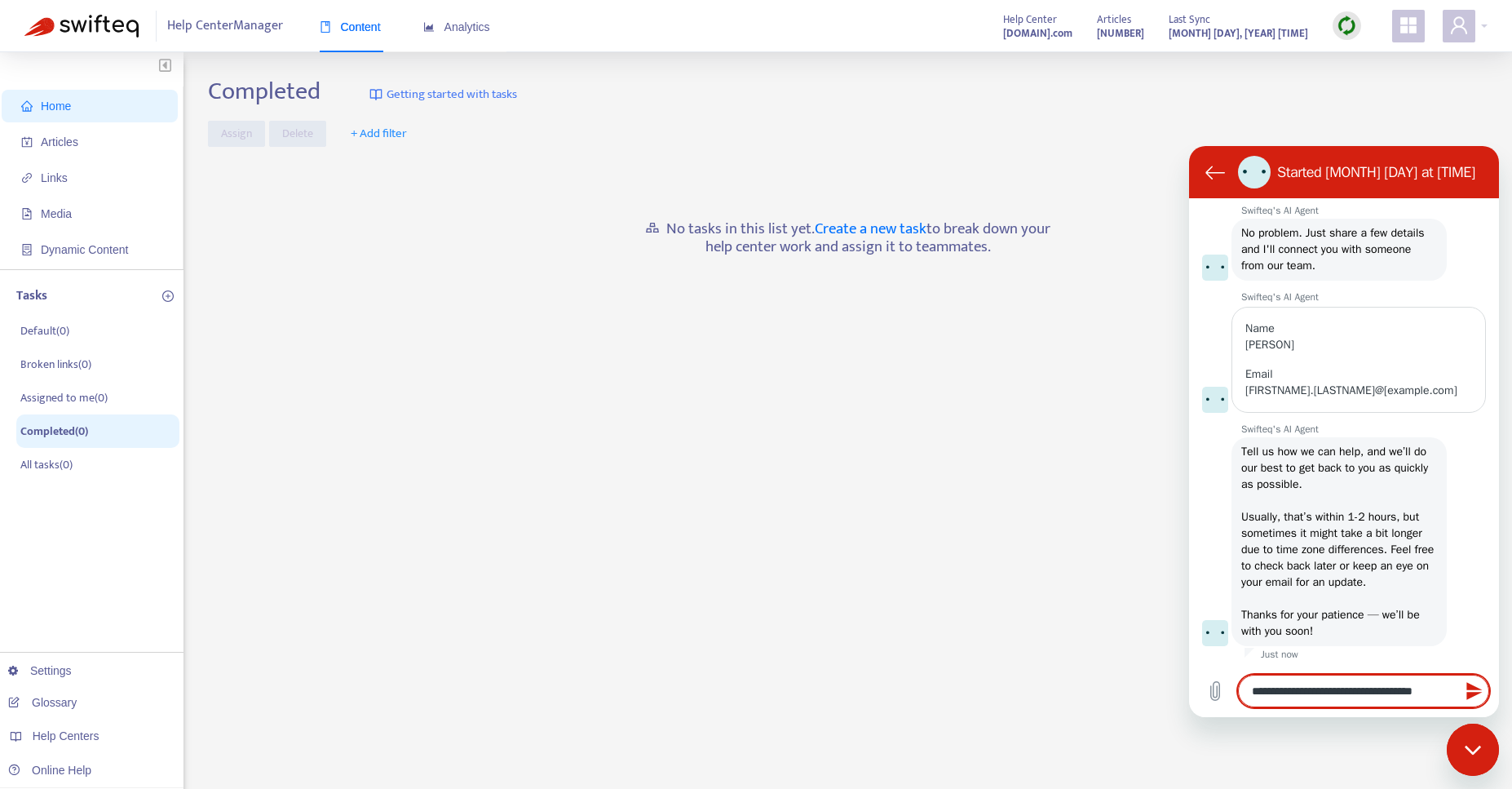 type on "*" 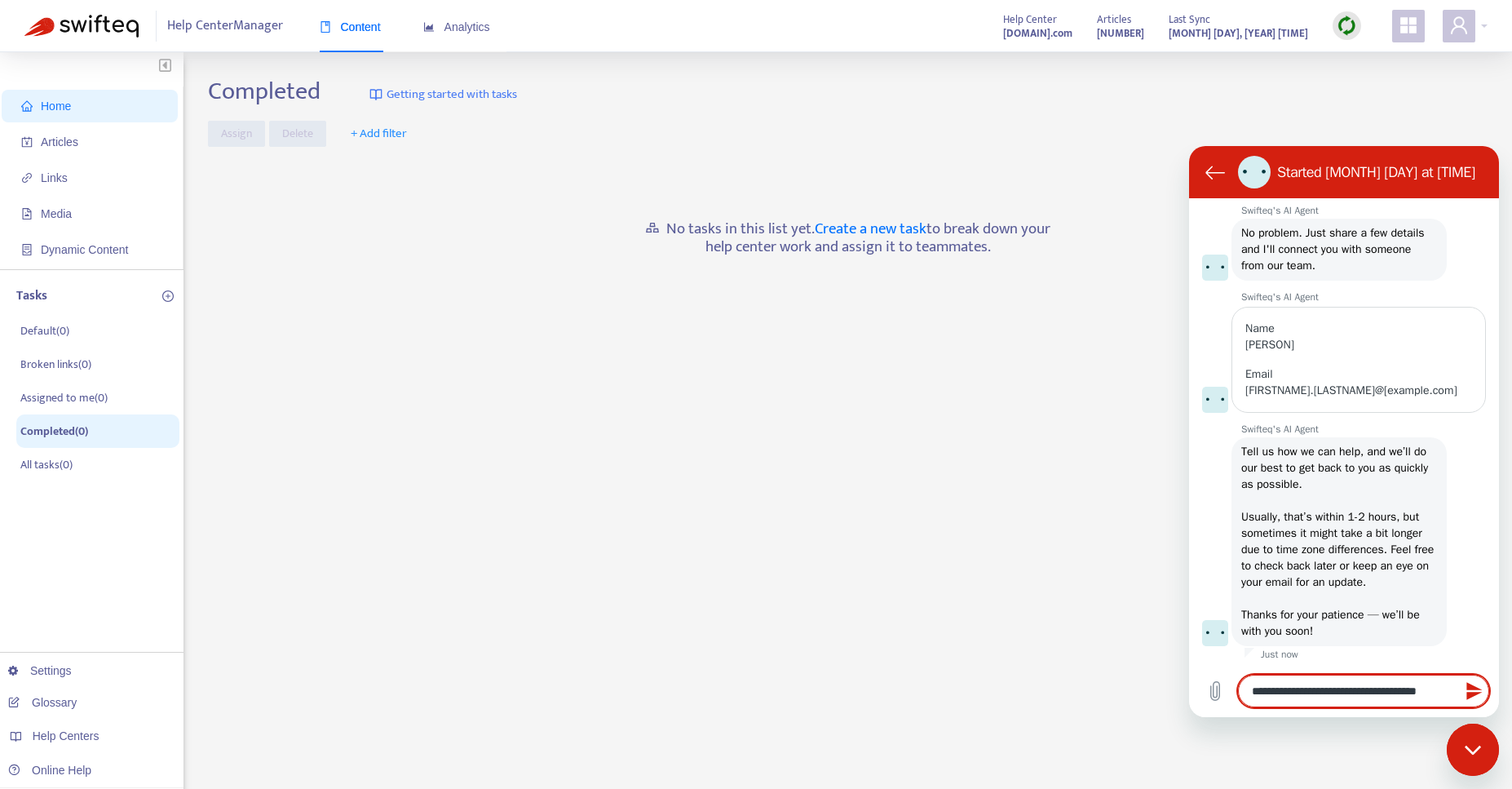 type on "**********" 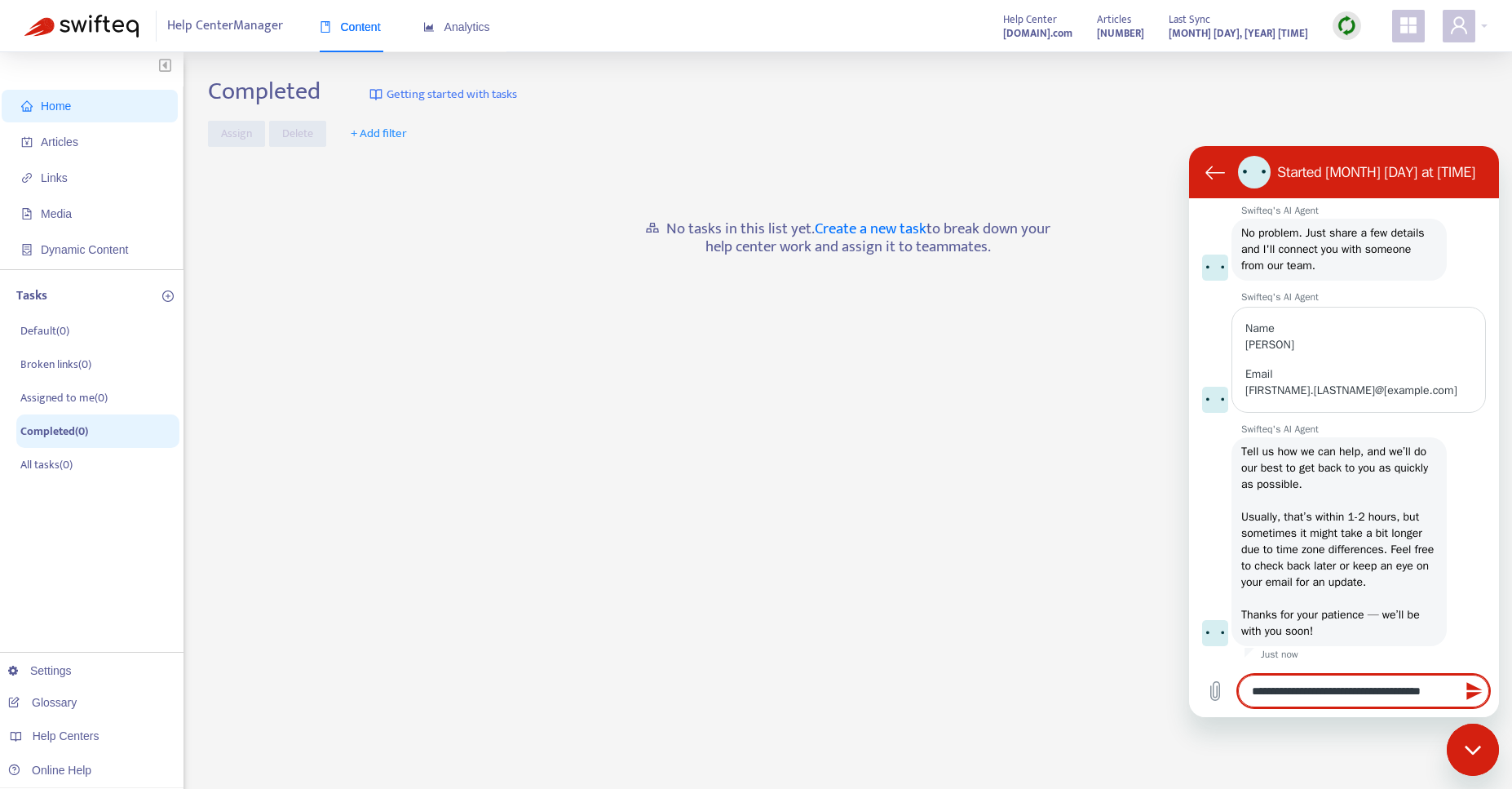 type on "*" 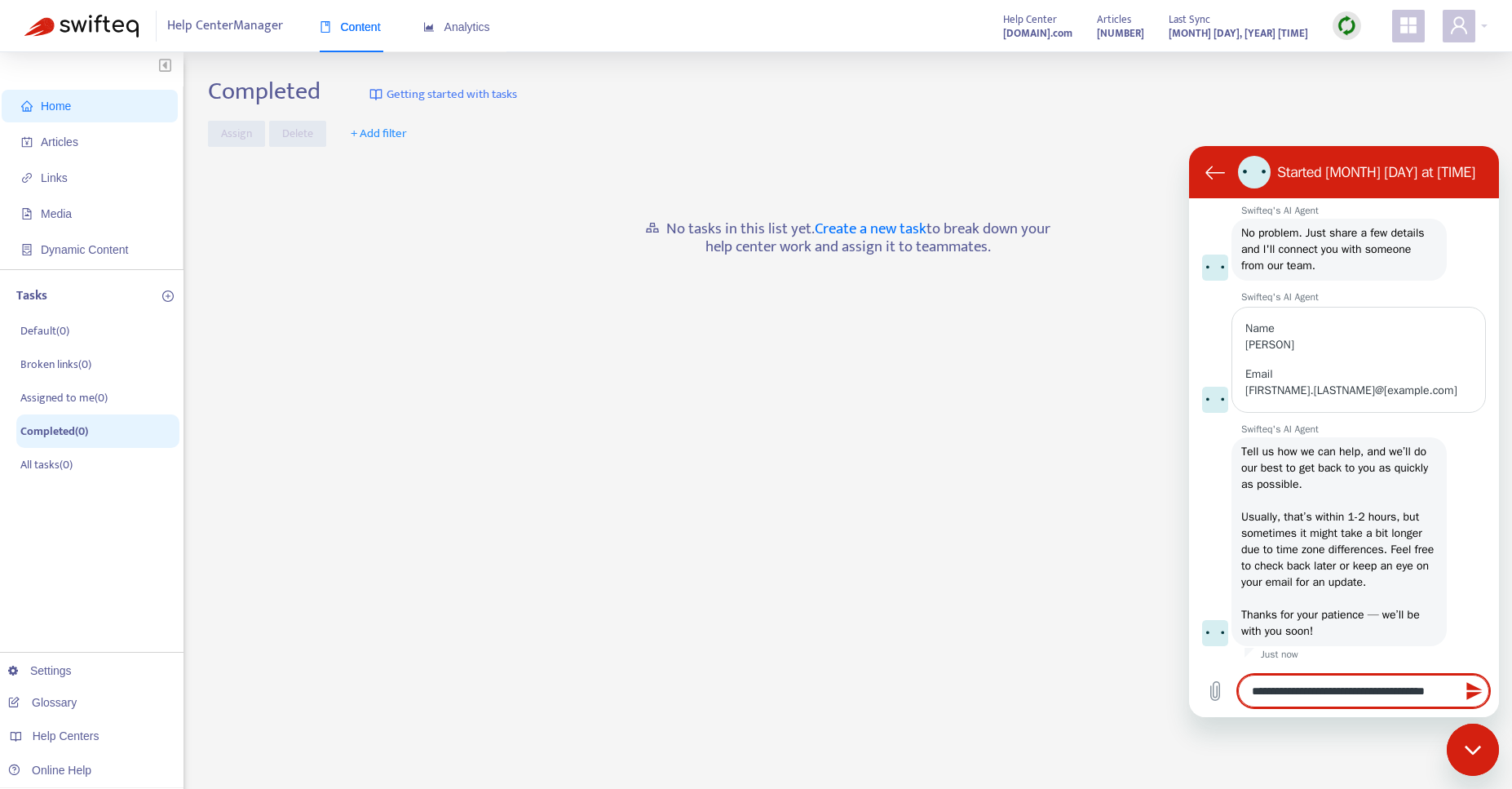type on "*" 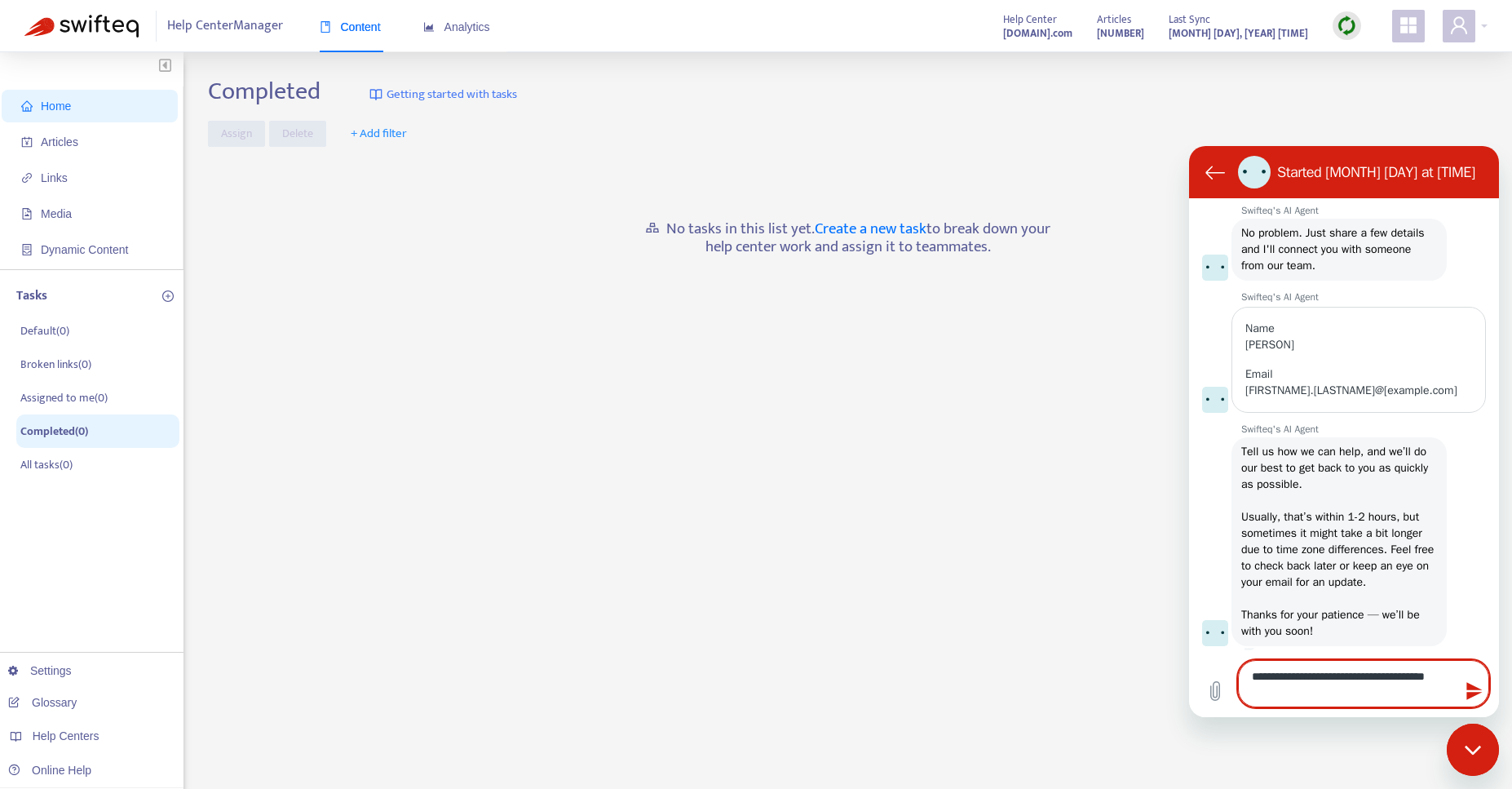type on "**********" 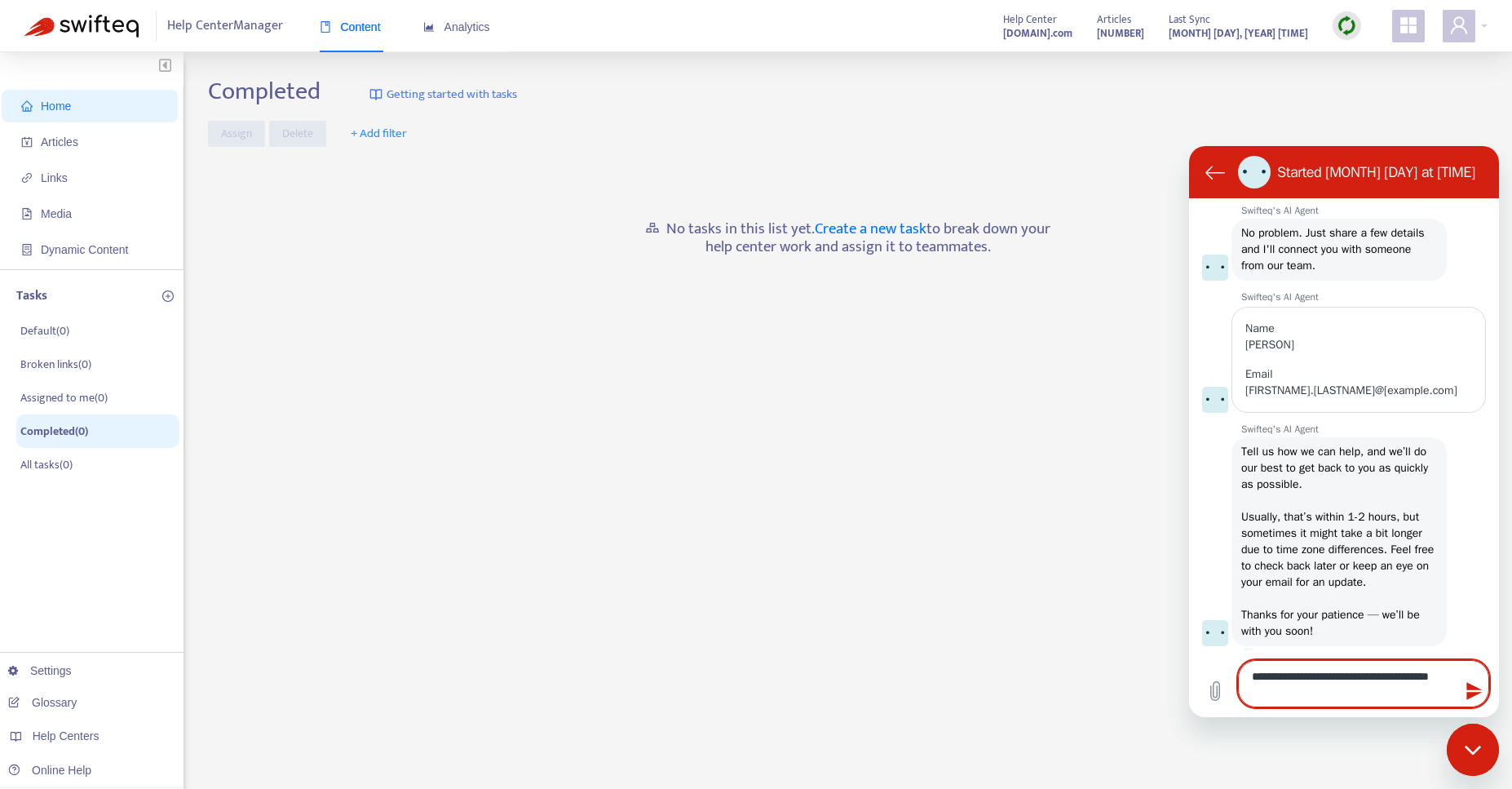 type on "*" 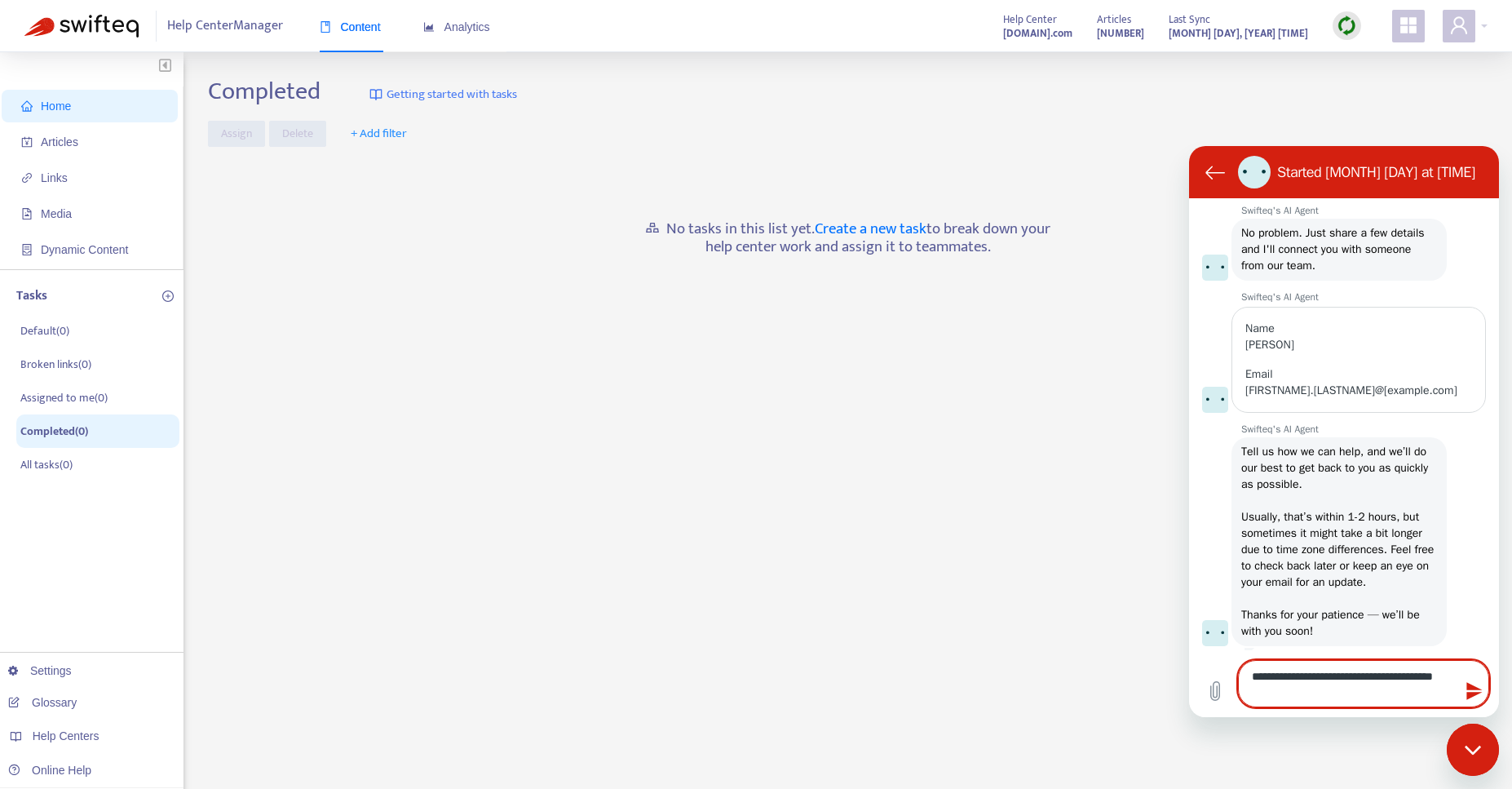 type on "**********" 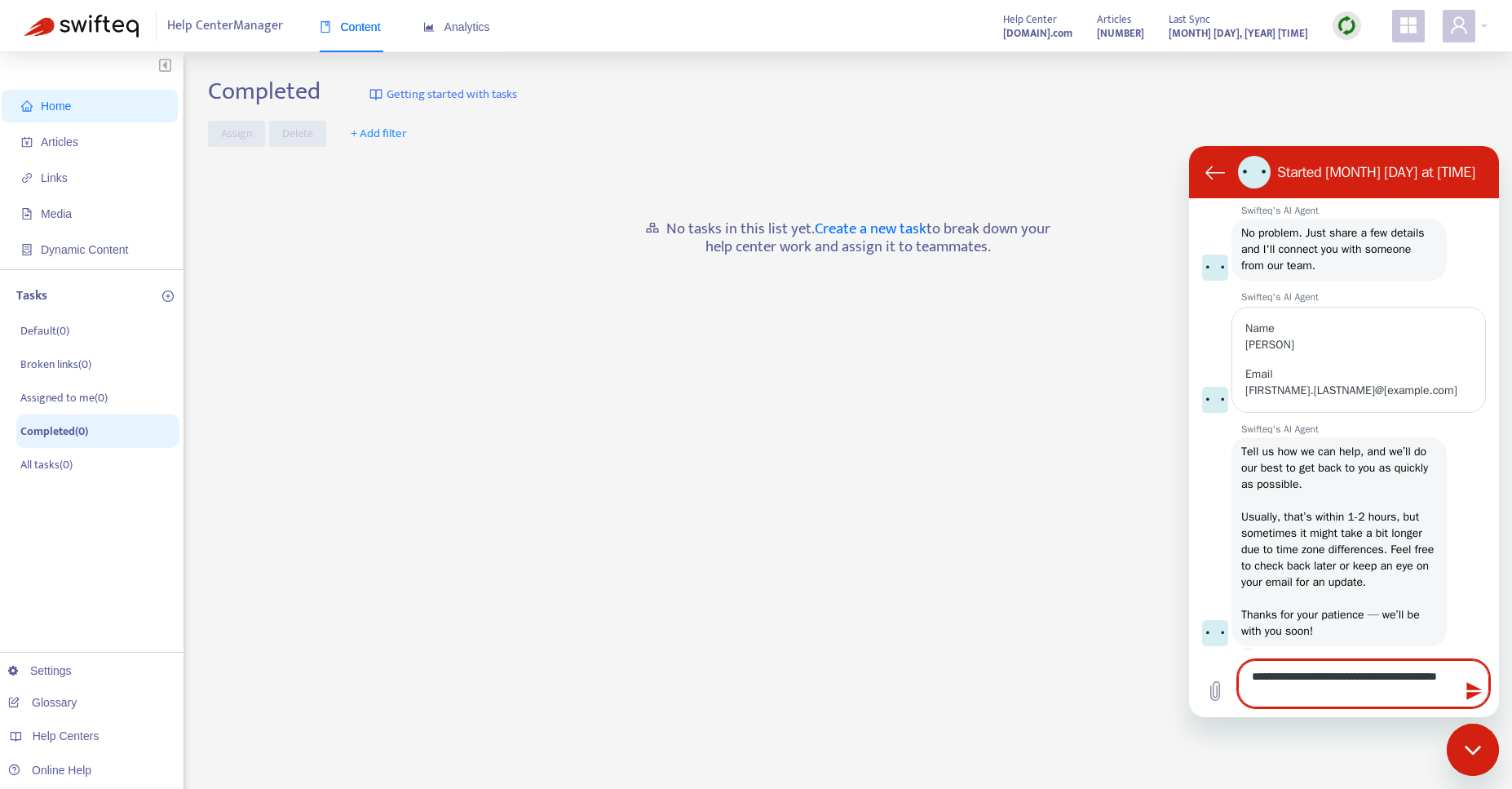 type on "**********" 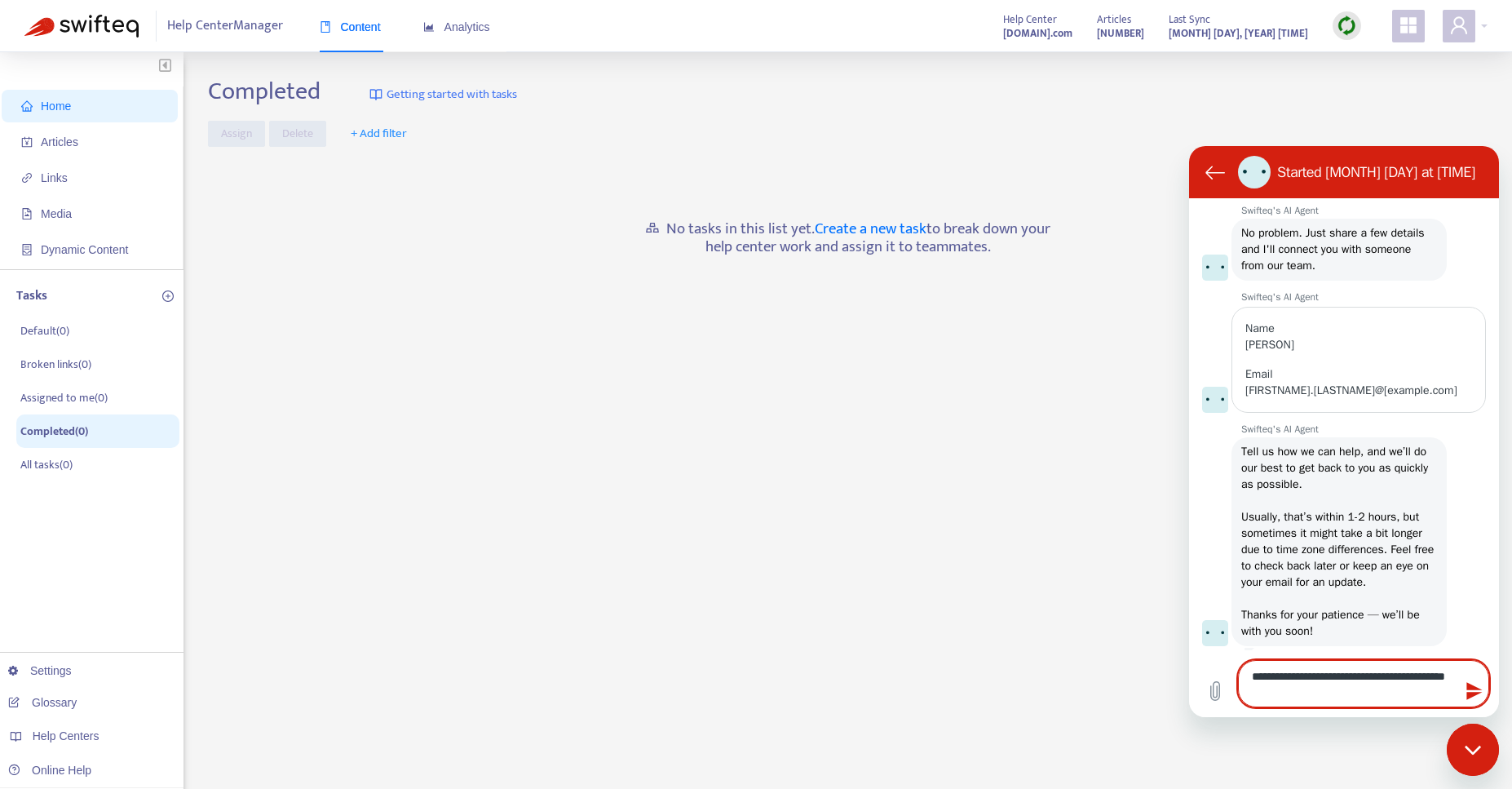 type on "**********" 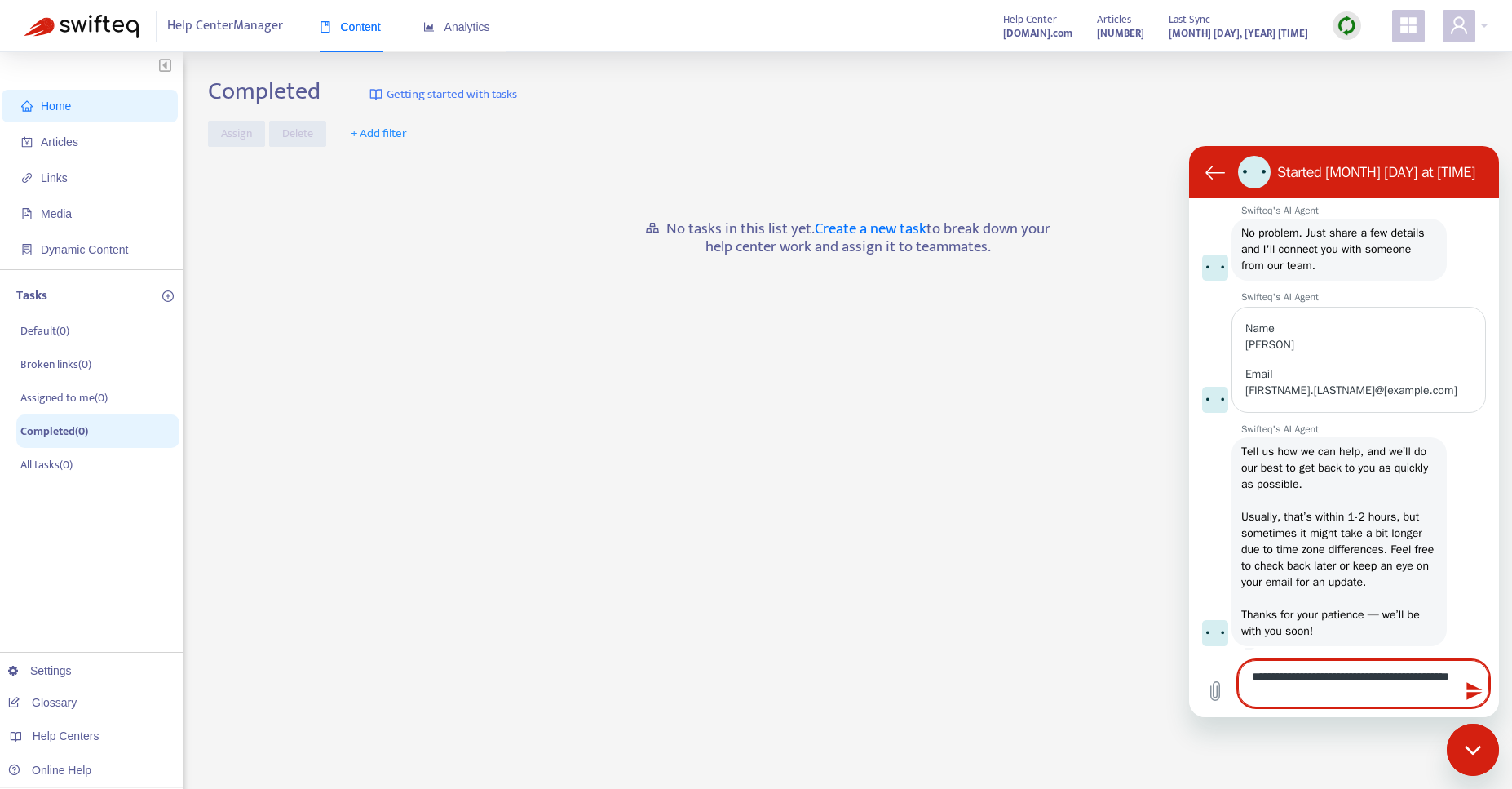 type on "**********" 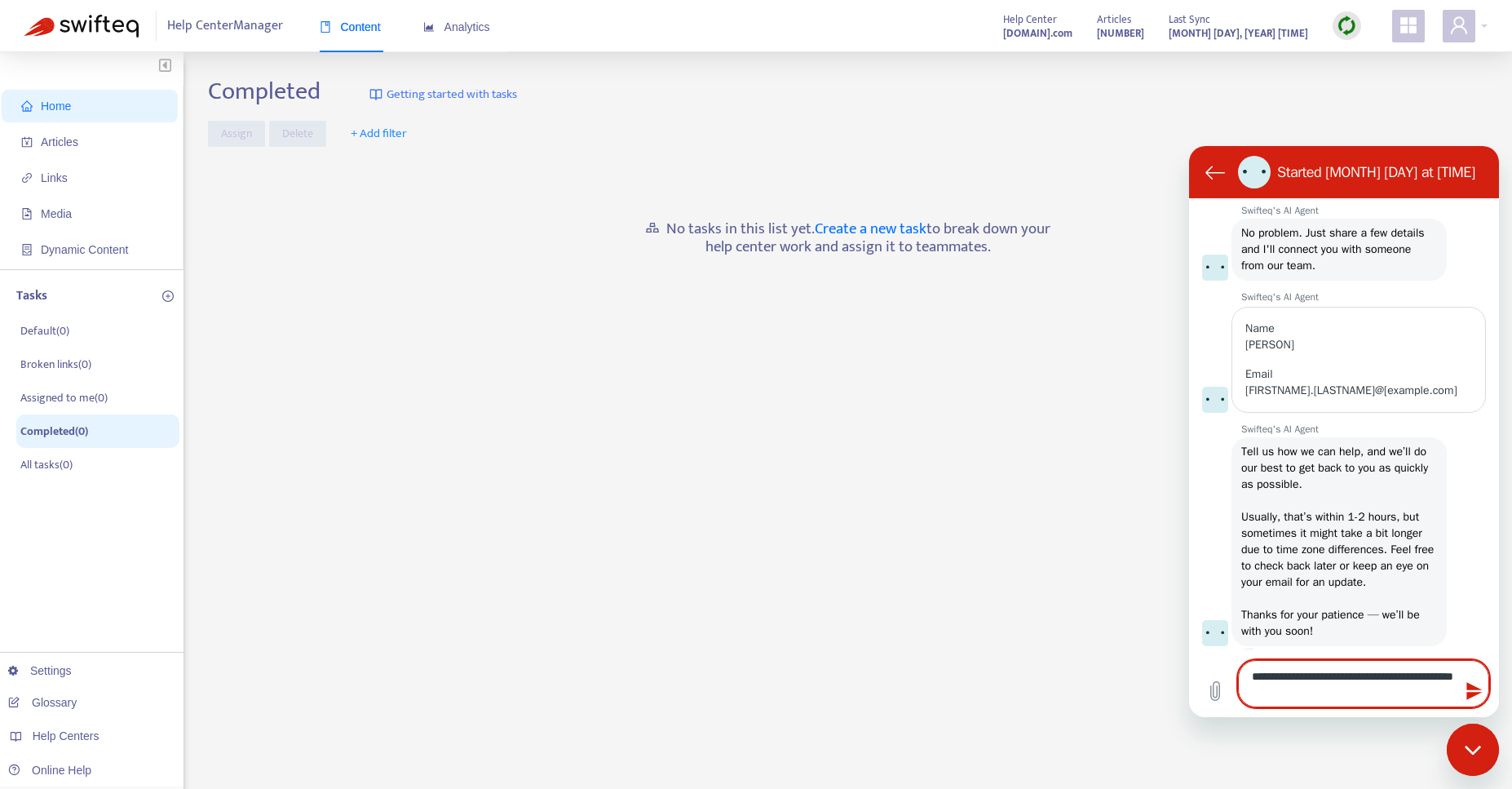 type on "**********" 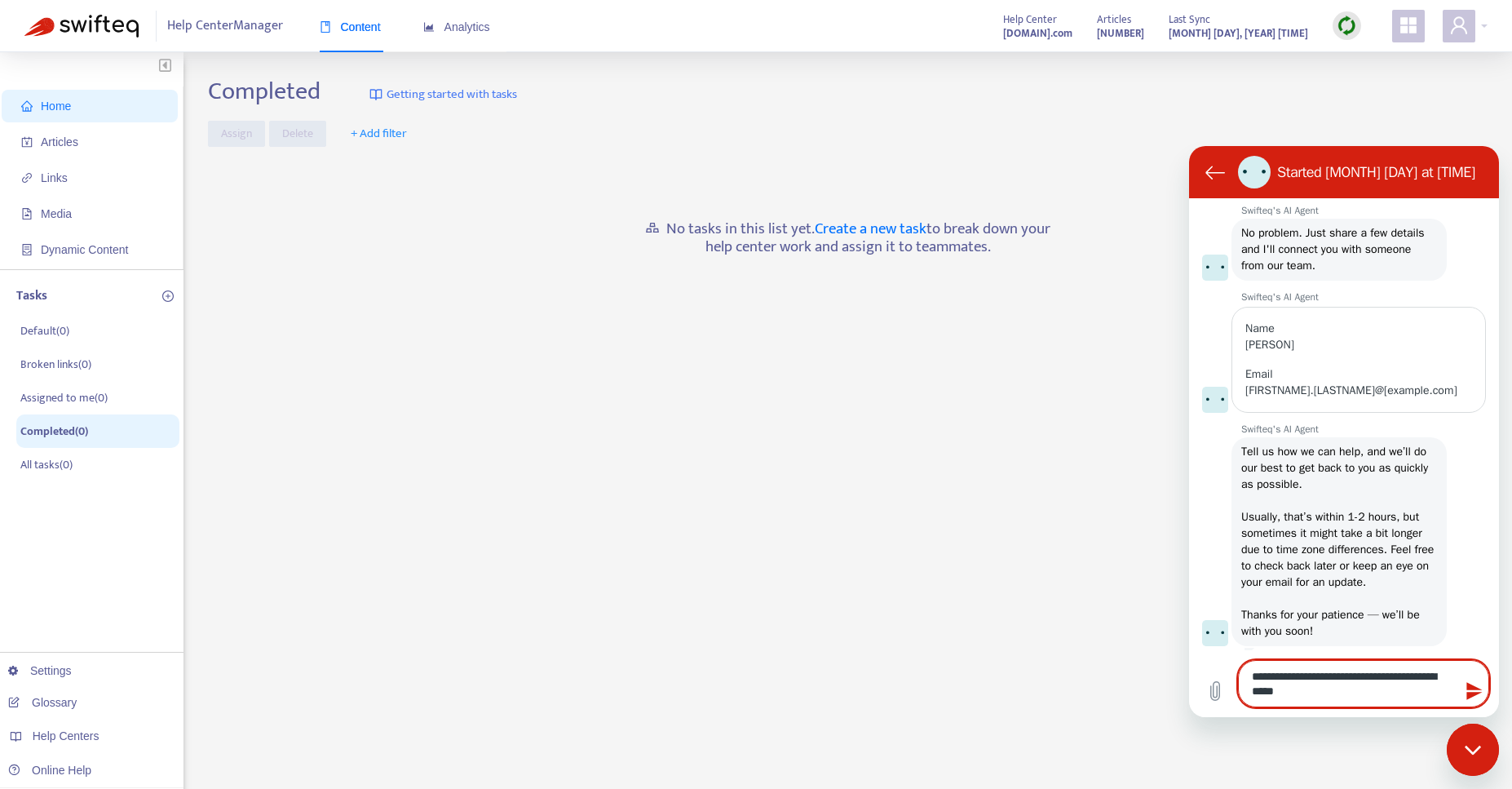 type on "**********" 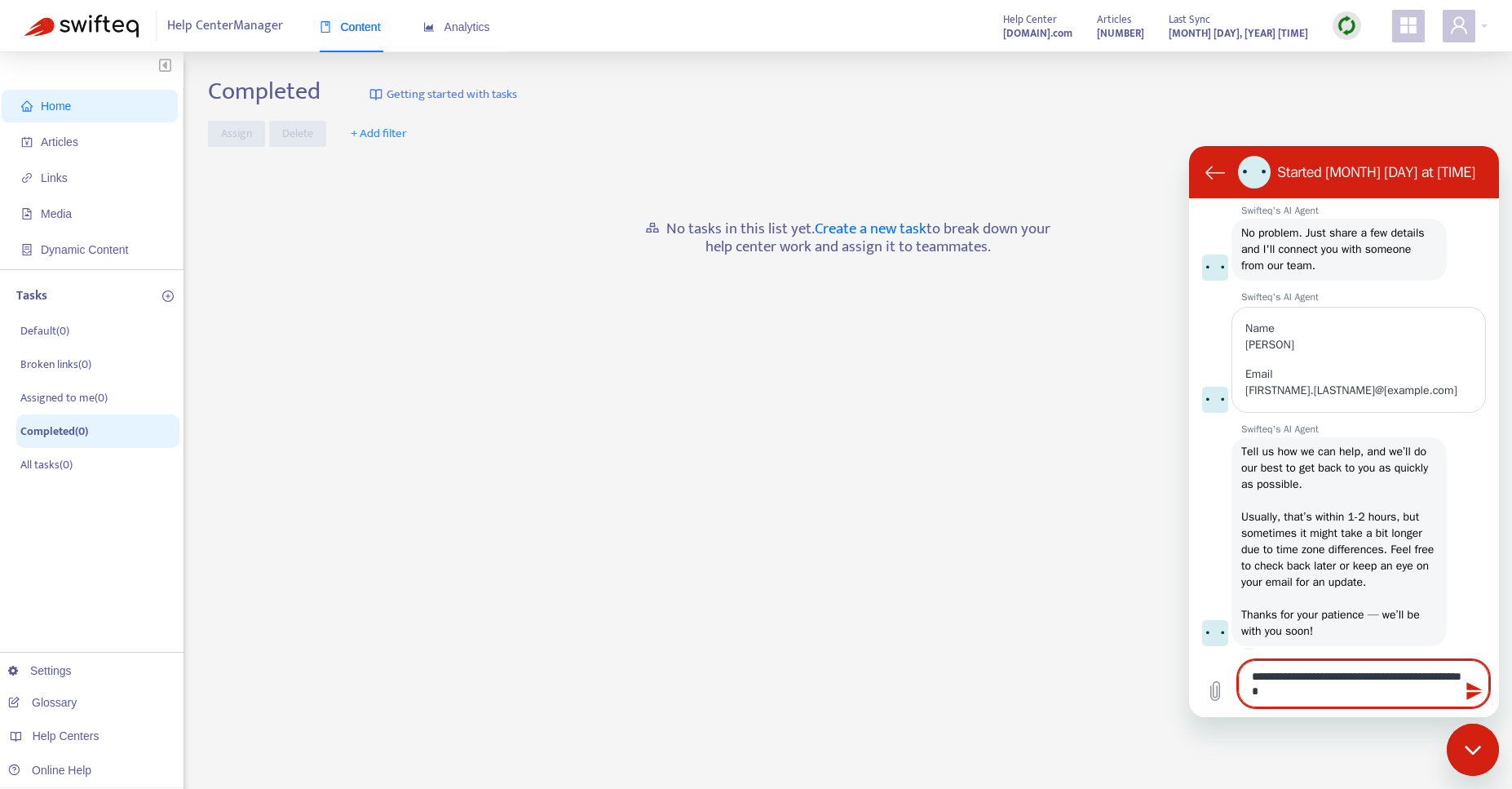 type on "*" 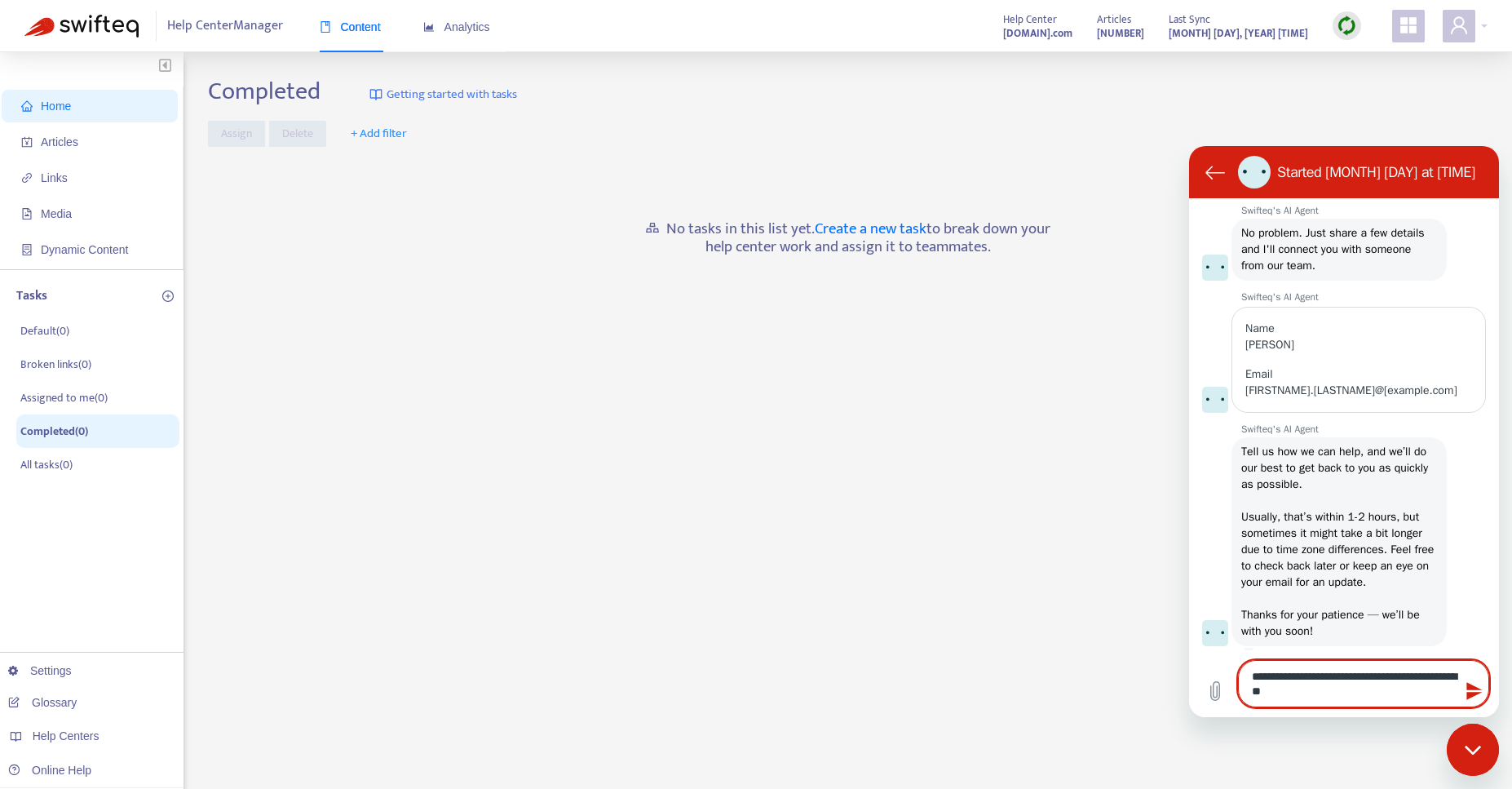 type on "**********" 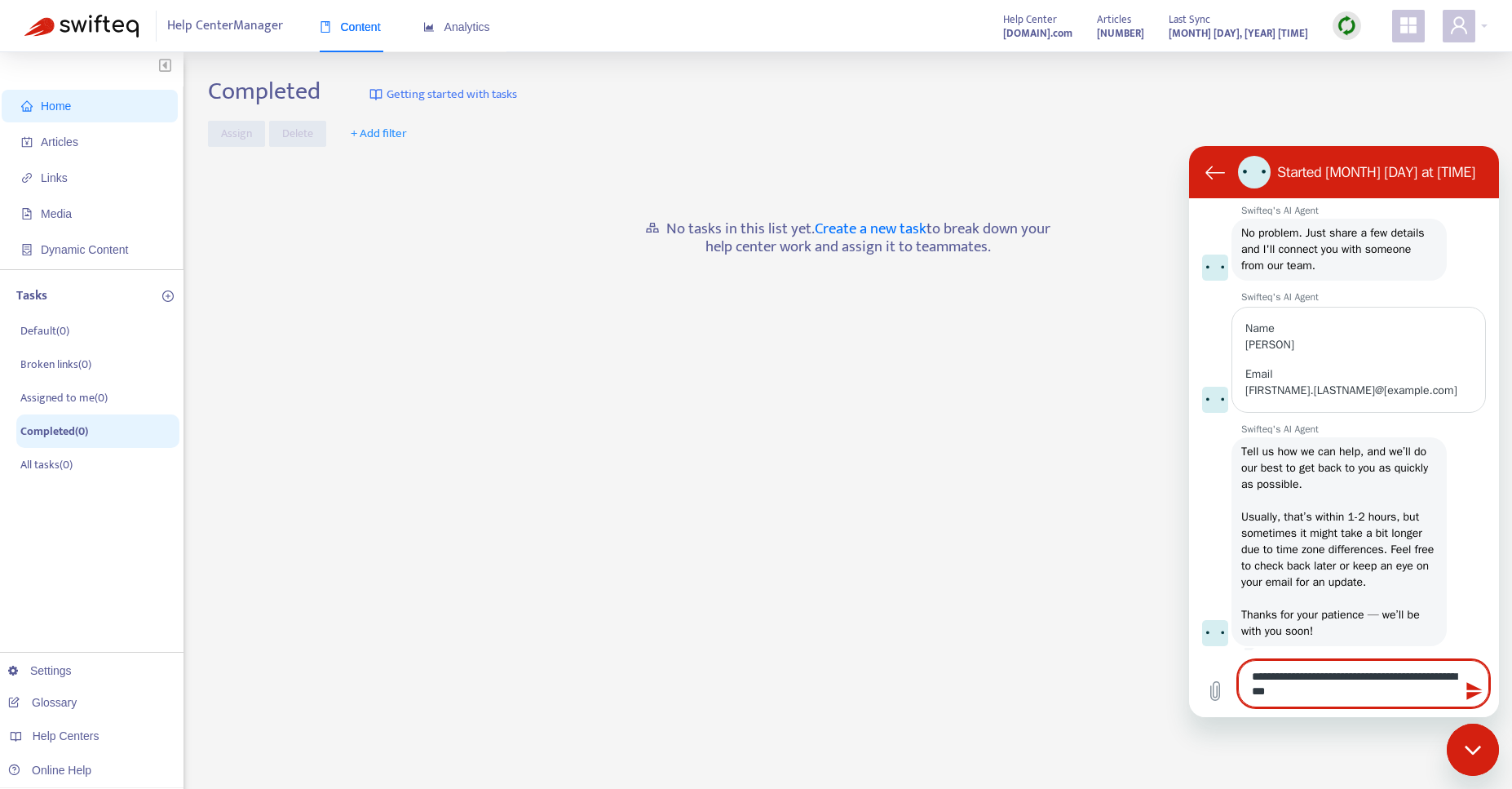 type on "**********" 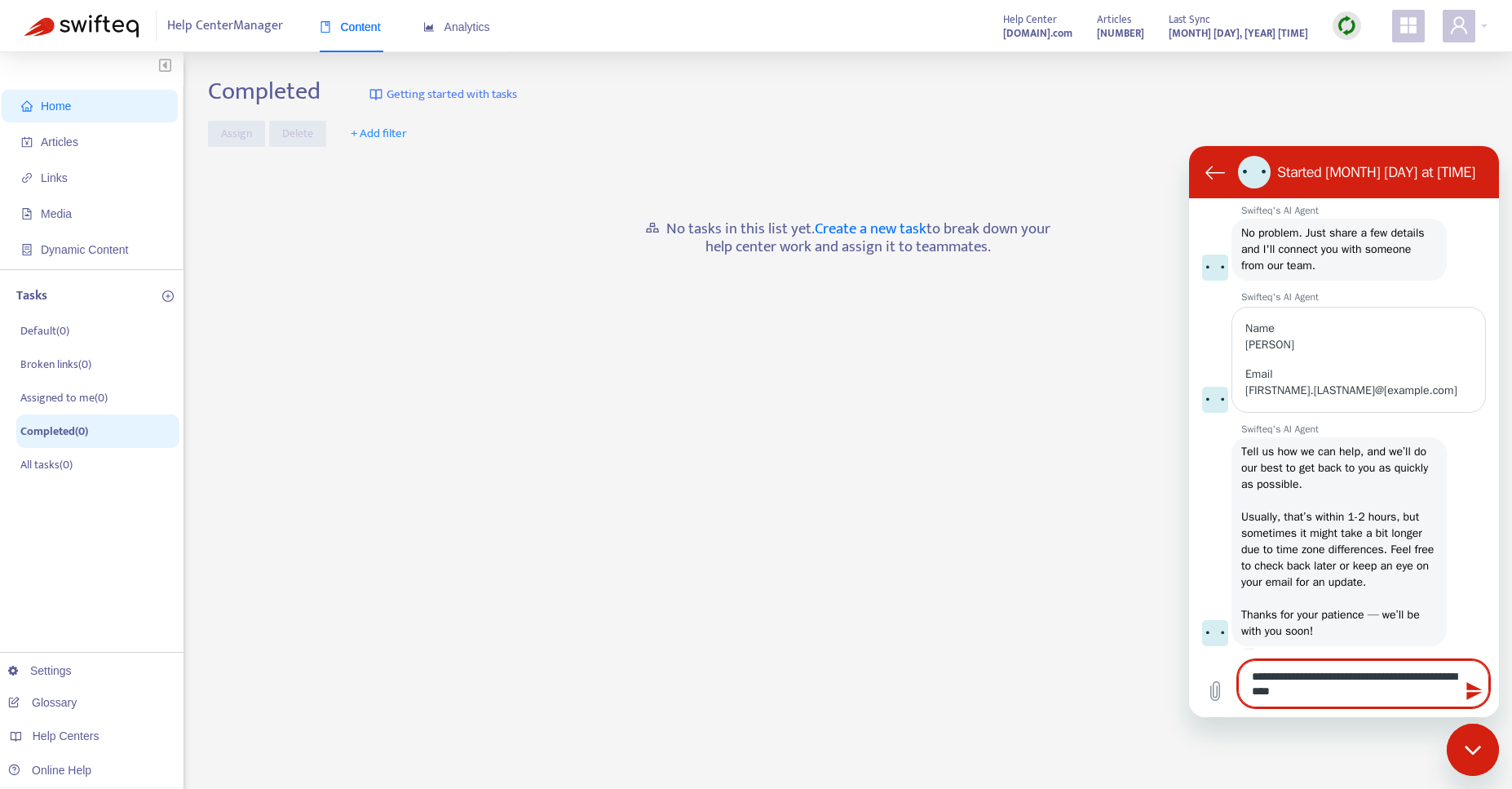 type on "**********" 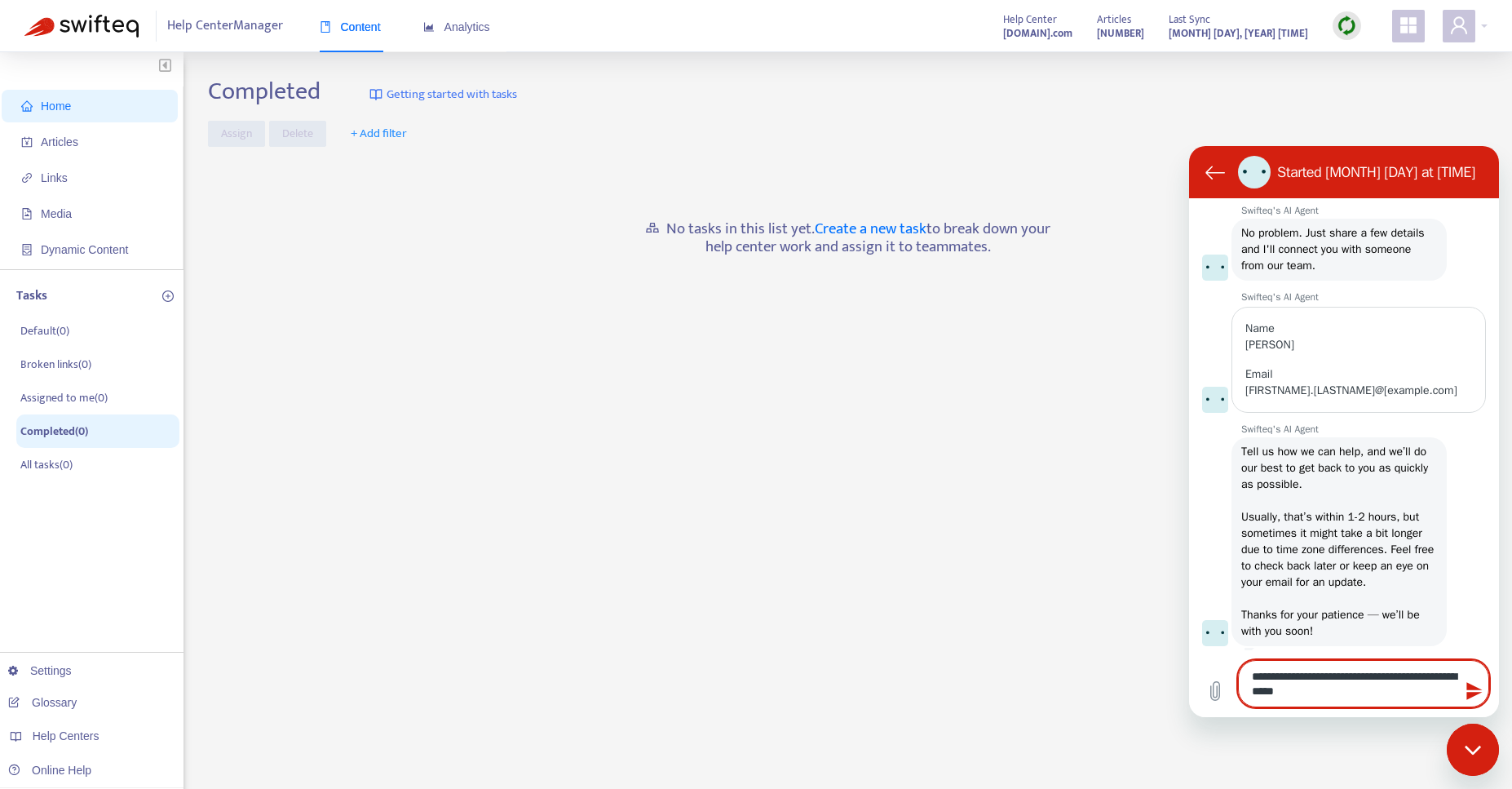 type on "**********" 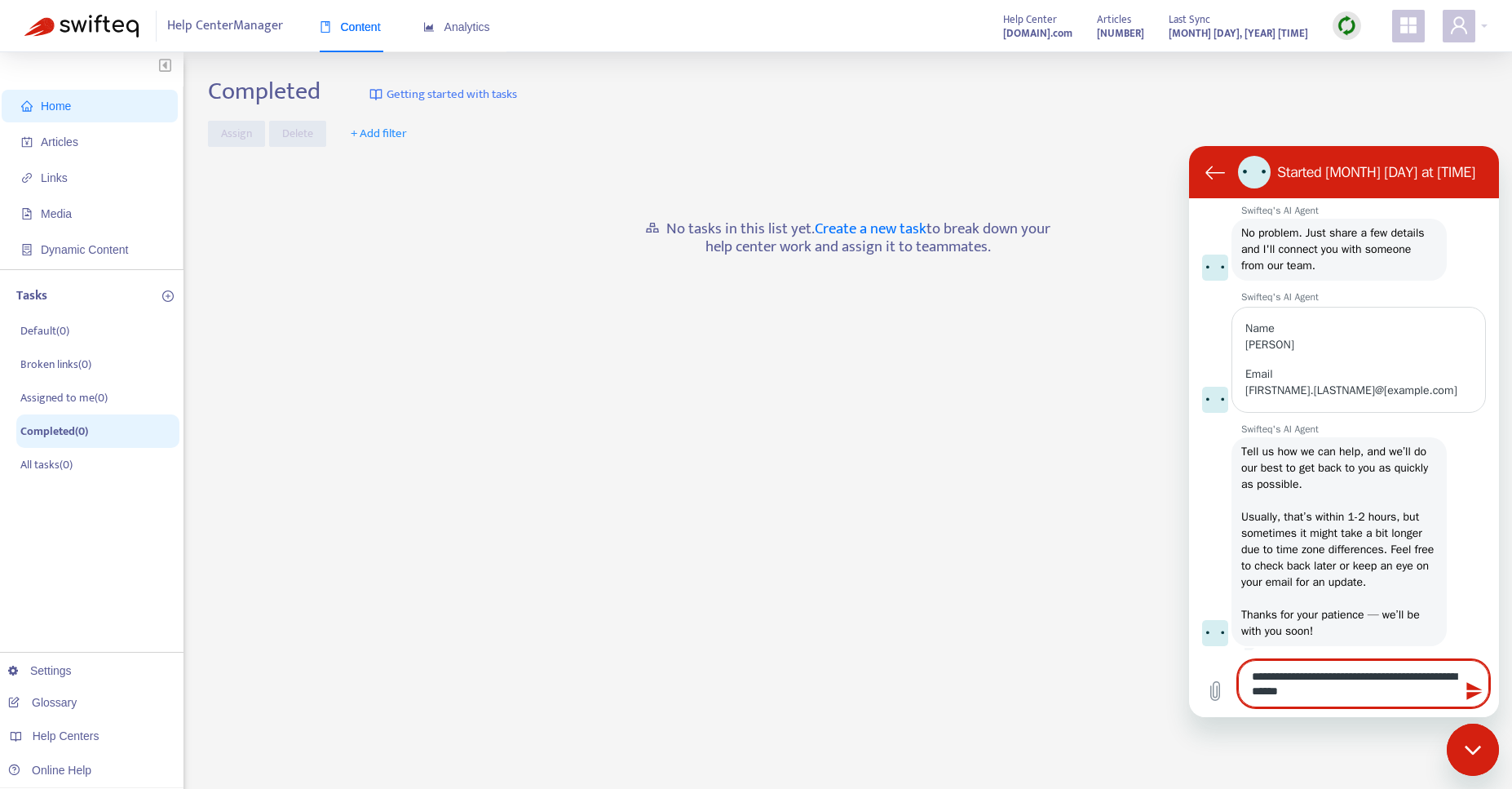 type on "**********" 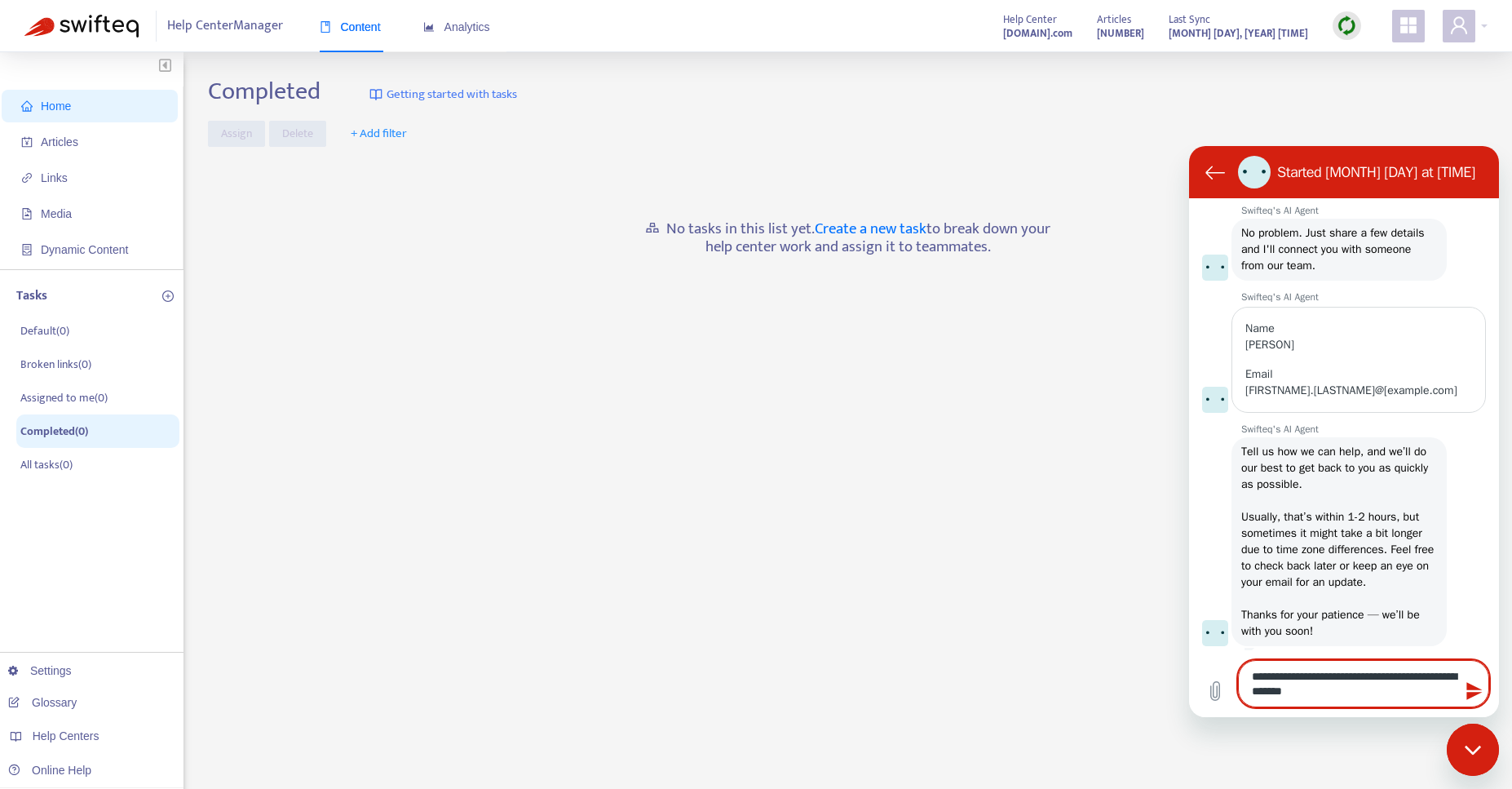 type on "*" 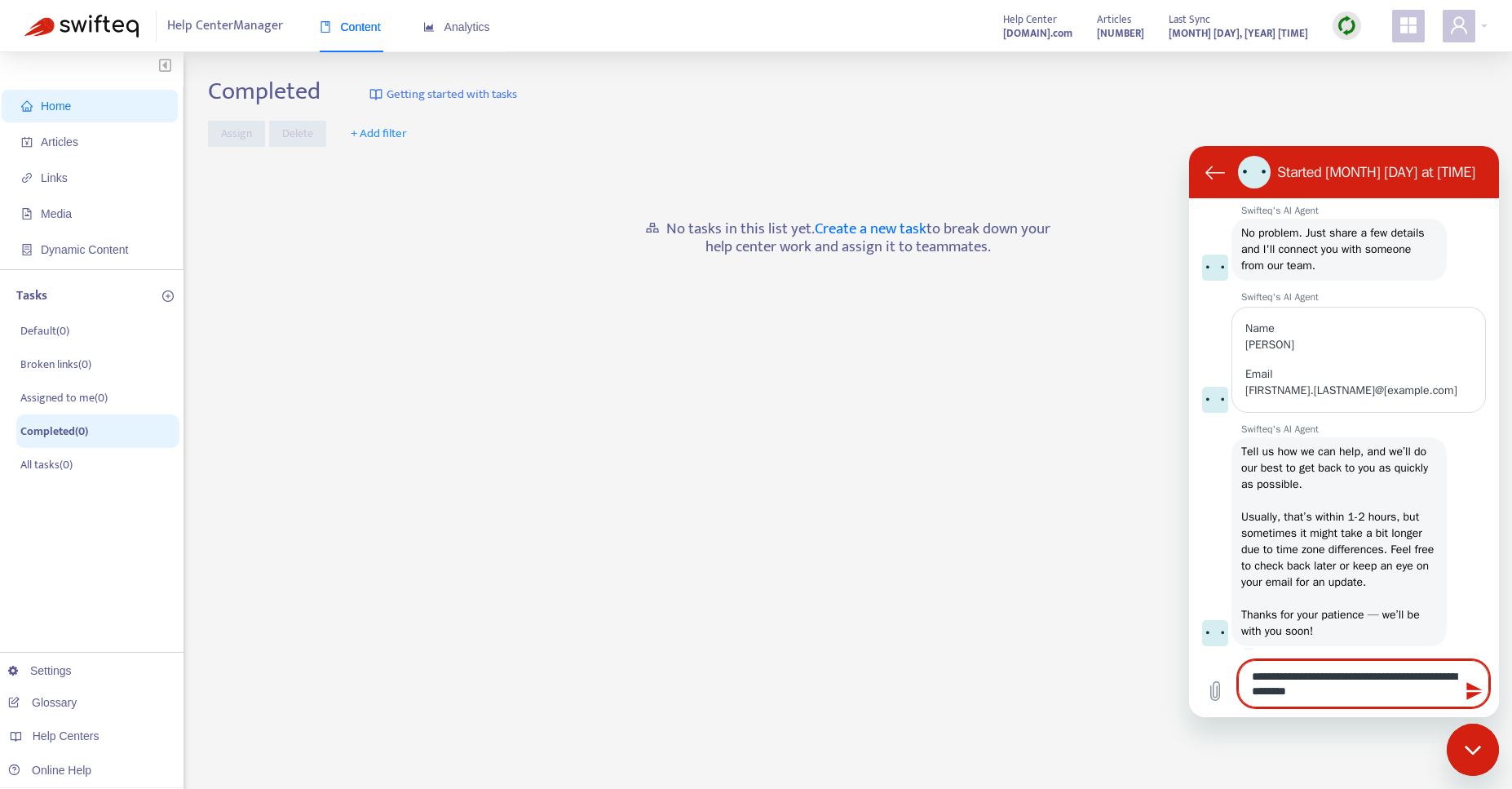 type on "**********" 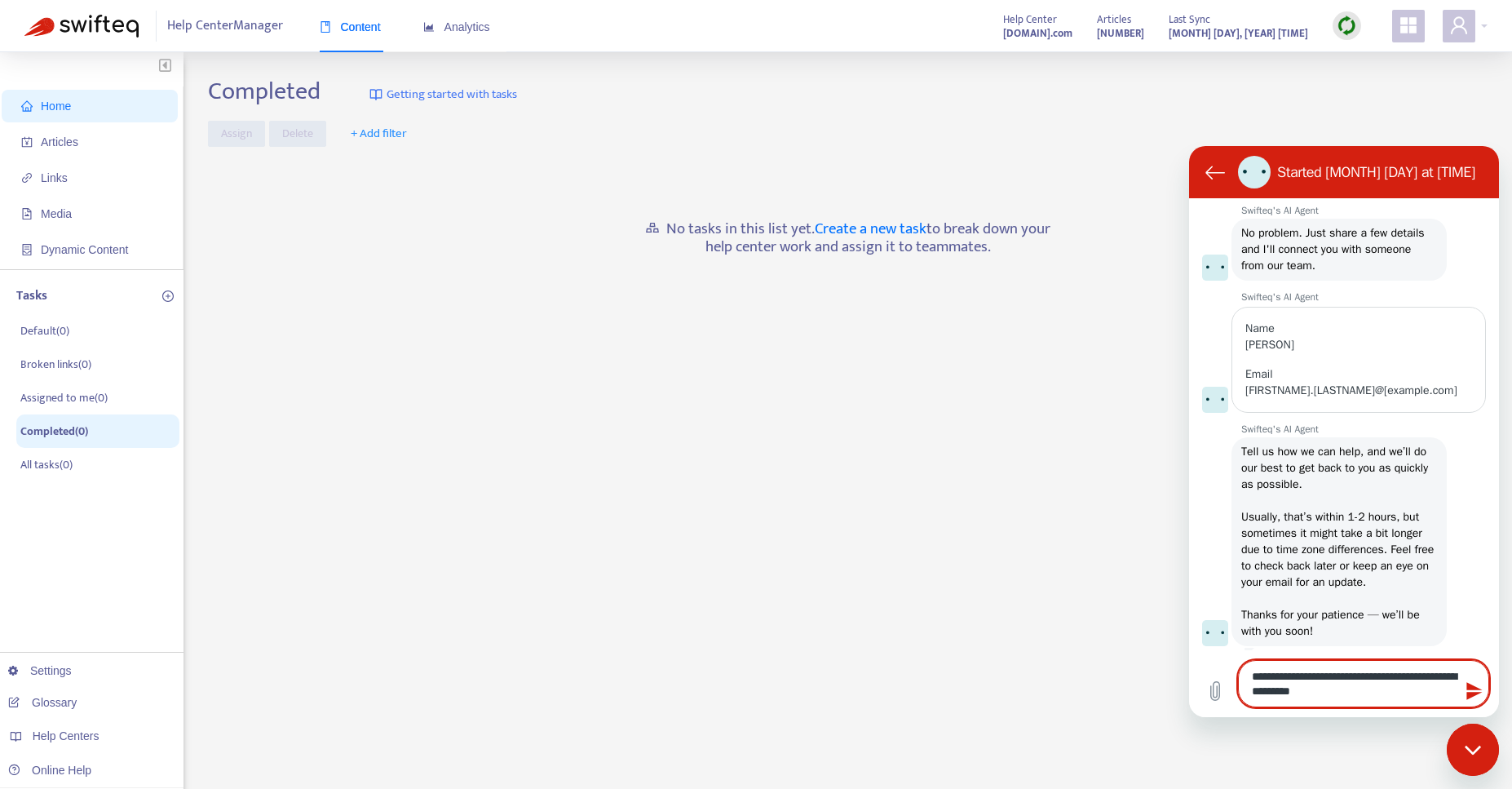type on "**********" 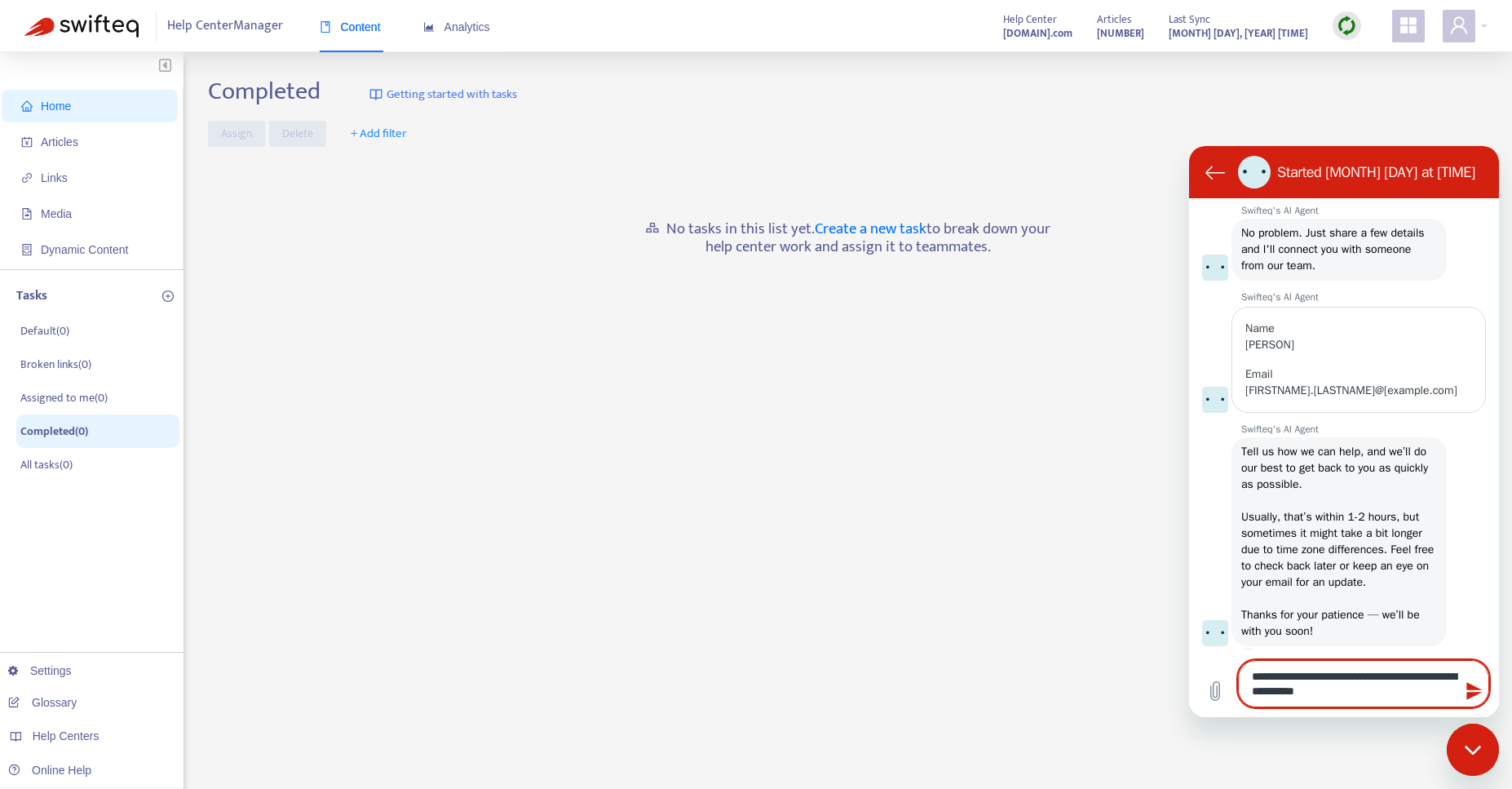 type on "**********" 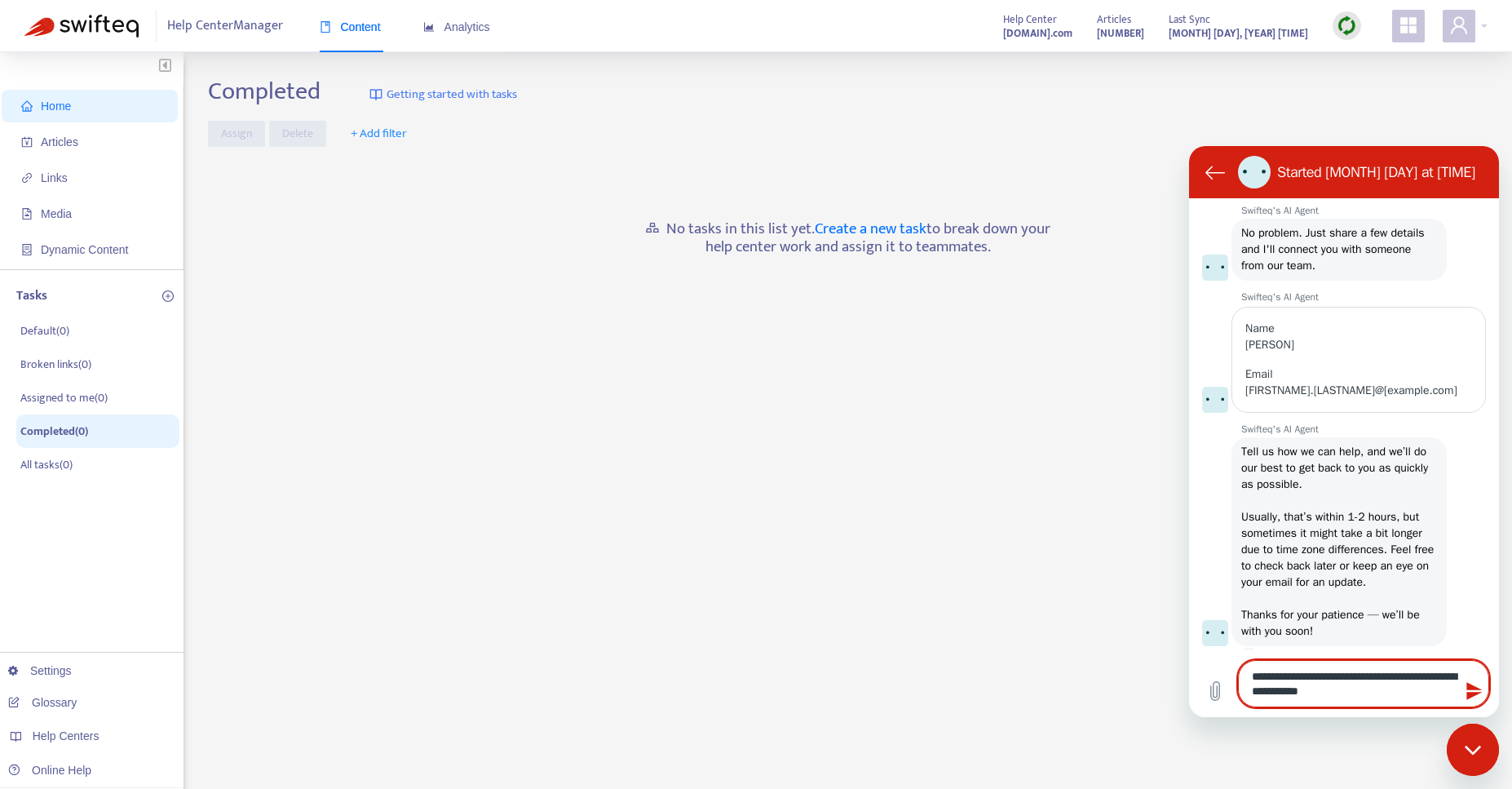 type on "**********" 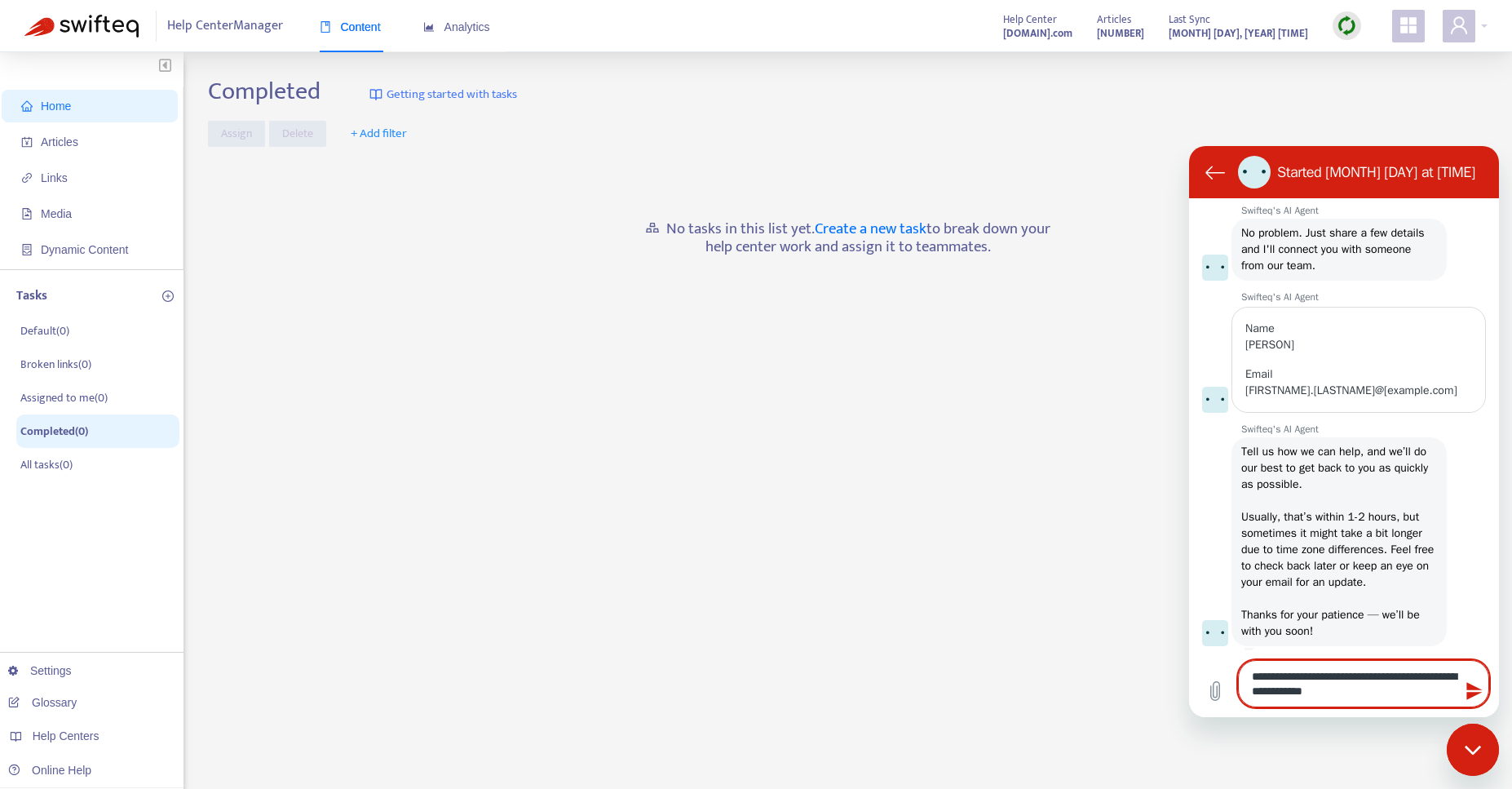 type on "**********" 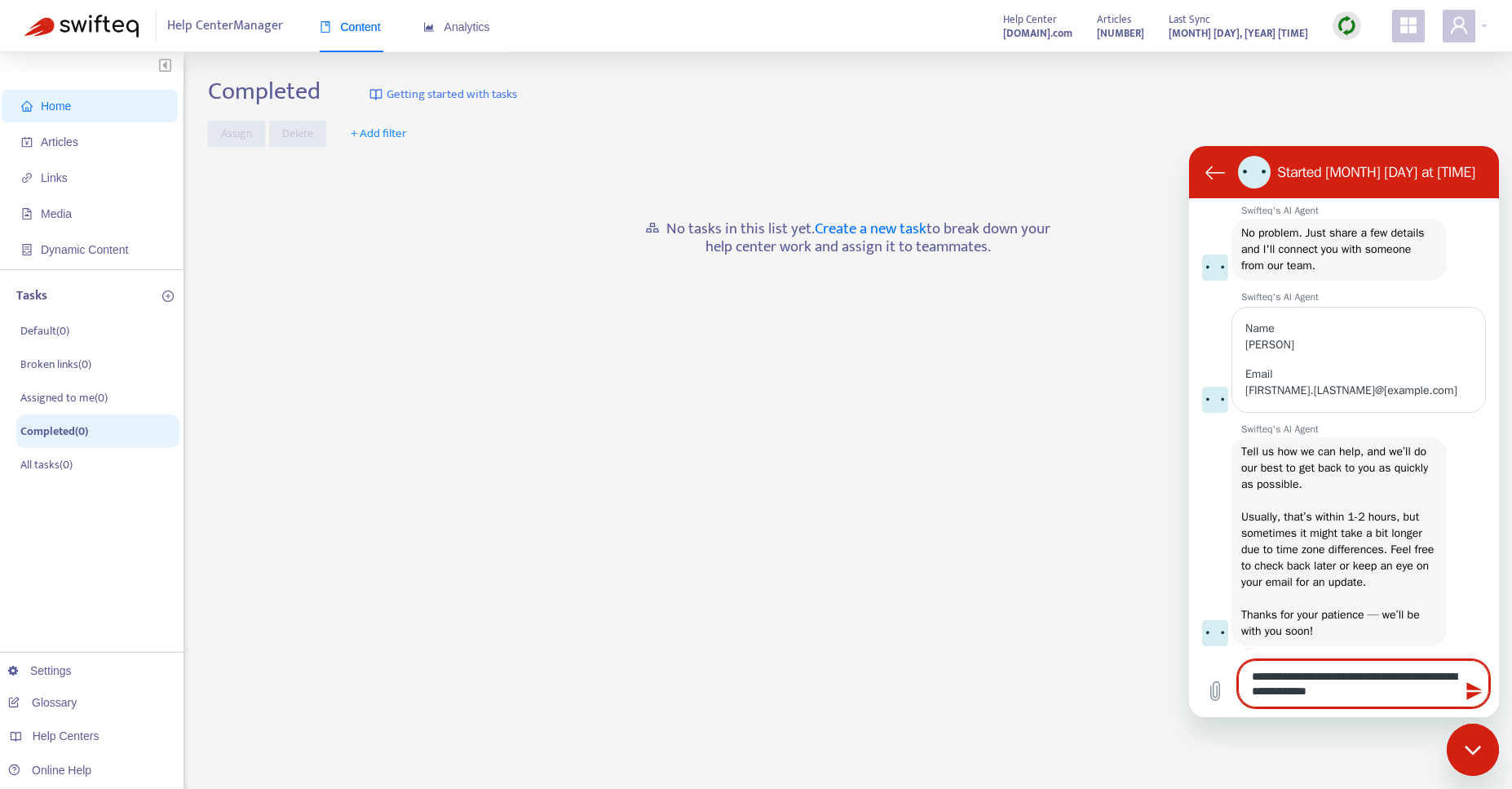 type on "**********" 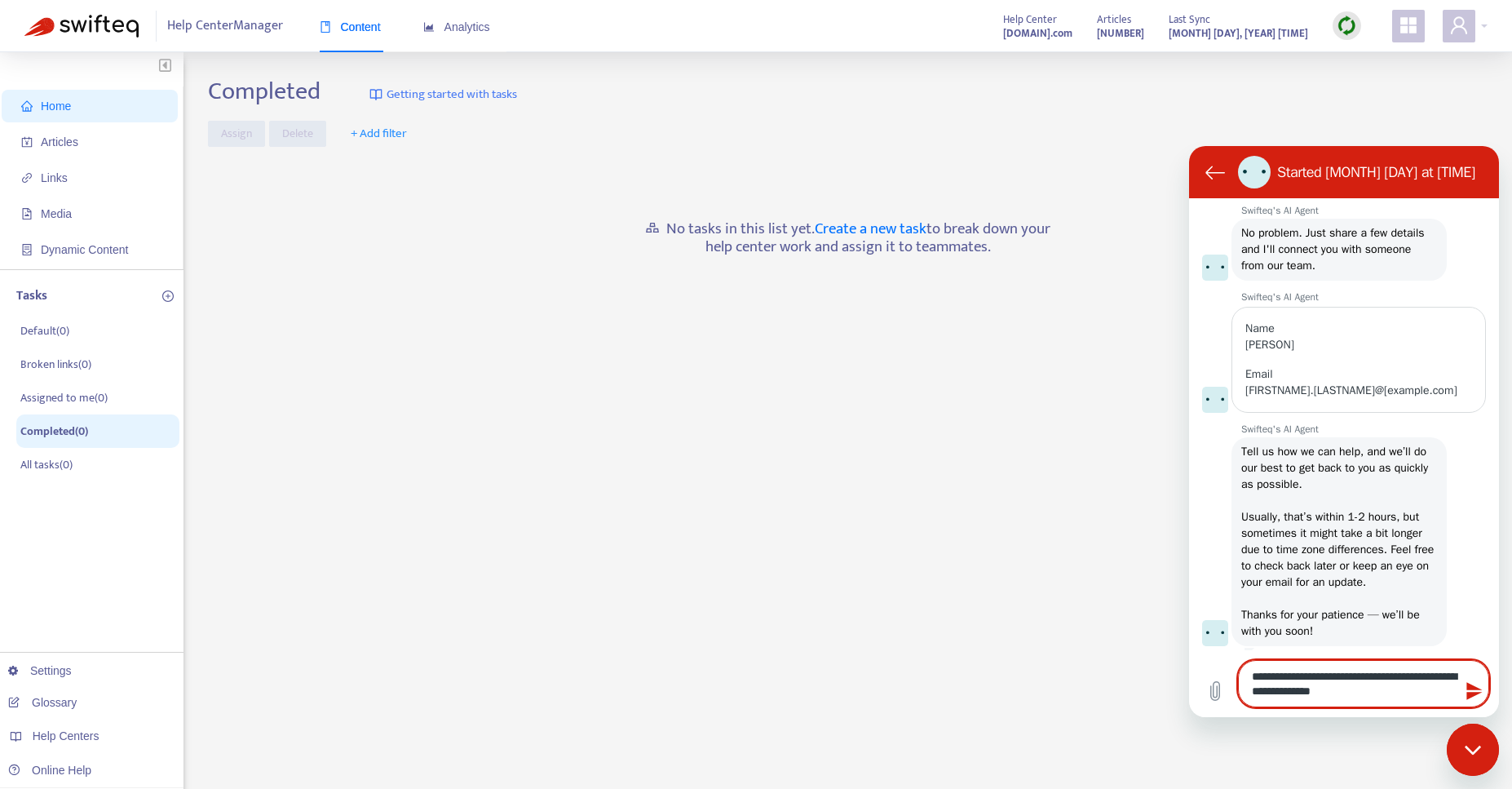 type on "*" 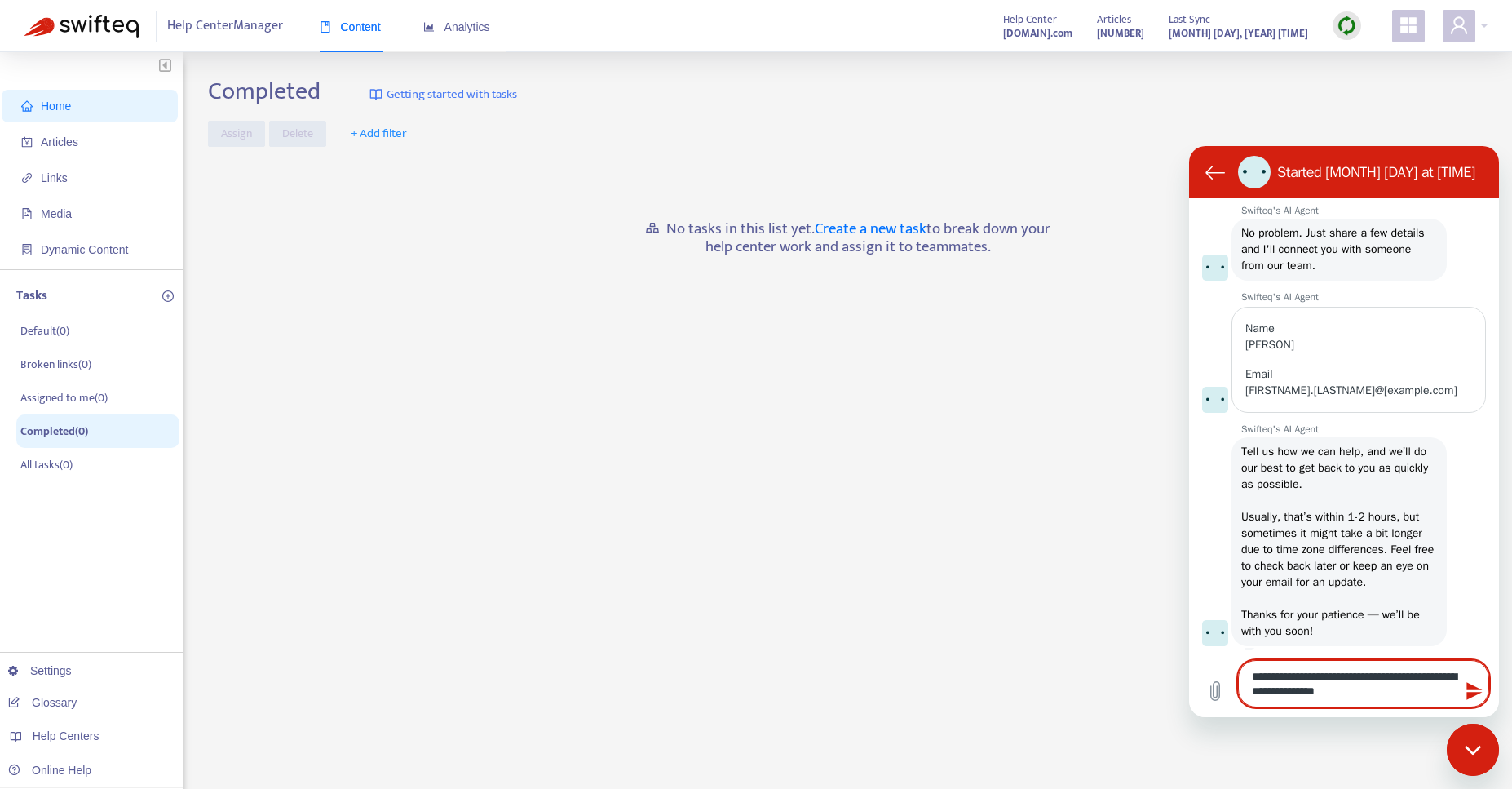 type on "**********" 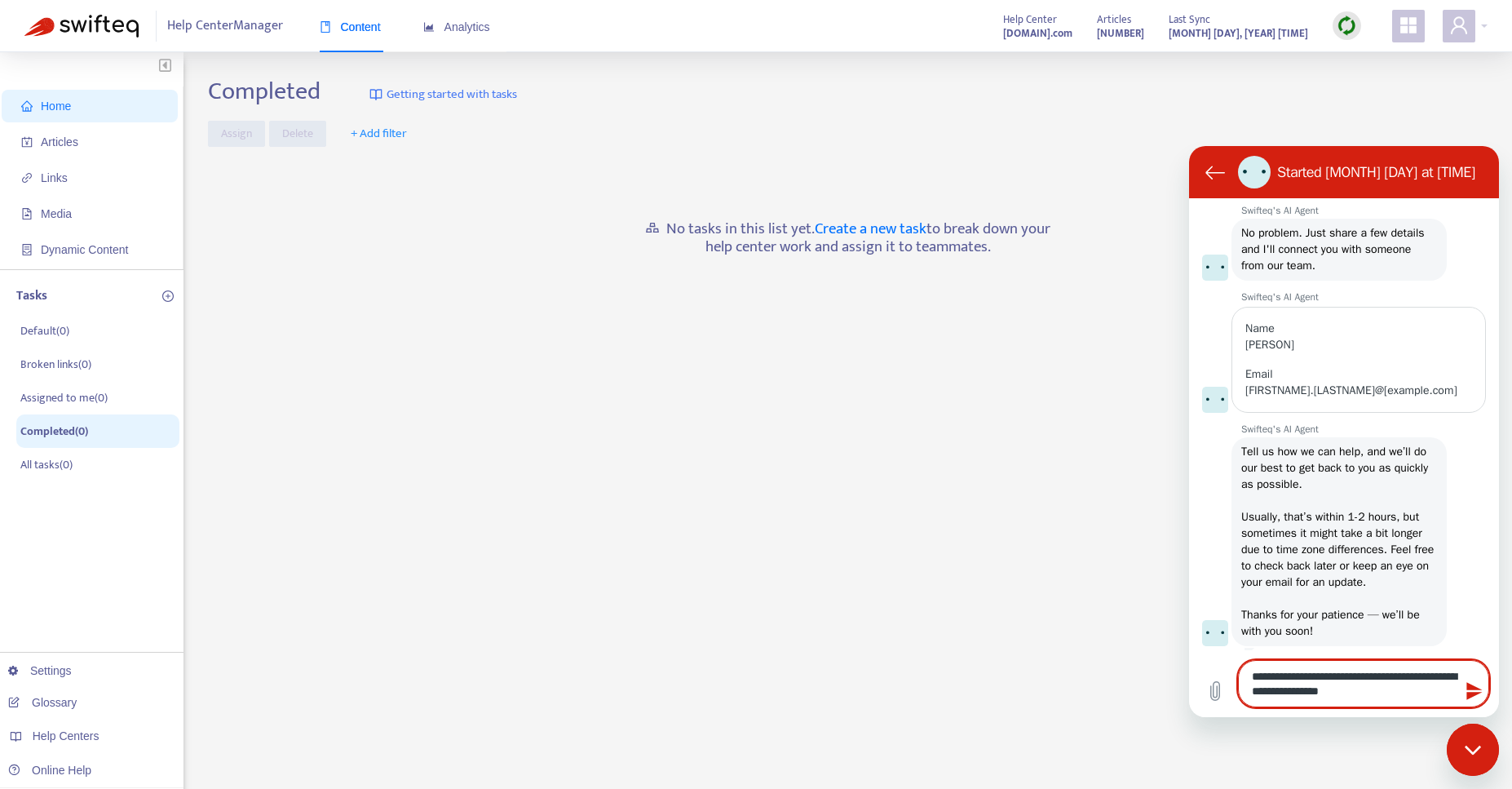 type on "**********" 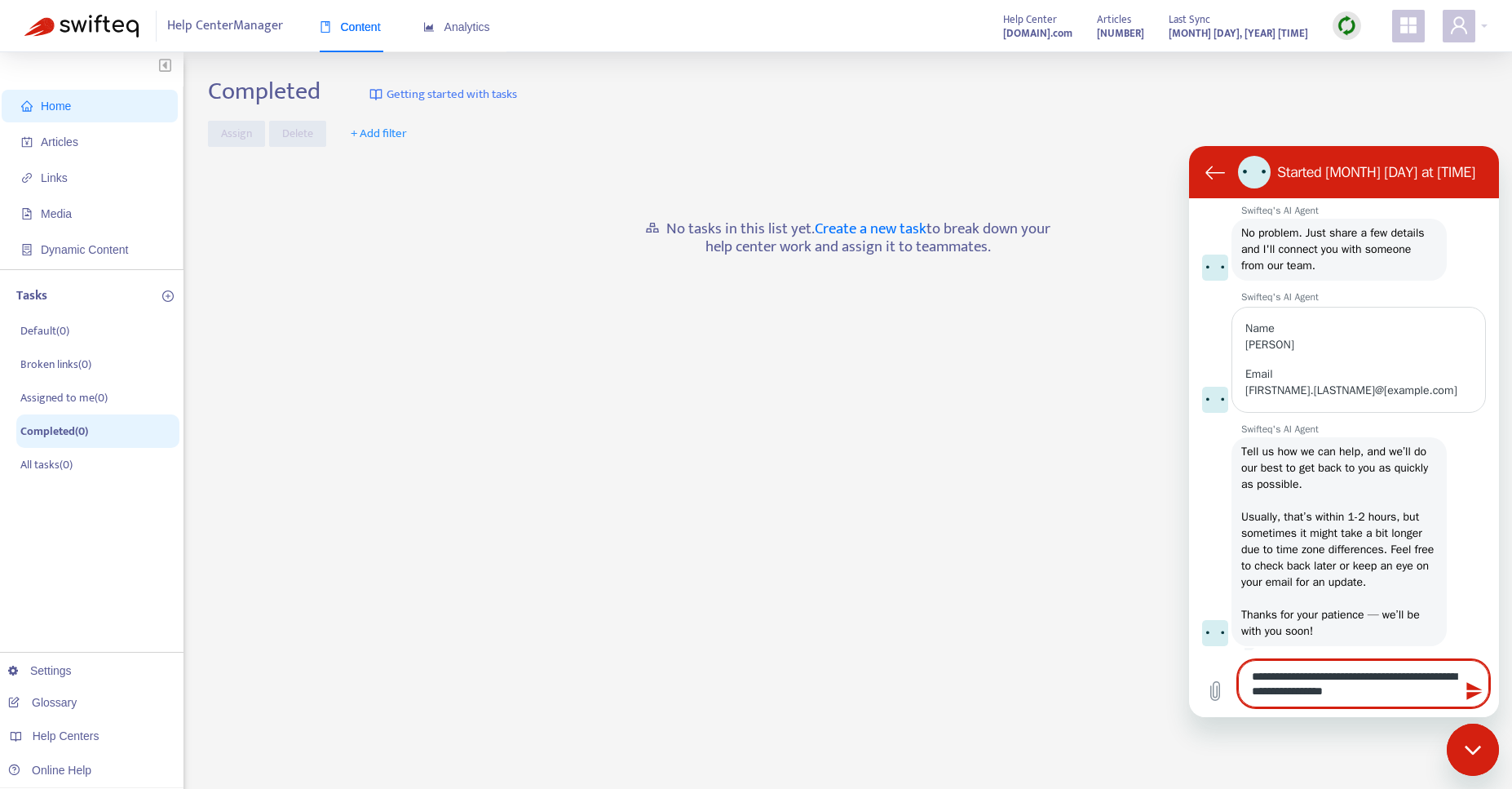 type on "**********" 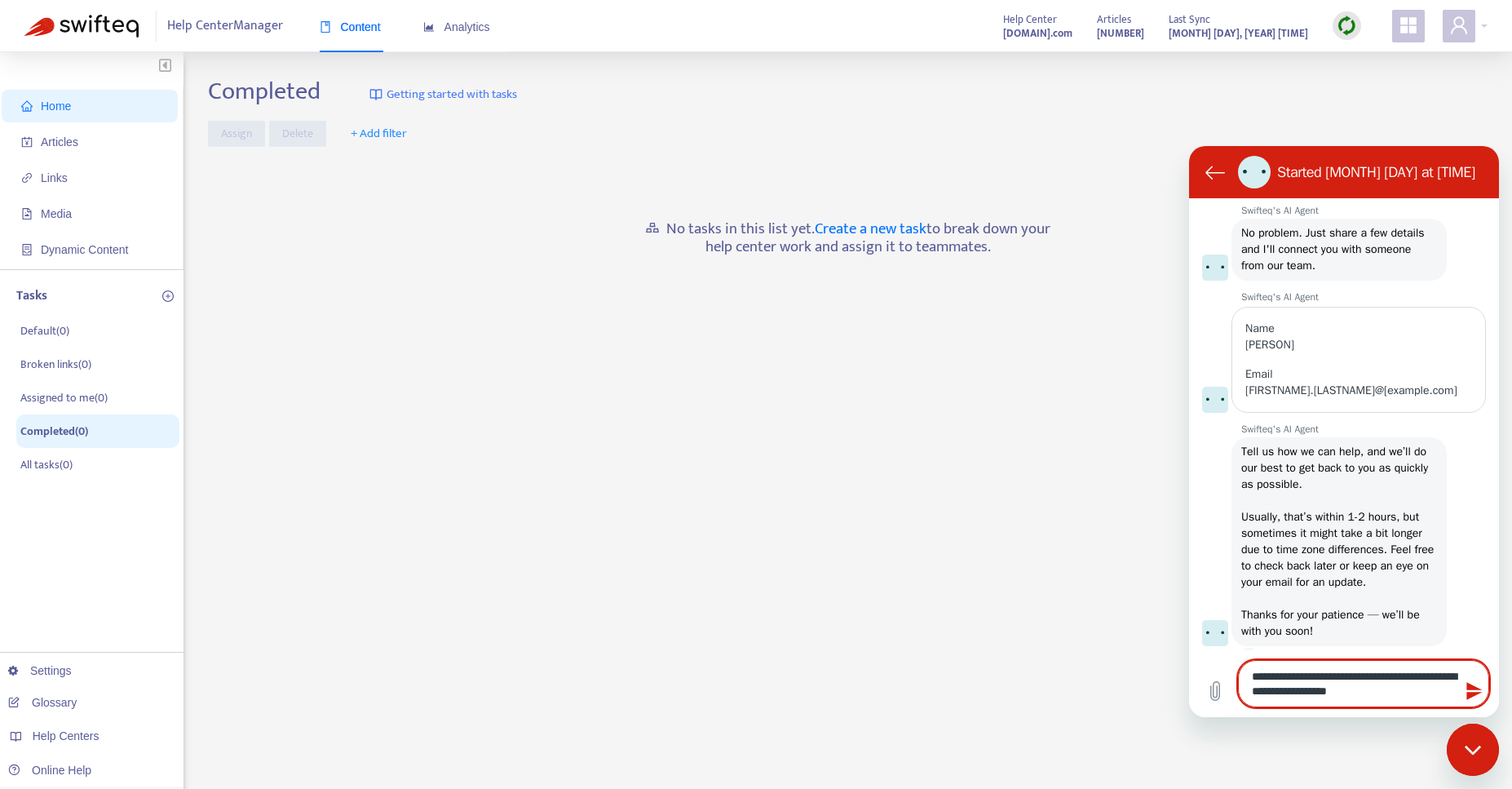 type on "**********" 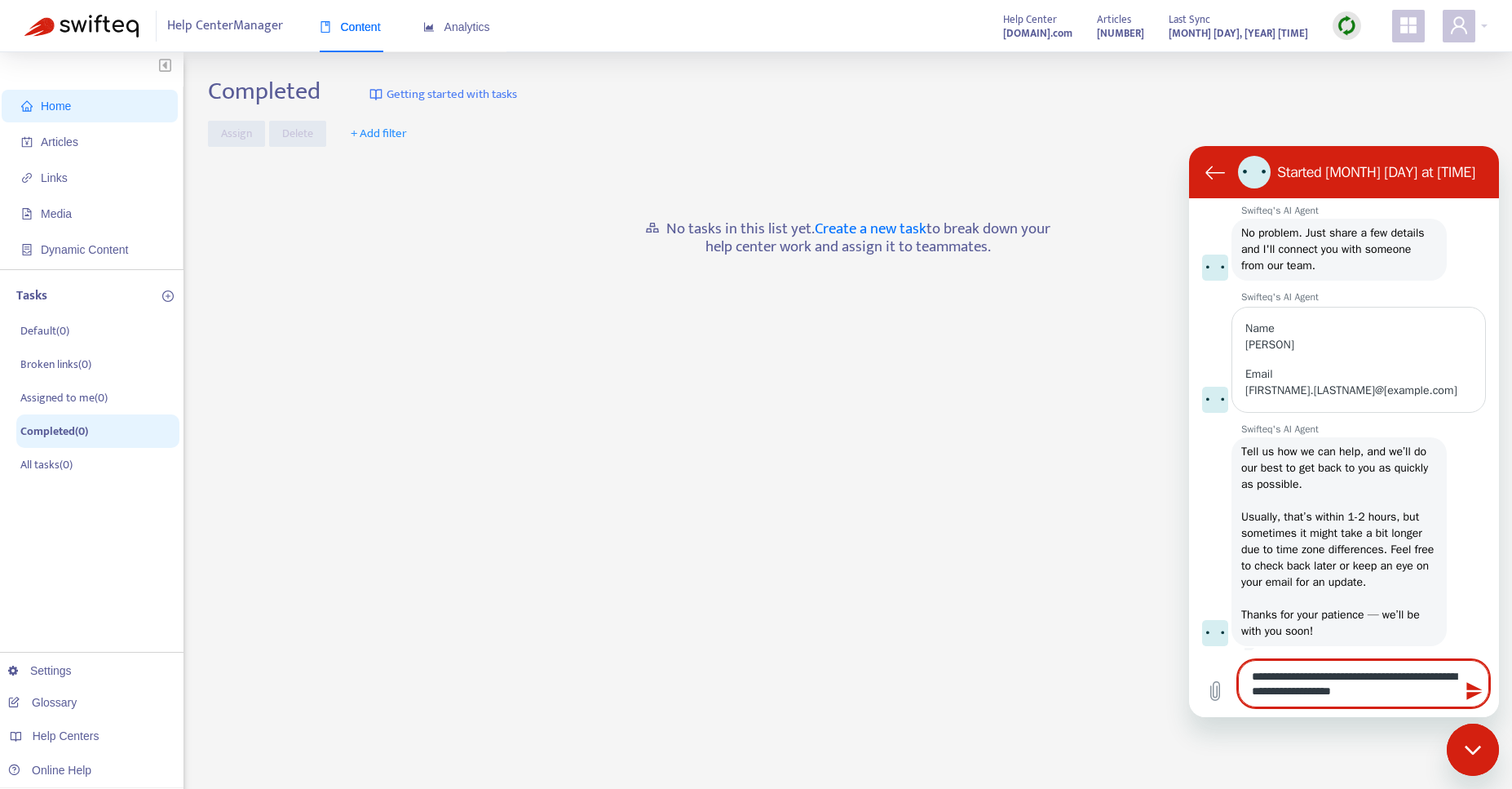 type on "**********" 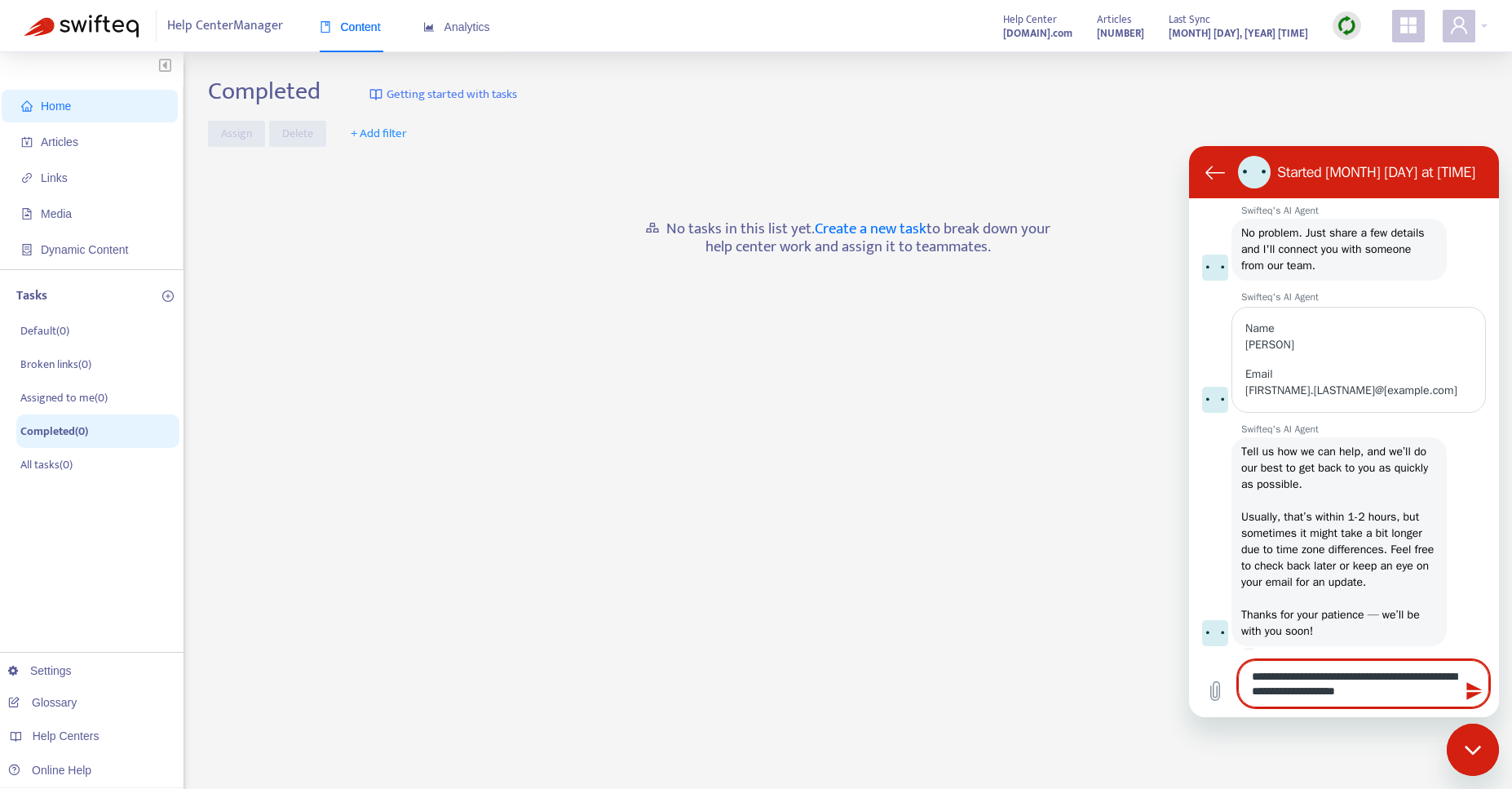 type on "*" 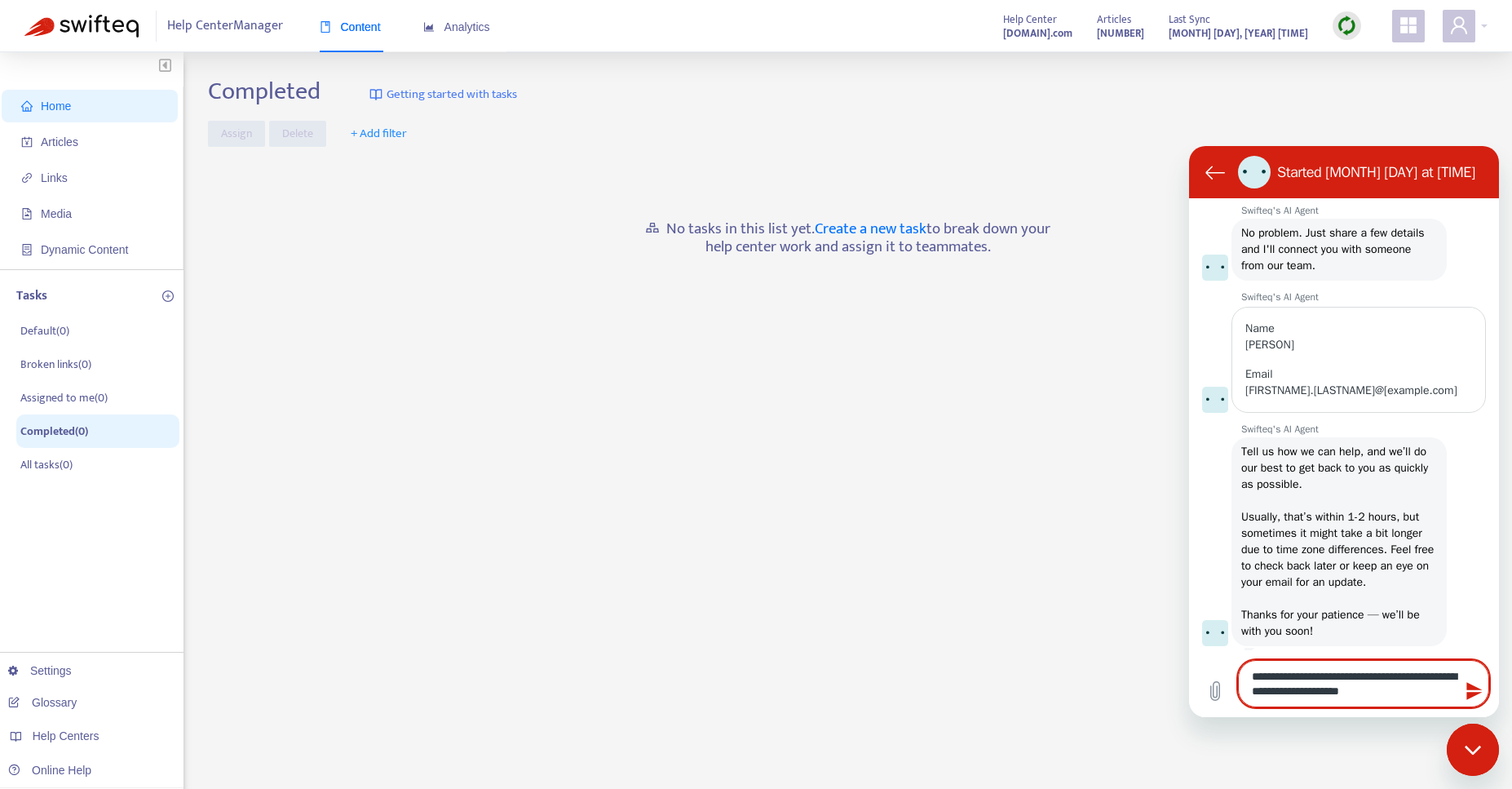 type on "**********" 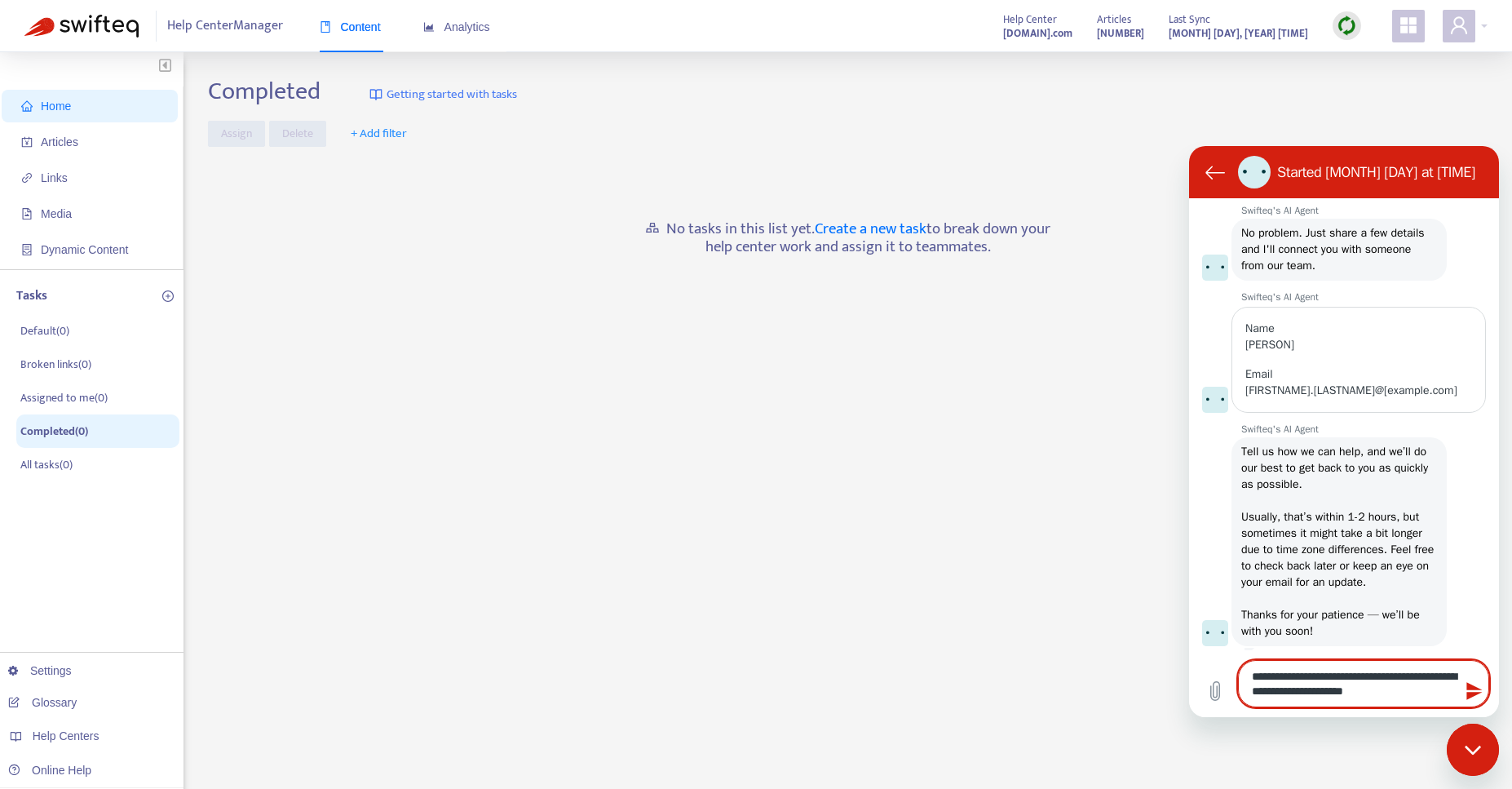 type on "**********" 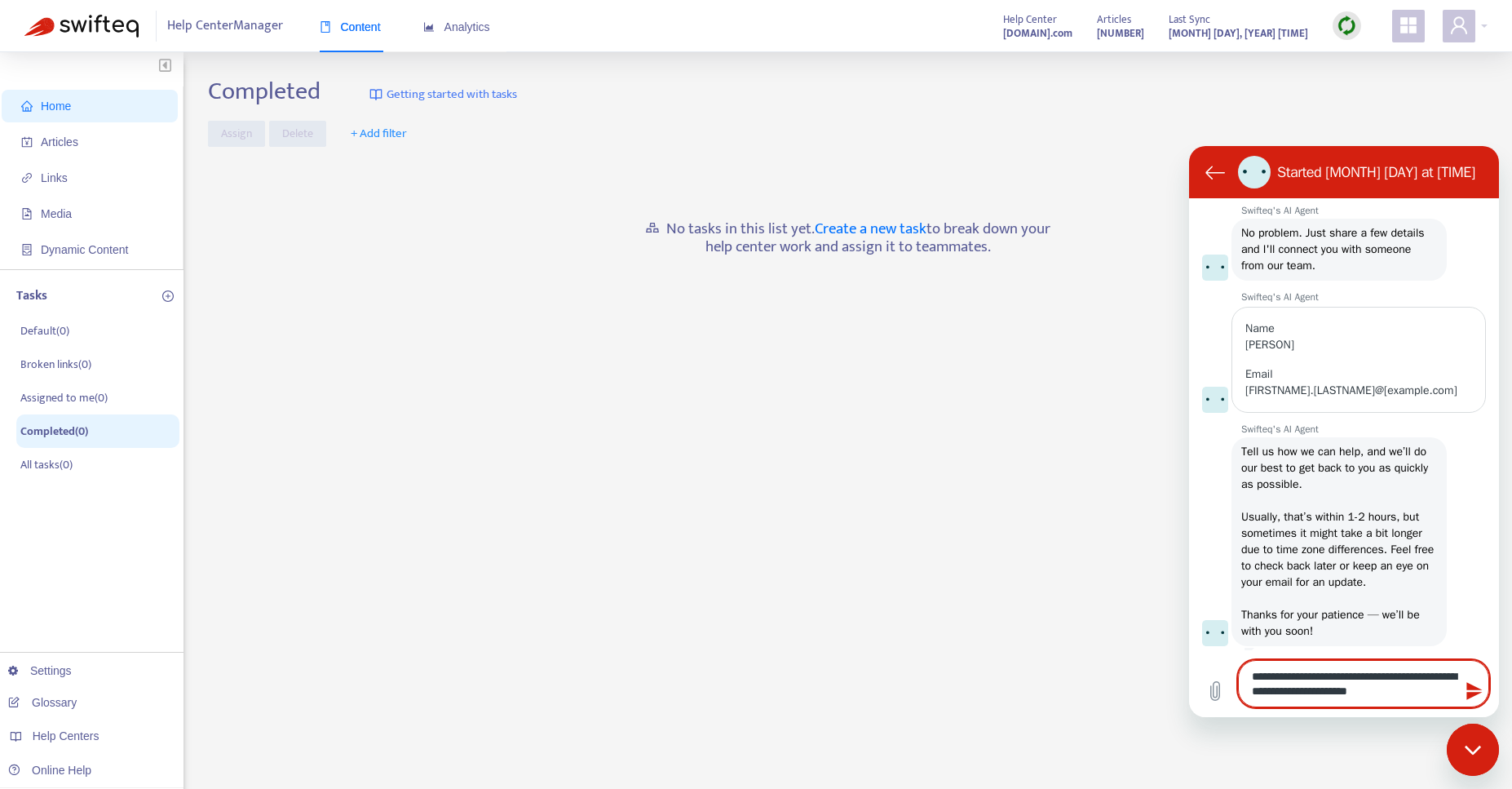 type on "**********" 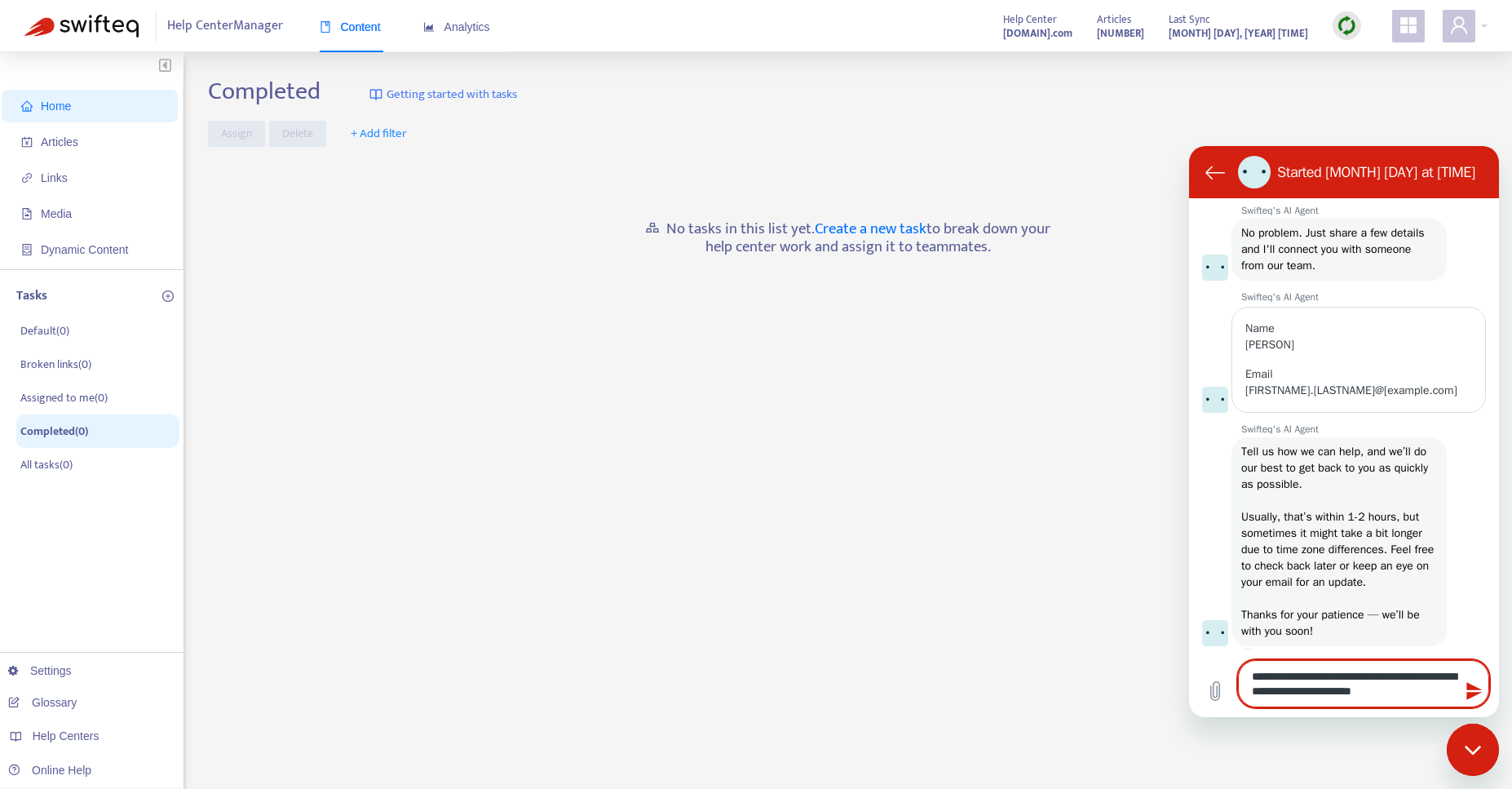 type on "**********" 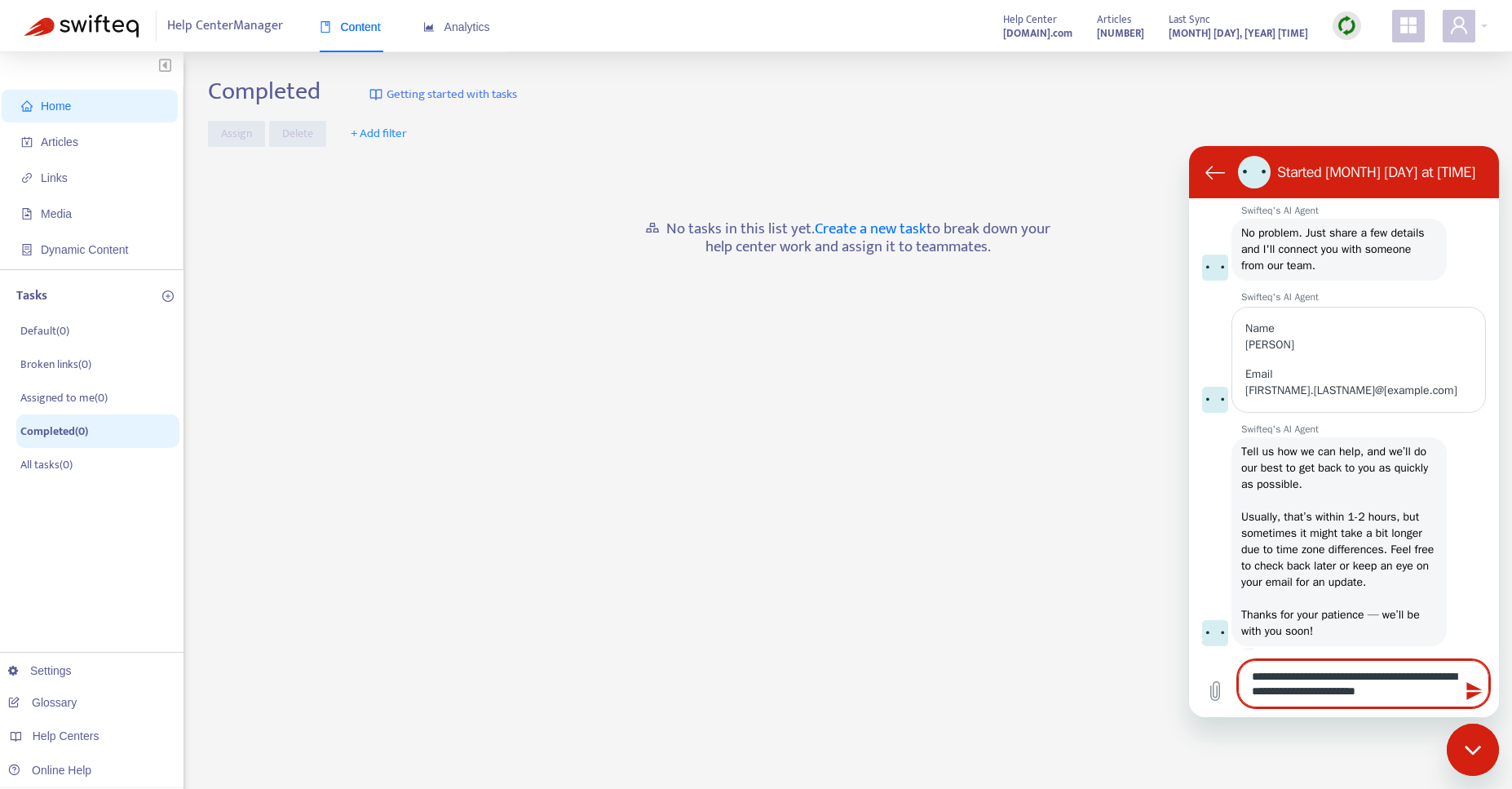 type on "**********" 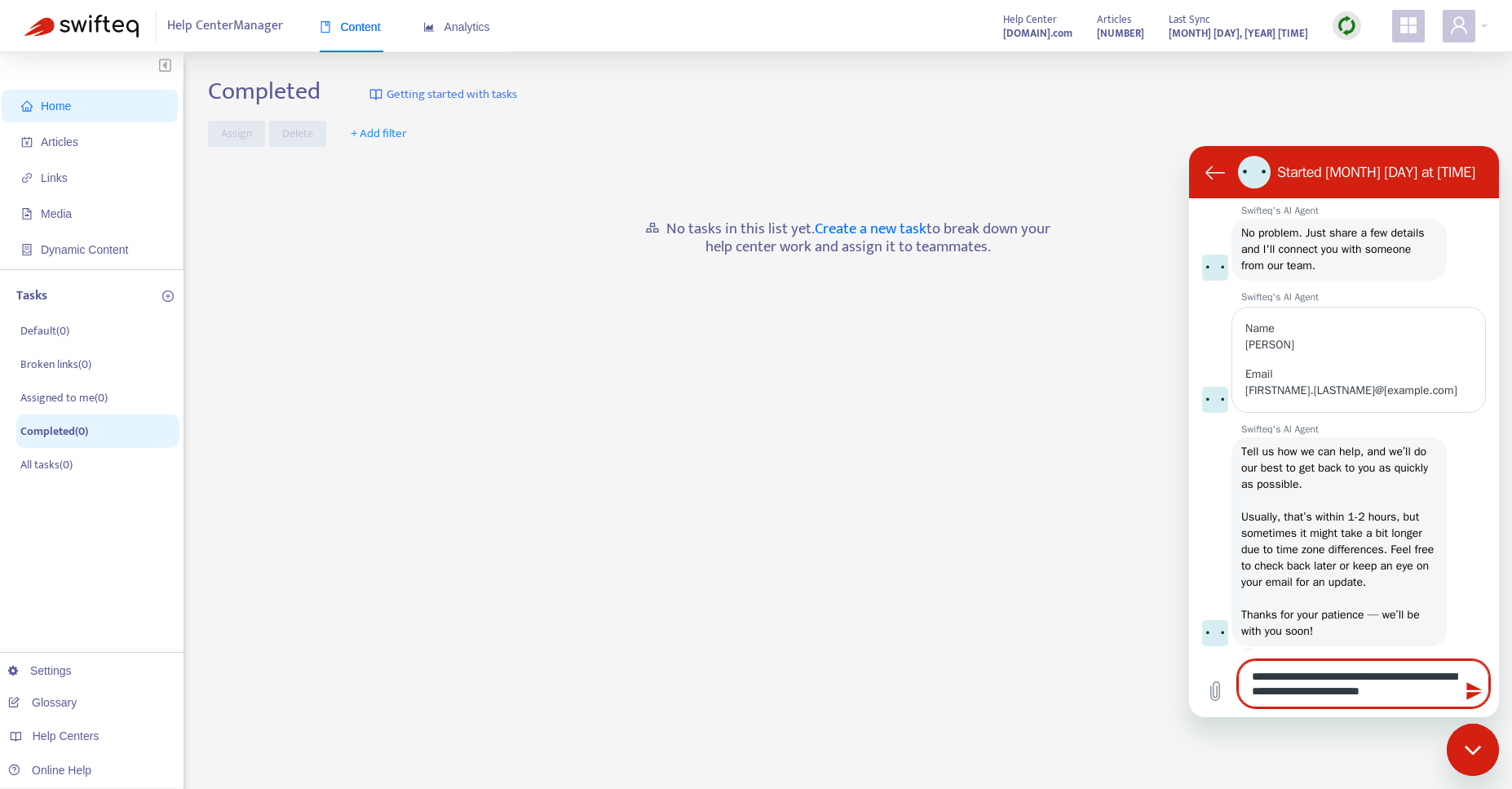 type on "**********" 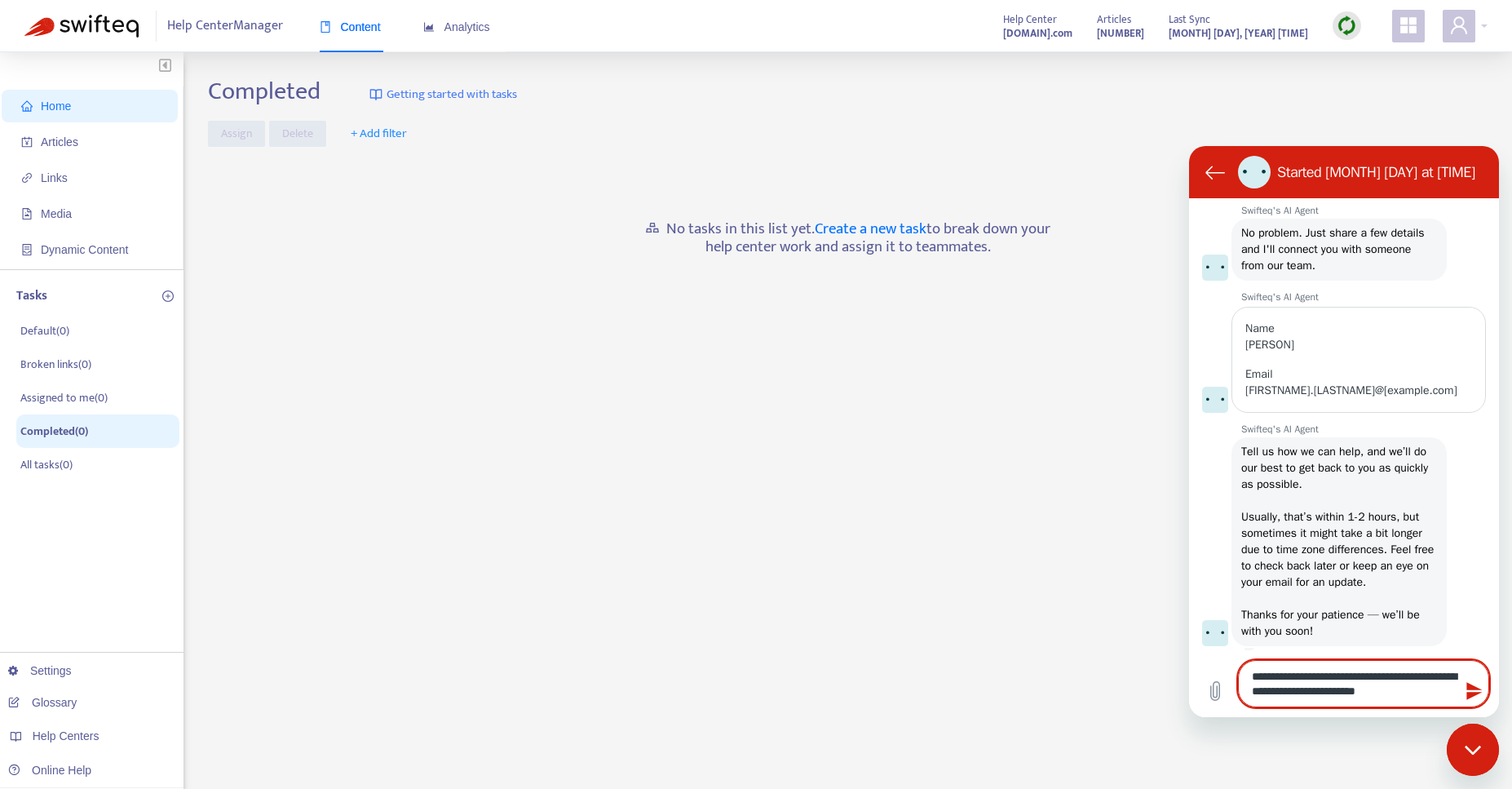 type on "**********" 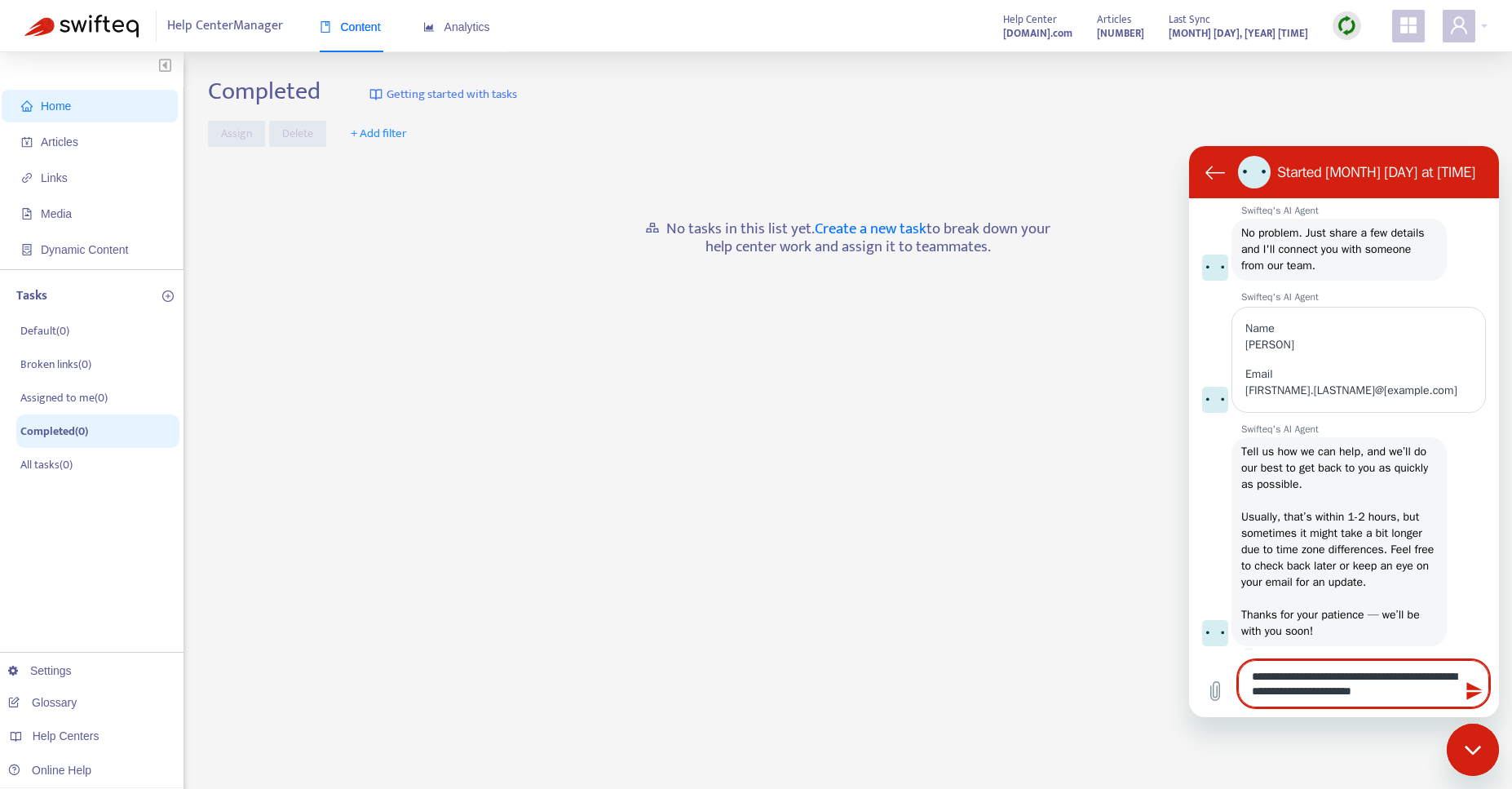 type on "**********" 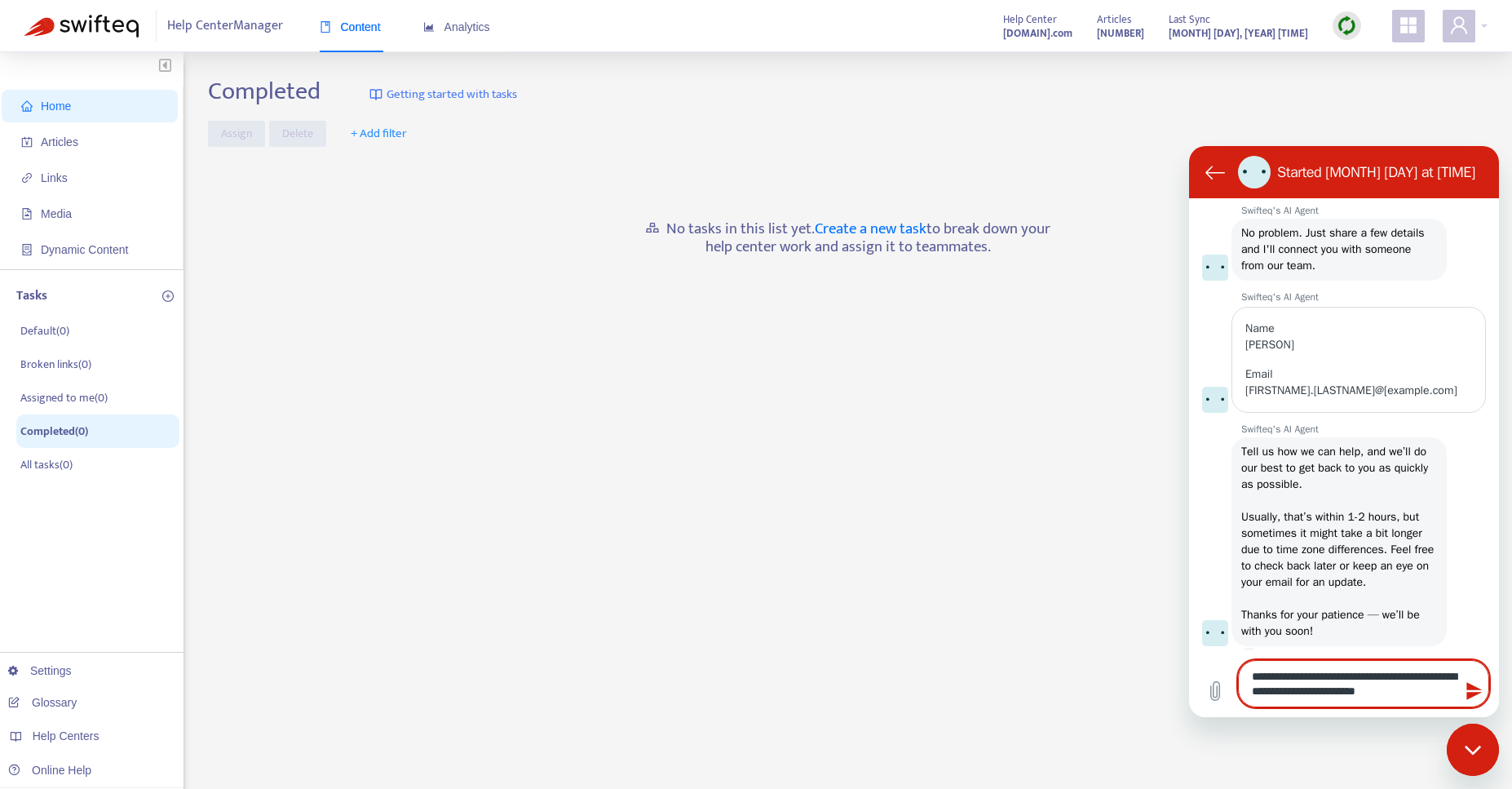 type on "**********" 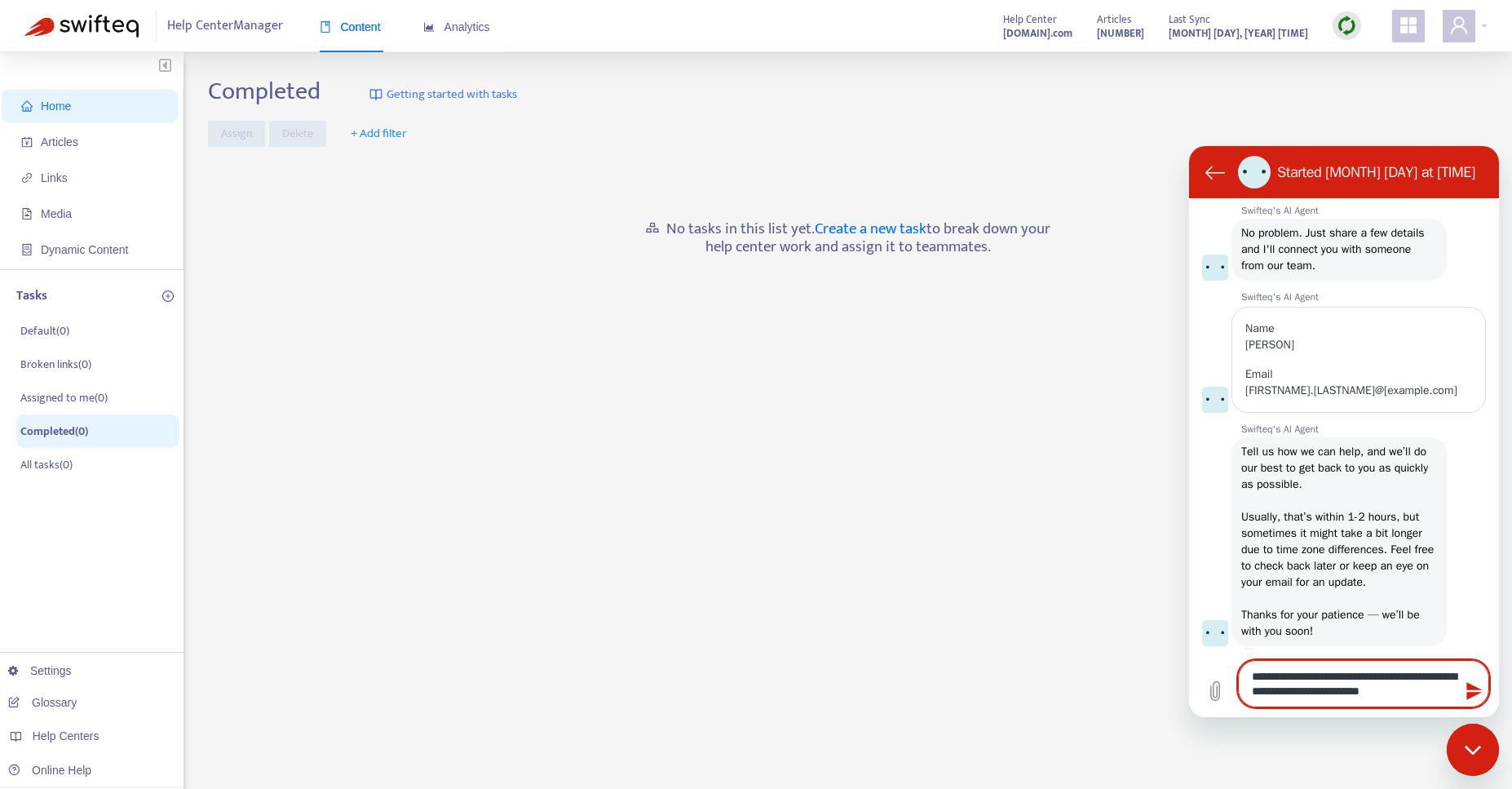 type on "**********" 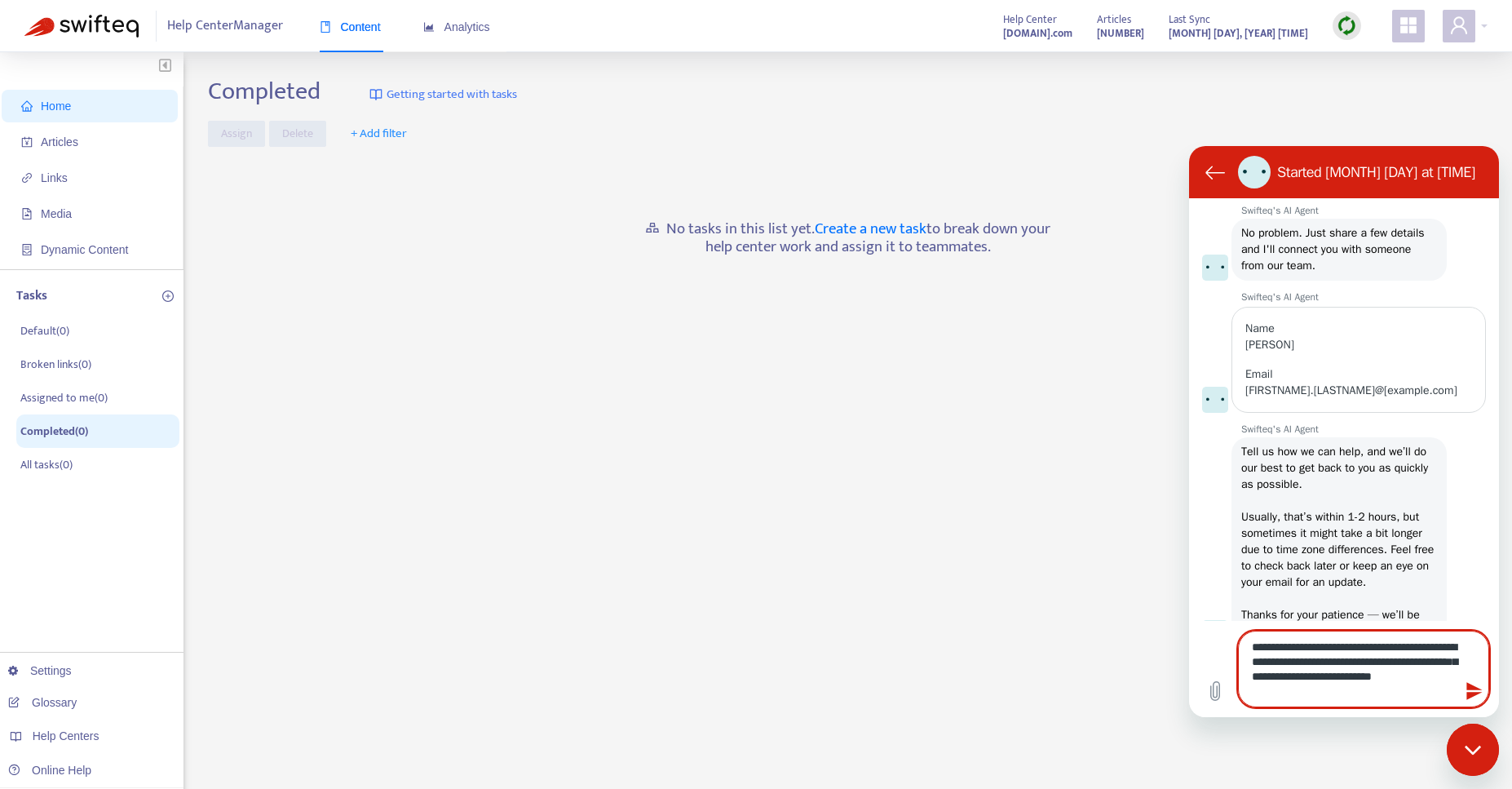 scroll, scrollTop: 203, scrollLeft: 0, axis: vertical 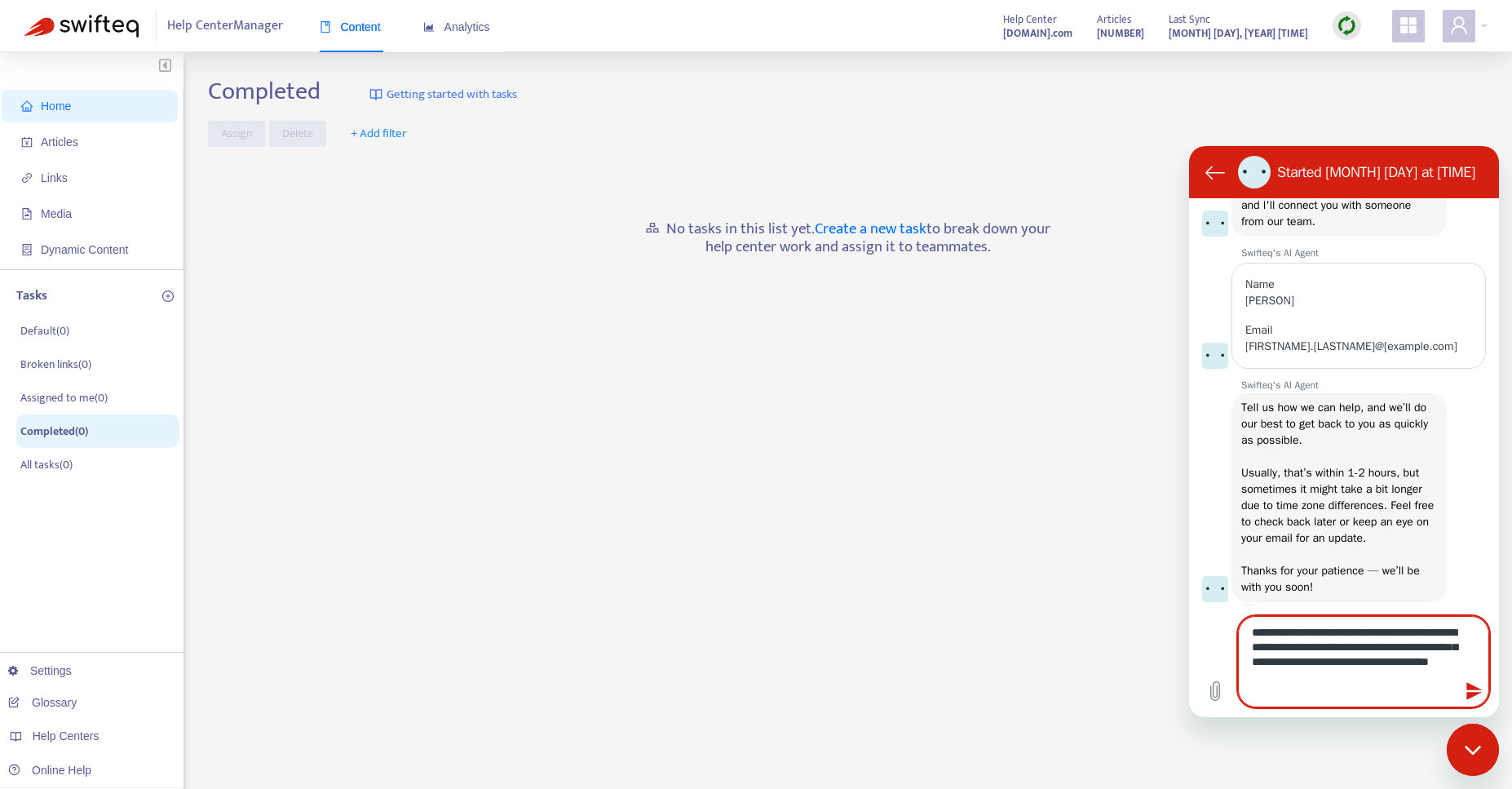 click on "**********" at bounding box center (1364, 662) 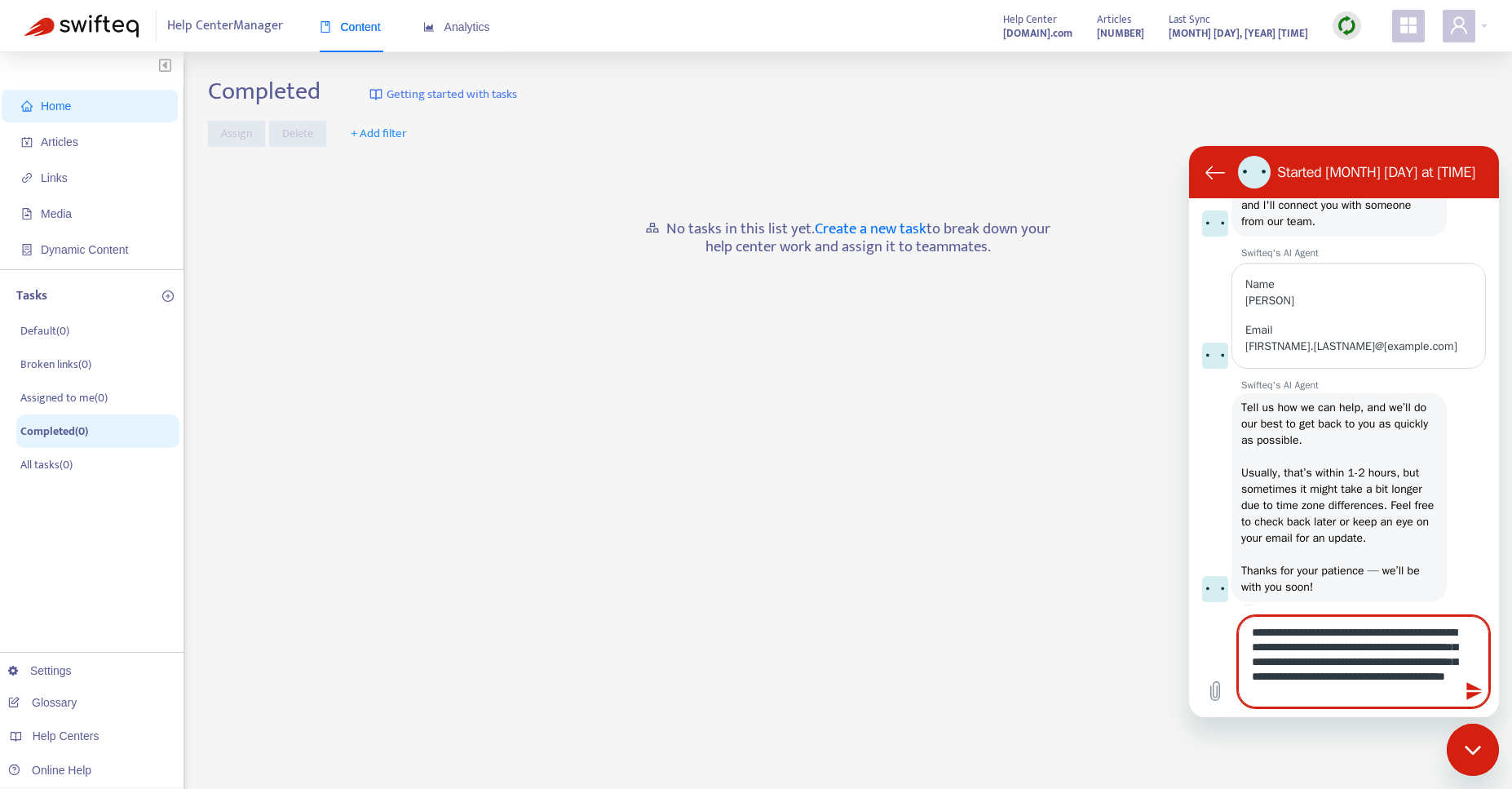 scroll, scrollTop: 50, scrollLeft: 0, axis: vertical 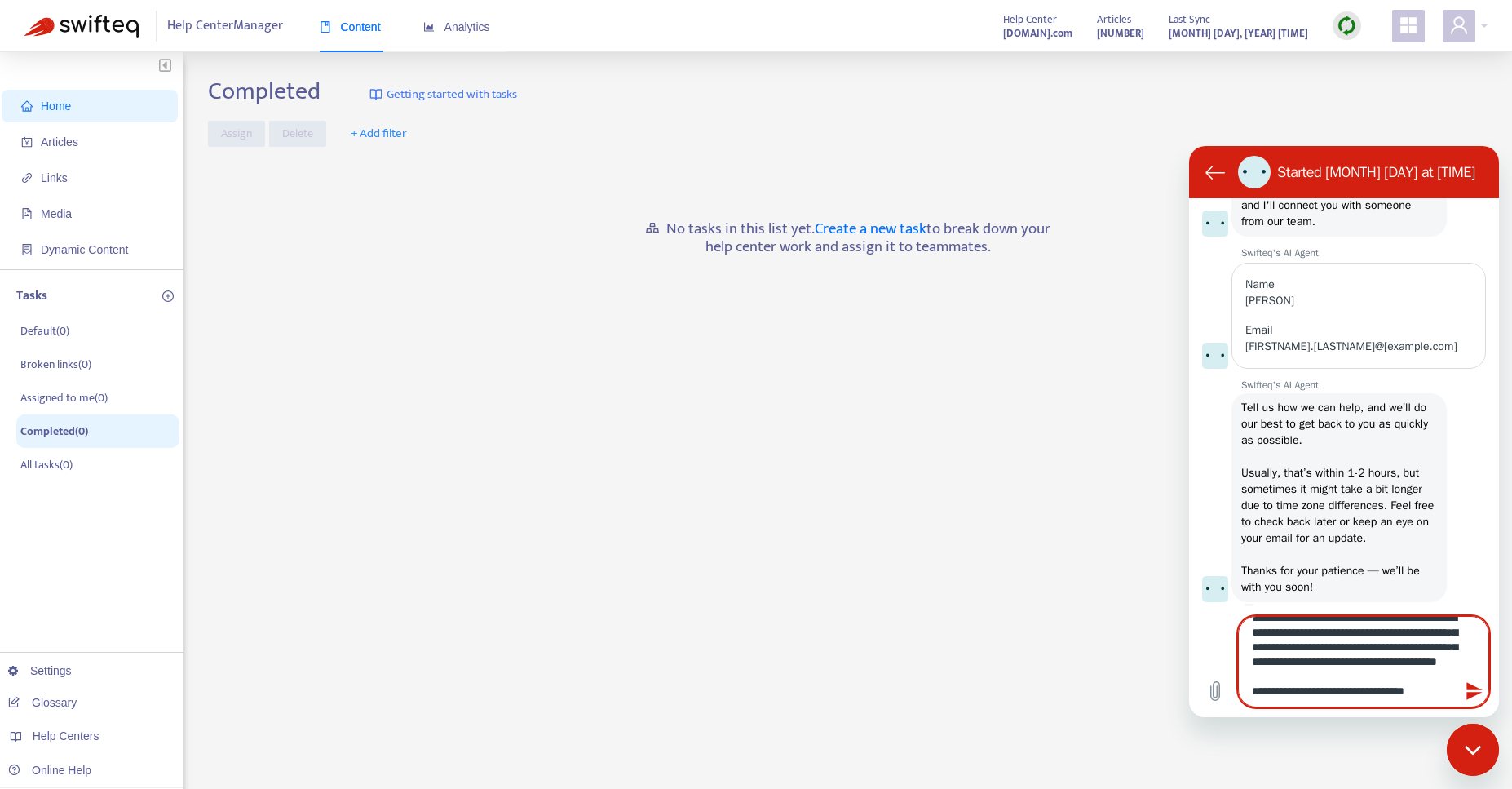 paste on "**********" 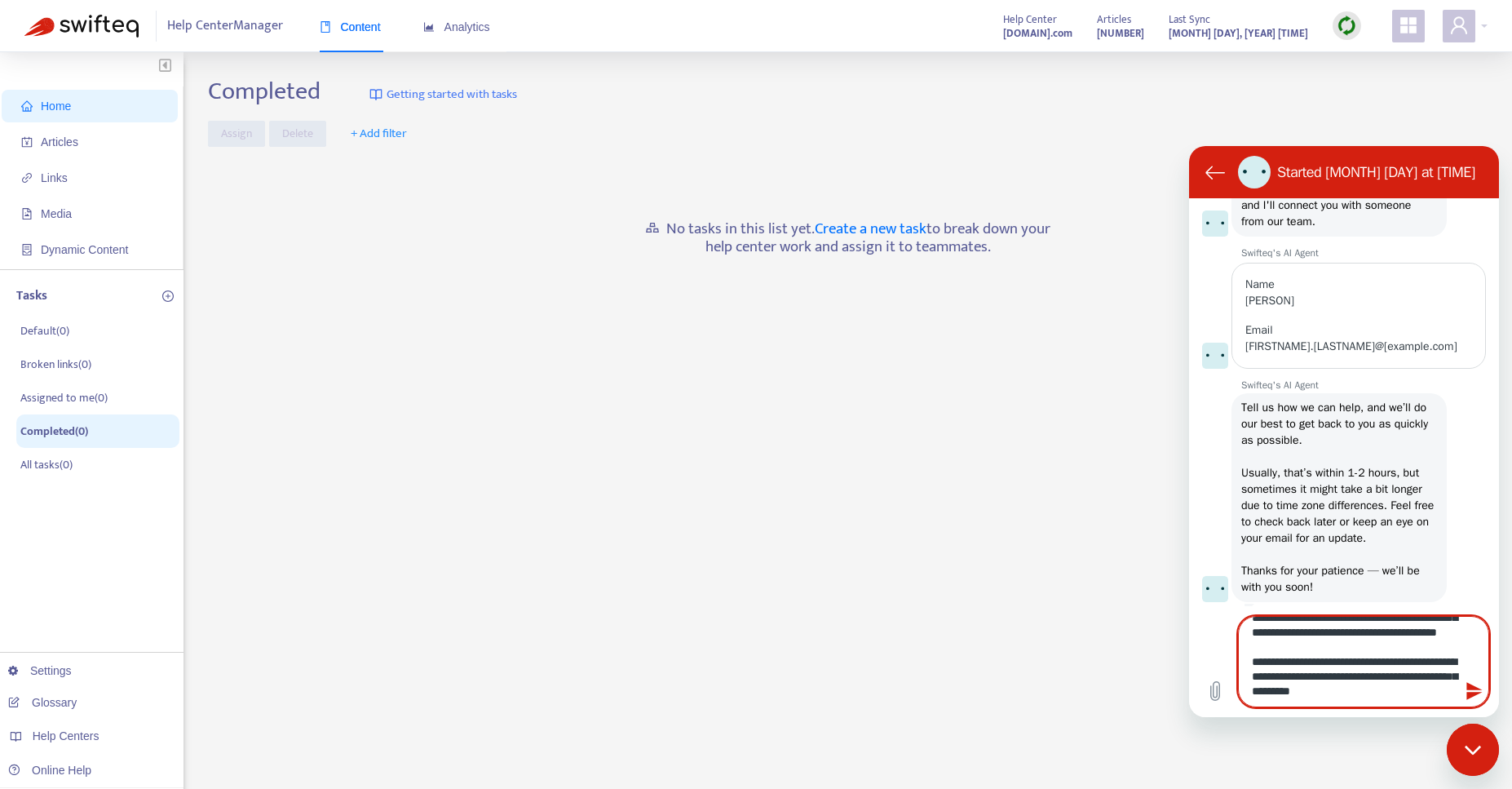 scroll, scrollTop: 79, scrollLeft: 0, axis: vertical 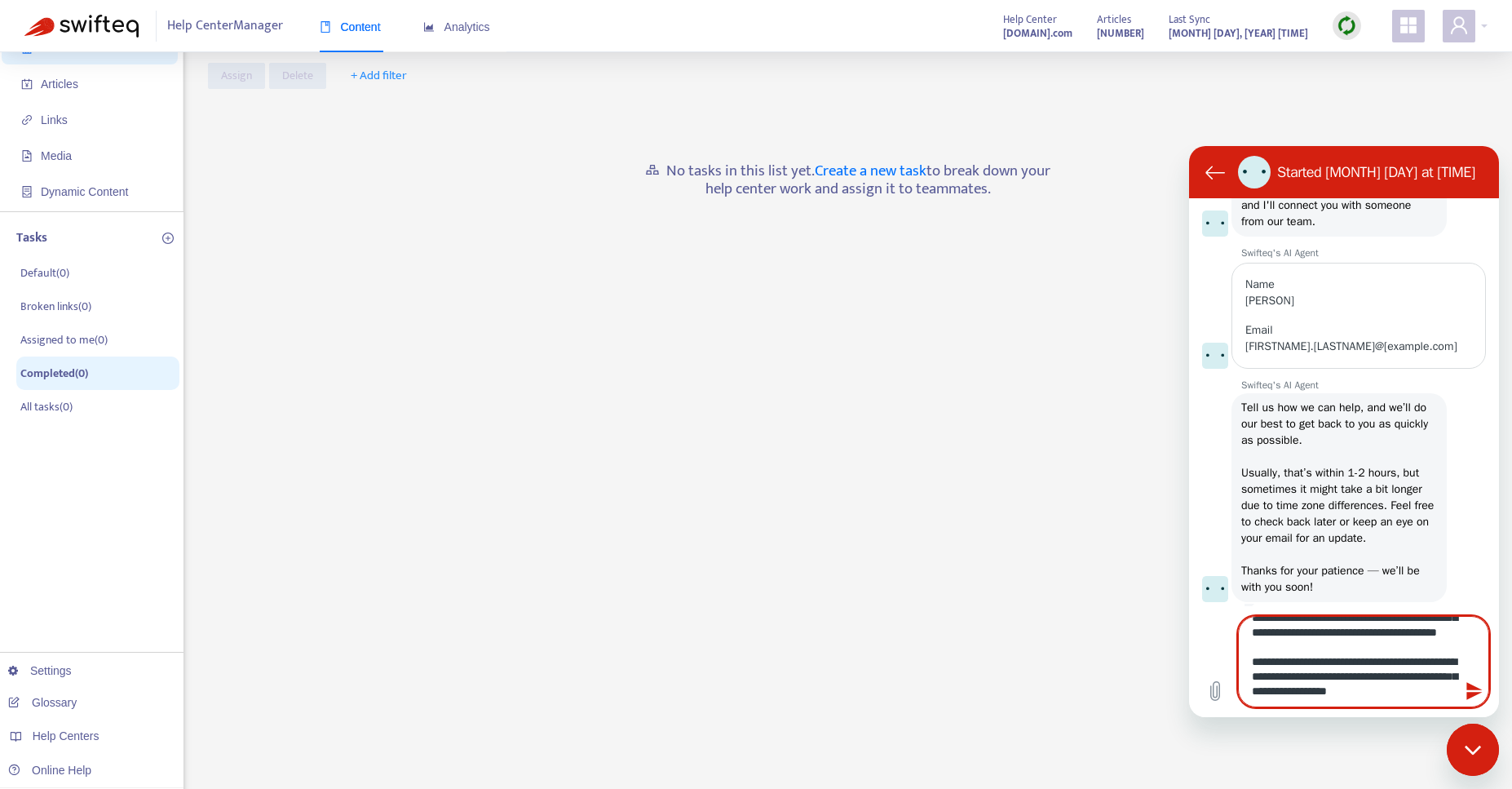 click on "**********" at bounding box center (1364, 662) 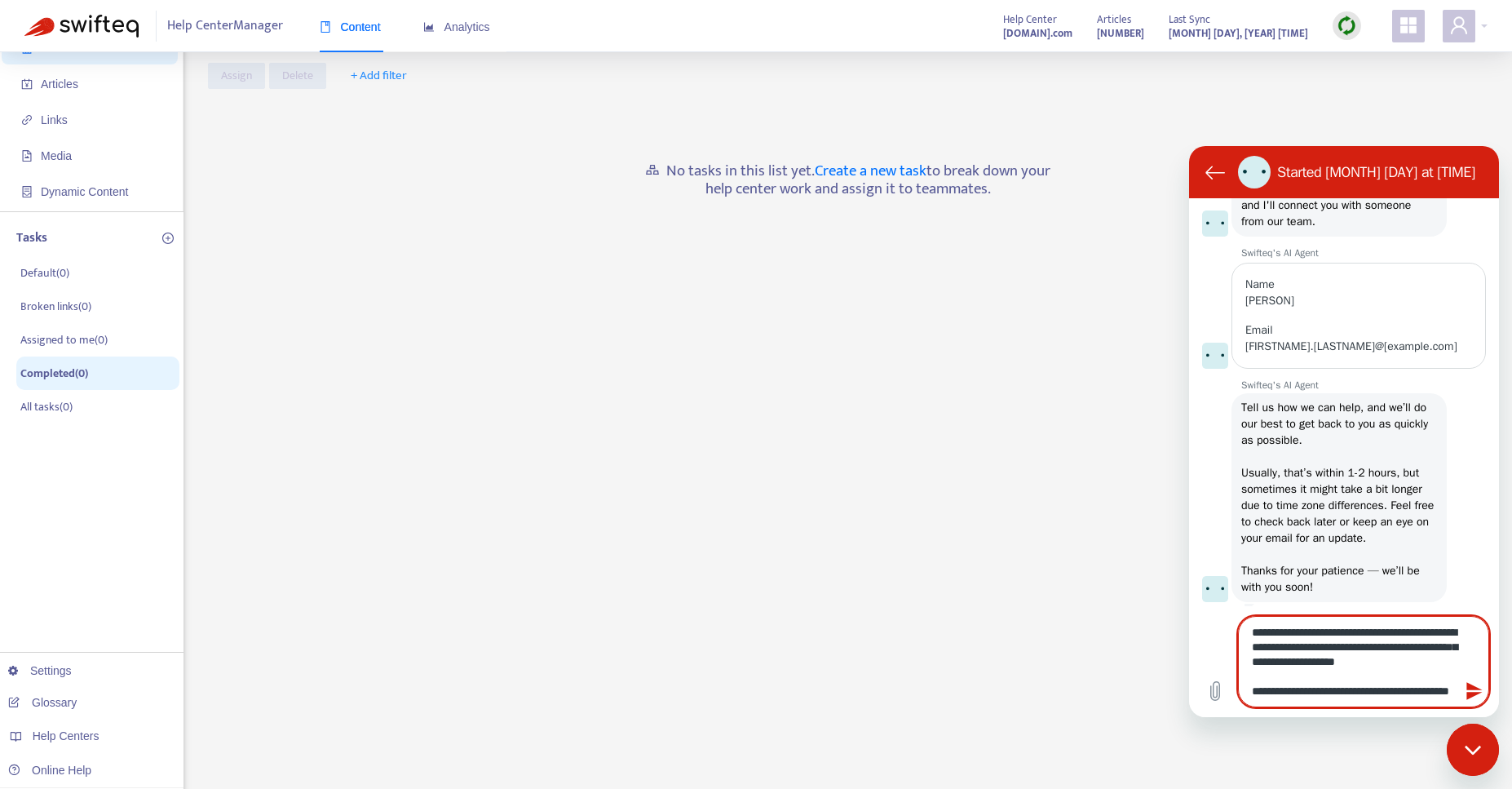 scroll, scrollTop: 147, scrollLeft: 0, axis: vertical 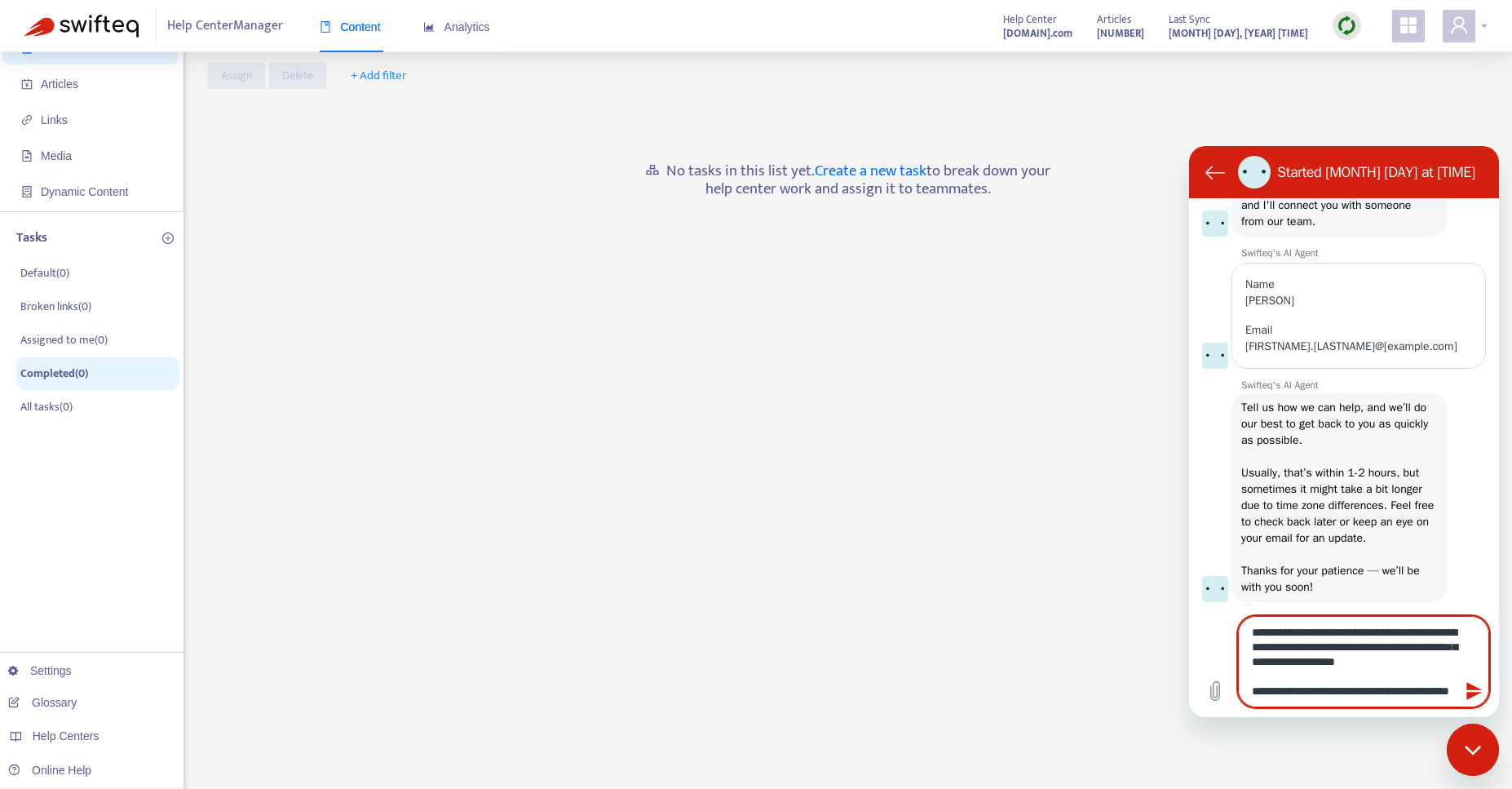 click at bounding box center (1465, 26) 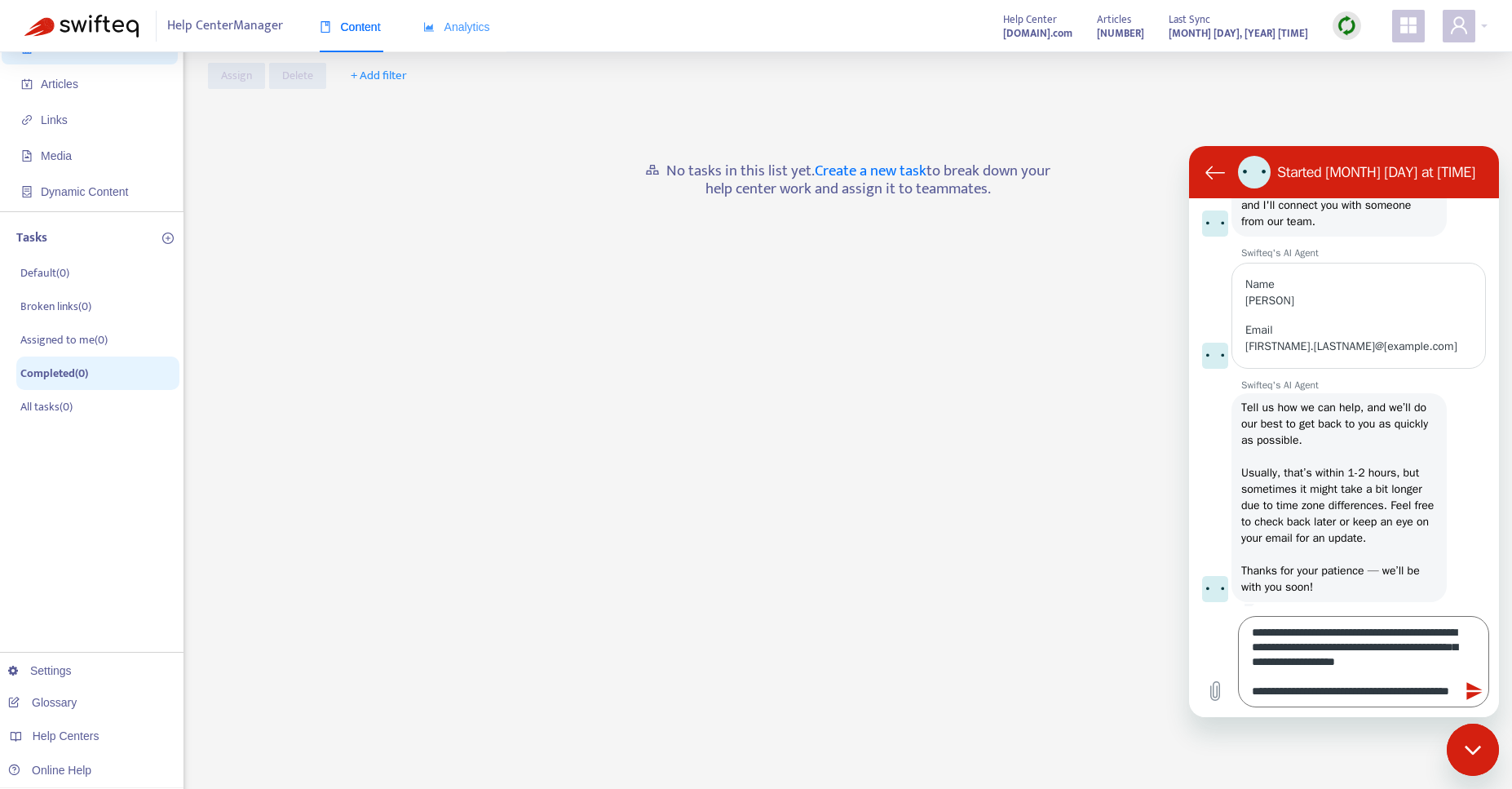 scroll, scrollTop: 218, scrollLeft: 0, axis: vertical 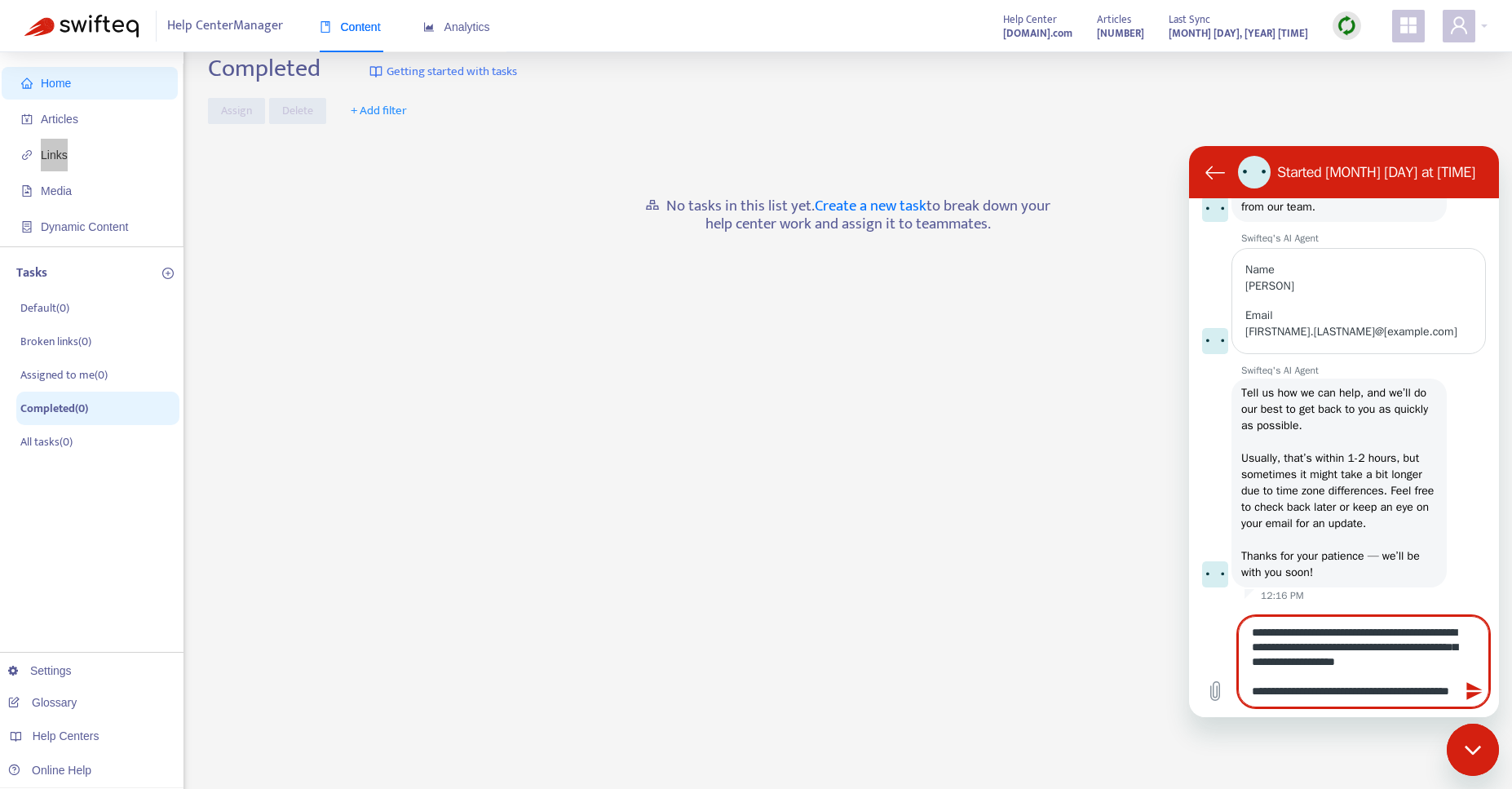 click on "**********" at bounding box center (1364, 662) 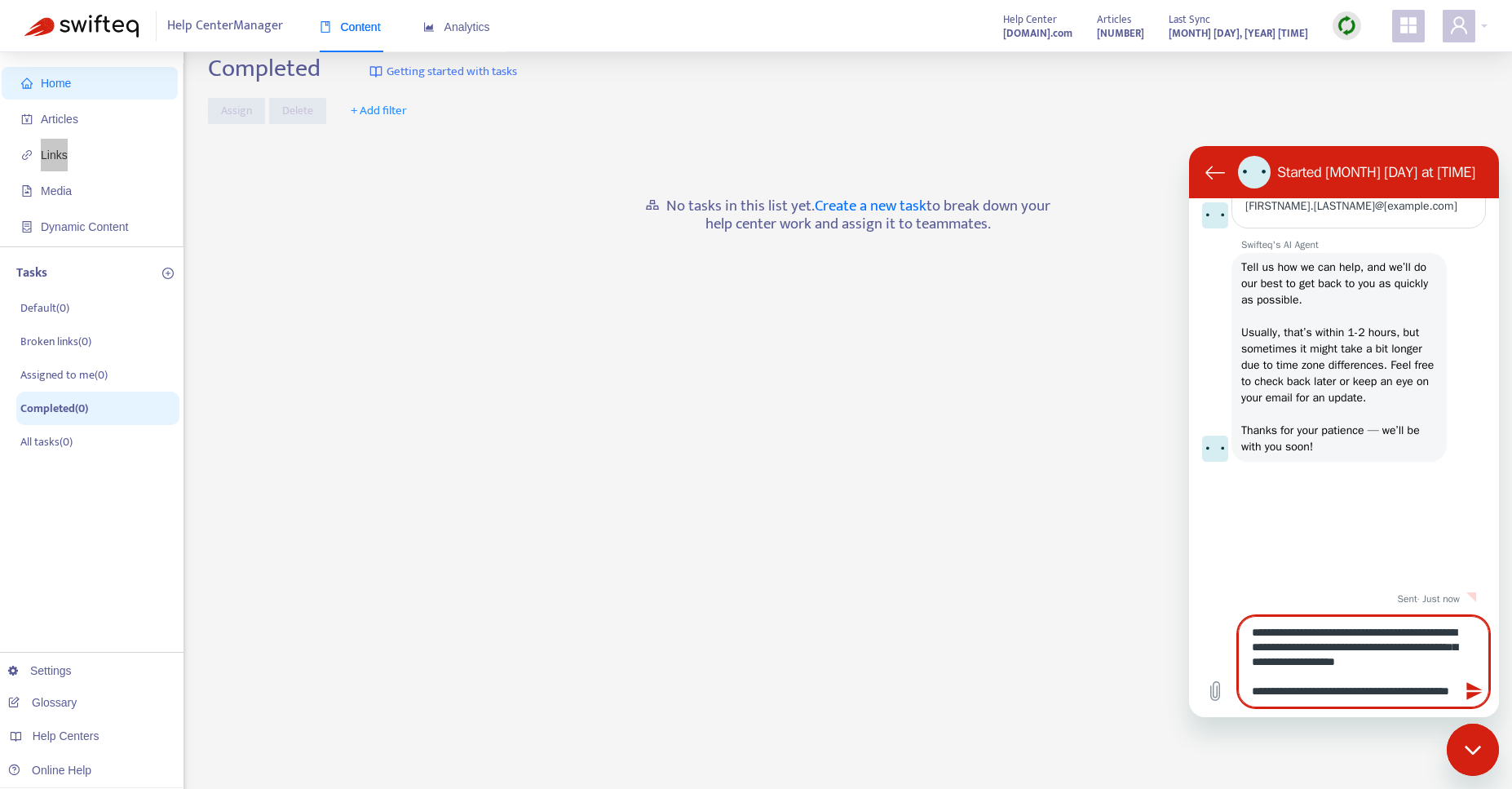 scroll, scrollTop: 347, scrollLeft: 0, axis: vertical 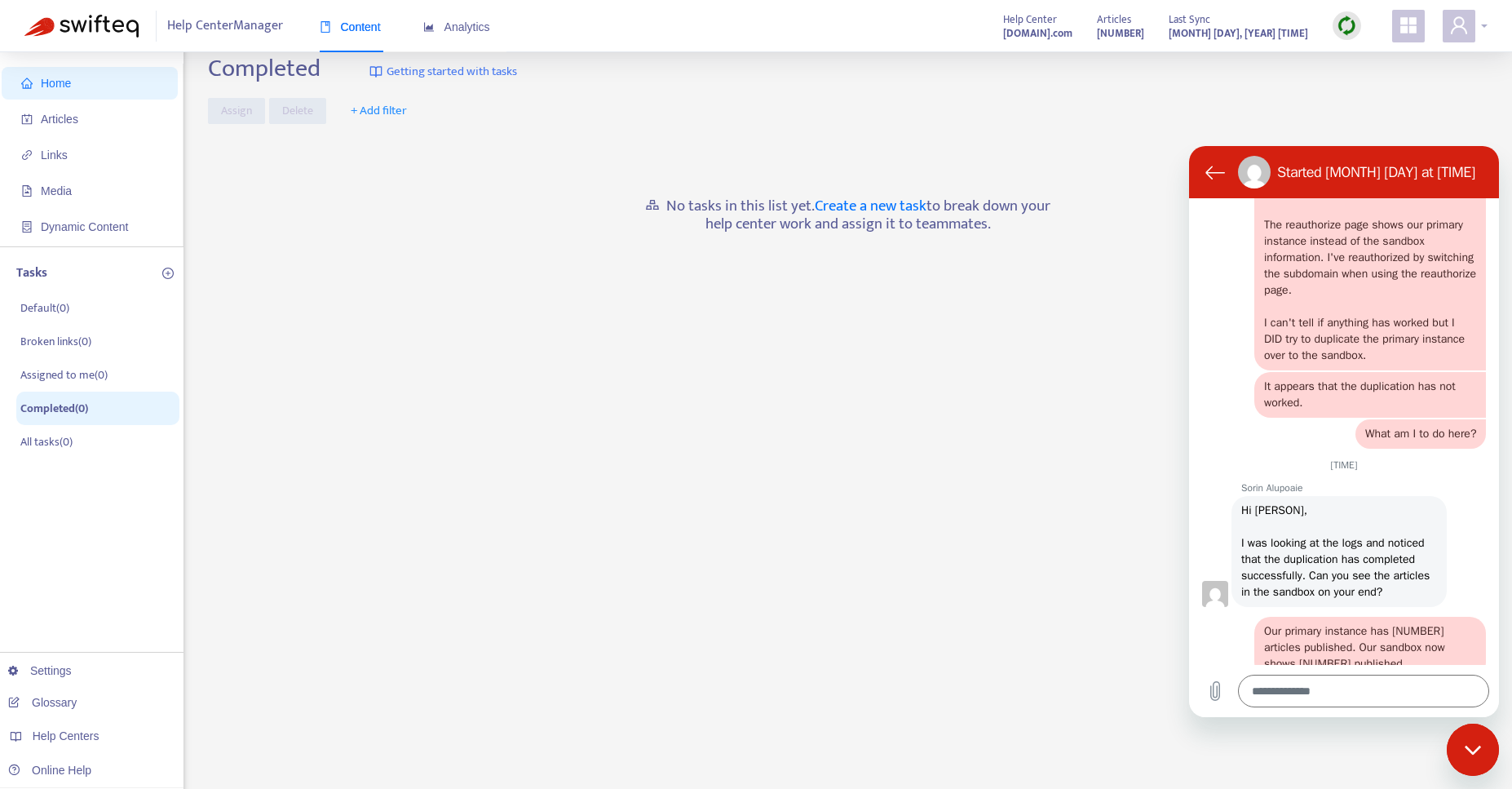 click at bounding box center [1465, 26] 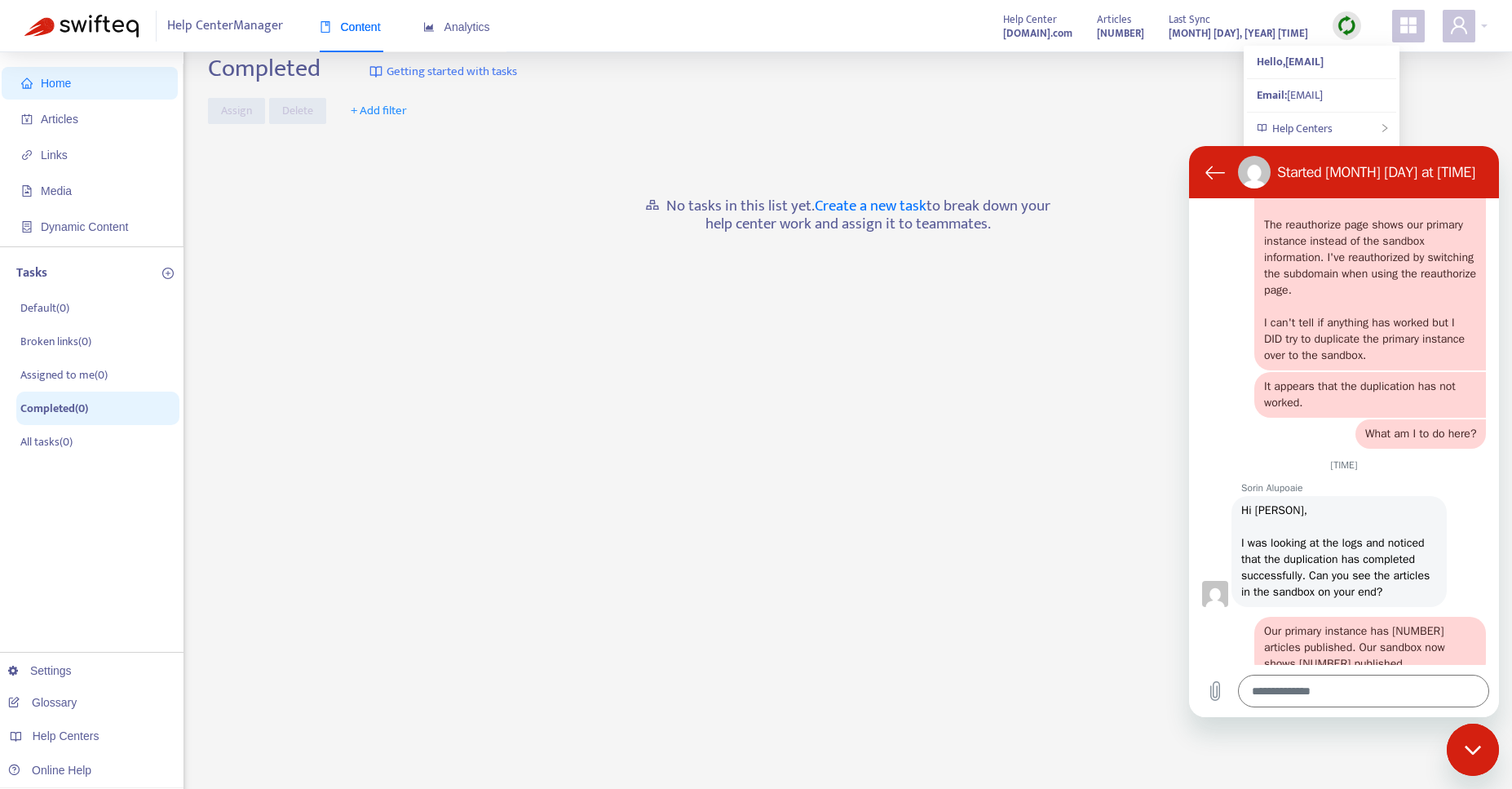 click at bounding box center [1473, 750] 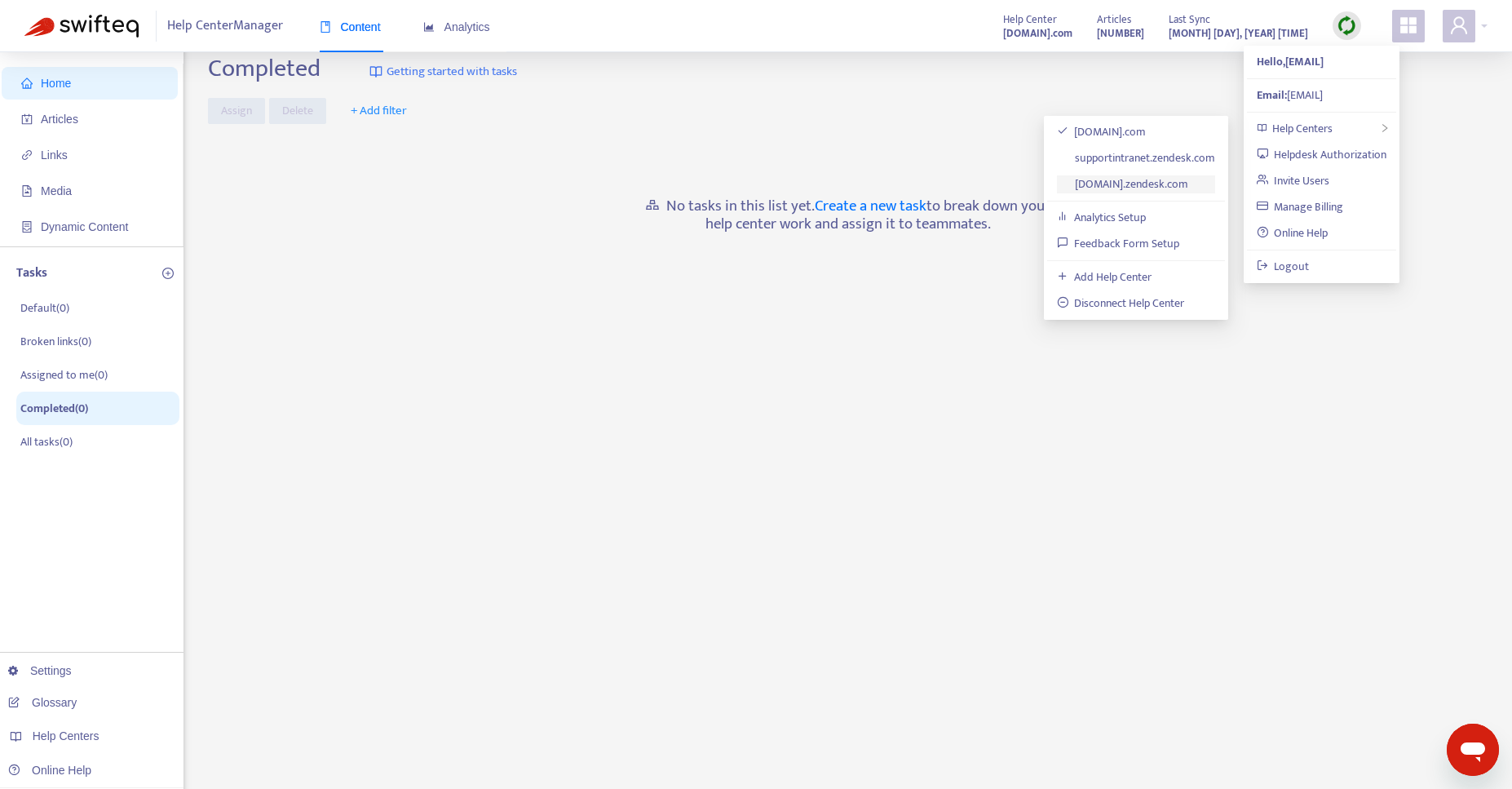 click on "[DOMAIN].zendesk.com" at bounding box center (1123, 184) 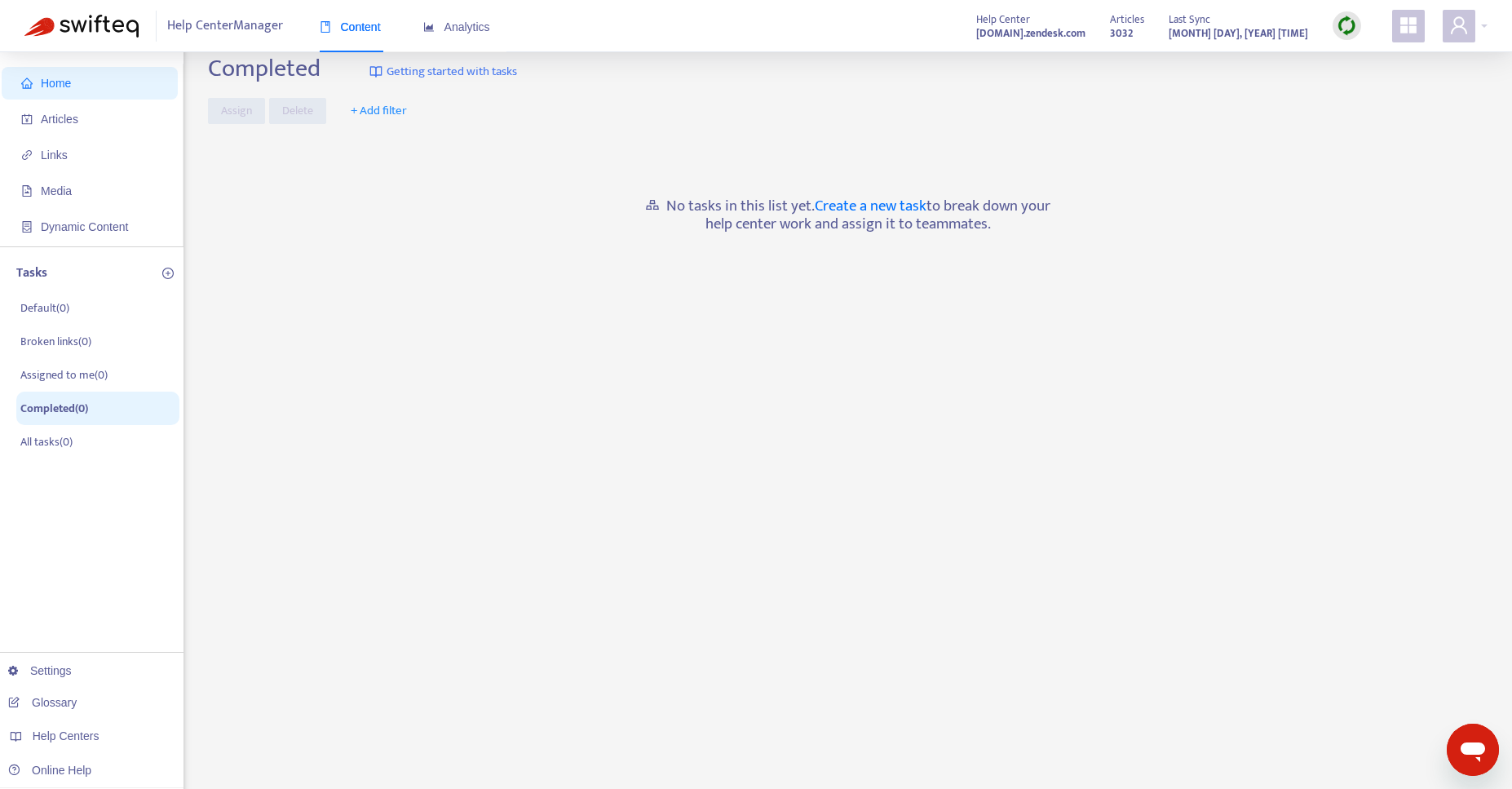 click on "Help Center  Manager Content Analytics Help Center [DOMAIN].zendesk.com Articles [NUMBER] Last Sync [MONTH] [DAY], [YEAR] [TIME]" at bounding box center [756, 26] 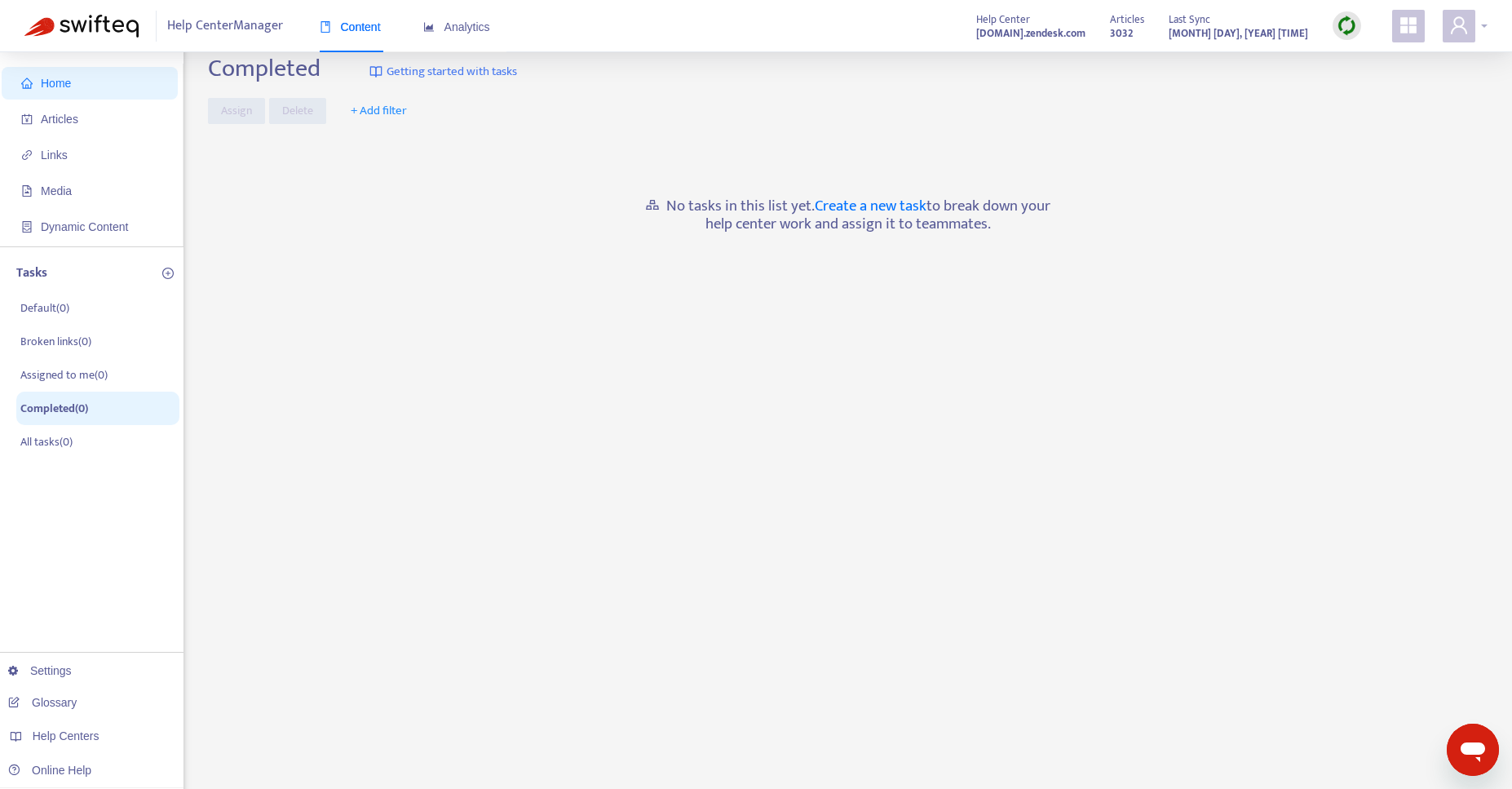 click at bounding box center [1465, 26] 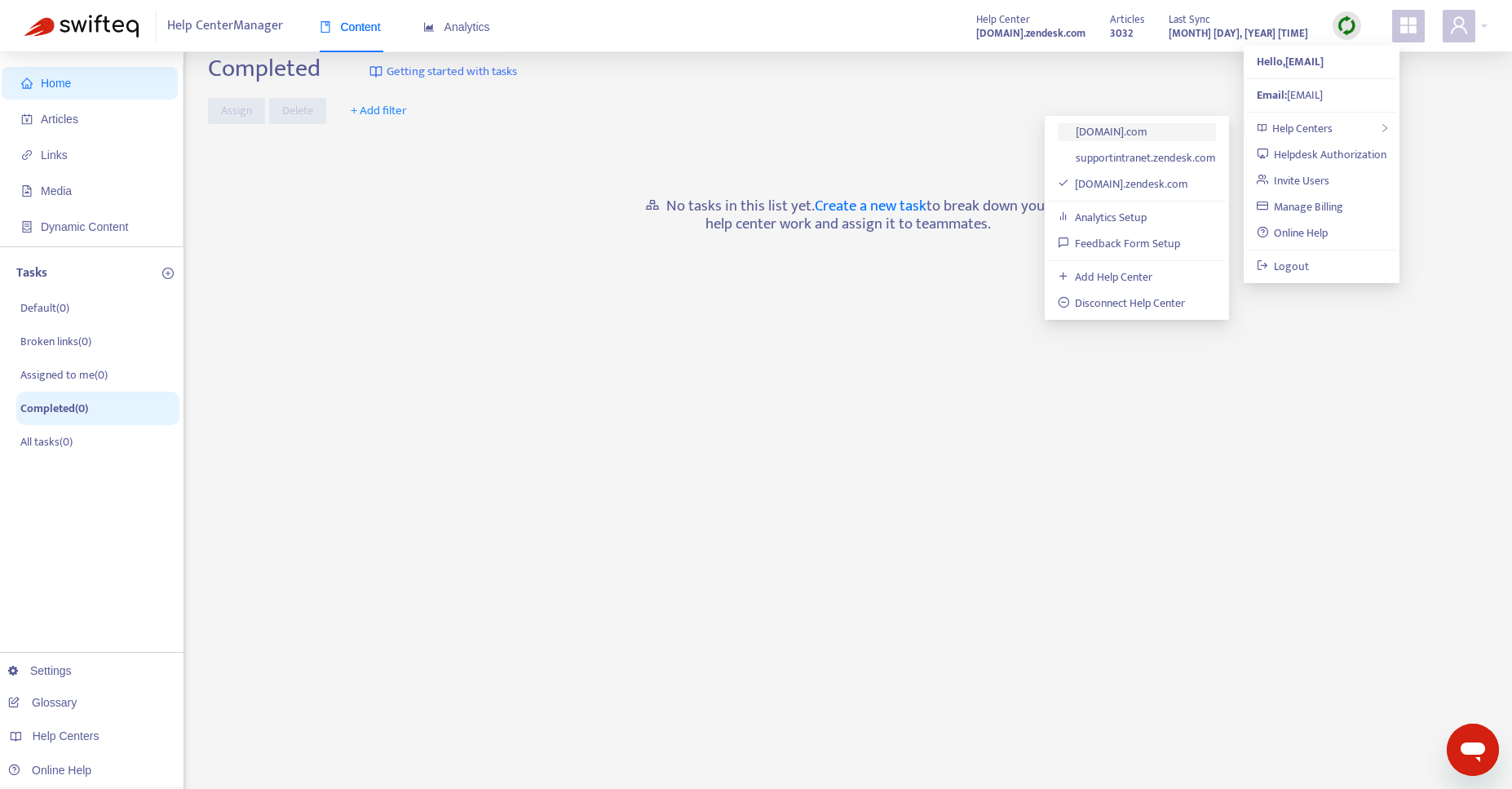 click on "[DOMAIN].com" at bounding box center [1103, 131] 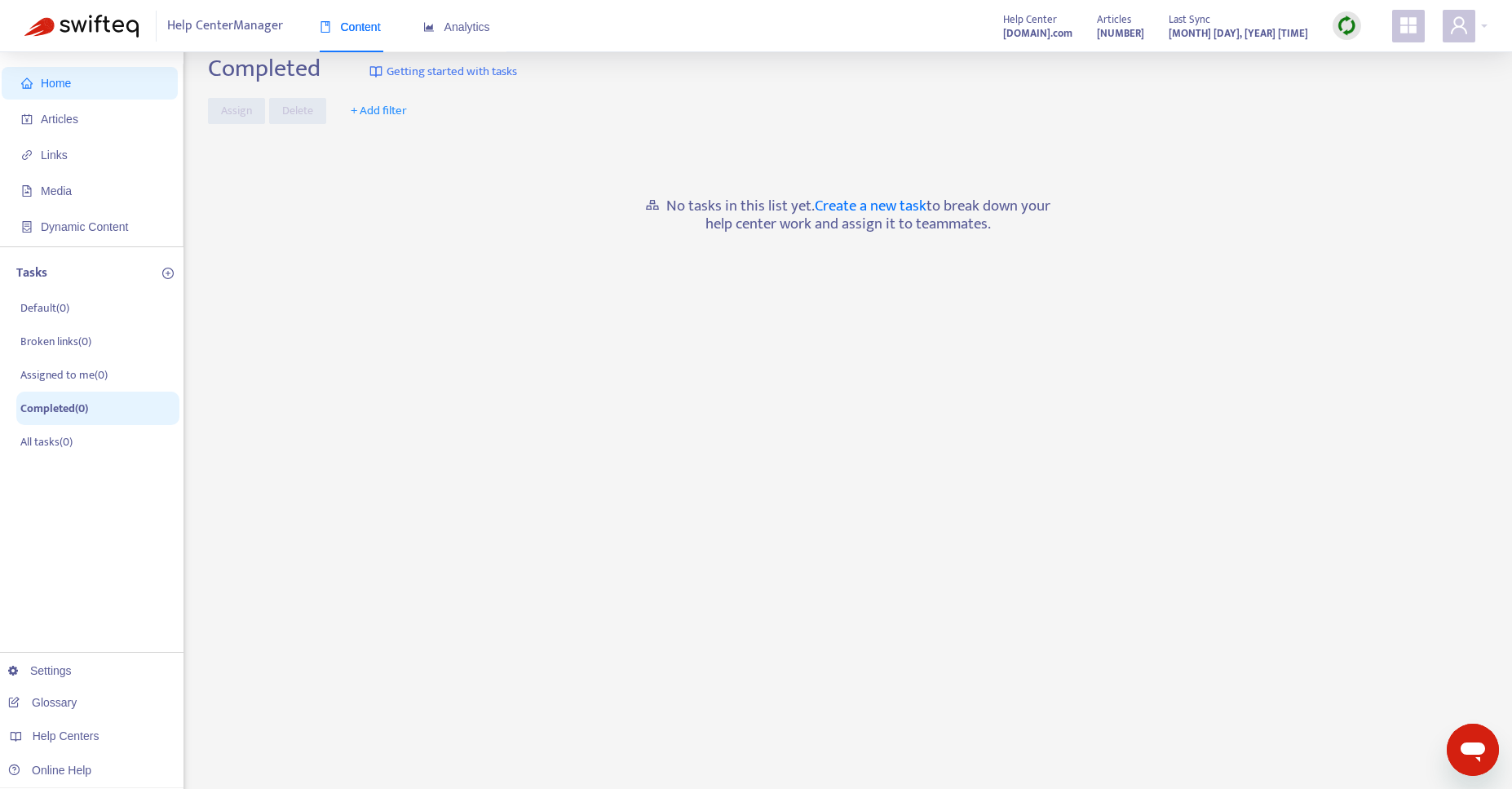 click 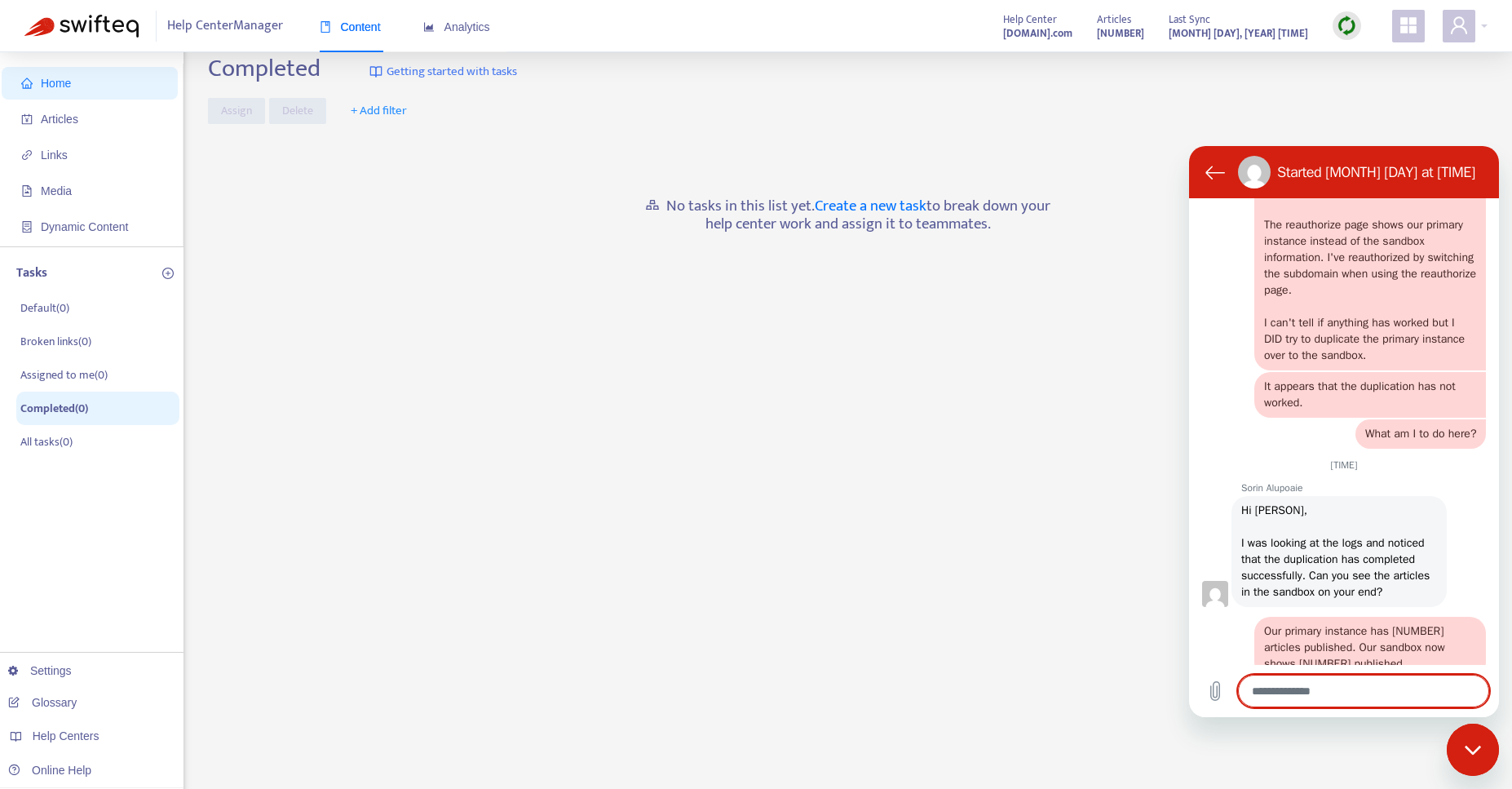 scroll, scrollTop: 0, scrollLeft: 0, axis: both 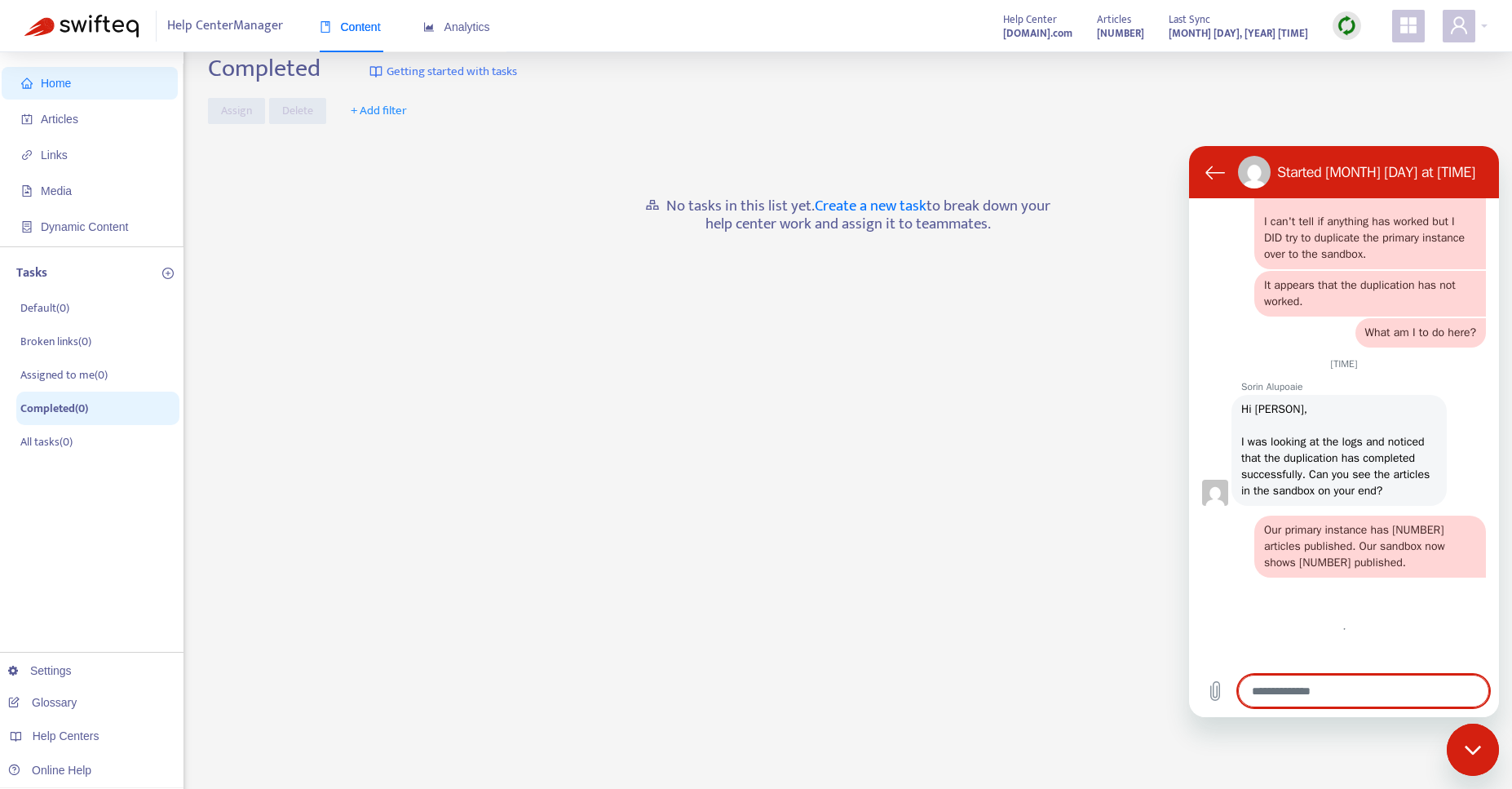 click at bounding box center [1364, 691] 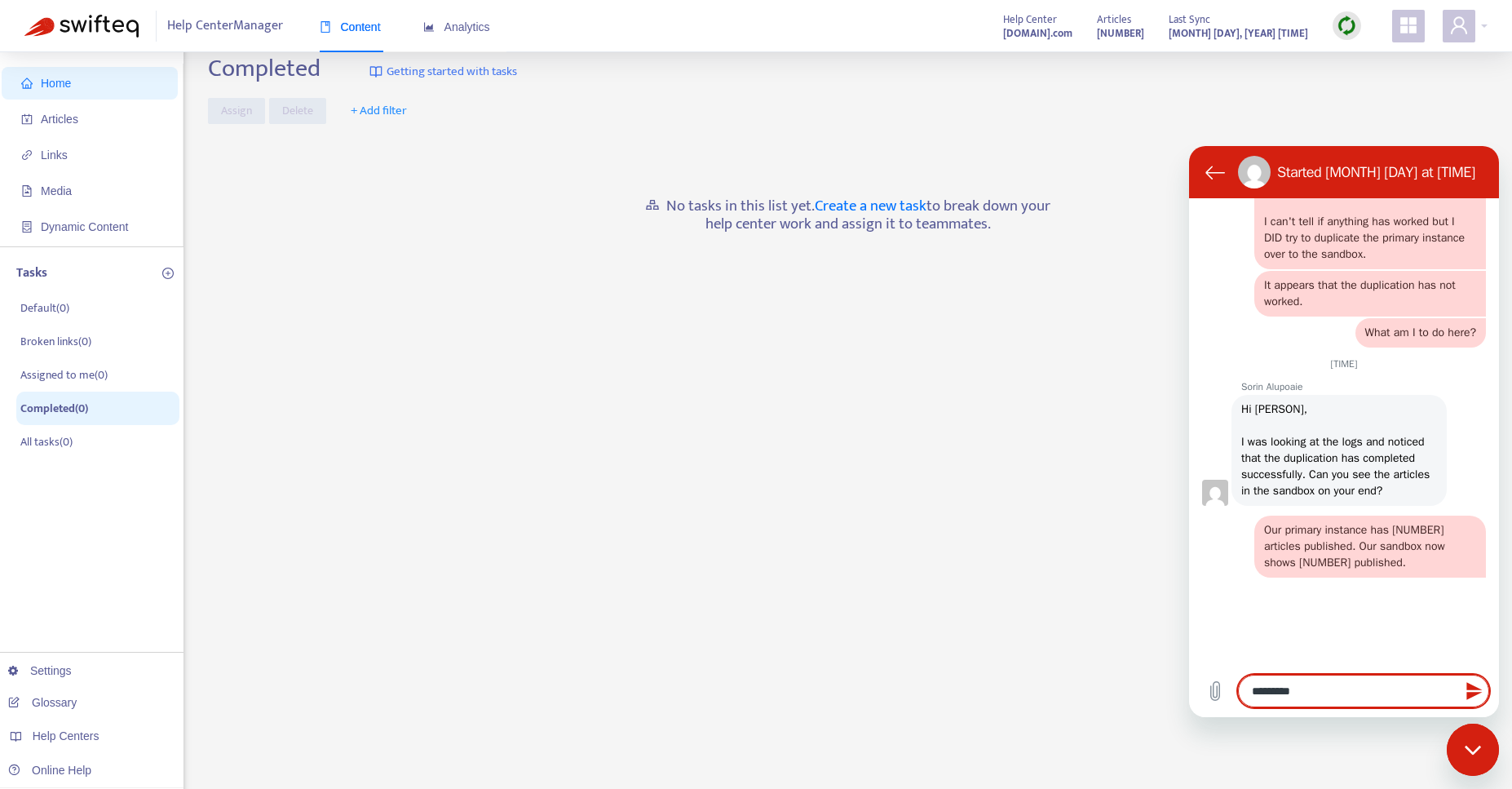 scroll, scrollTop: 1075, scrollLeft: 0, axis: vertical 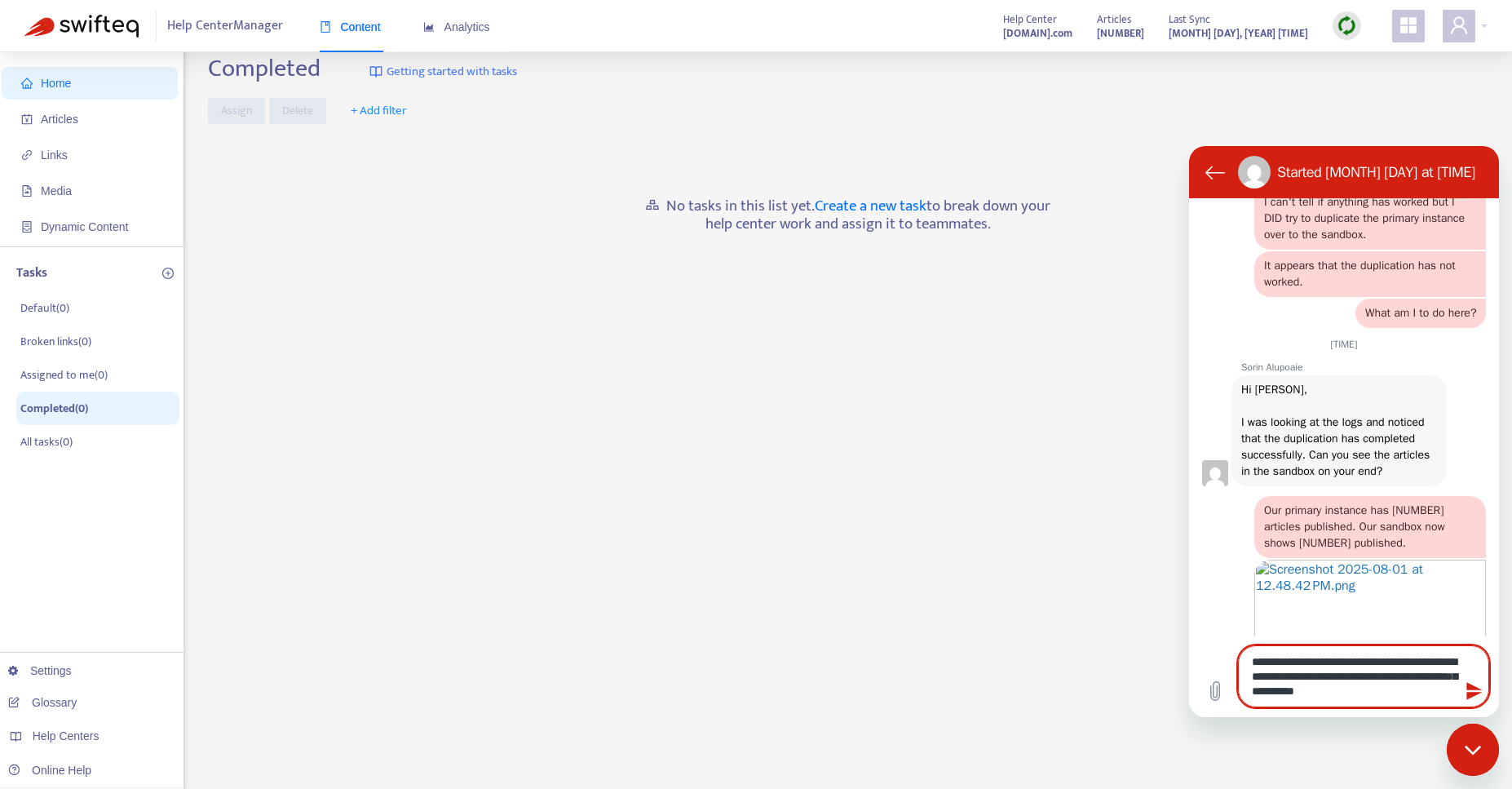 click on "Help Center  Manager Content Analytics Help Center [DOMAIN].com Articles [NUMBER] Last Sync [MONTH] [DAY], [YEAR] [TIME]" at bounding box center (756, 26) 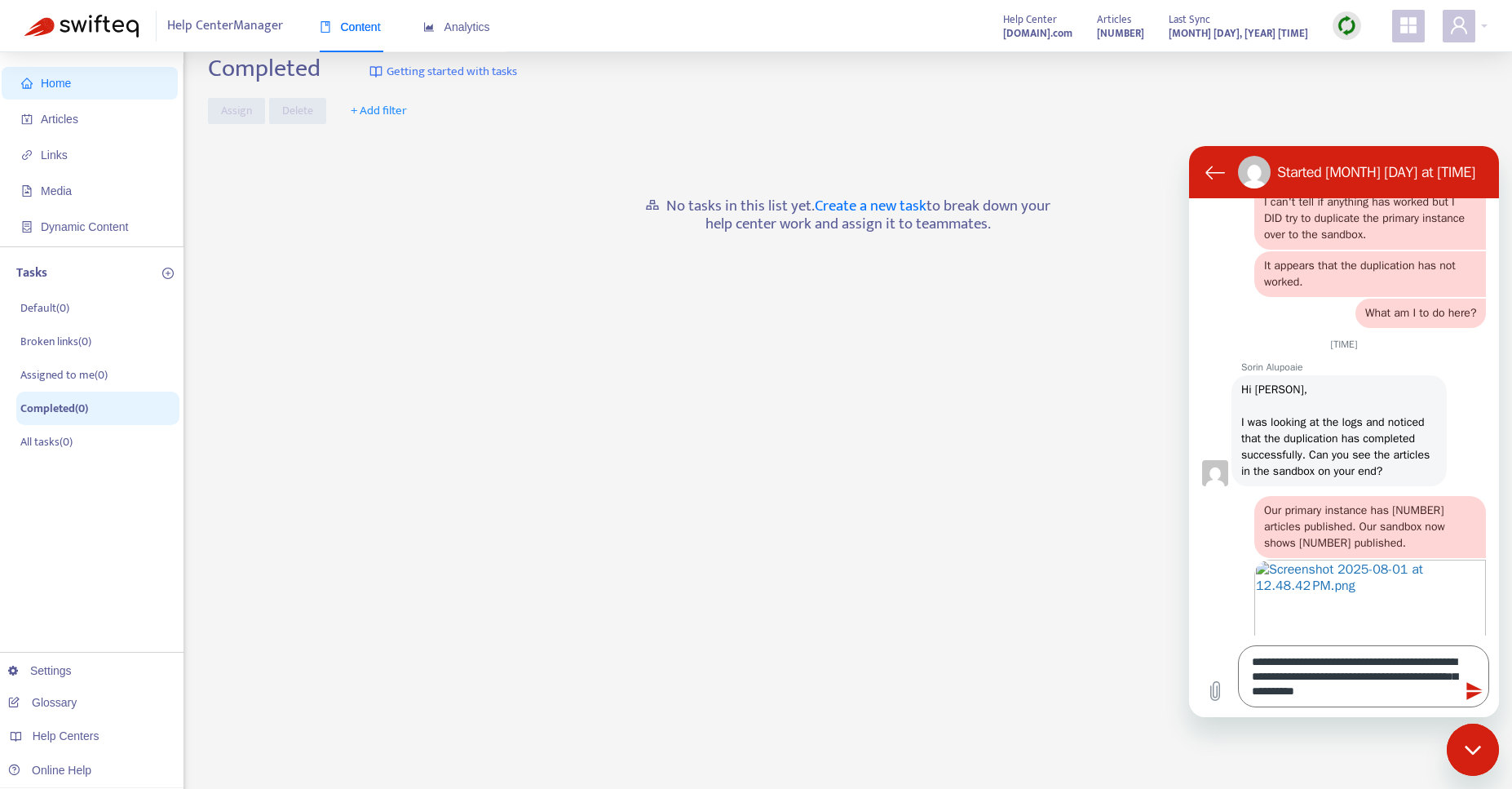 click on "Help Center  Manager Content Analytics Help Center [DOMAIN].com Articles [NUMBER] Last Sync [MONTH] [DAY], [YEAR] [TIME]" at bounding box center (756, 26) 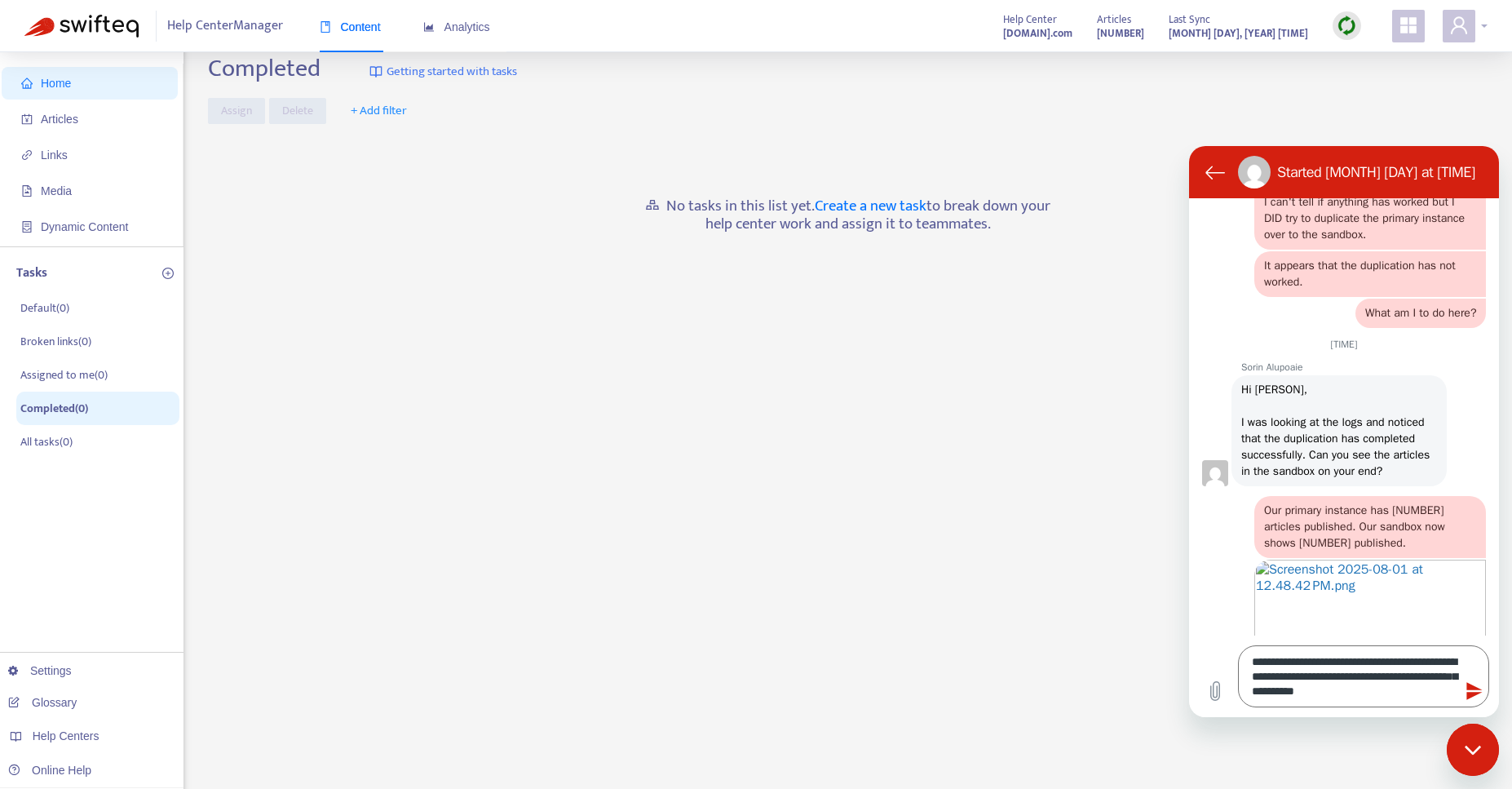 click at bounding box center [1465, 26] 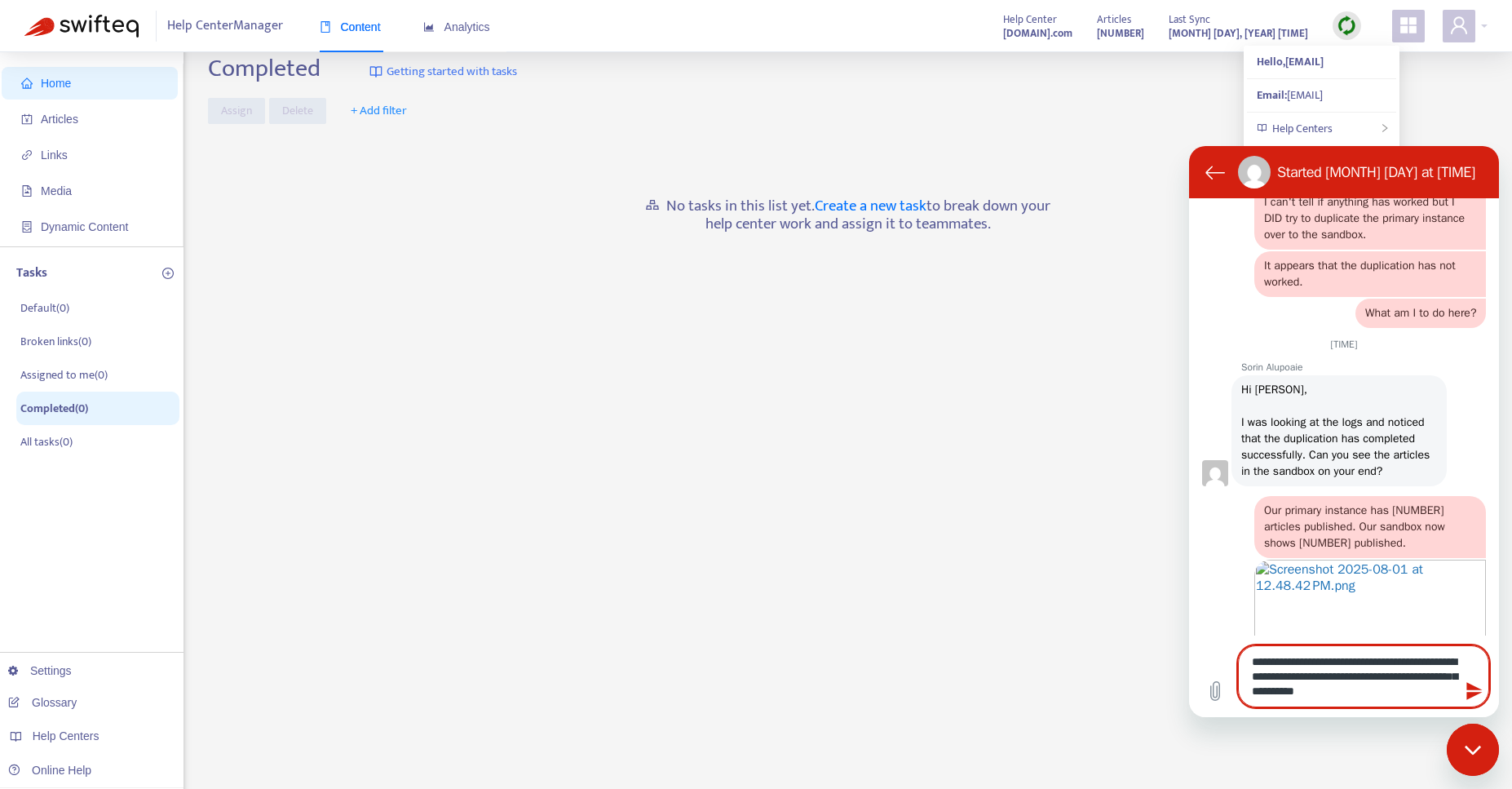 click on "**********" at bounding box center (1364, 676) 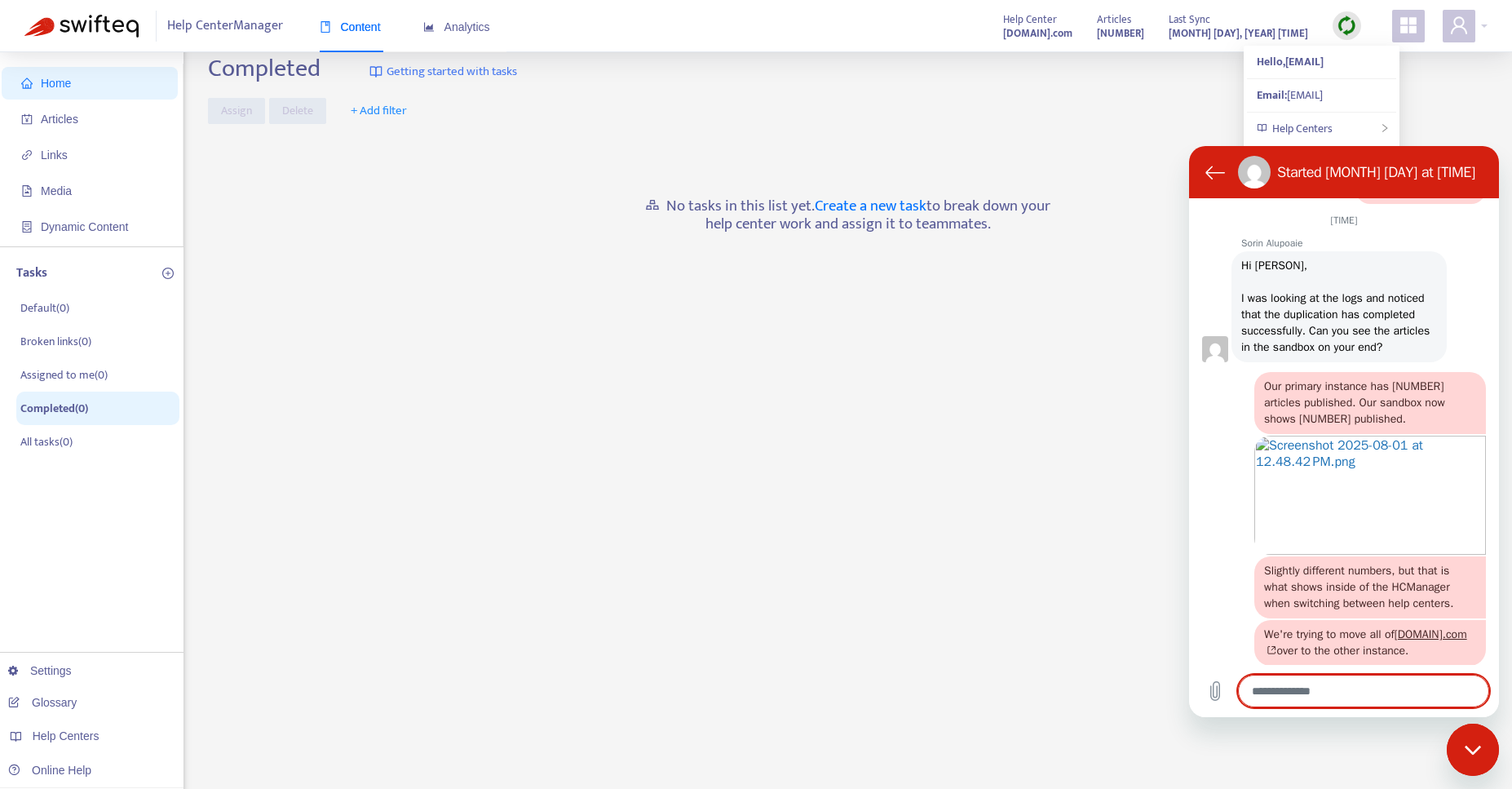 scroll, scrollTop: 1202, scrollLeft: 0, axis: vertical 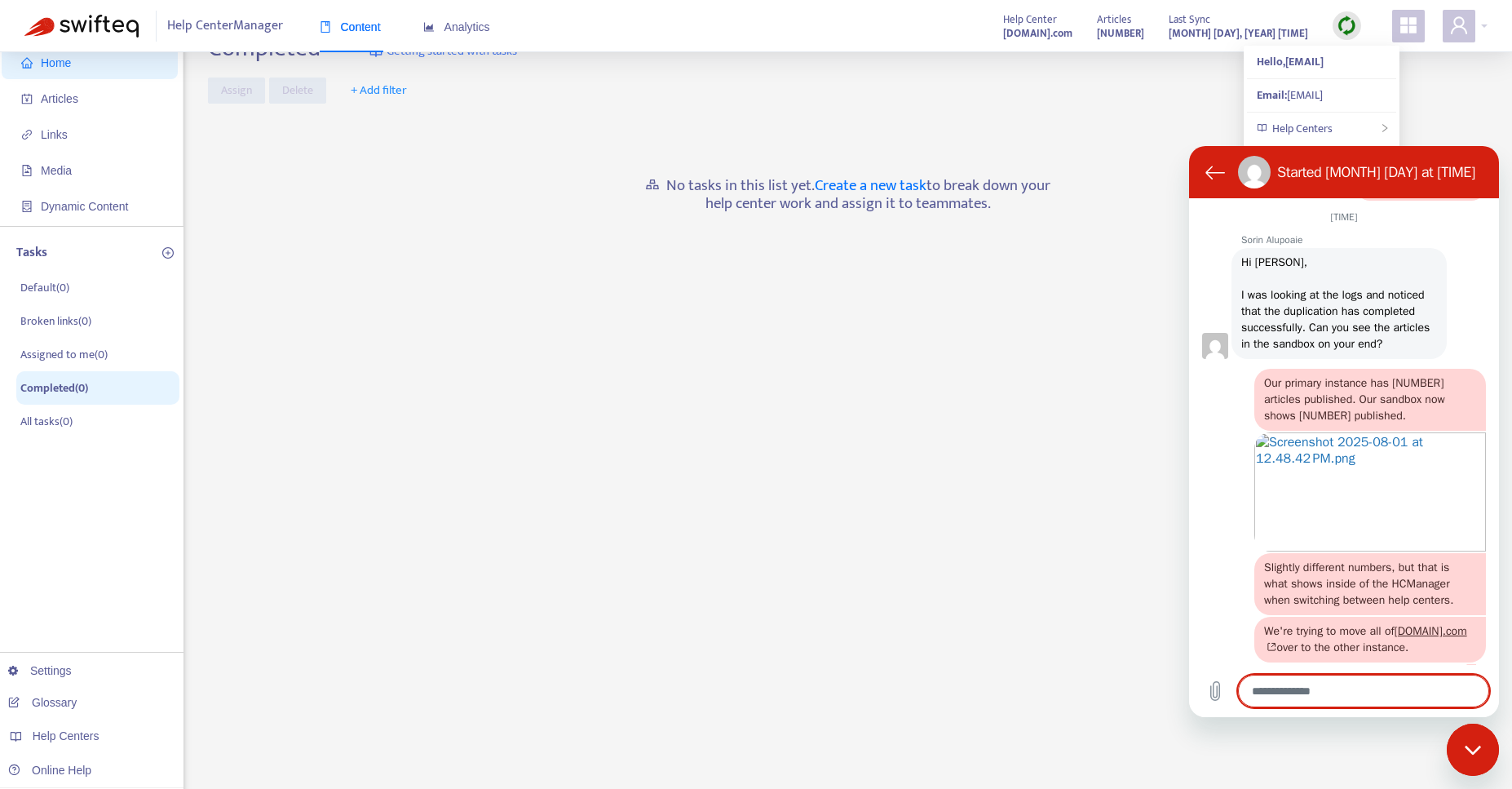 click on "Completed Getting started with tasks Assign Delete + Add filter    No tasks in this list yet.  Create a new task  to break down your help center work and assign it to teammates." at bounding box center [847, 511] 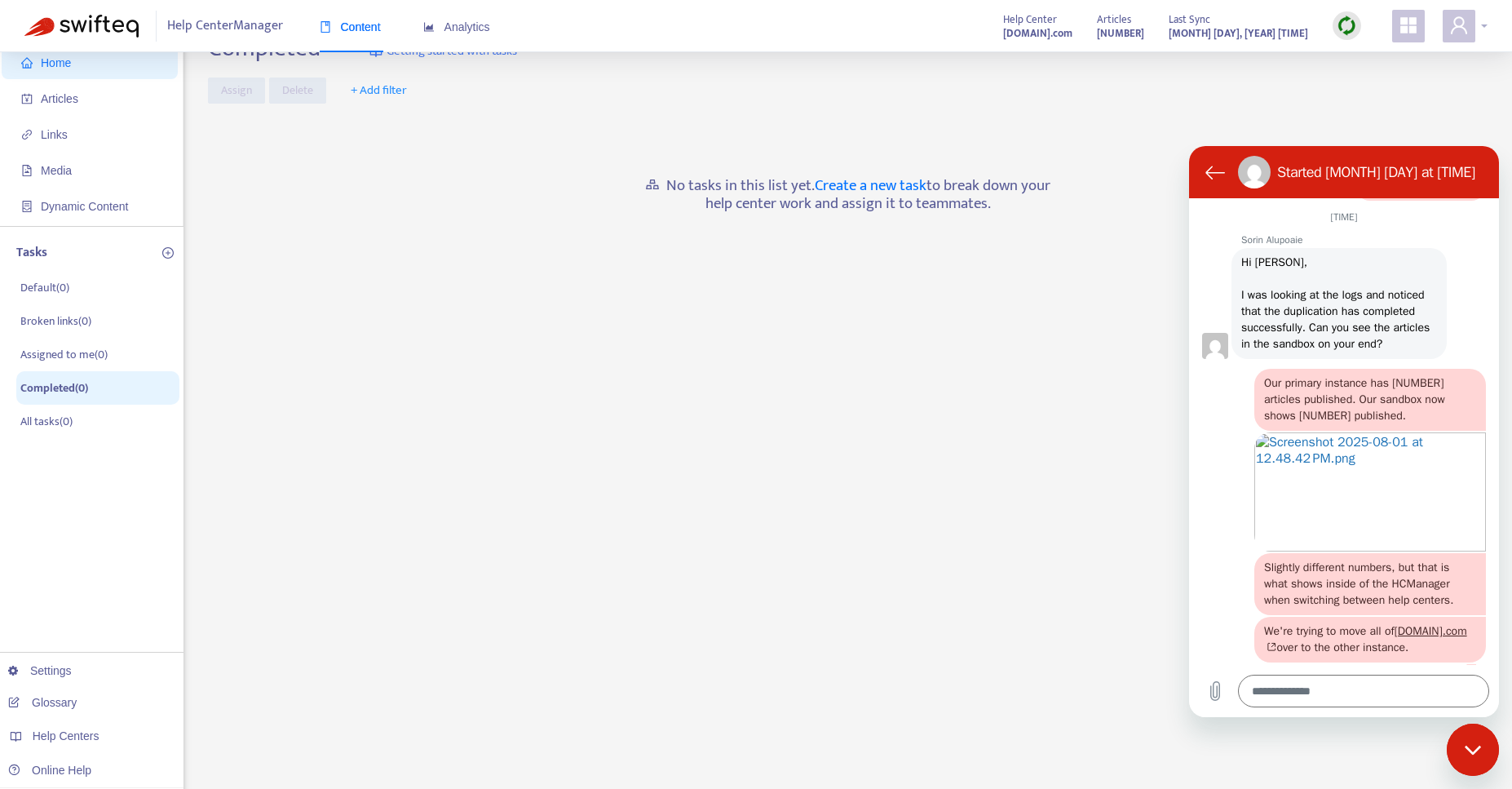 click at bounding box center [1465, 26] 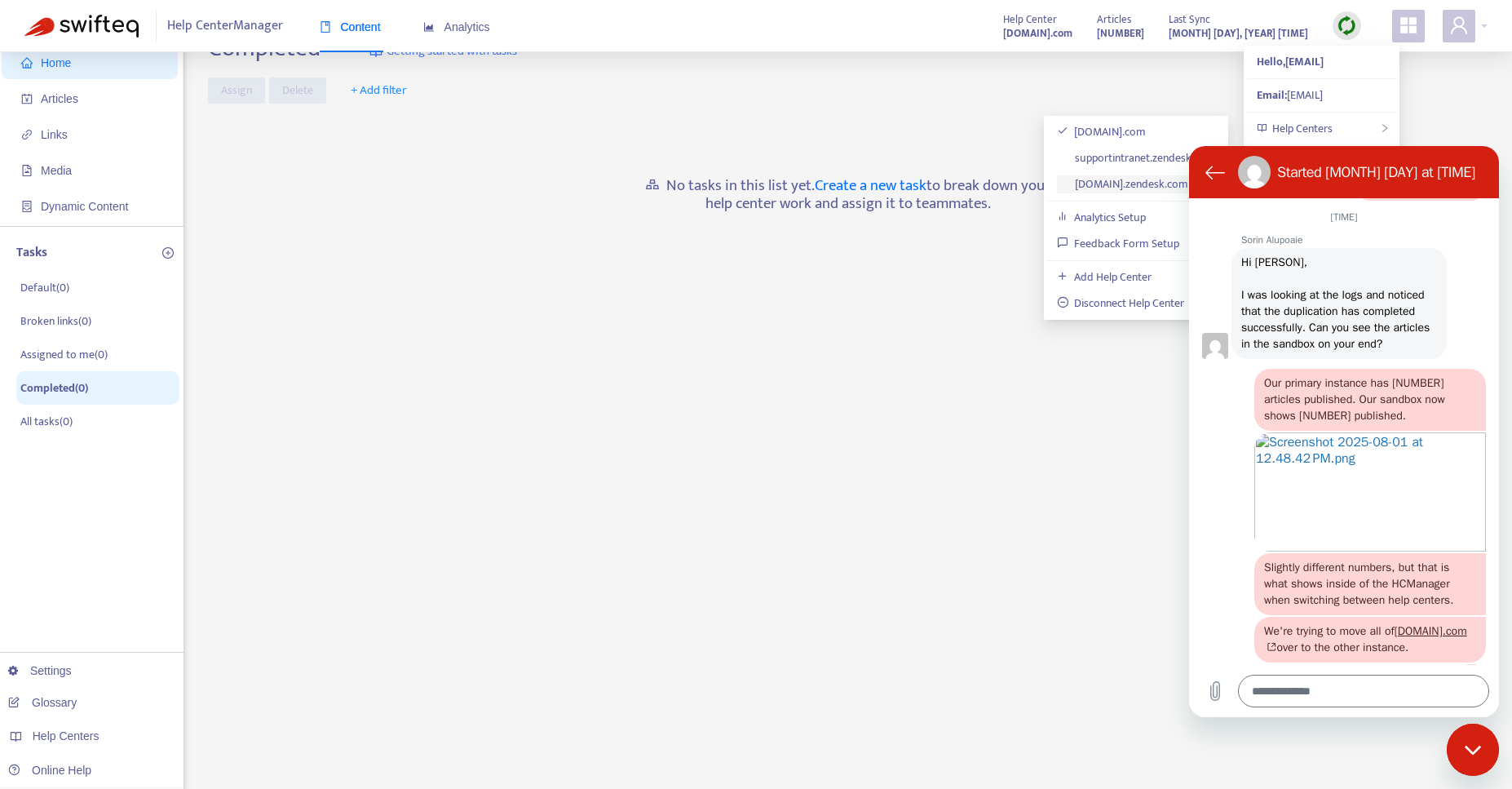 click on "[DOMAIN].zendesk.com" at bounding box center [1123, 184] 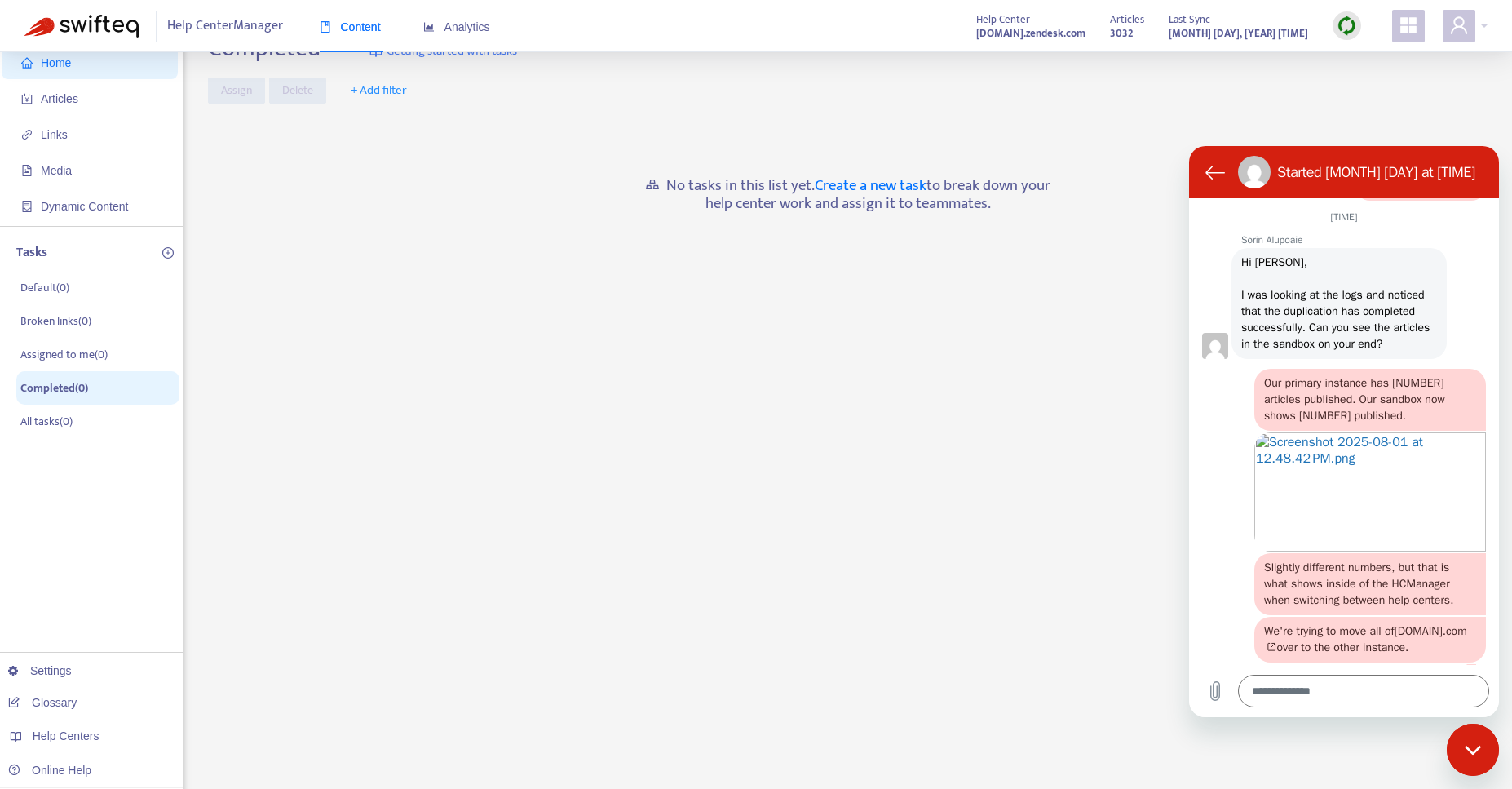 click at bounding box center [1346, 25] 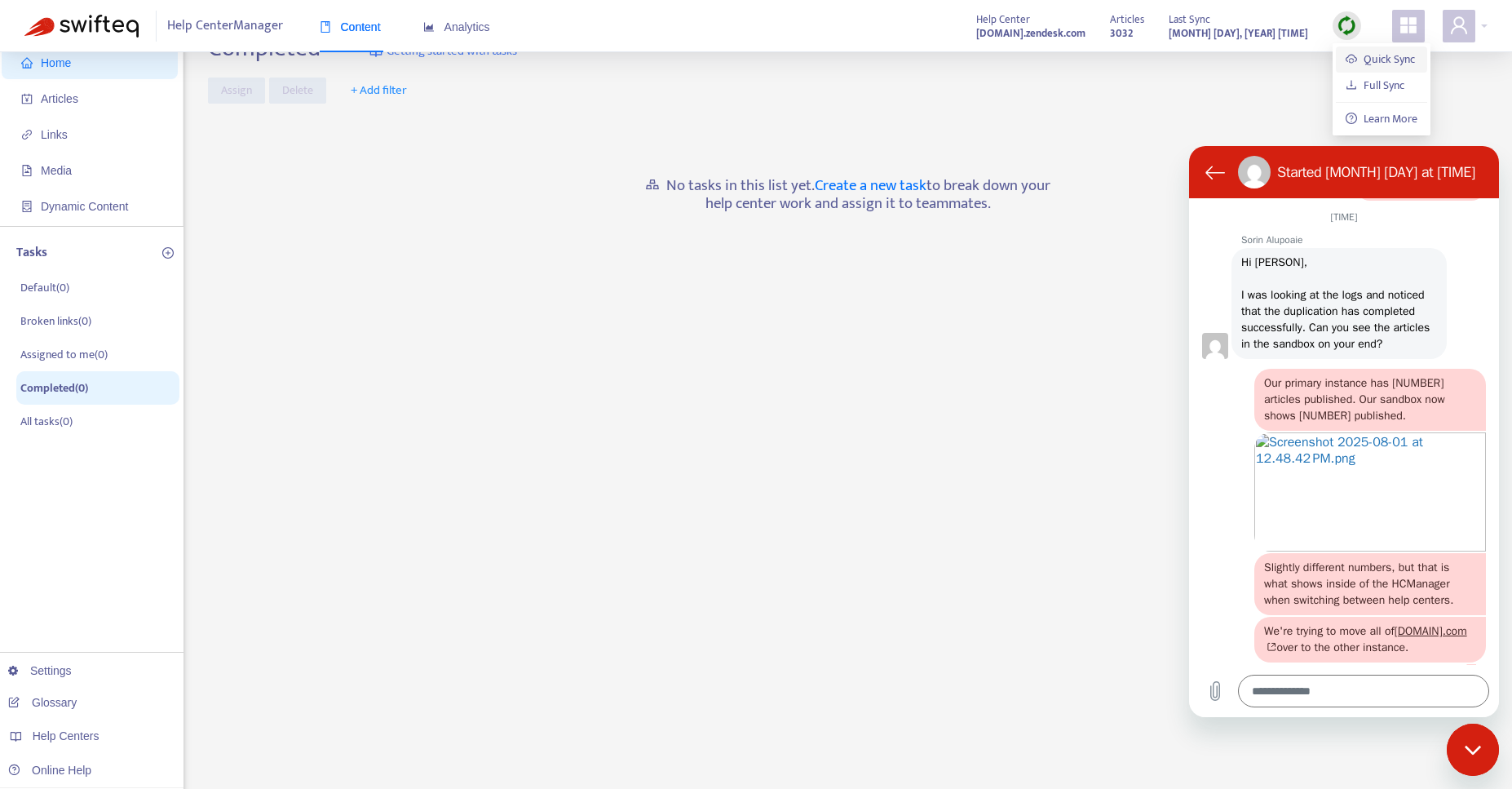 click on "Quick Sync" at bounding box center (1380, 59) 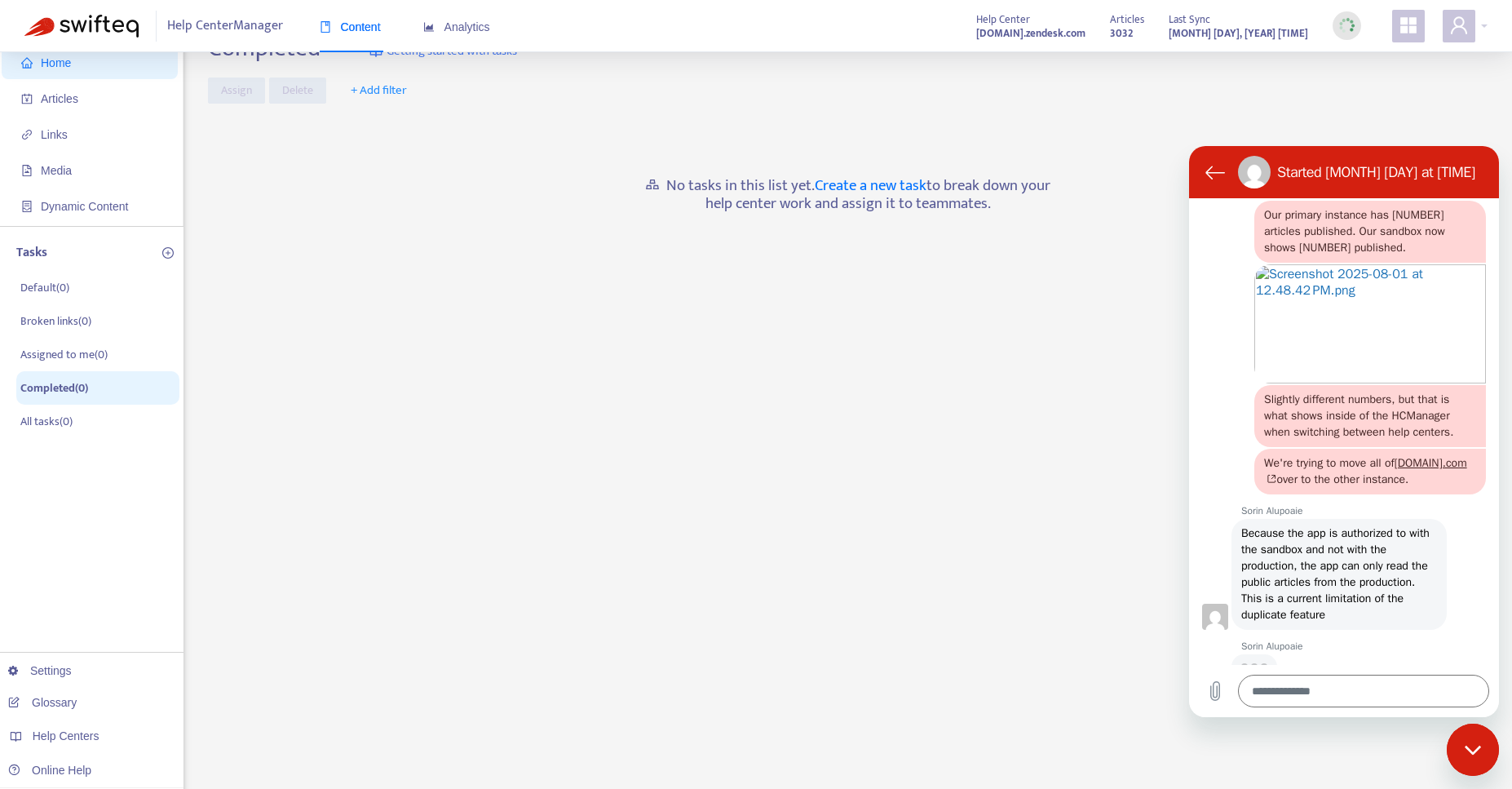 scroll, scrollTop: 1368, scrollLeft: 0, axis: vertical 